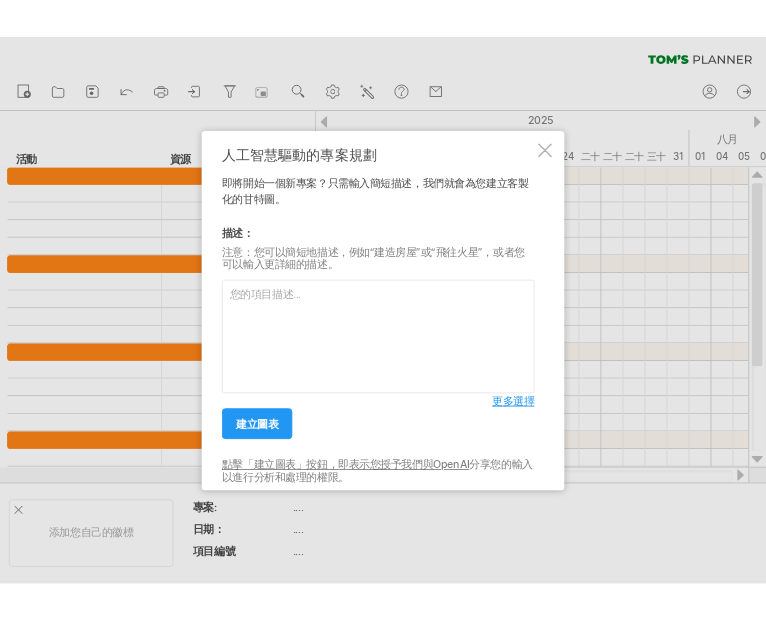 scroll, scrollTop: 0, scrollLeft: 0, axis: both 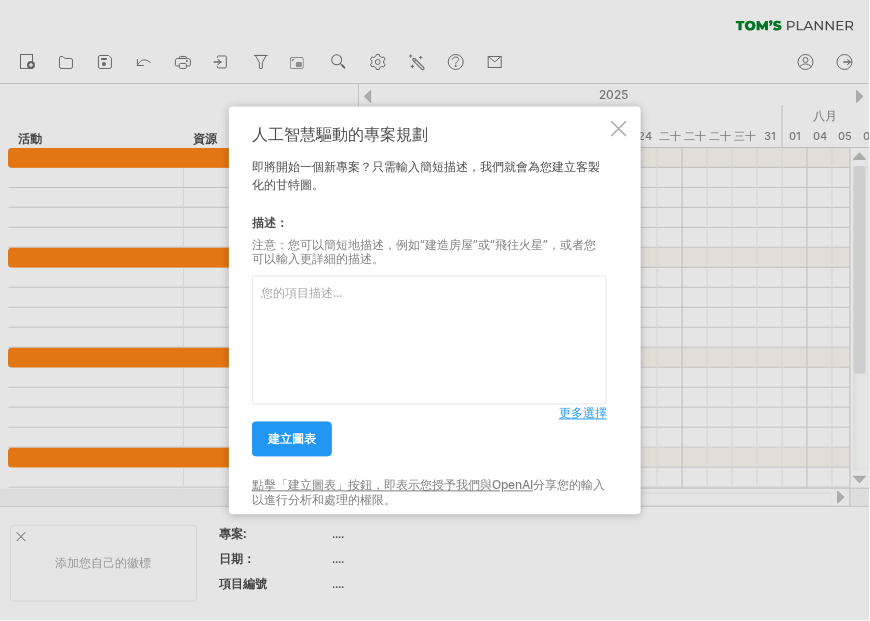 click at bounding box center [429, 340] 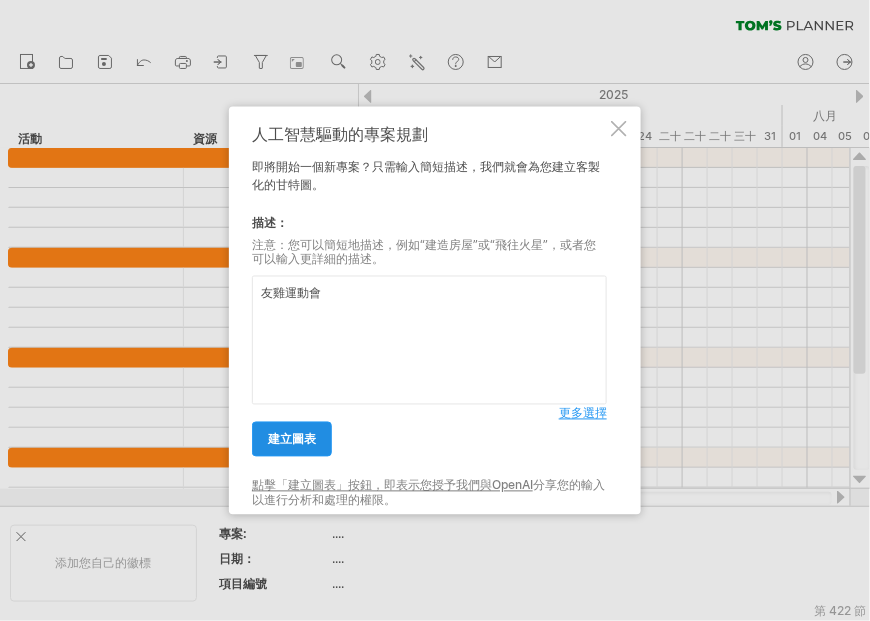 type on "友雞運動會" 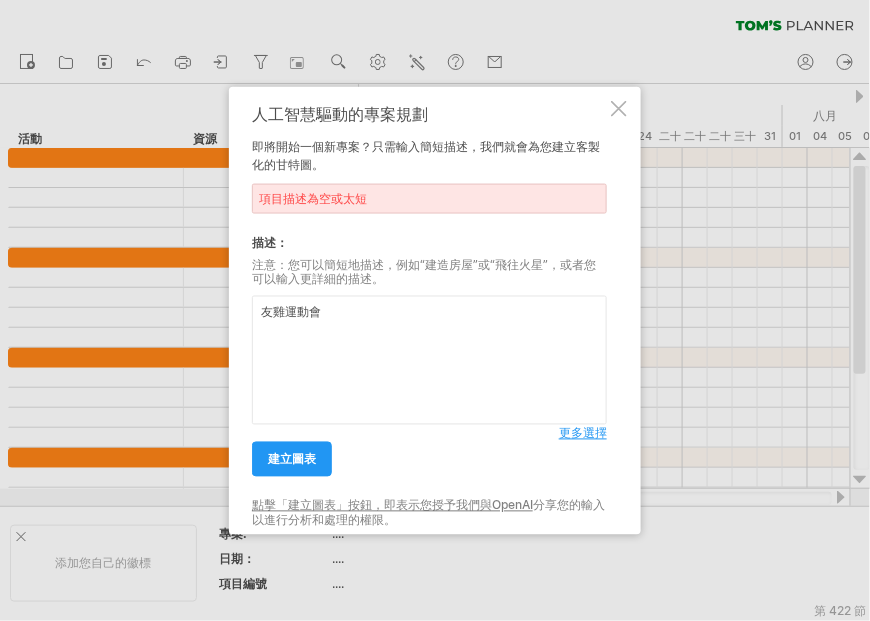click on "友雞運動會" at bounding box center (429, 360) 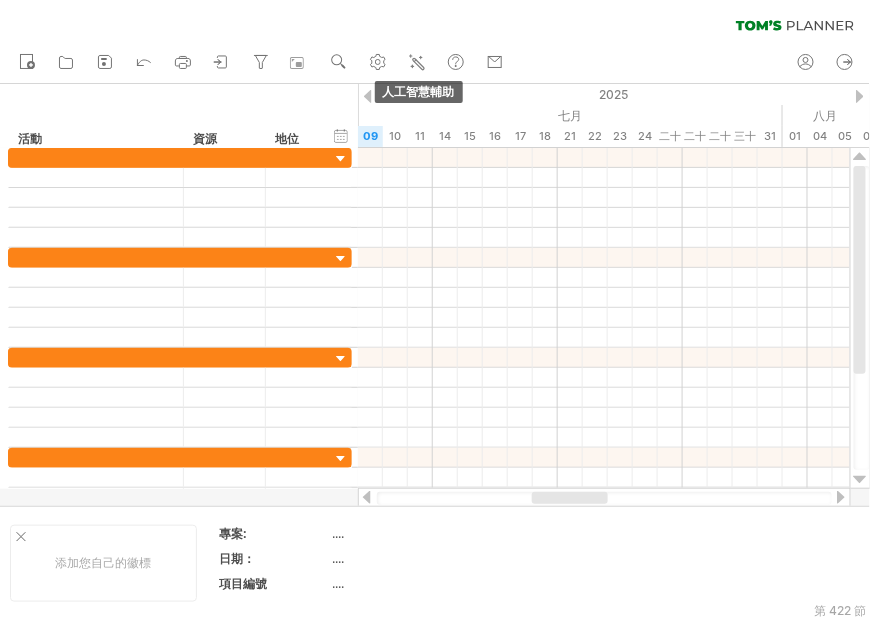 click at bounding box center (417, 62) 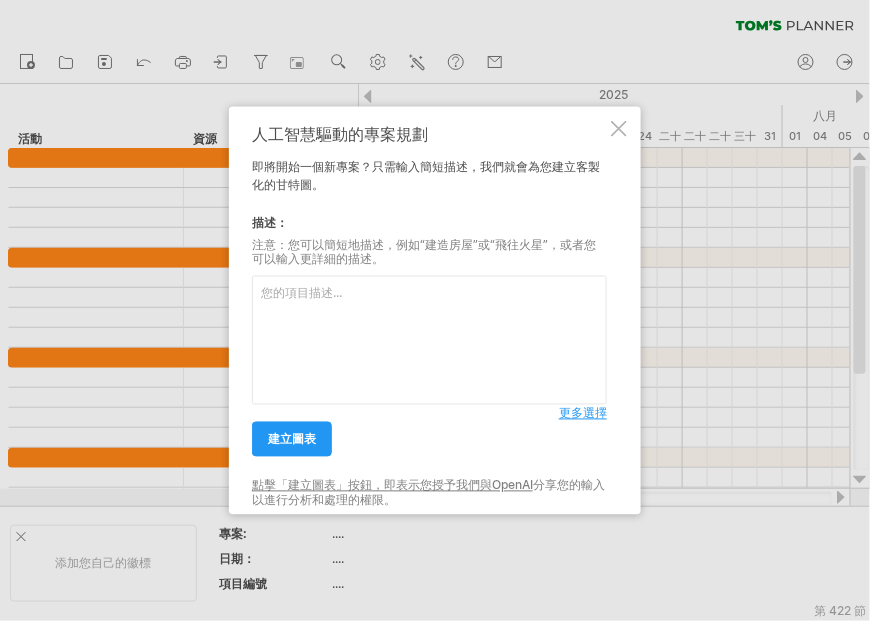 click at bounding box center [429, 340] 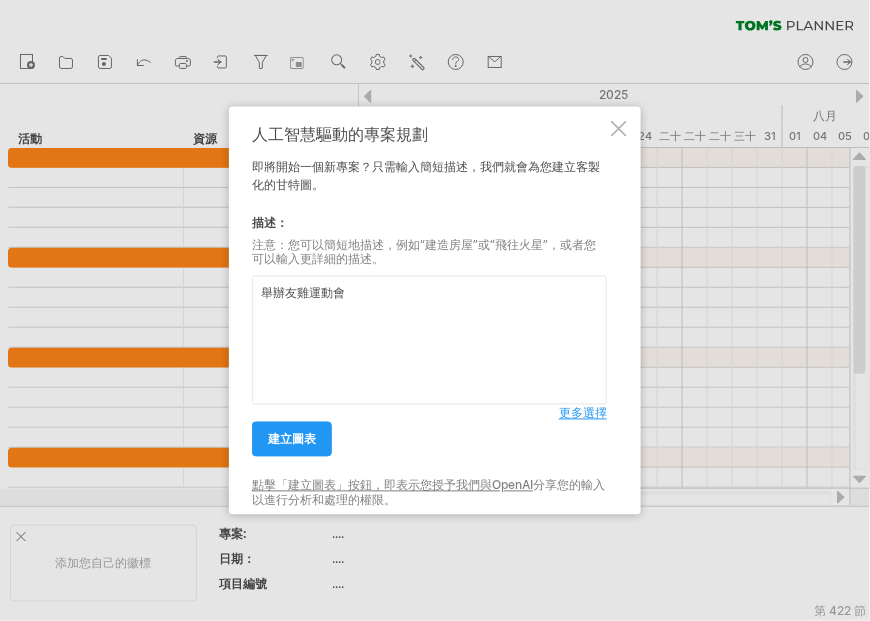 click on "舉辦友雞運動會" at bounding box center (429, 340) 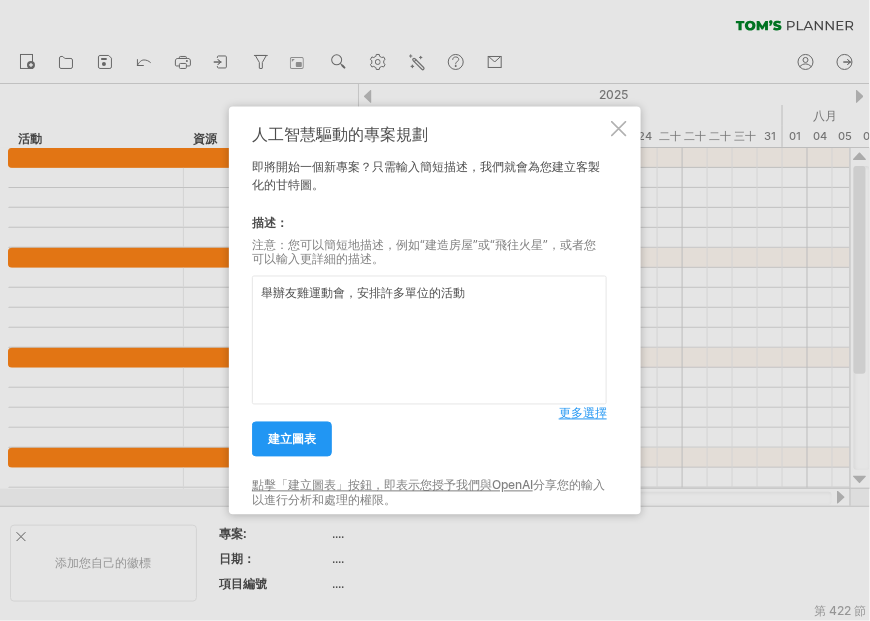type on "舉辦友雞運動會，安排許多單位的活動" 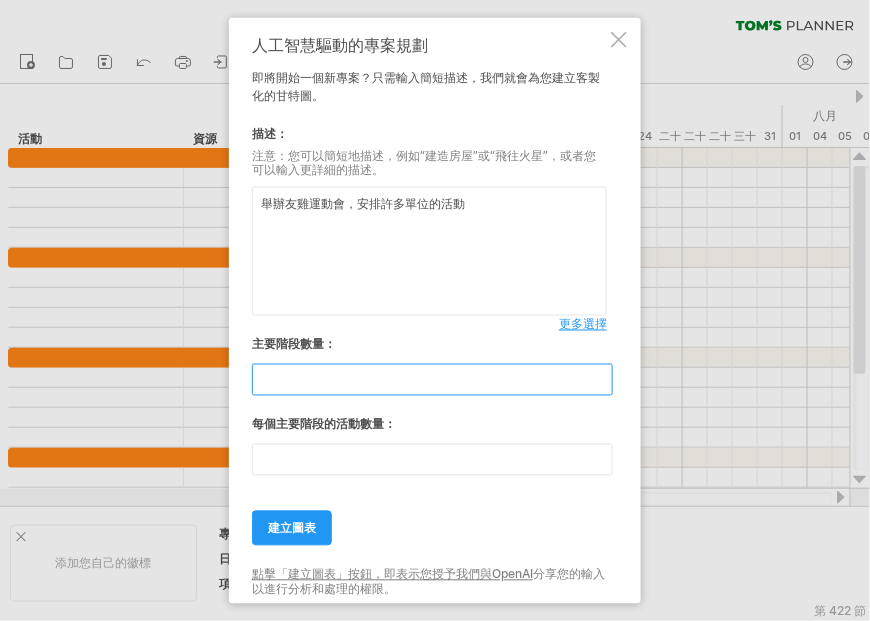 drag, startPoint x: 329, startPoint y: 381, endPoint x: 246, endPoint y: 388, distance: 83.294655 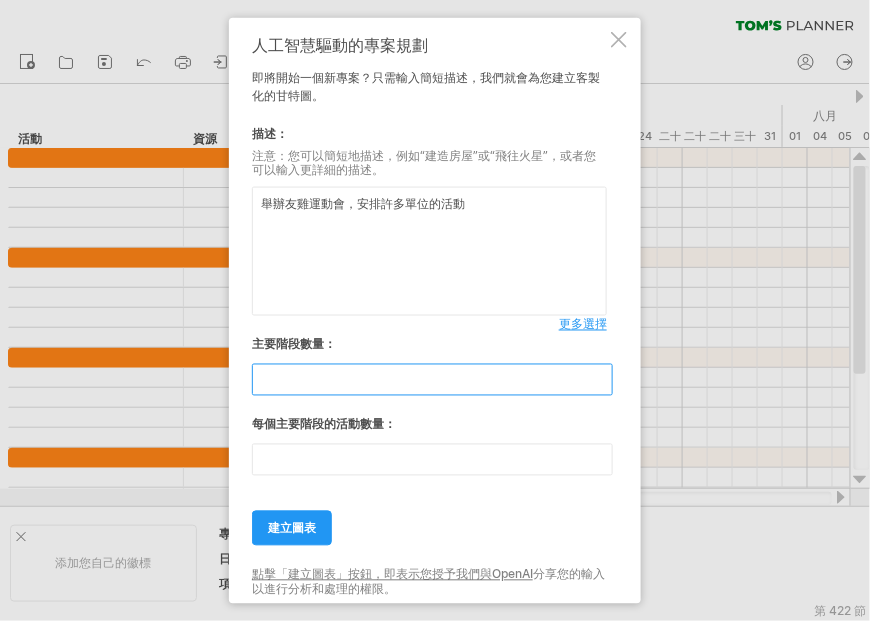 drag, startPoint x: 286, startPoint y: 377, endPoint x: 248, endPoint y: 368, distance: 39.051247 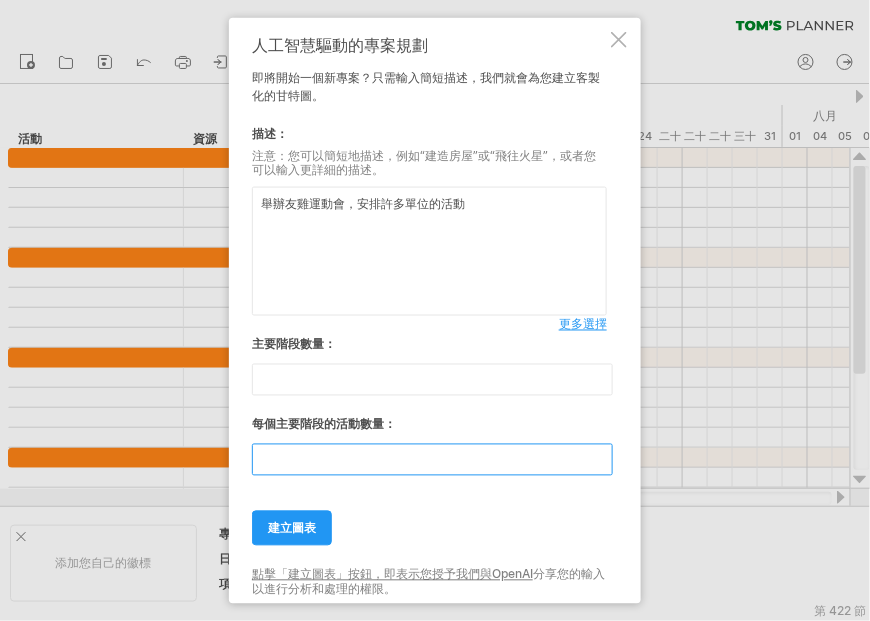 drag, startPoint x: 341, startPoint y: 455, endPoint x: 224, endPoint y: 471, distance: 118.08895 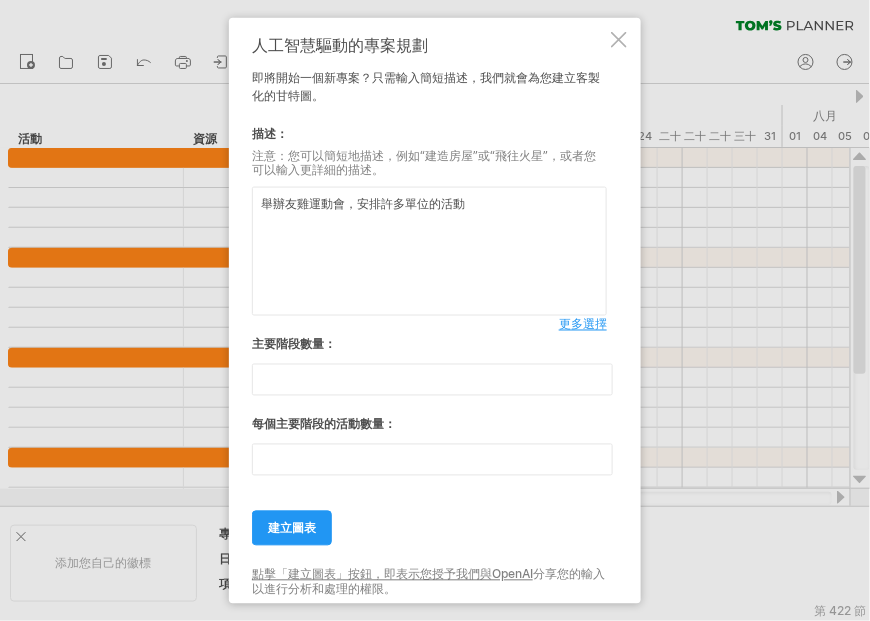 click on "舉辦友雞運動會，安排許多單位的活動" at bounding box center [429, 251] 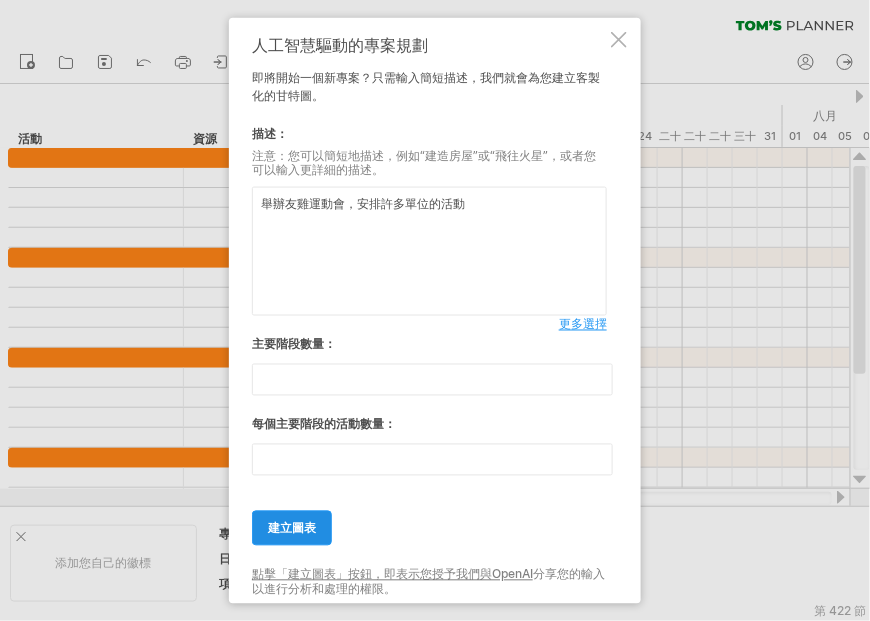 click on "建立圖表" at bounding box center (292, 528) 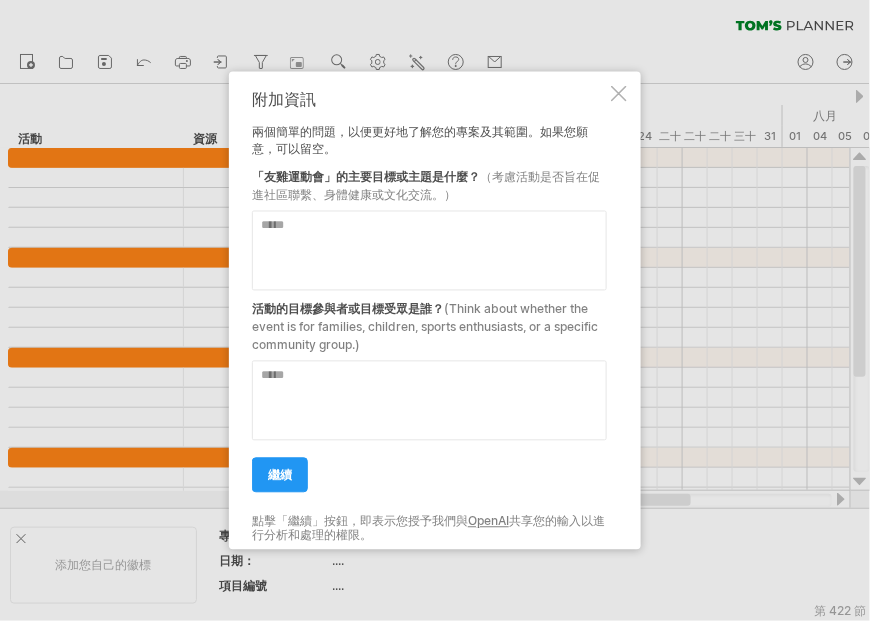 click at bounding box center (619, 93) 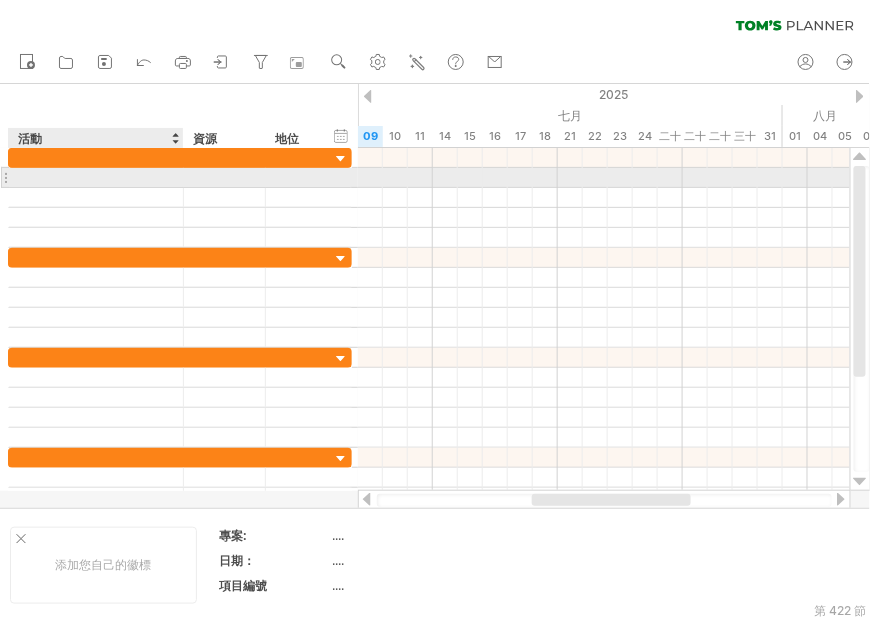 click at bounding box center (96, 177) 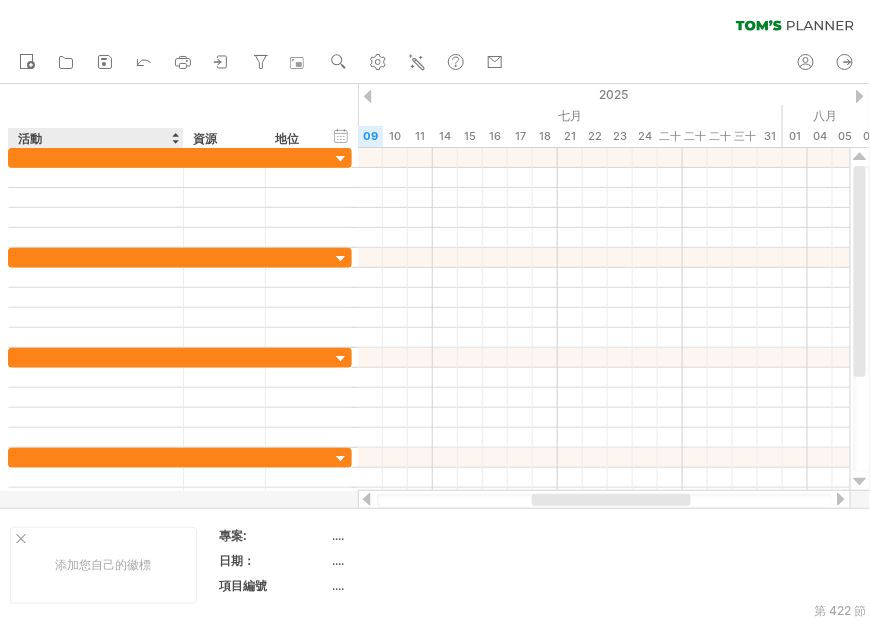 click on "活動" at bounding box center (95, 138) 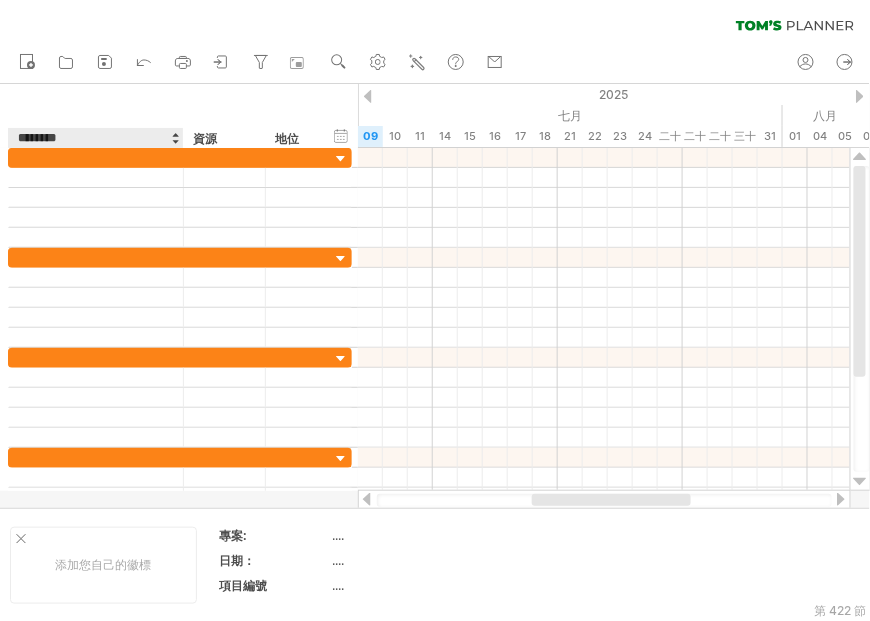 click on "********" at bounding box center [95, 138] 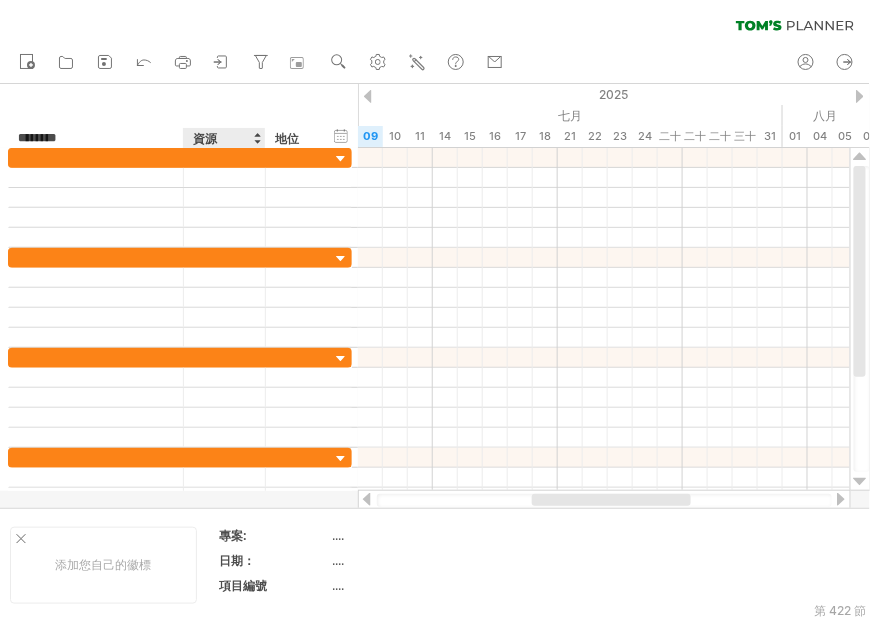 click on "資源" at bounding box center (223, 138) 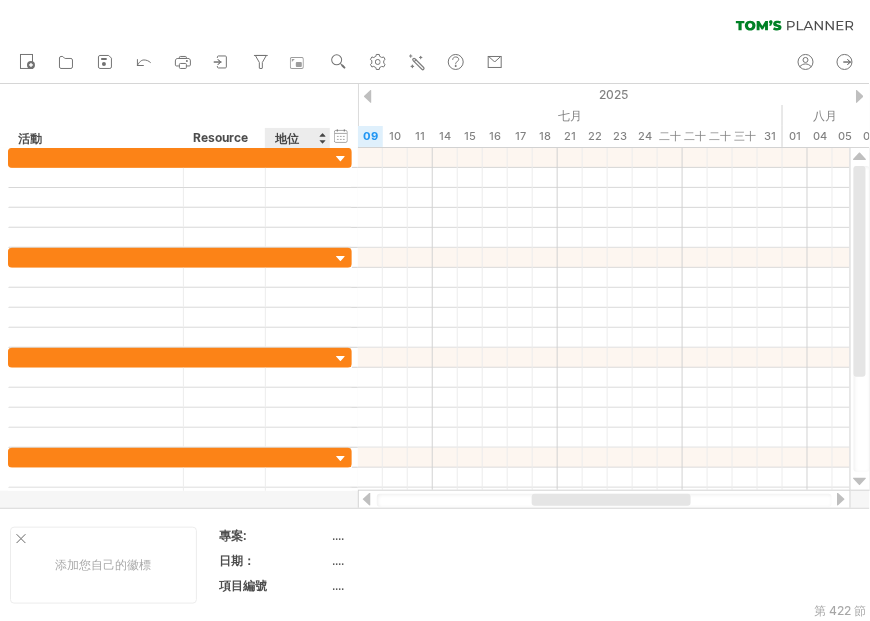 click on "地位" at bounding box center (287, 138) 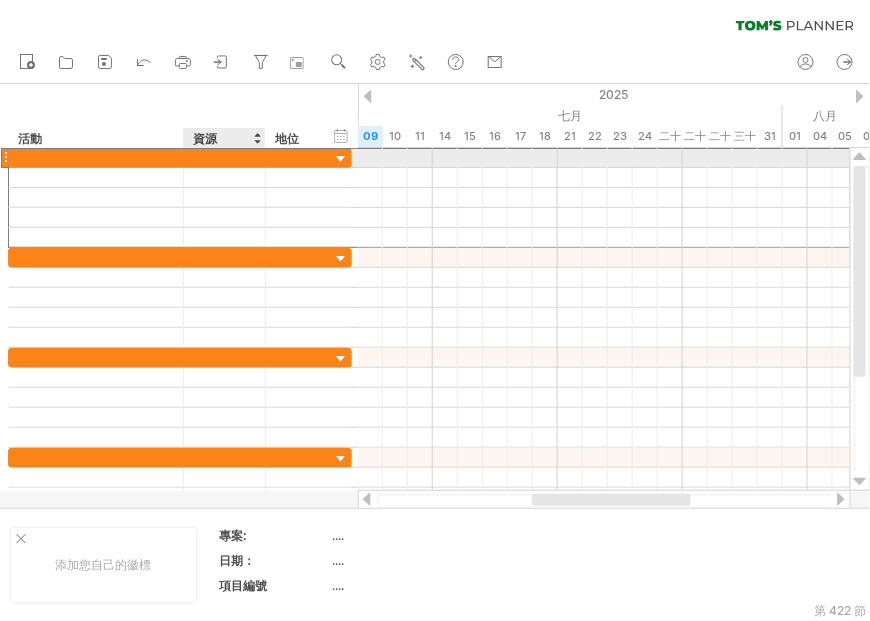 click at bounding box center [96, 157] 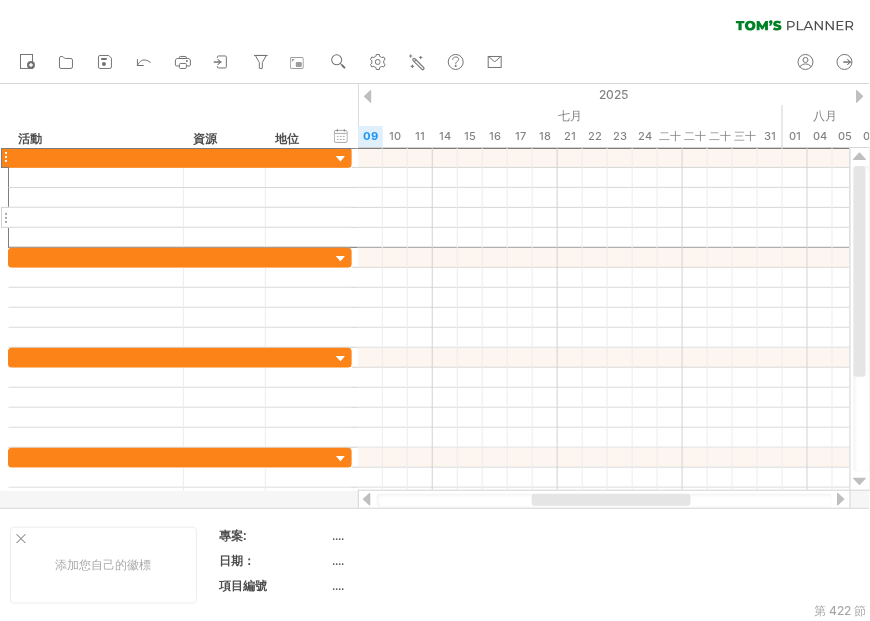 drag, startPoint x: 496, startPoint y: 12, endPoint x: 247, endPoint y: 208, distance: 316.8864 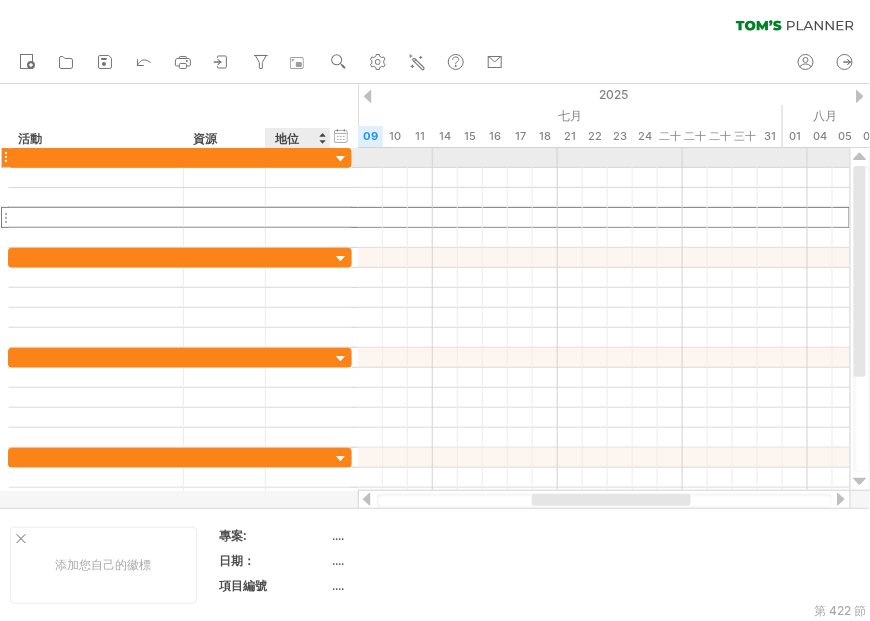 click at bounding box center (322, 138) 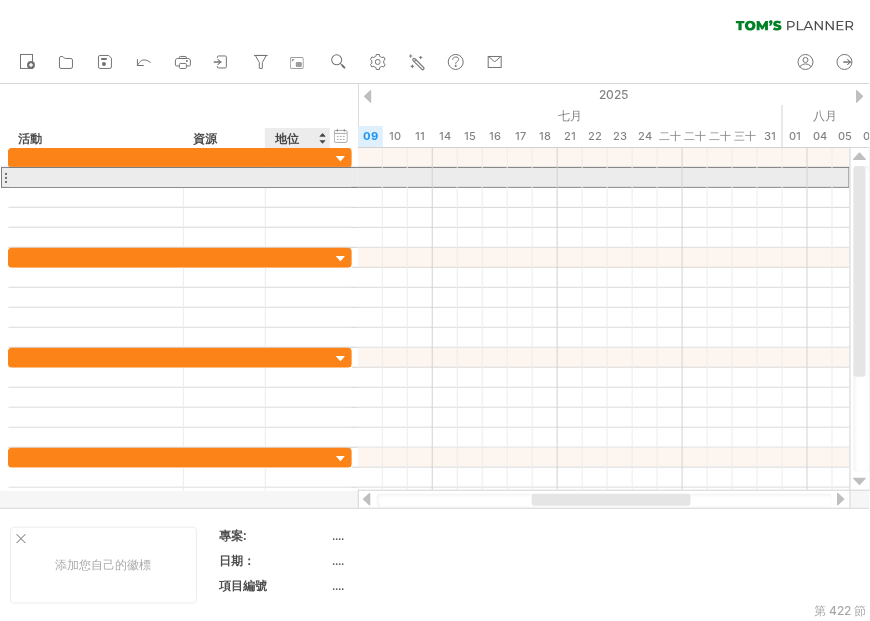 click at bounding box center [96, 177] 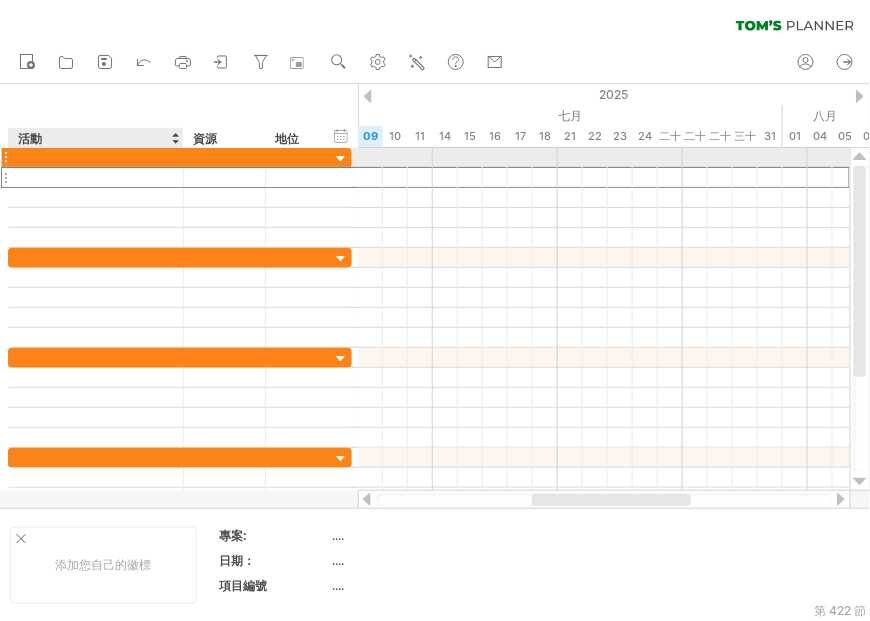 click at bounding box center (96, 157) 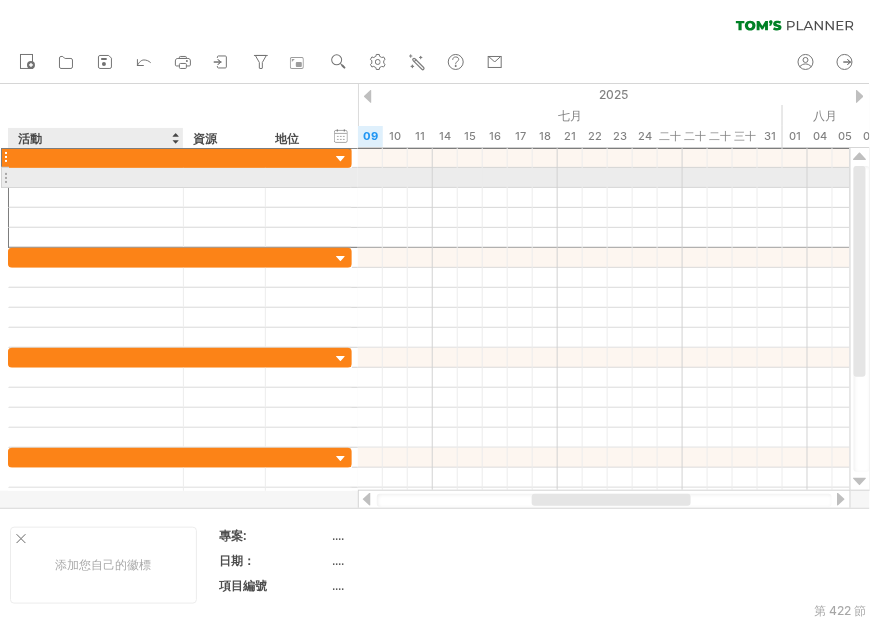 click at bounding box center [96, 177] 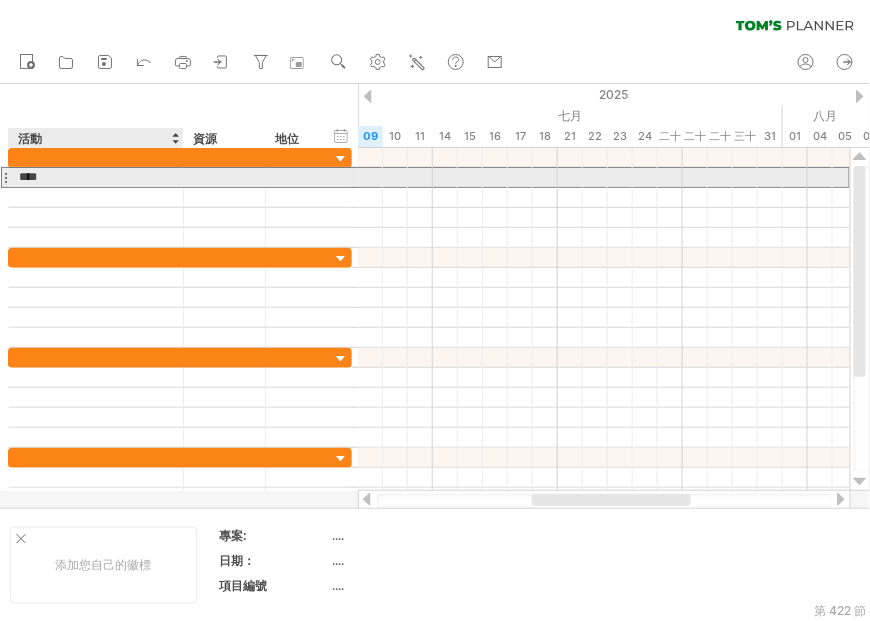 type on "*****" 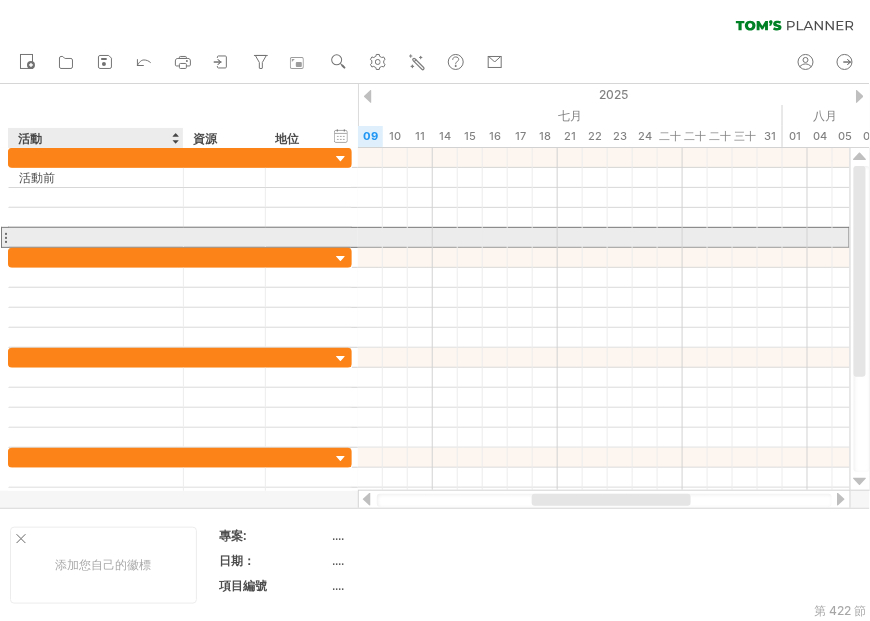 click at bounding box center [96, 237] 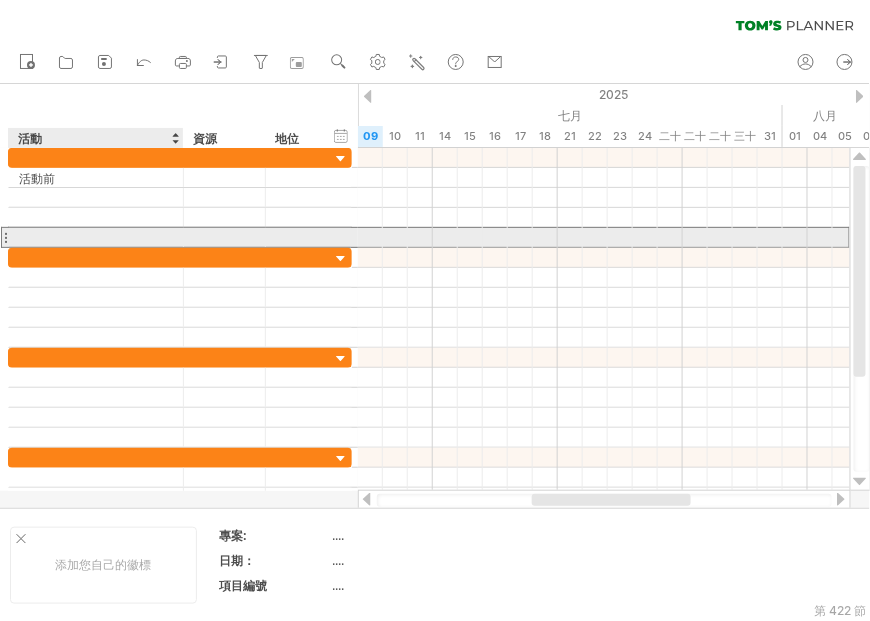 click at bounding box center [96, 237] 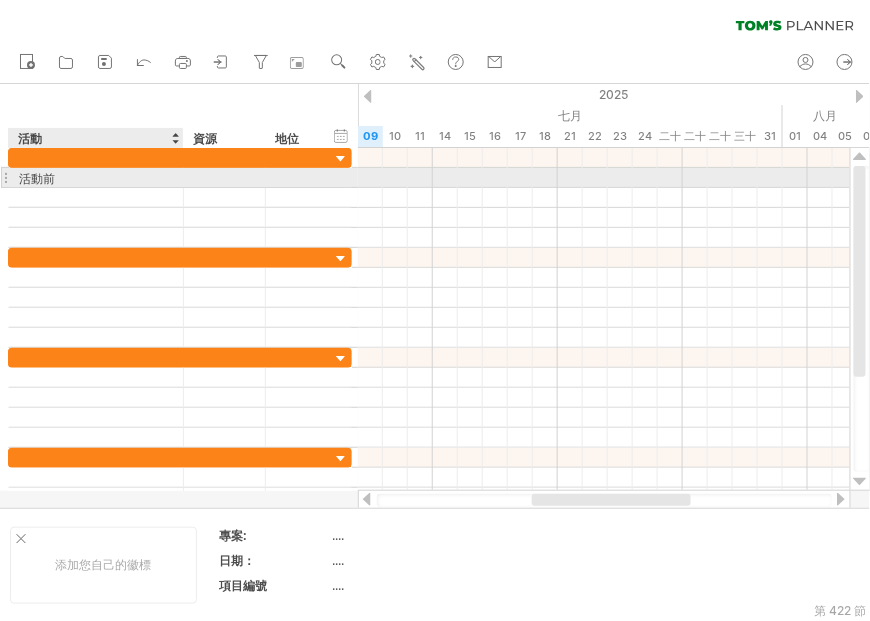 click on "活動前" at bounding box center (37, 178) 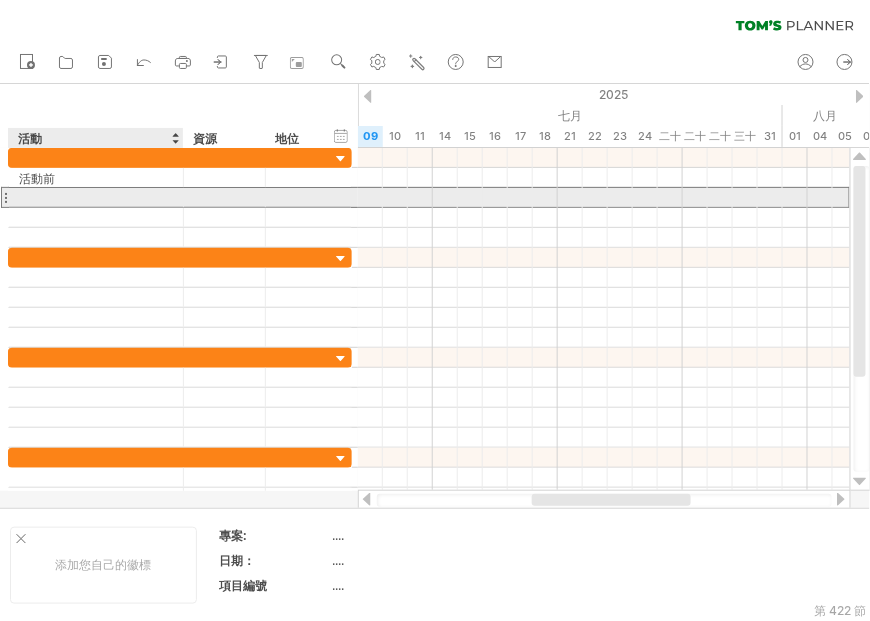 click at bounding box center (96, 197) 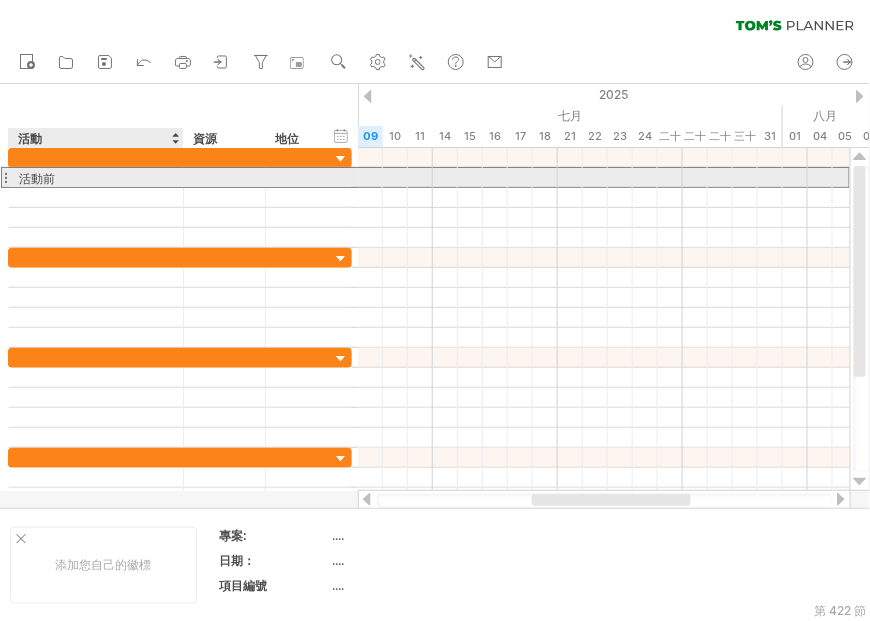 click on "活動前" at bounding box center (96, 177) 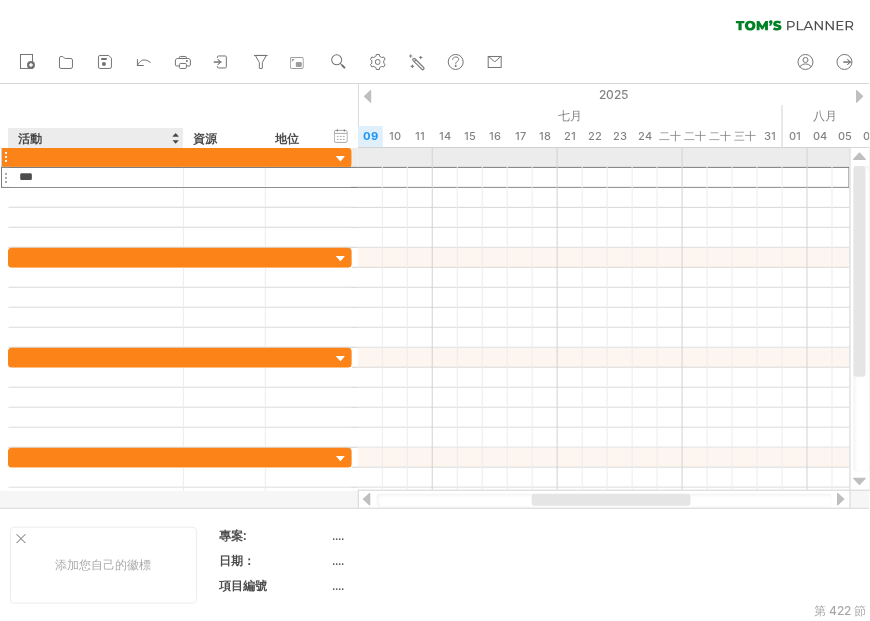 click at bounding box center (96, 157) 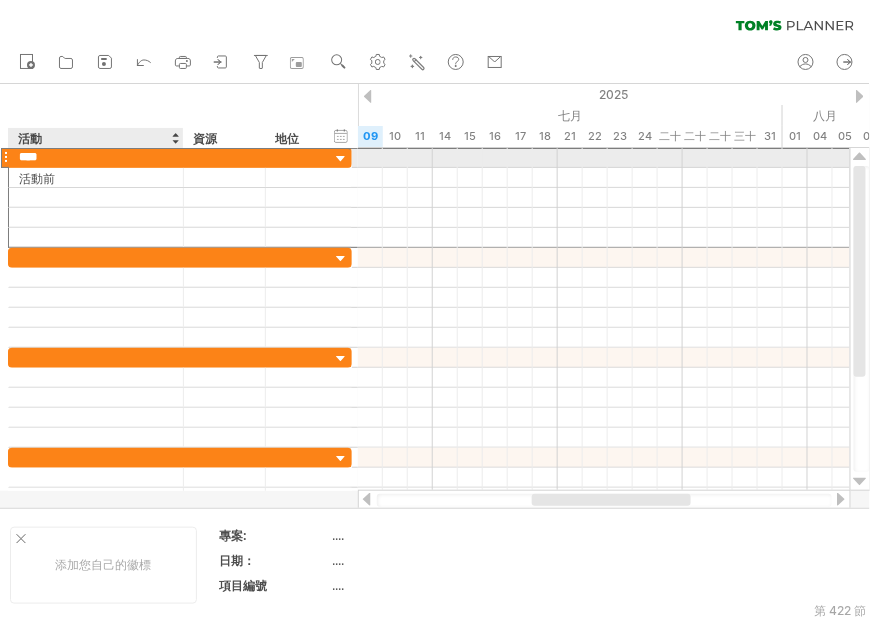 type on "***" 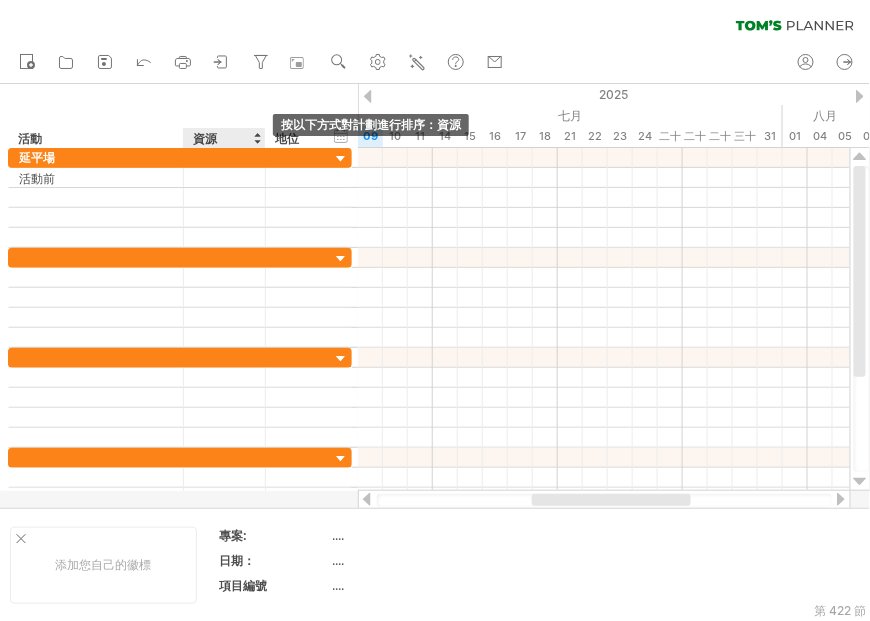 click at bounding box center [257, 138] 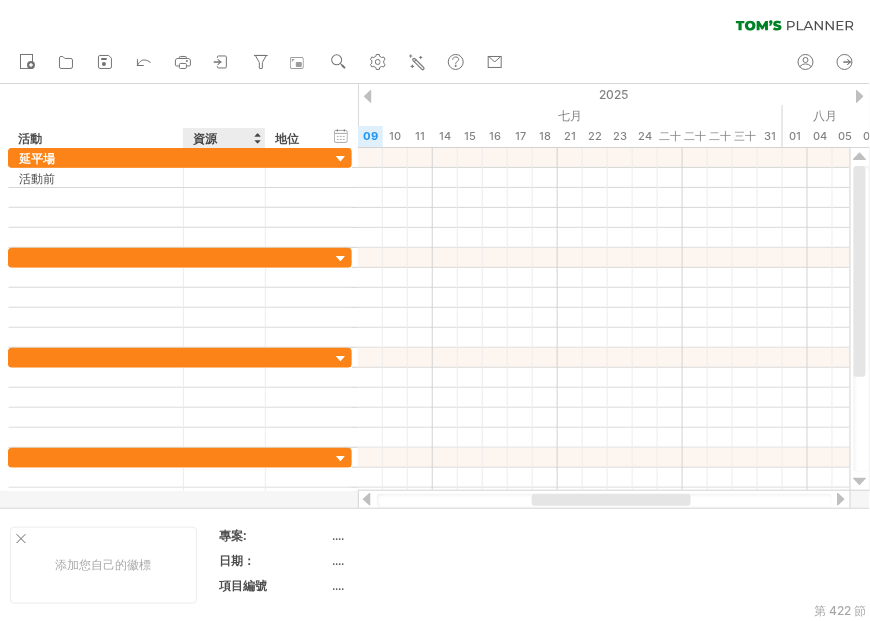 click at bounding box center (257, 138) 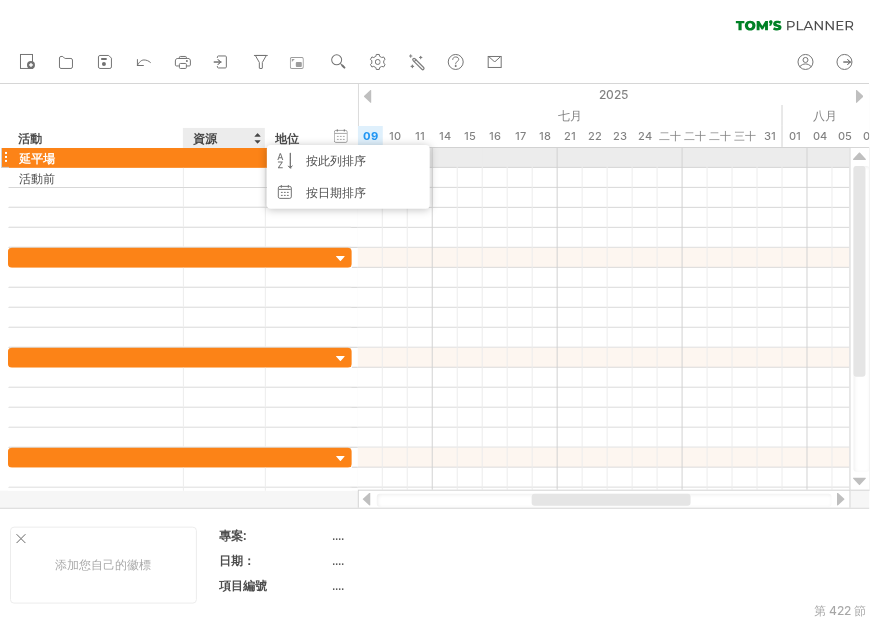click at bounding box center [96, 157] 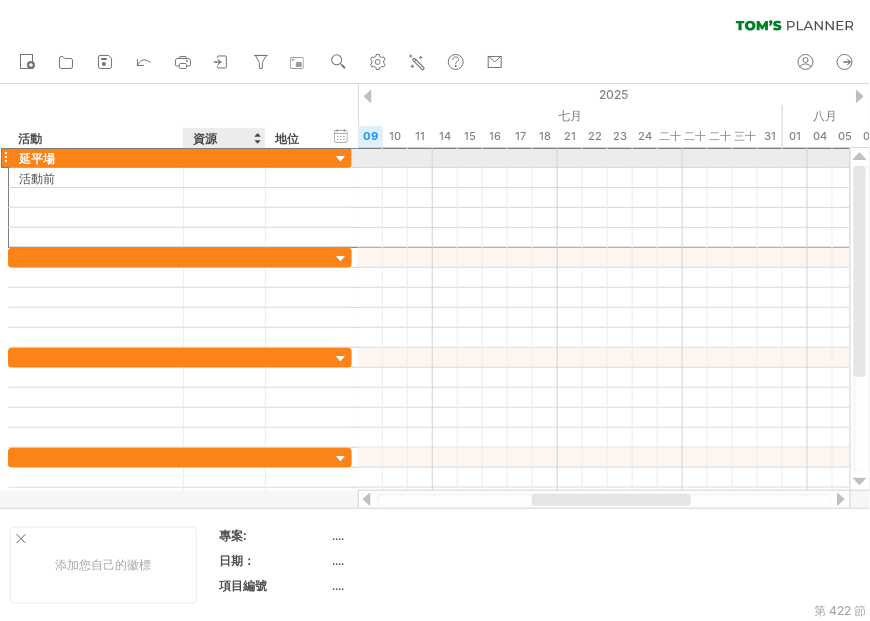 click at bounding box center [0, 0] 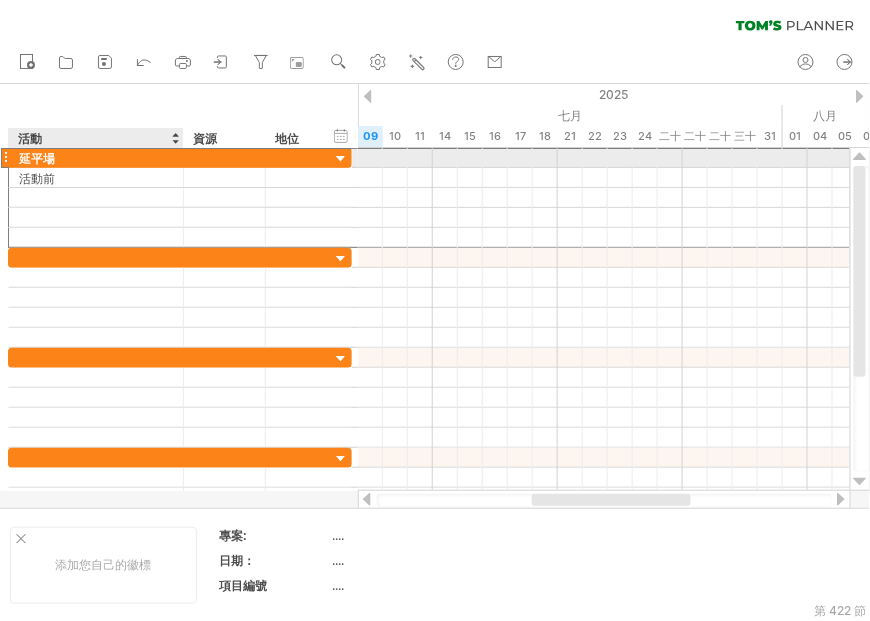click on "延平場" at bounding box center [96, 157] 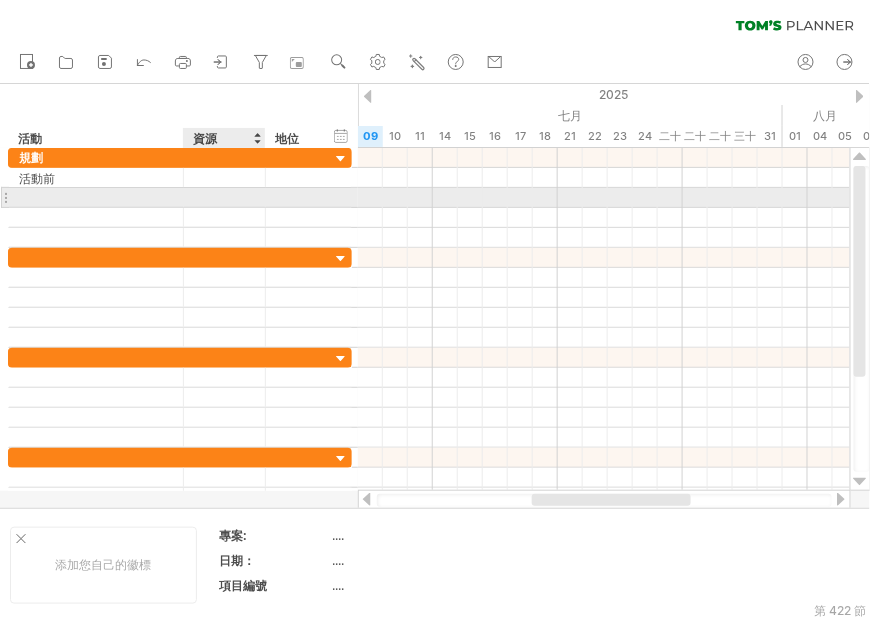 click at bounding box center (181, 198) 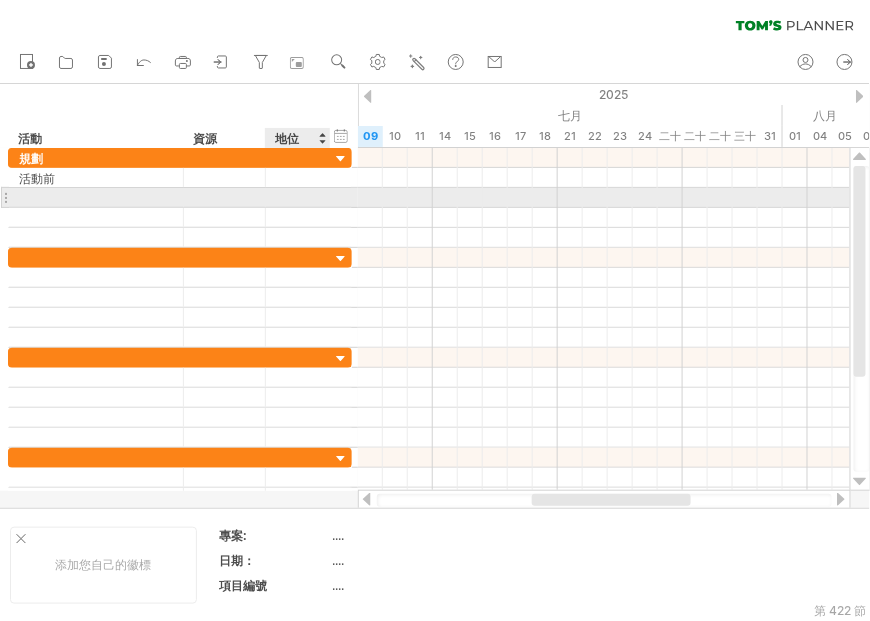 click at bounding box center (96, 197) 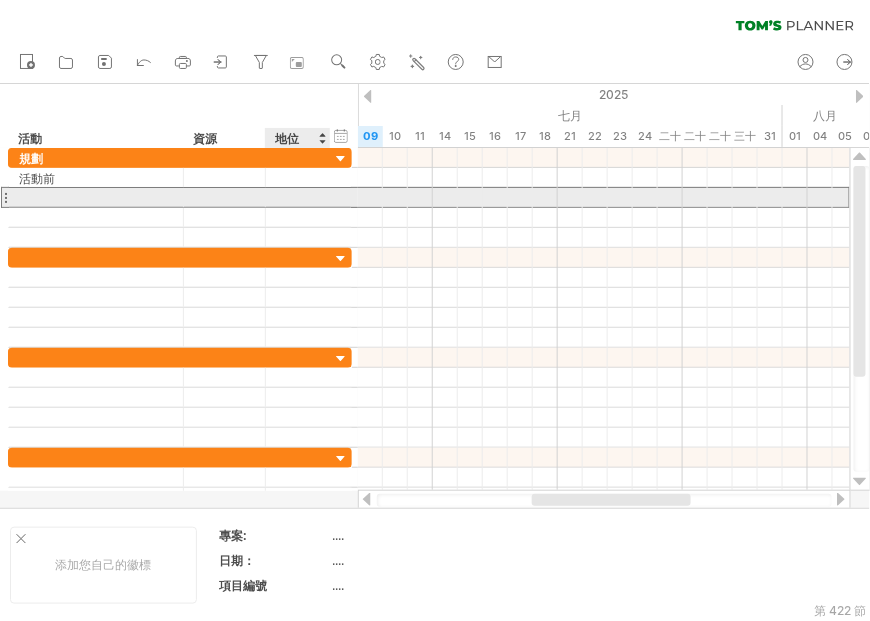 click at bounding box center (181, 198) 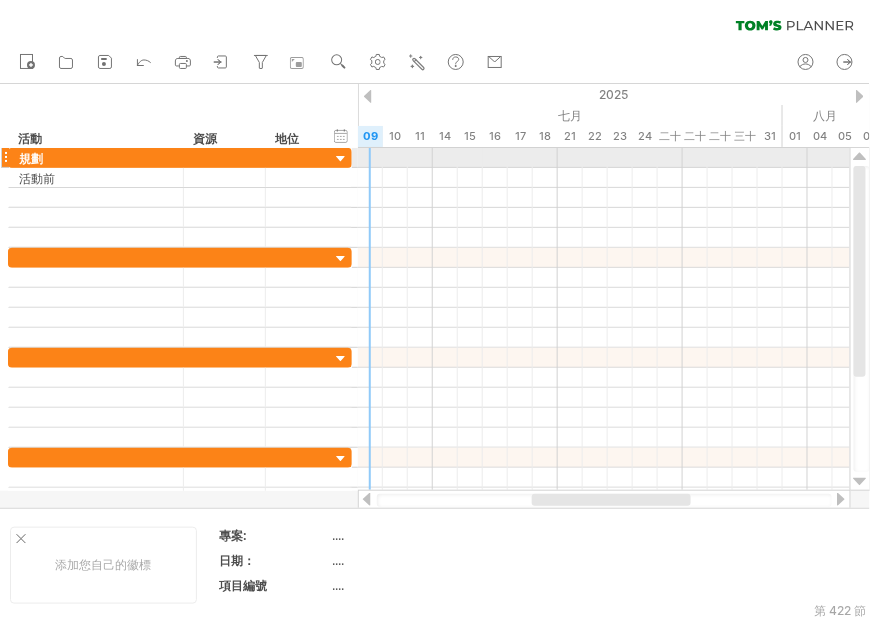 click at bounding box center [604, 158] 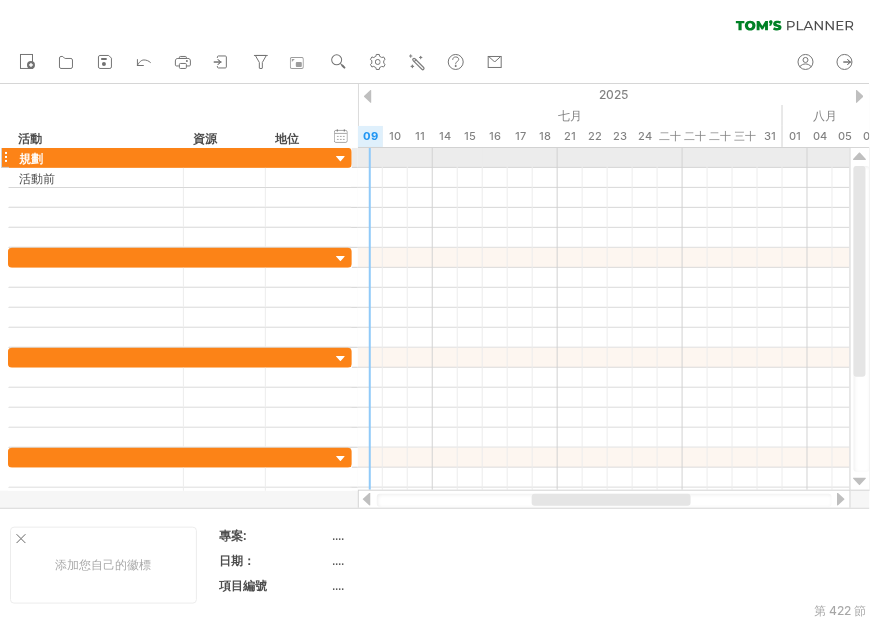 click at bounding box center [341, 159] 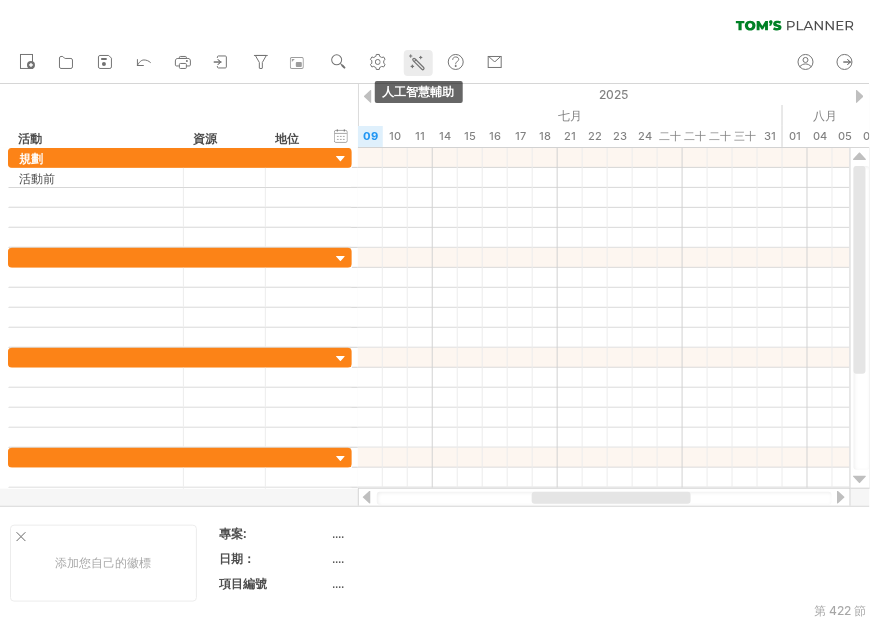 click at bounding box center (417, 62) 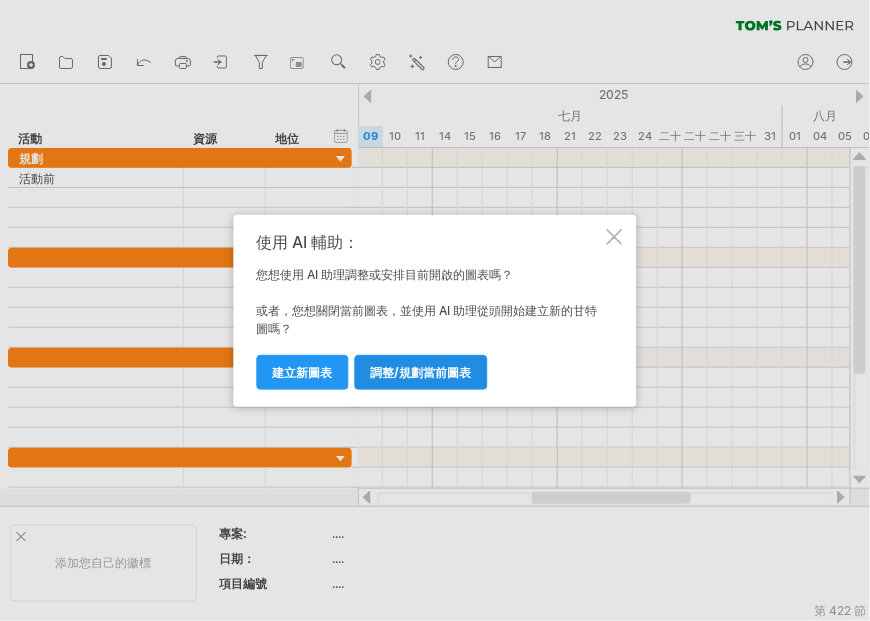 click on "調整/規劃當前圖表" at bounding box center [421, 372] 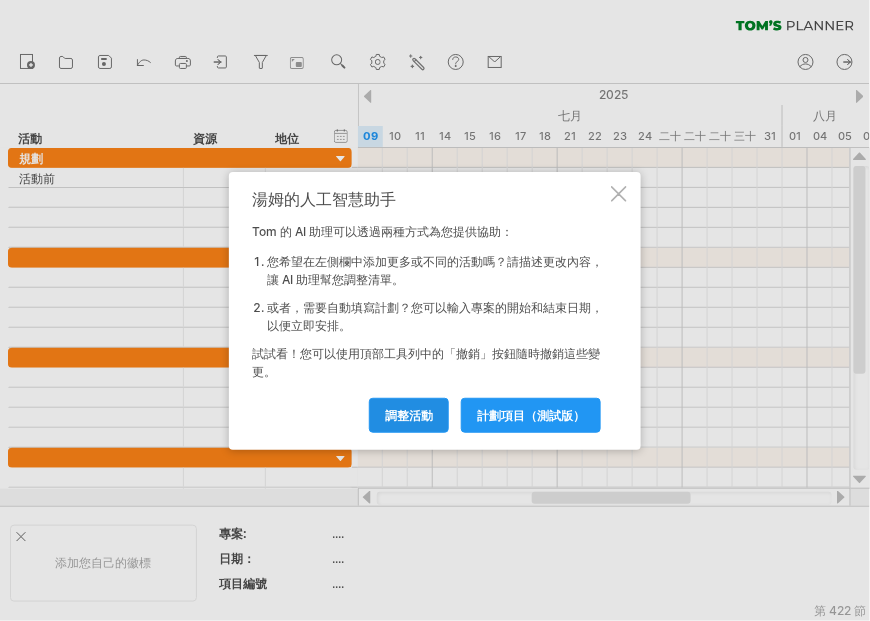 click on "調整活動" at bounding box center [409, 415] 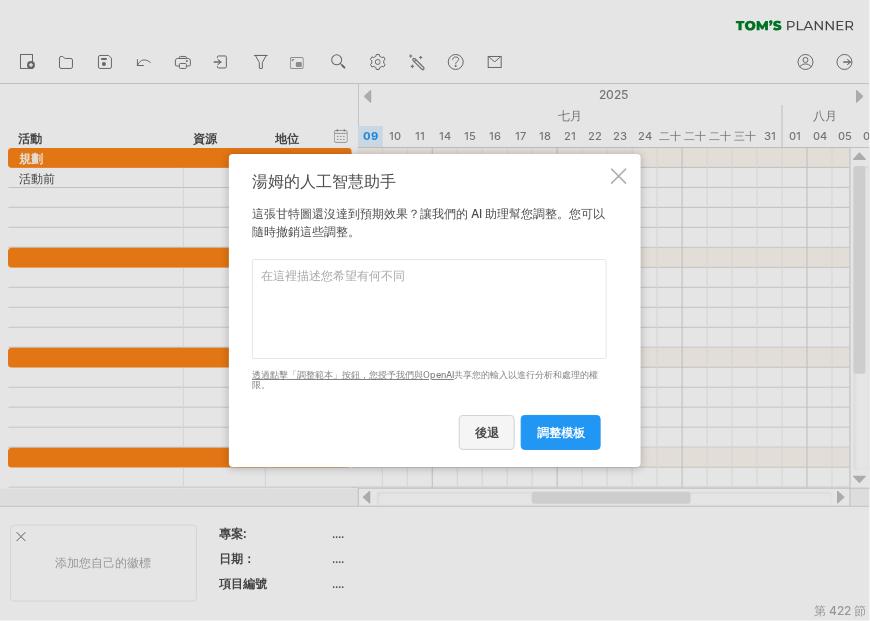 click on "後退" at bounding box center (487, 432) 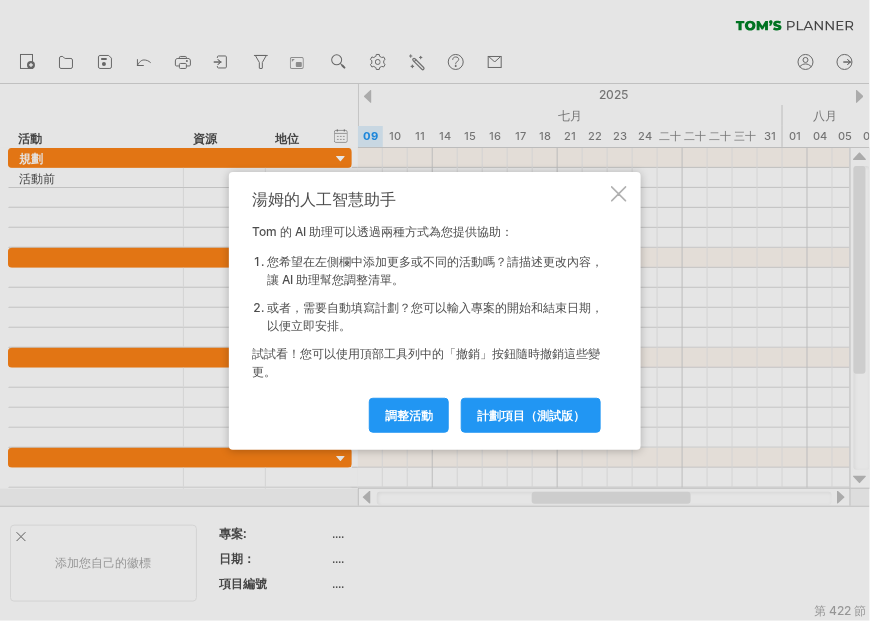 click at bounding box center [619, 194] 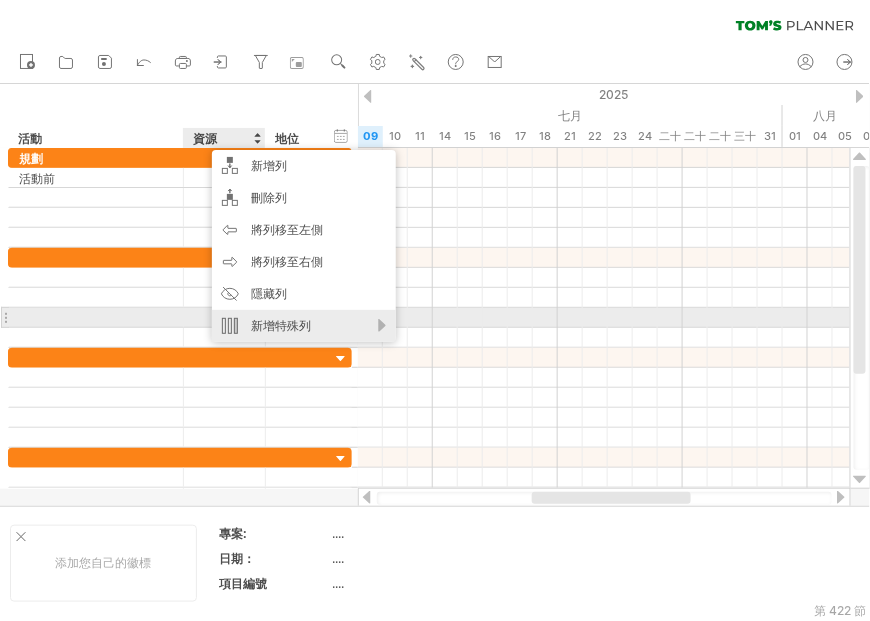 click on "新增特殊列" at bounding box center [281, 325] 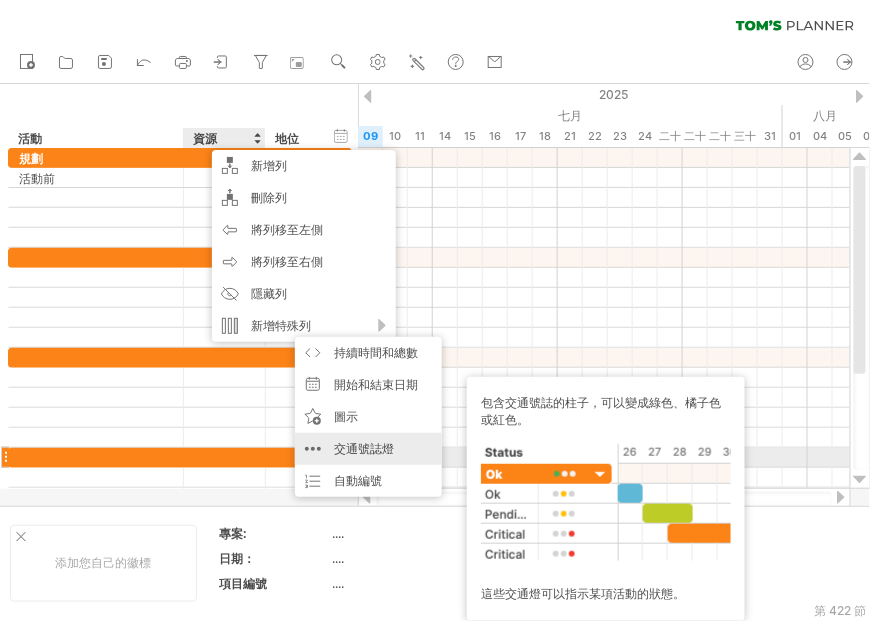click on "交通號誌燈" at bounding box center (364, 448) 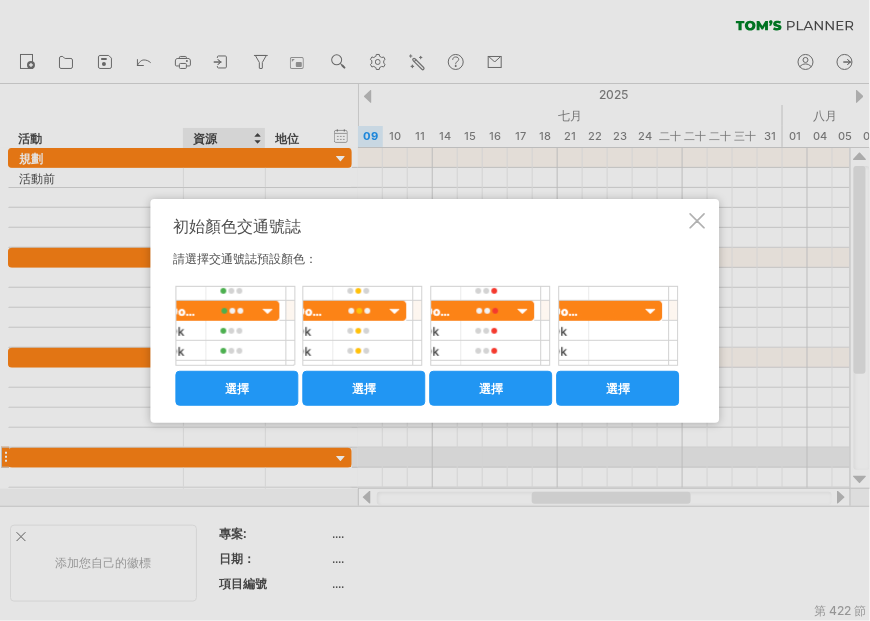 click at bounding box center (698, 221) 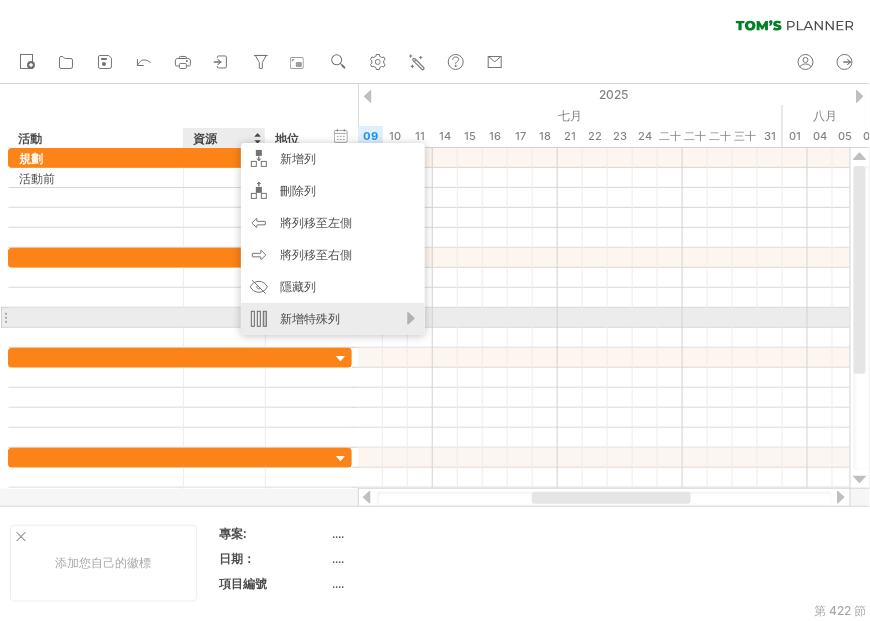 click on "新增特殊列" at bounding box center (310, 318) 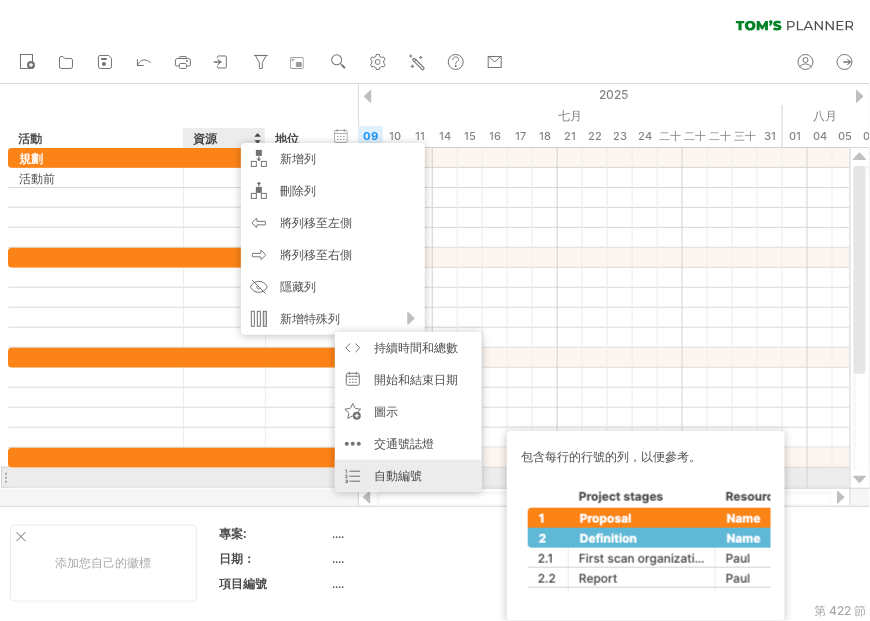 click on "自動編號 包含每行的行號的列，以便於參考。" at bounding box center (408, 476) 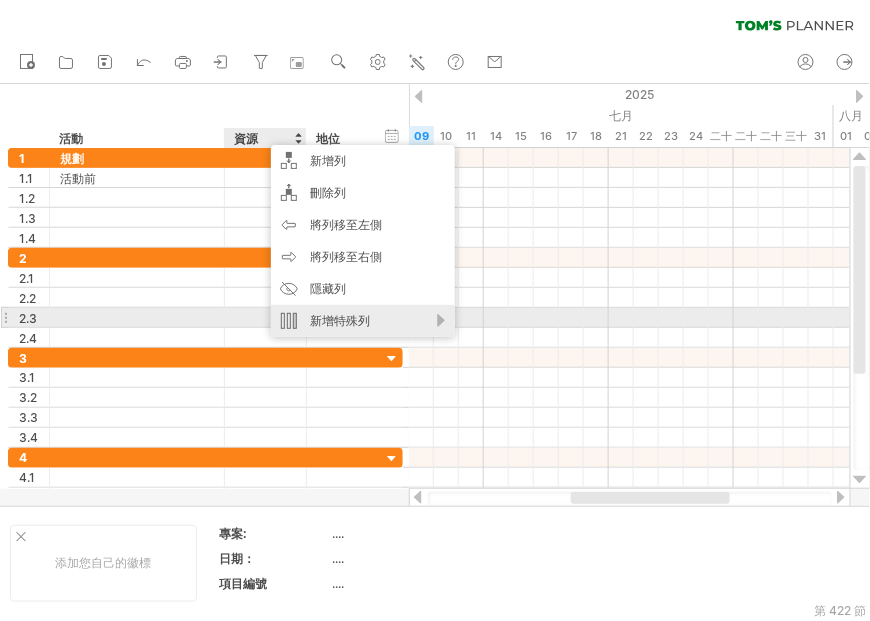 click on "新增特殊列" at bounding box center (363, 321) 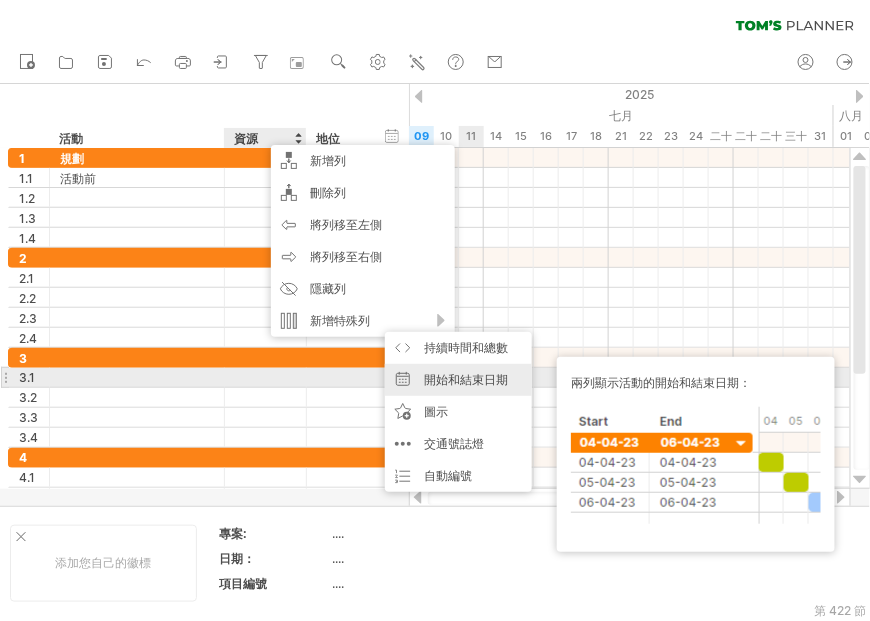 click on "開始和結束日期" at bounding box center [466, 379] 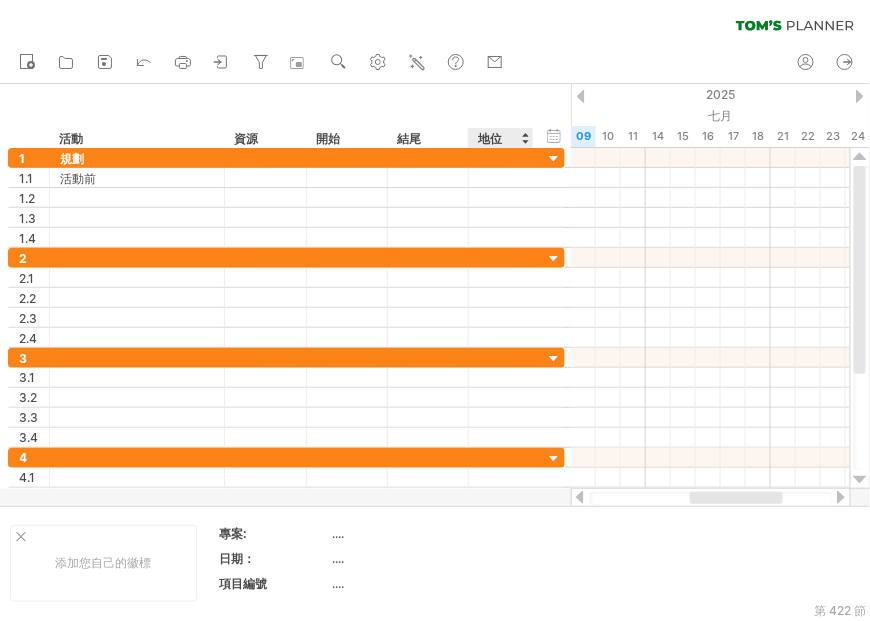 click on "地位" at bounding box center [500, 138] 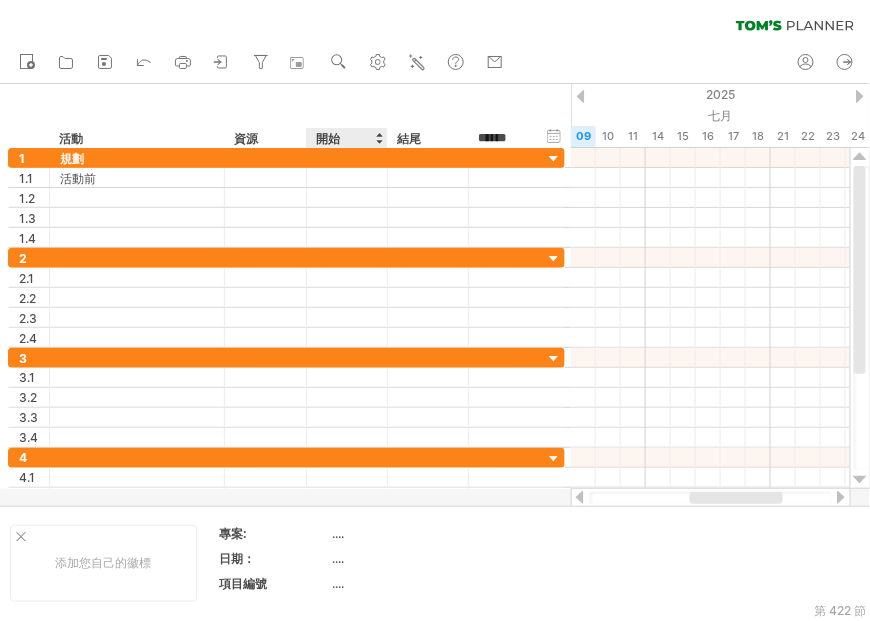 click on "結尾" at bounding box center [409, 138] 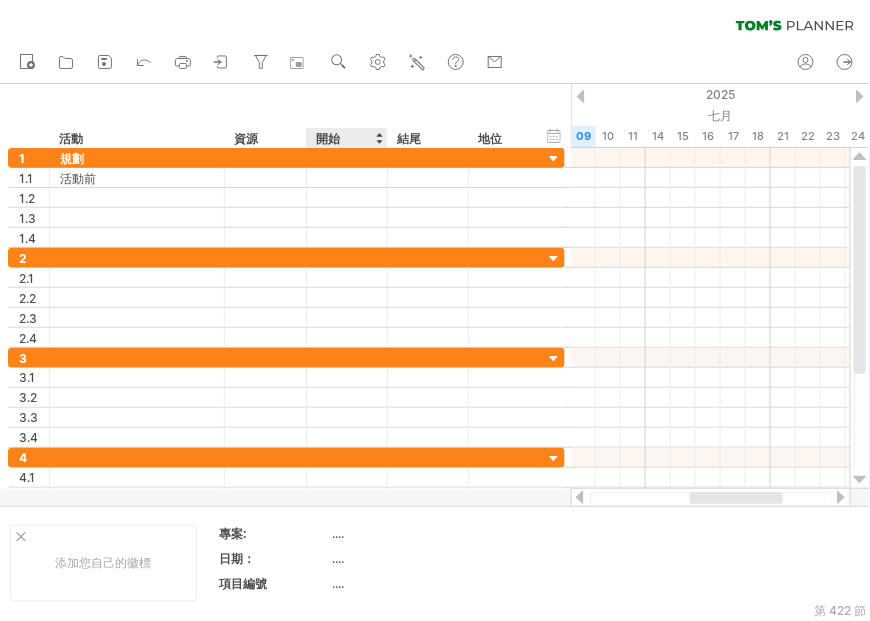 click on "******** [ACTIVITY] ******** [RESOURCE] [START] [END] ****** [STATUS]" at bounding box center (285, 116) 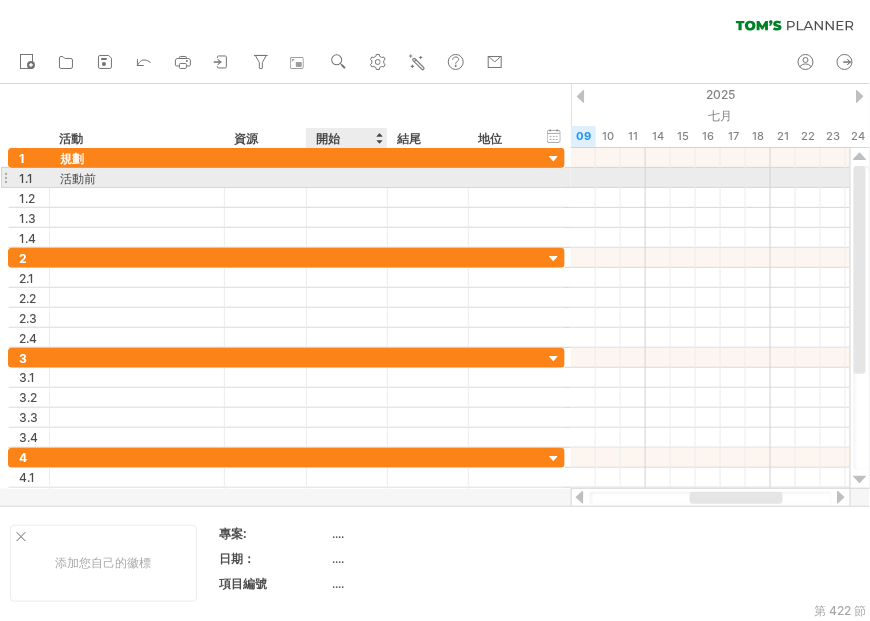 click at bounding box center (347, 177) 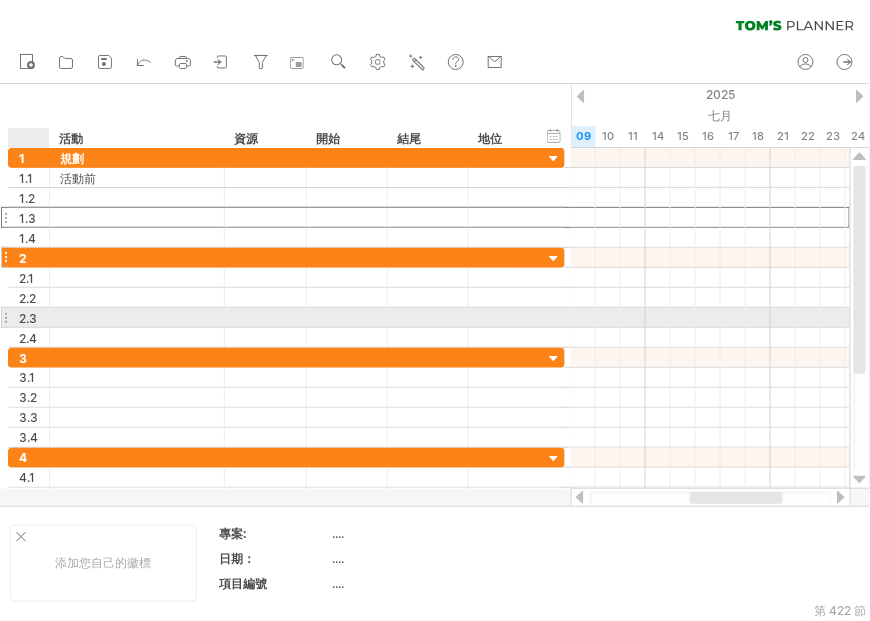 drag, startPoint x: 770, startPoint y: 28, endPoint x: 32, endPoint y: 252, distance: 771.2457 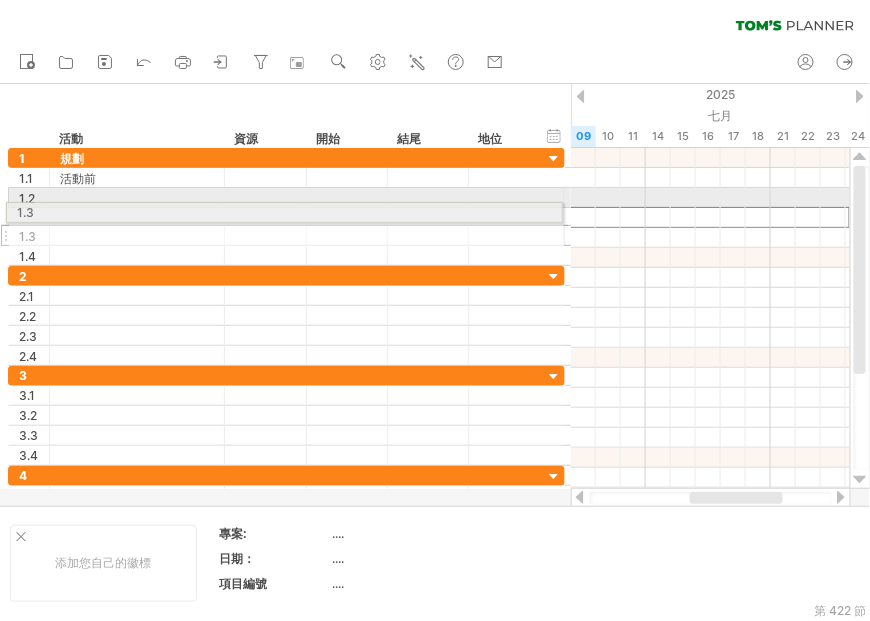 drag, startPoint x: 7, startPoint y: 217, endPoint x: 0, endPoint y: 209, distance: 10.630146 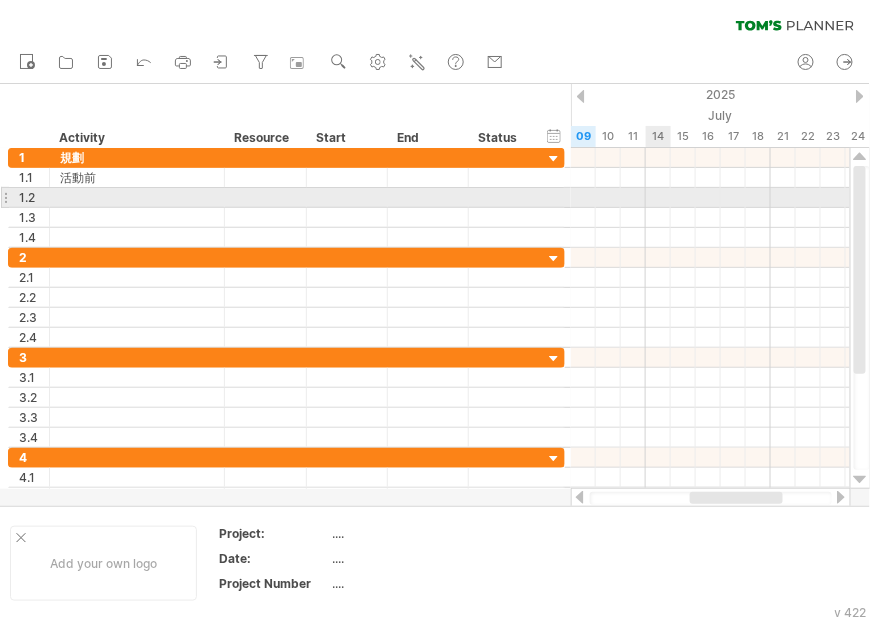 click at bounding box center [710, 198] 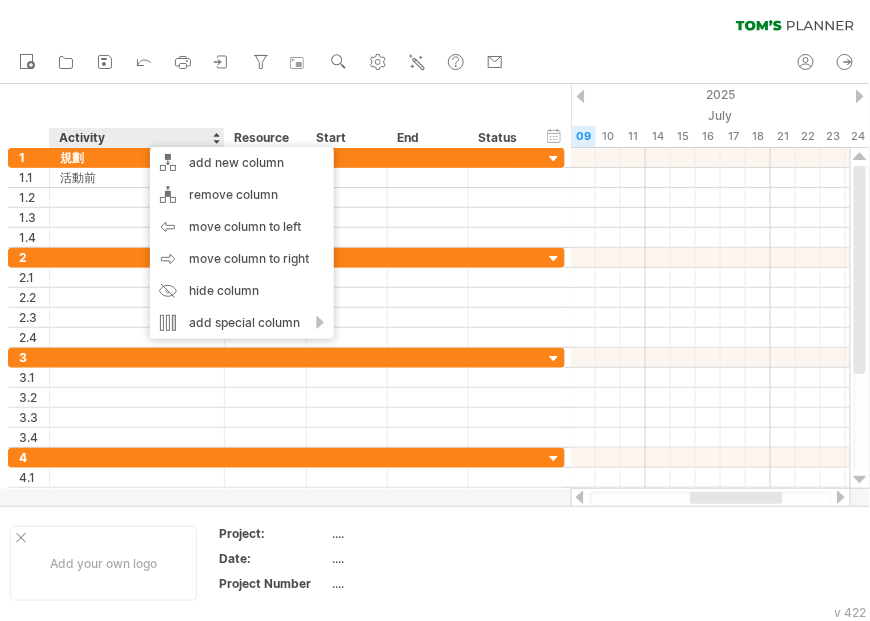 click on "Resource" at bounding box center (136, 138) 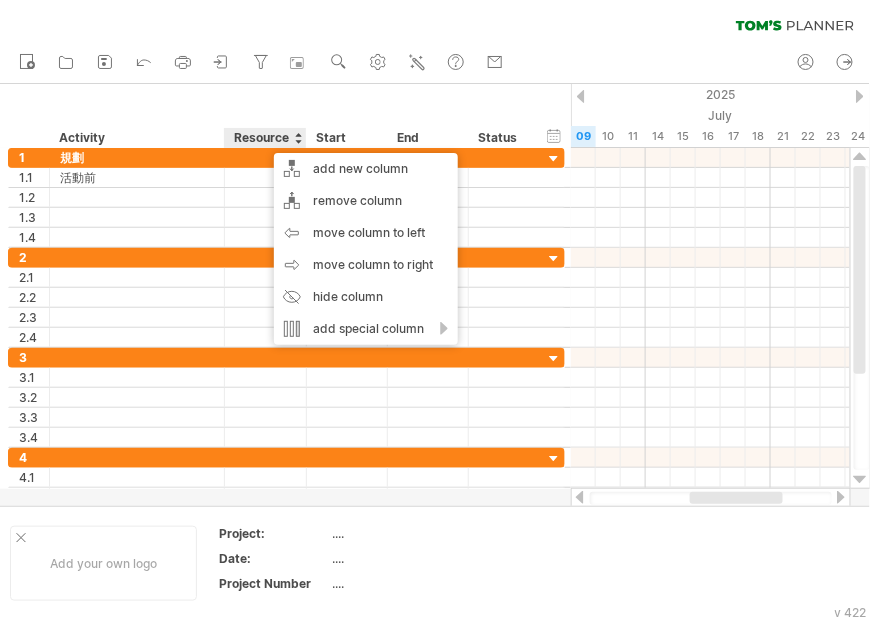 click on "Activity" at bounding box center (136, 138) 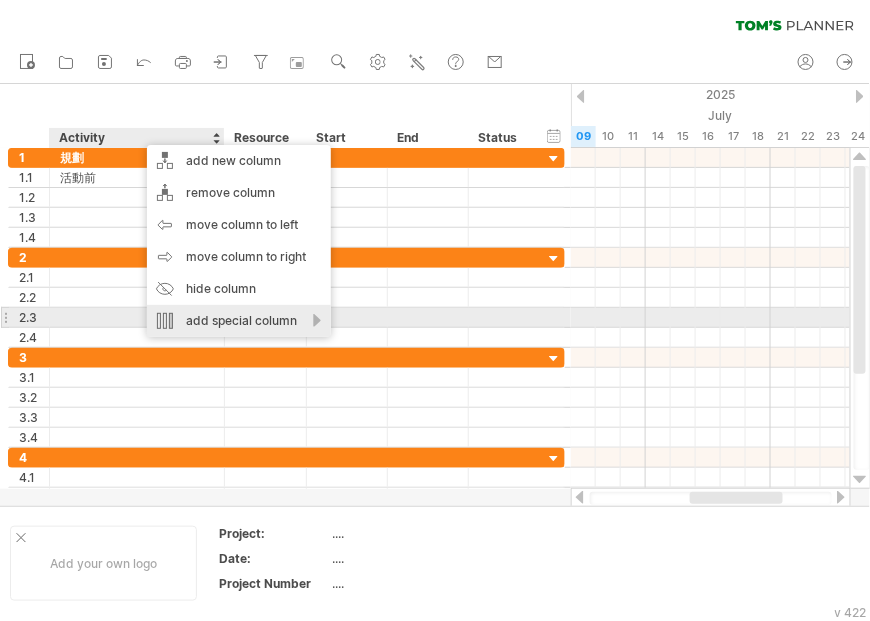 click on "add special column" at bounding box center [239, 321] 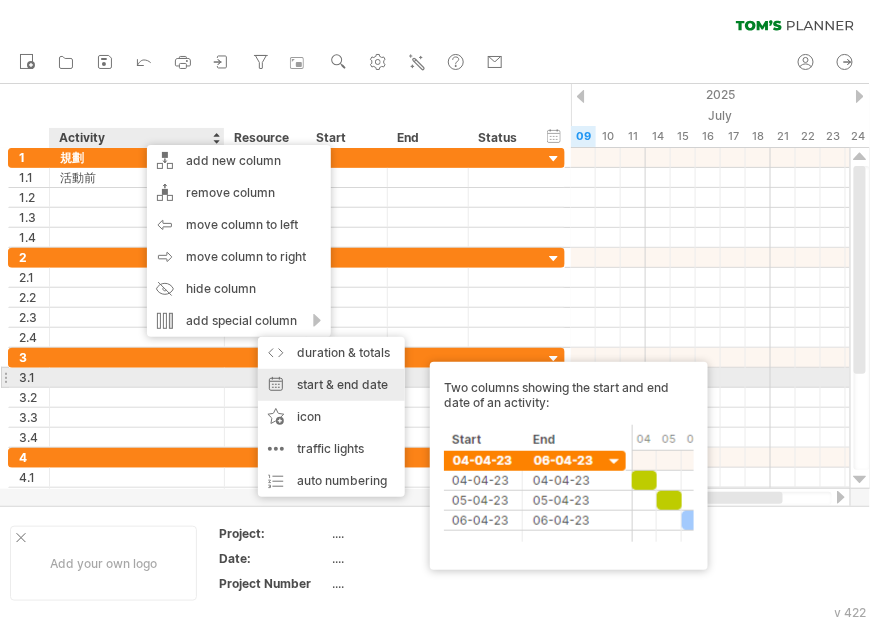 click on "start & end date Two columns showing the start and end date of an activity:" at bounding box center [331, 385] 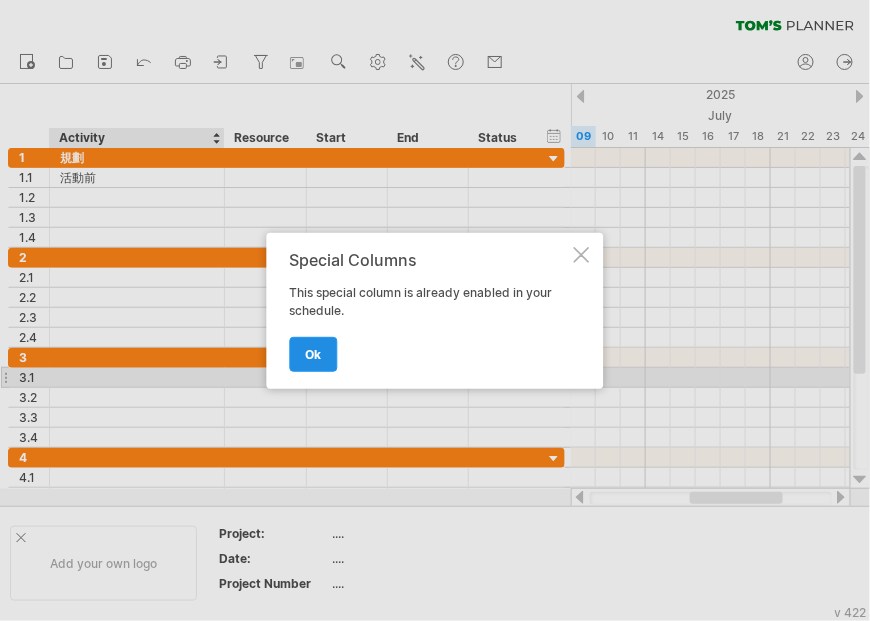 click on "ok" at bounding box center (314, 354) 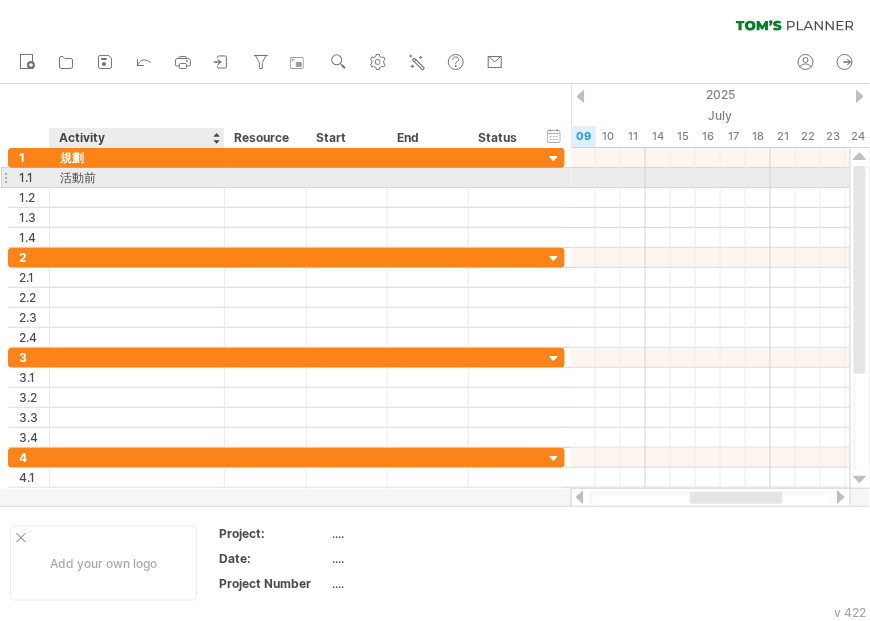 click on "活動前" at bounding box center (137, 177) 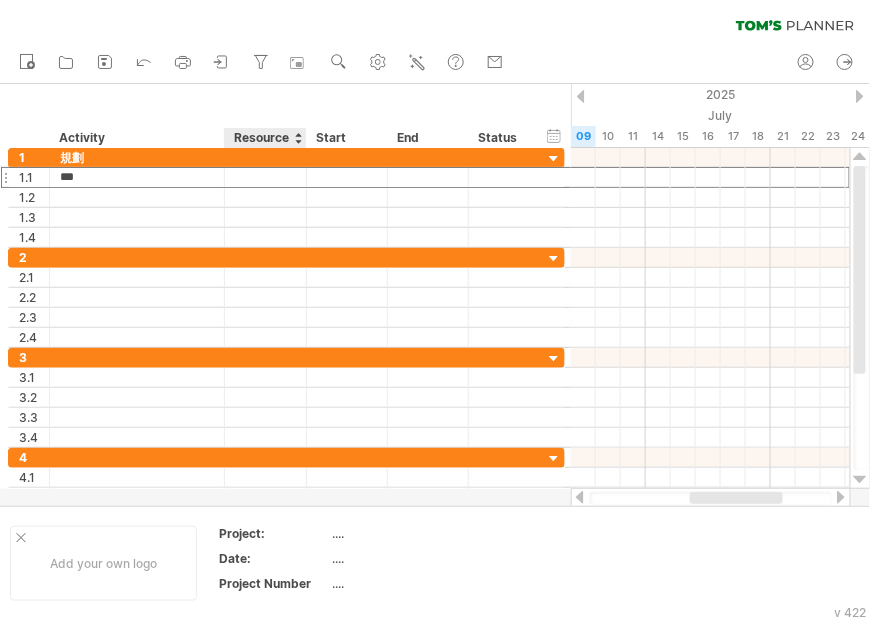 click on "Resource" at bounding box center [264, 138] 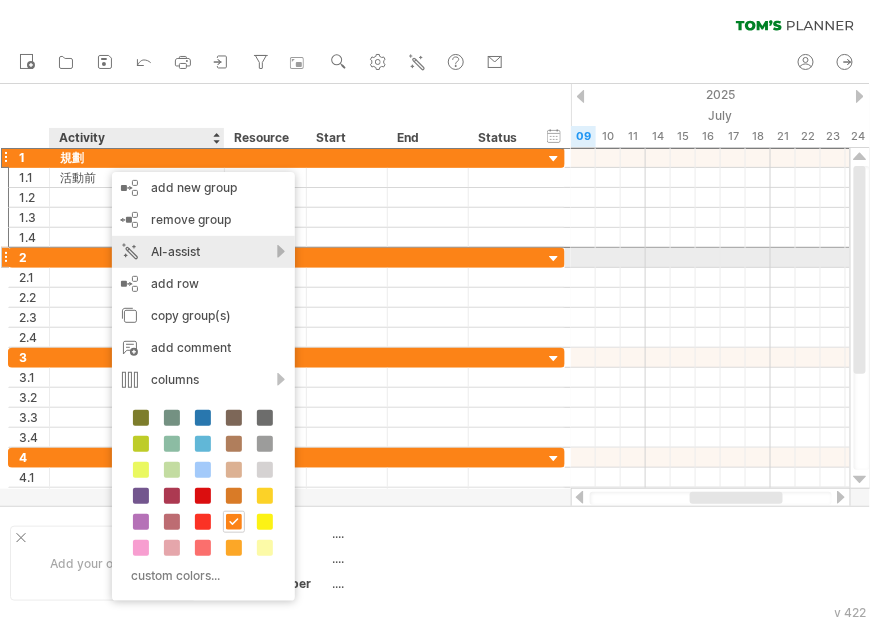 click on "AI-assist" at bounding box center [203, 252] 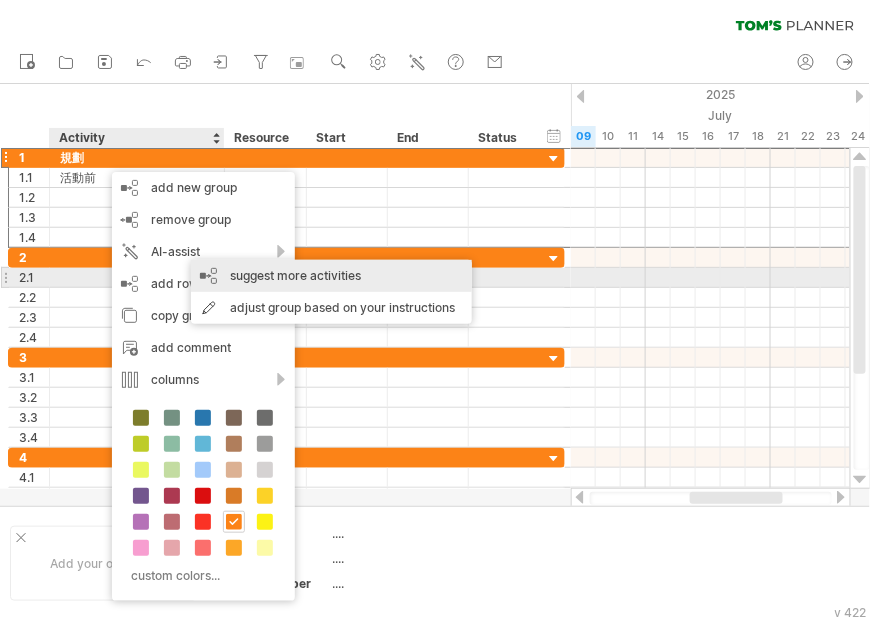 click on "suggest more activities" at bounding box center [331, 276] 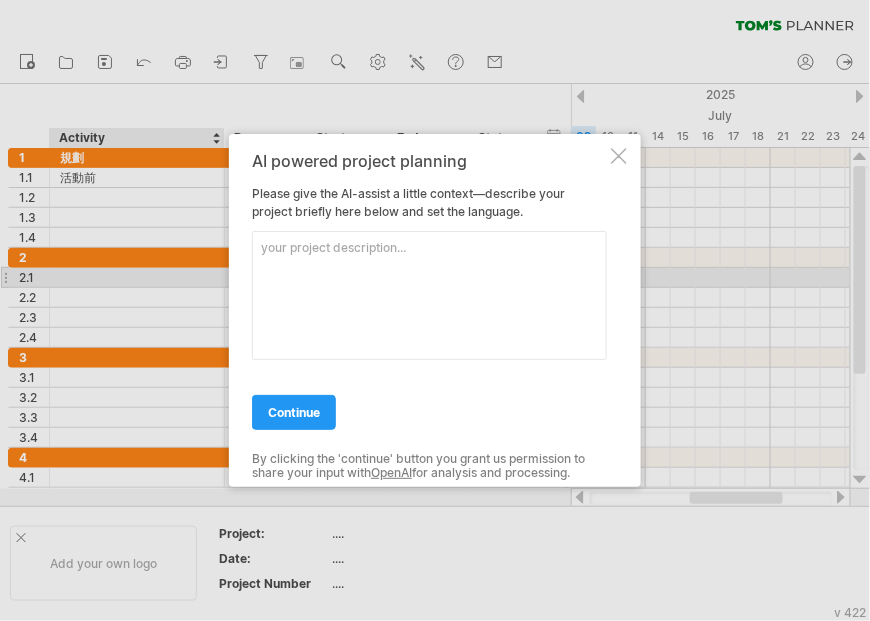 click at bounding box center (619, 156) 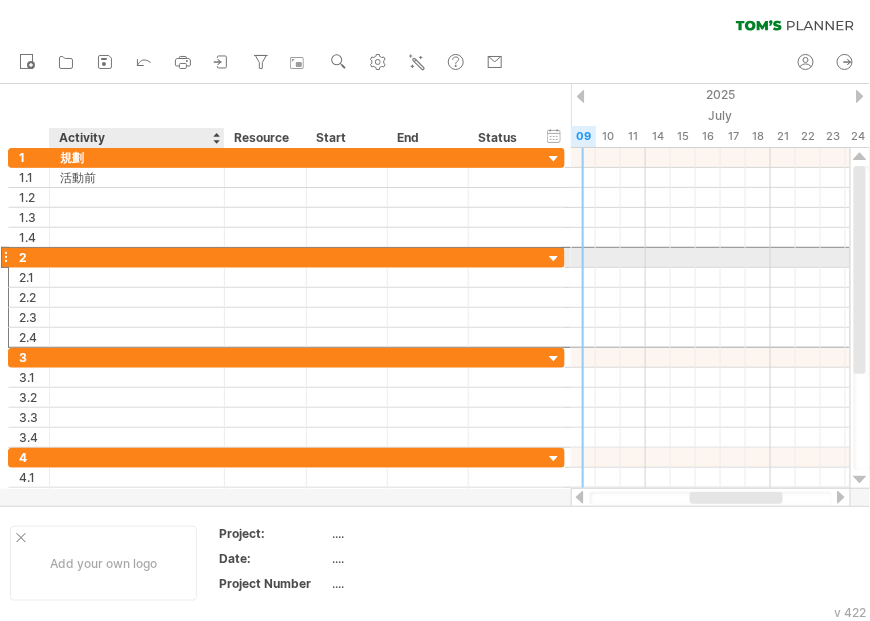 click at bounding box center [137, 257] 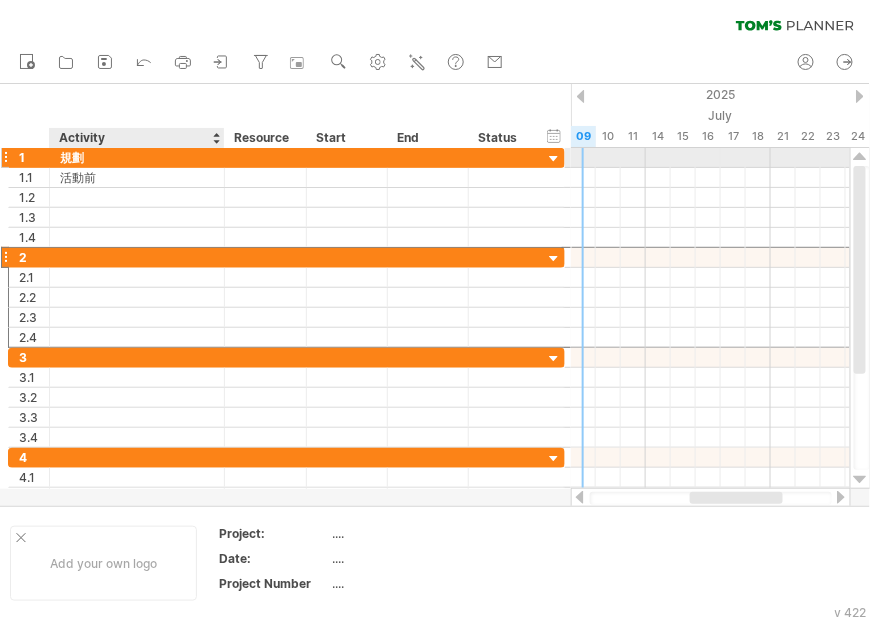 click on "規劃" at bounding box center [137, 157] 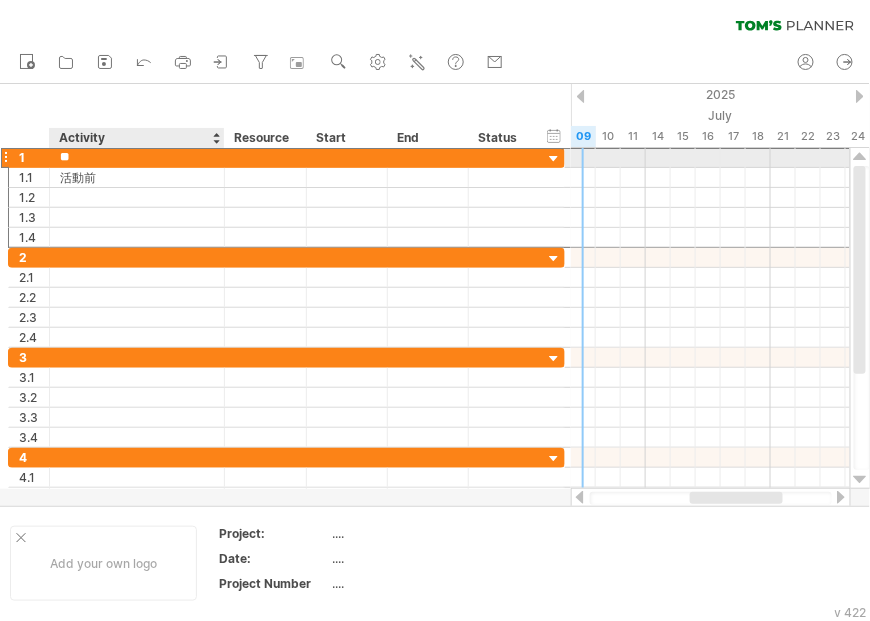 click on "**" at bounding box center [137, 157] 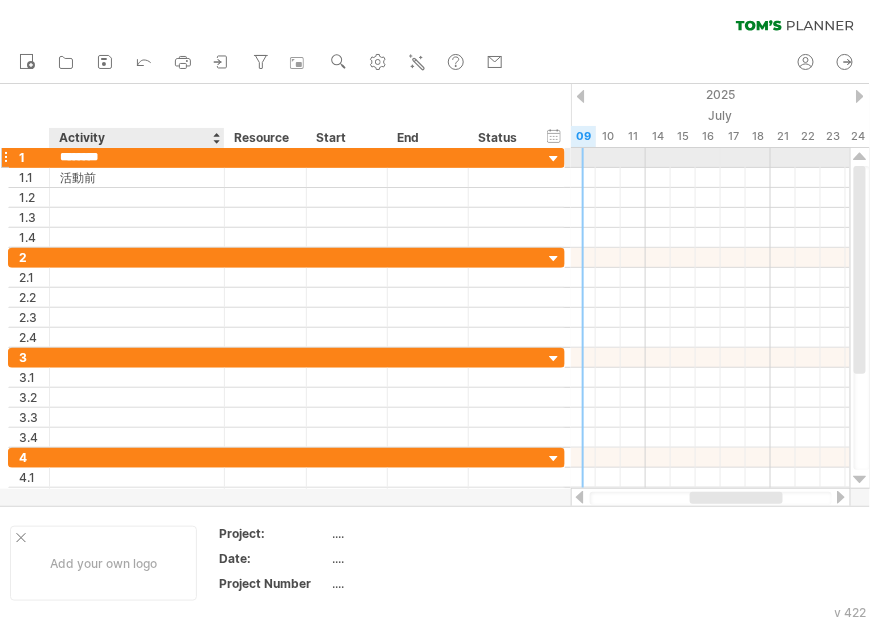 type on "******" 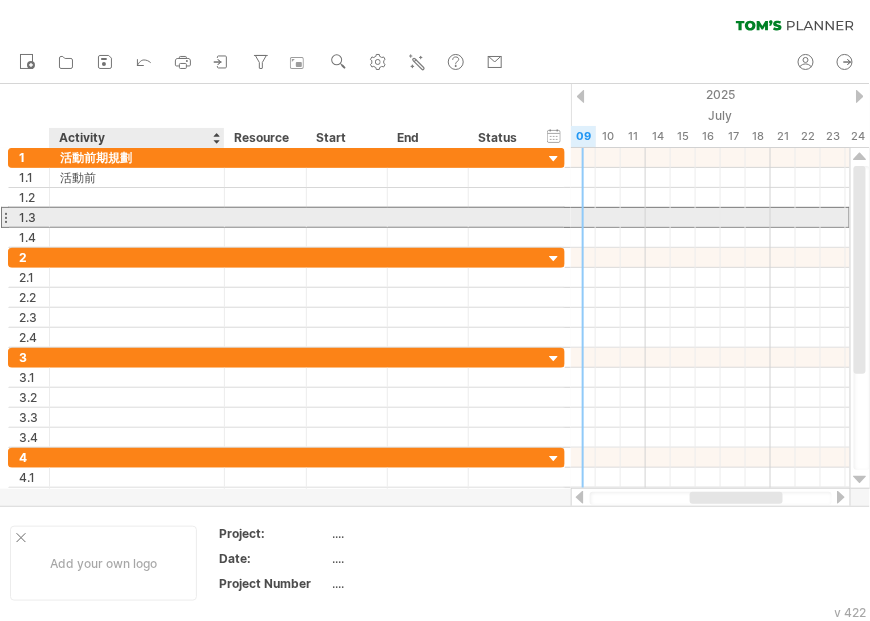 click at bounding box center (137, 217) 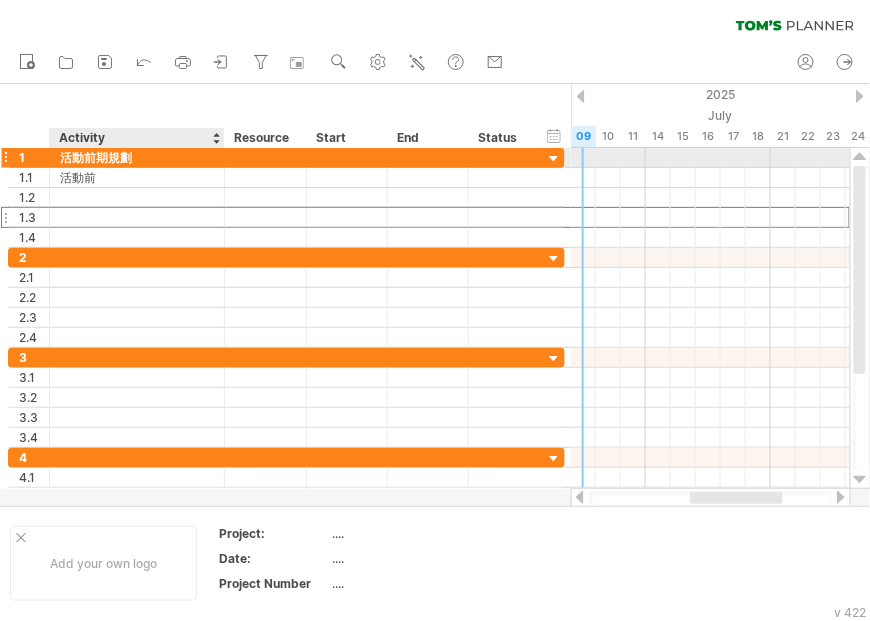 click on "活動前期規劃" at bounding box center [137, 157] 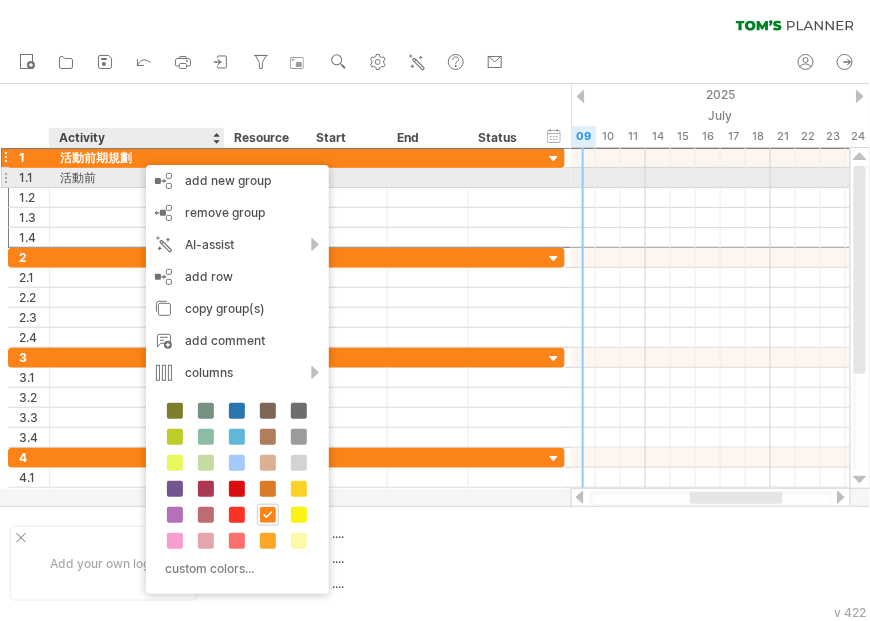 click on "活動前" at bounding box center (137, 177) 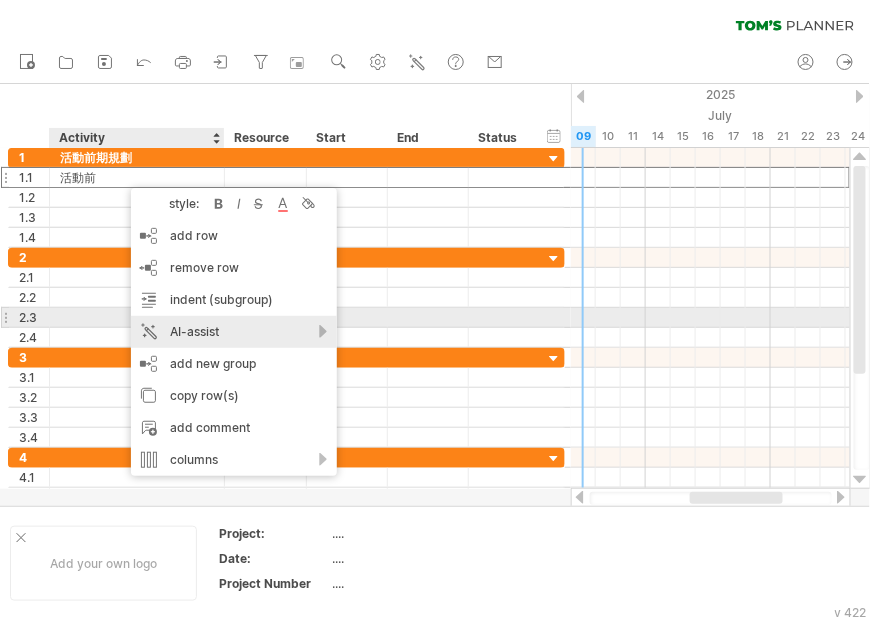click on "AI-assist" at bounding box center [234, 332] 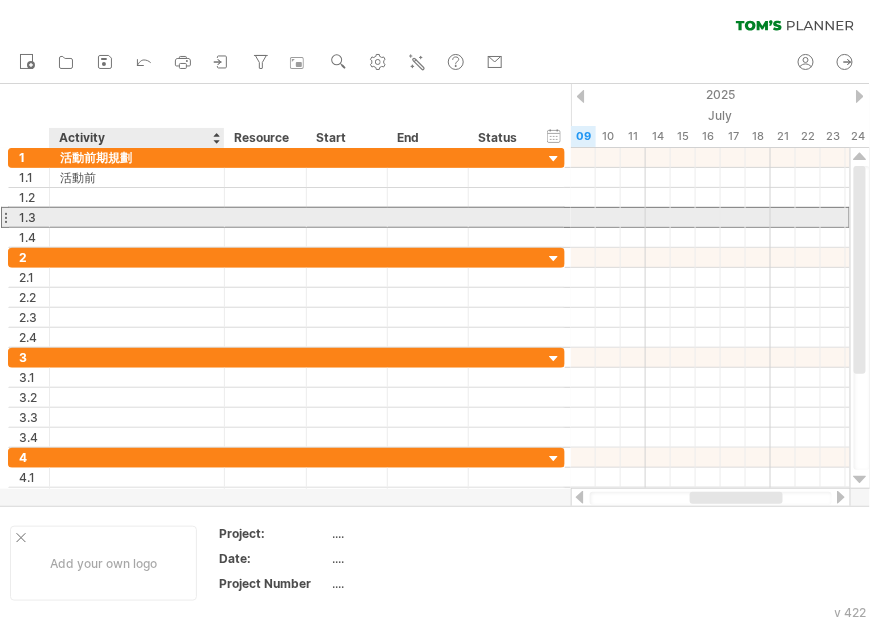 click at bounding box center [137, 217] 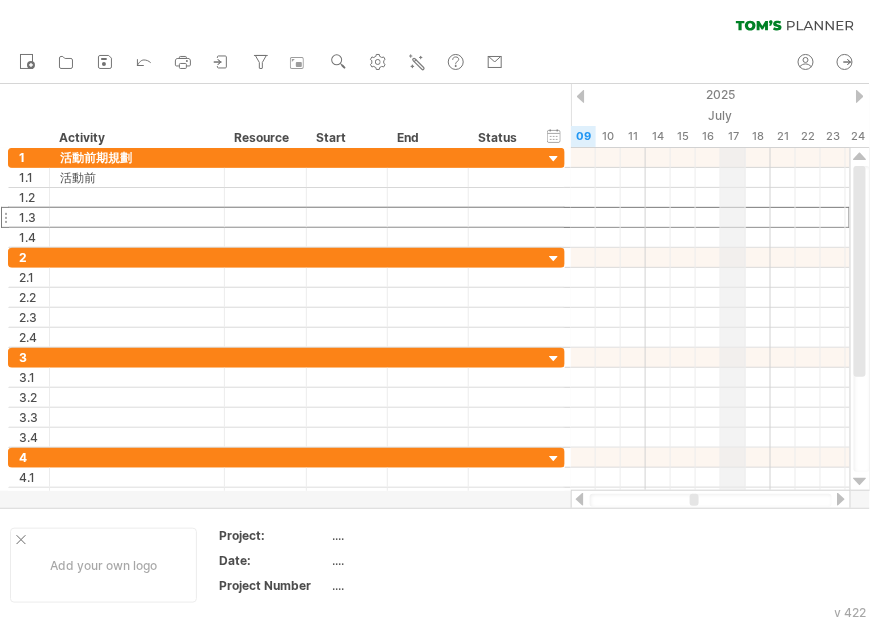 click on "2025" at bounding box center [1021, 94] 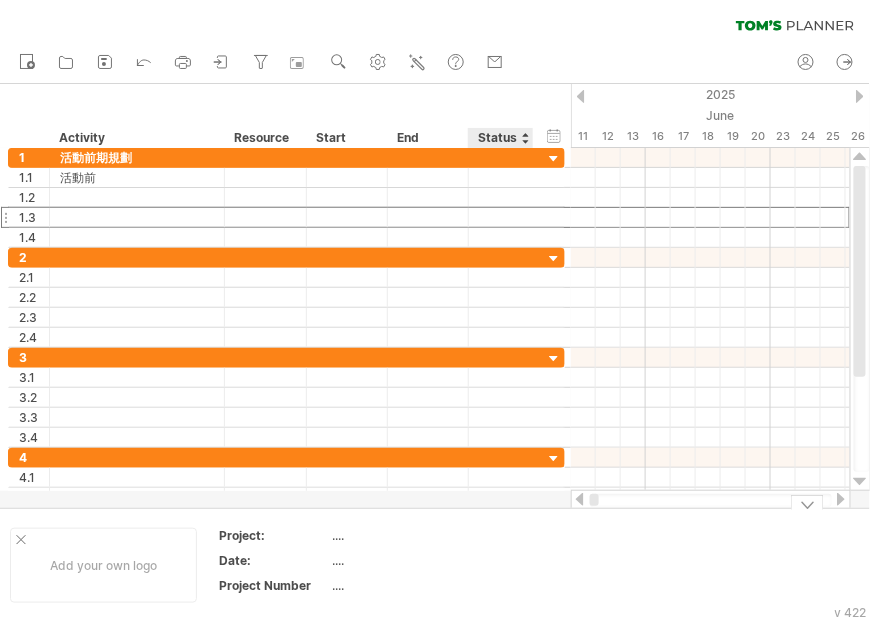 drag, startPoint x: 696, startPoint y: 500, endPoint x: 477, endPoint y: 510, distance: 219.2282 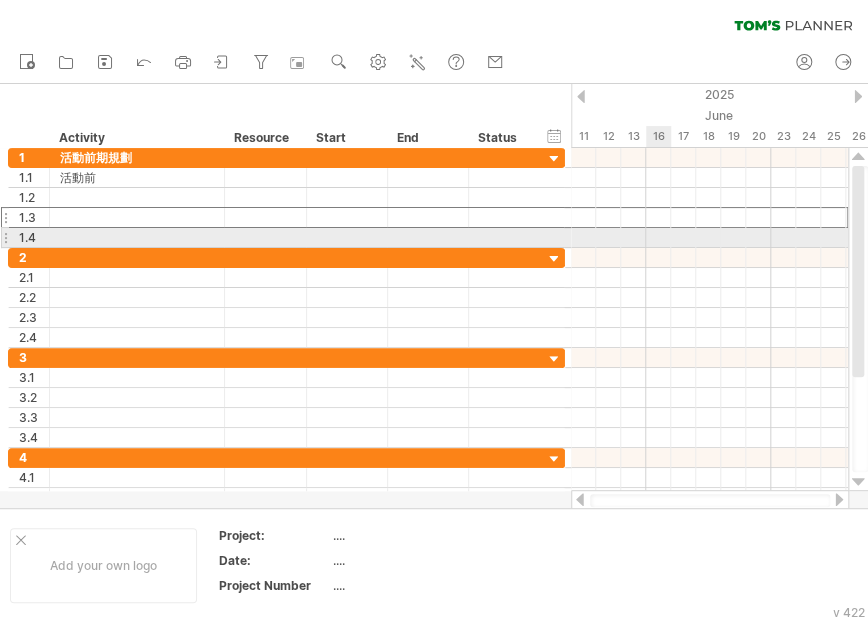 click at bounding box center (709, 238) 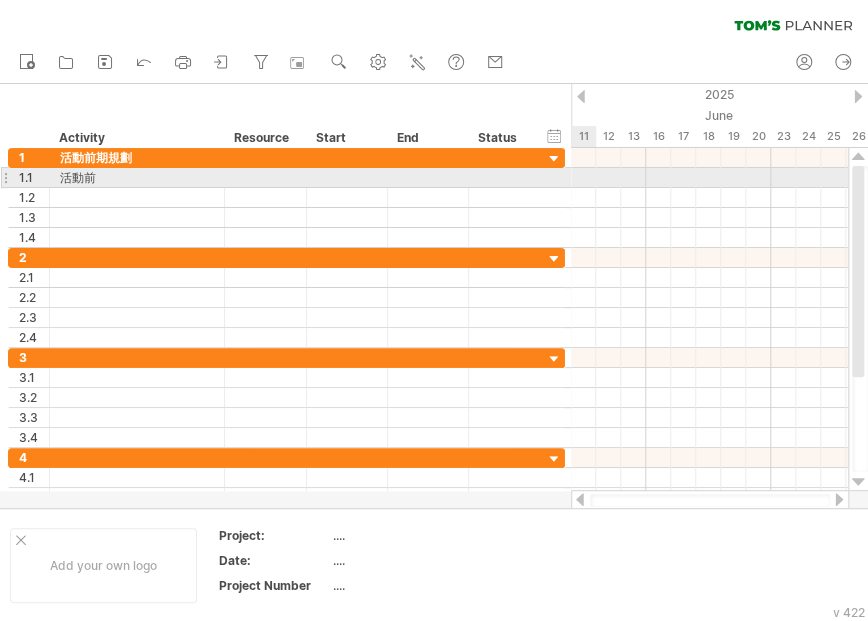 click at bounding box center [709, 178] 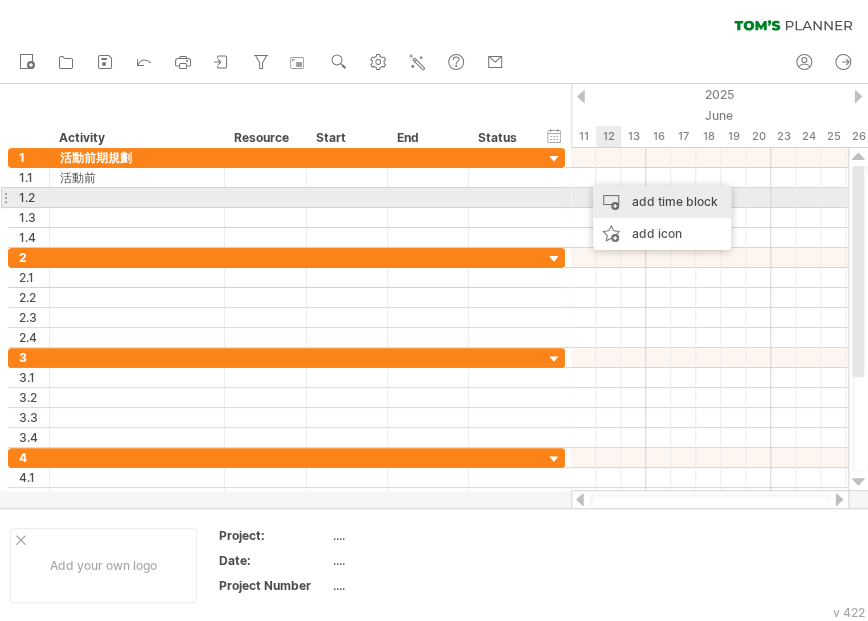 click on "add time block" at bounding box center [662, 202] 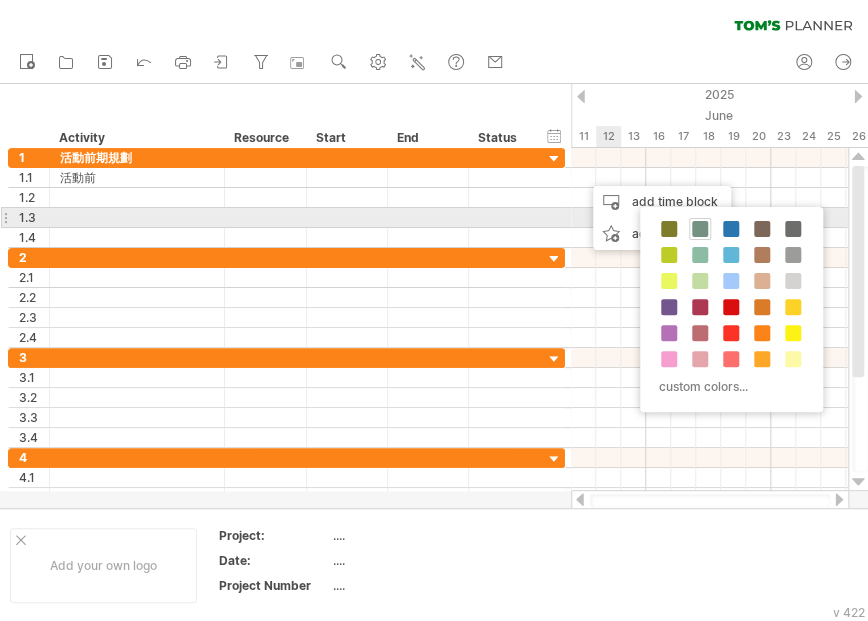 click at bounding box center (700, 229) 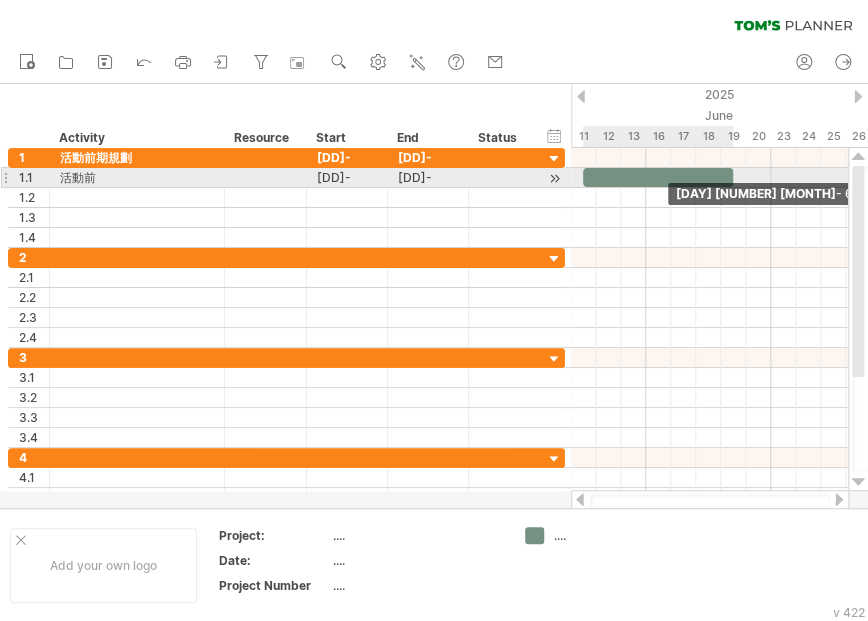 drag, startPoint x: 604, startPoint y: 180, endPoint x: 732, endPoint y: 181, distance: 128.0039 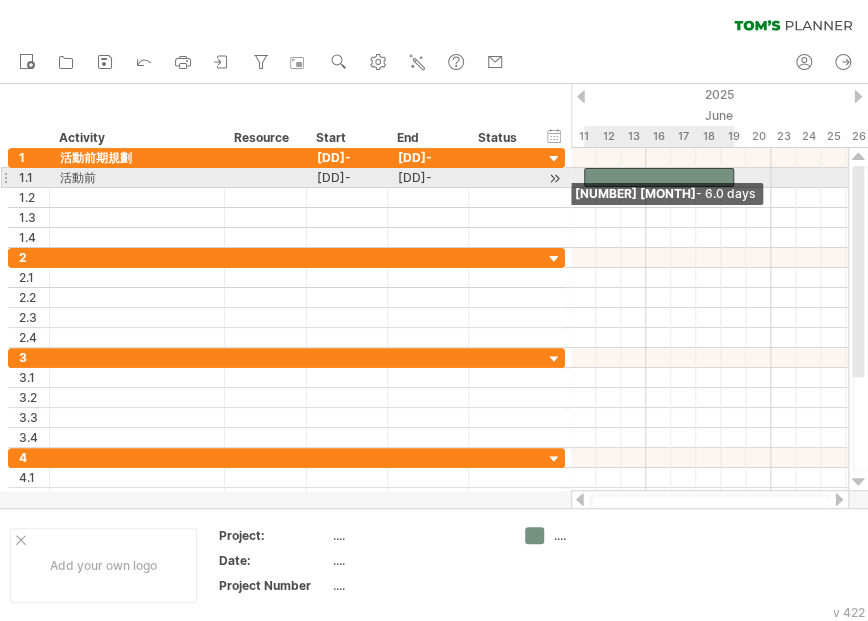 click at bounding box center [584, 177] 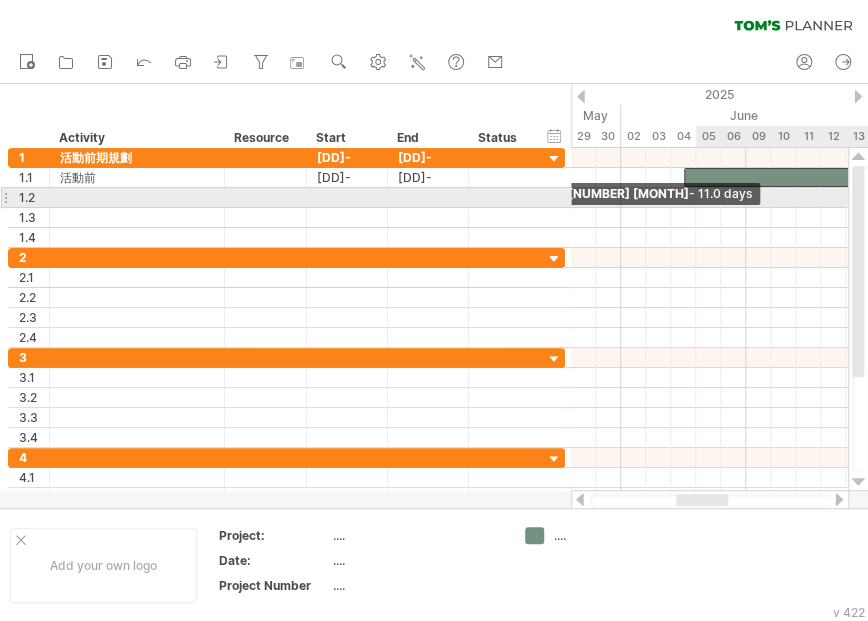 drag, startPoint x: 582, startPoint y: 171, endPoint x: 710, endPoint y: 195, distance: 130.23056 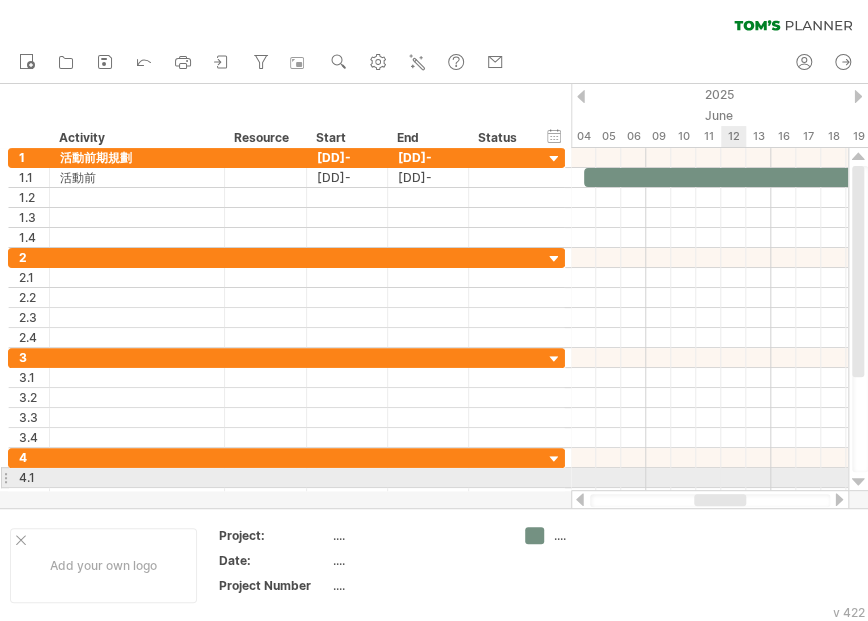 drag, startPoint x: 709, startPoint y: 498, endPoint x: 727, endPoint y: 486, distance: 21.633308 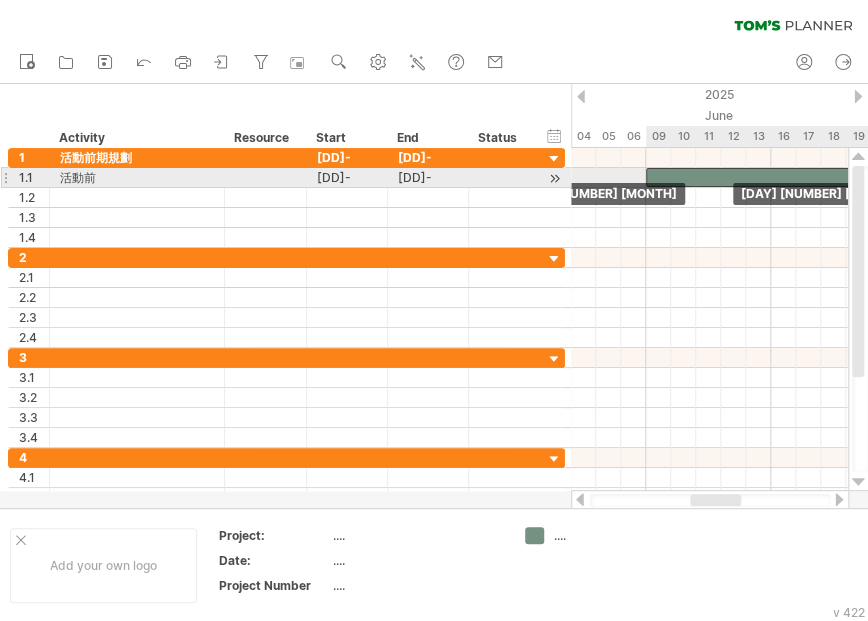 drag, startPoint x: 589, startPoint y: 174, endPoint x: 648, endPoint y: 169, distance: 59.211487 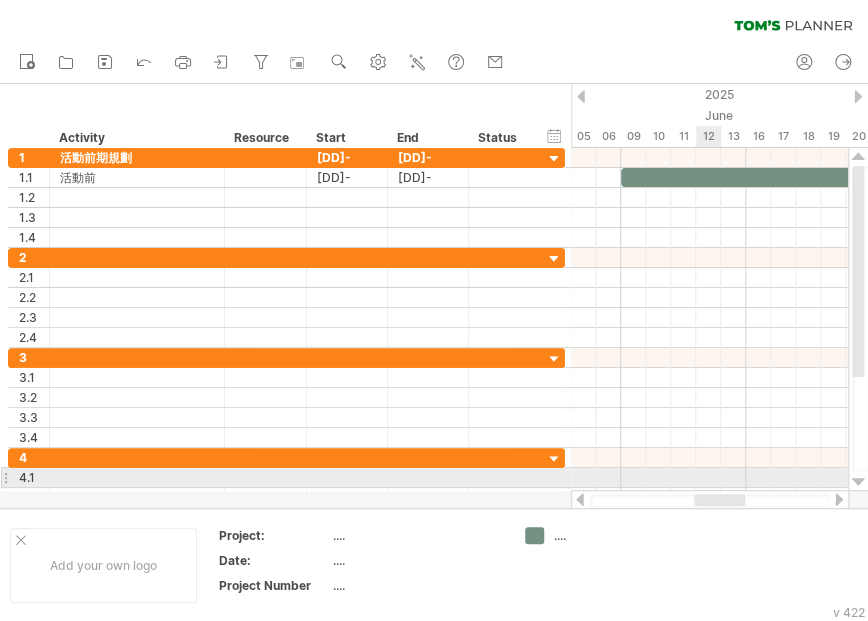 drag, startPoint x: 712, startPoint y: 497, endPoint x: 716, endPoint y: 482, distance: 15.524175 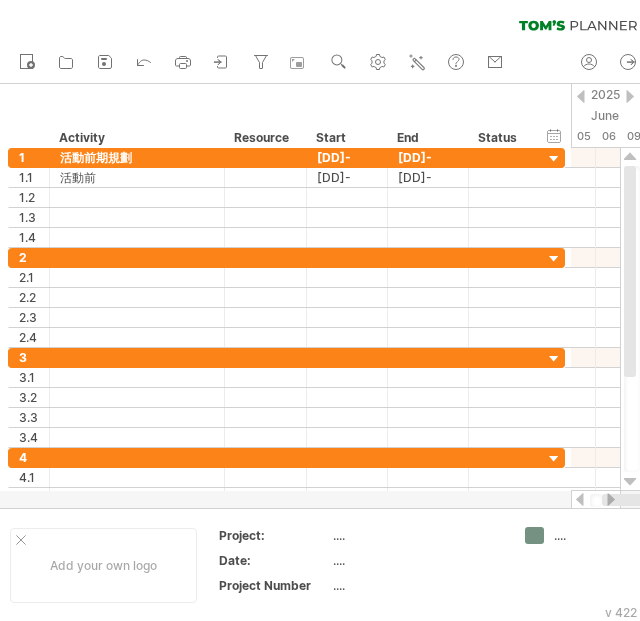 click at bounding box center (611, 499) 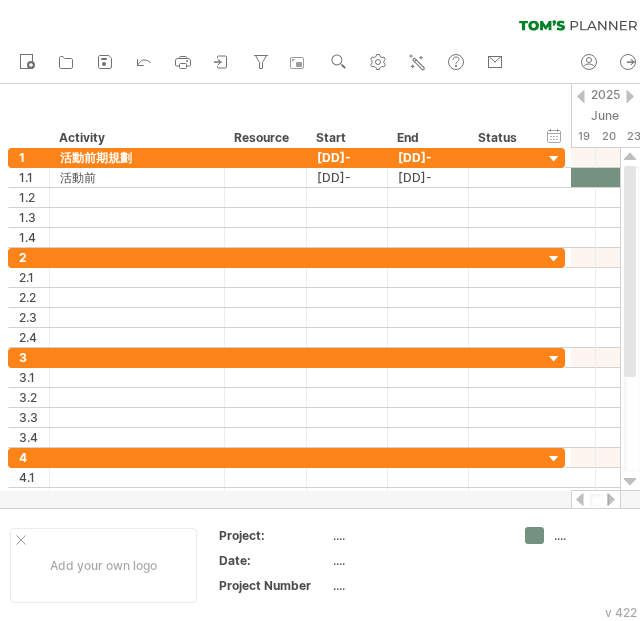 click at bounding box center (611, 499) 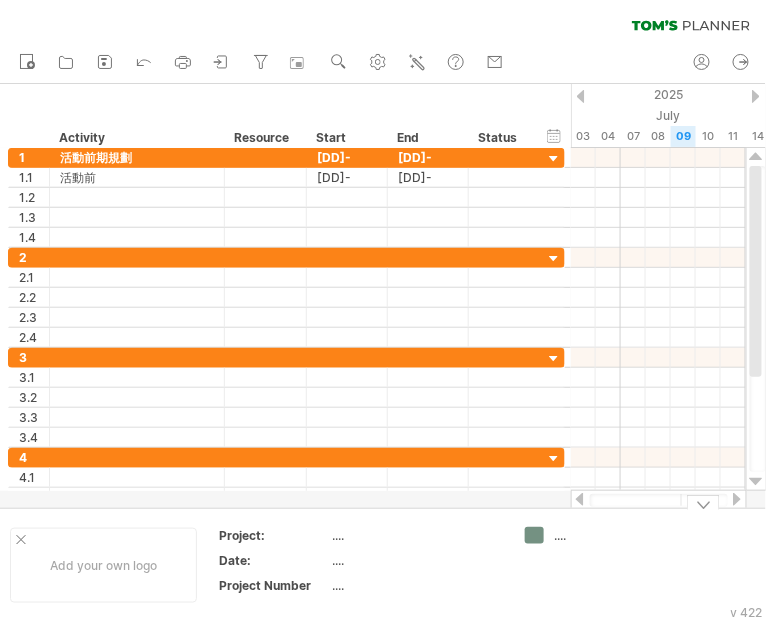 click on "...." at bounding box center (608, 535) 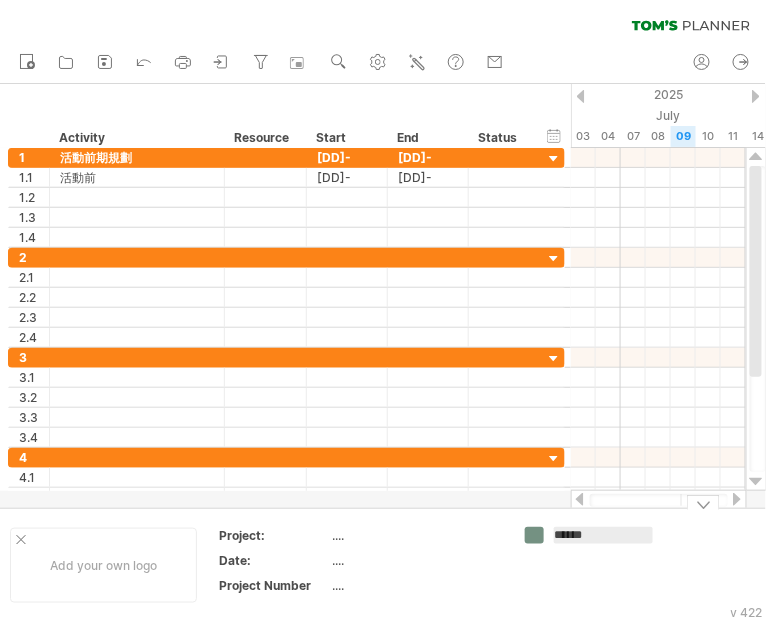 type on "******" 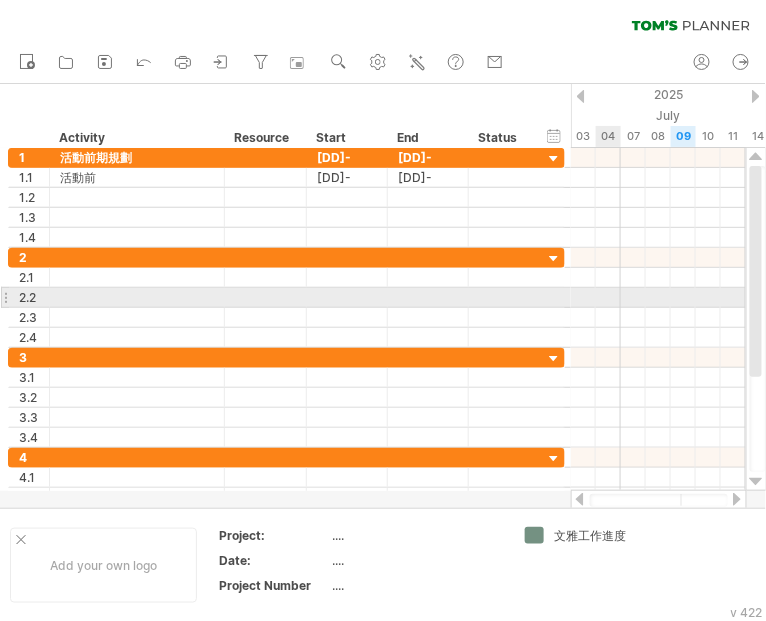 click at bounding box center (658, 298) 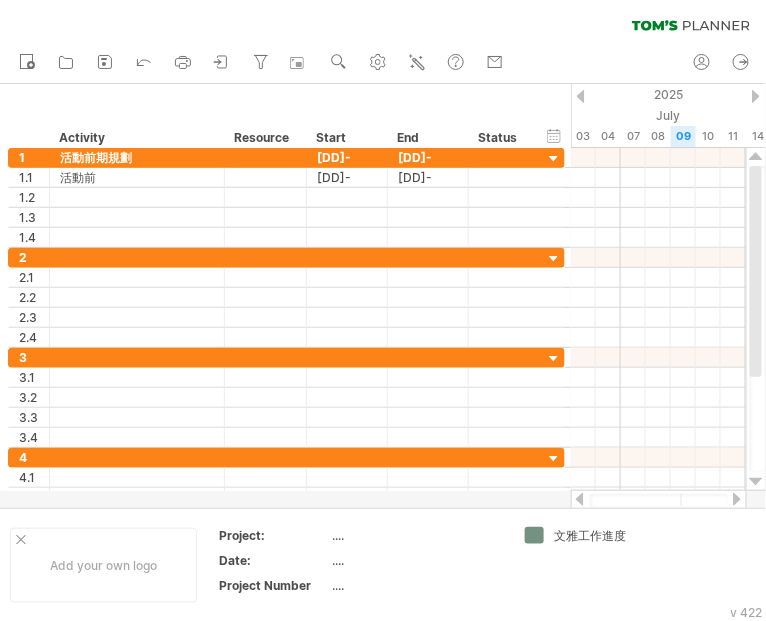 click at bounding box center (737, 499) 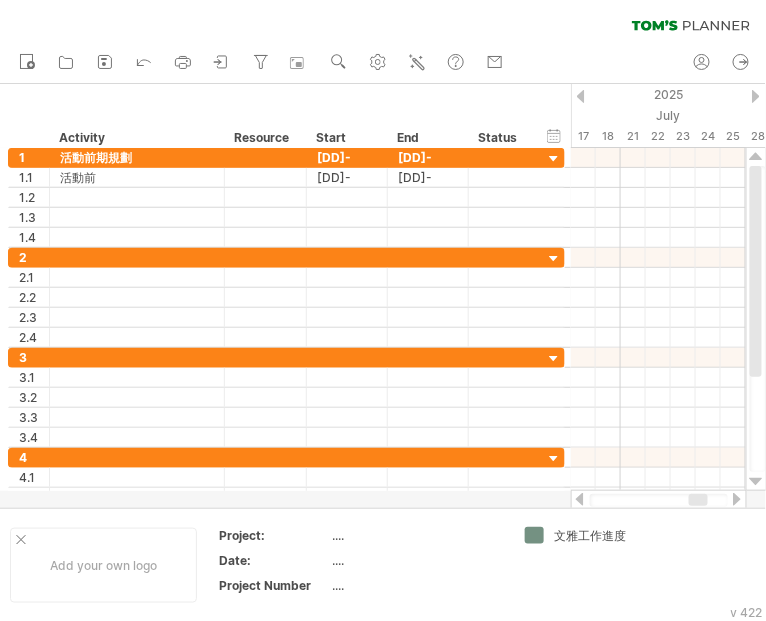 click at bounding box center [737, 499] 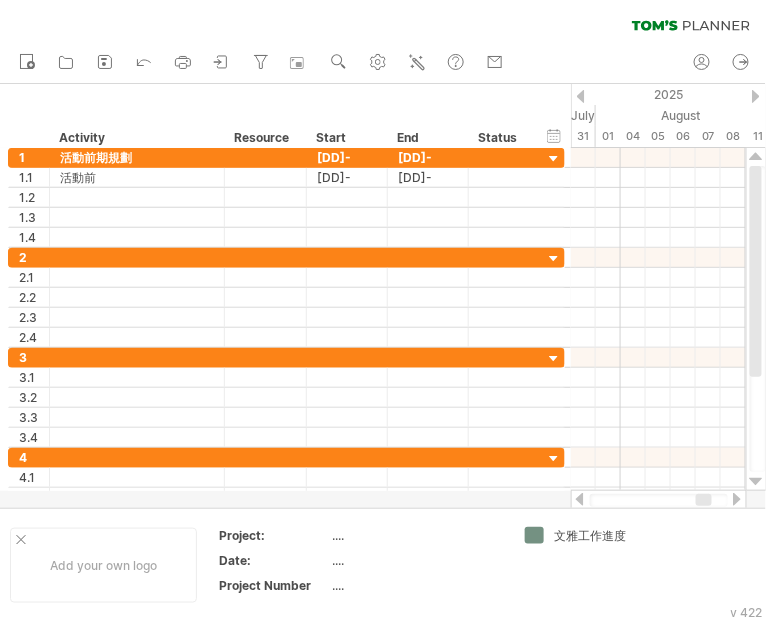 click at bounding box center (737, 499) 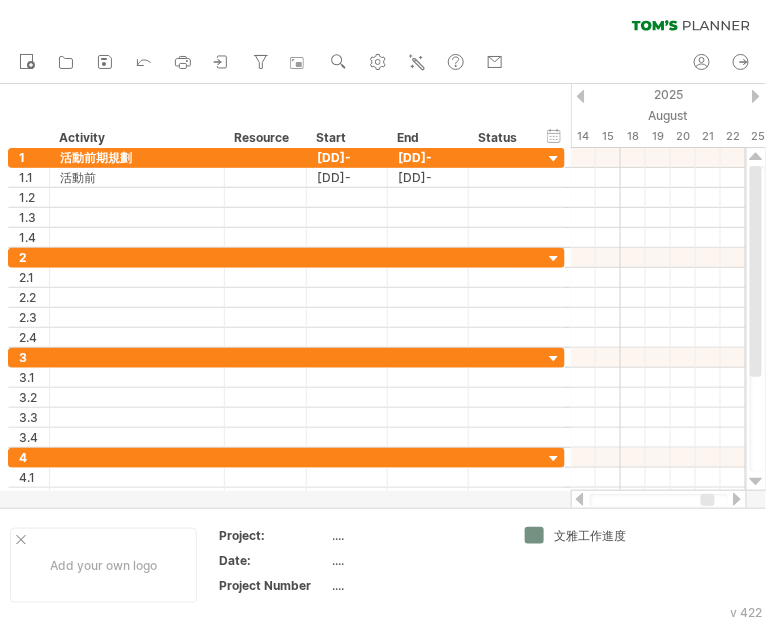 click at bounding box center (737, 499) 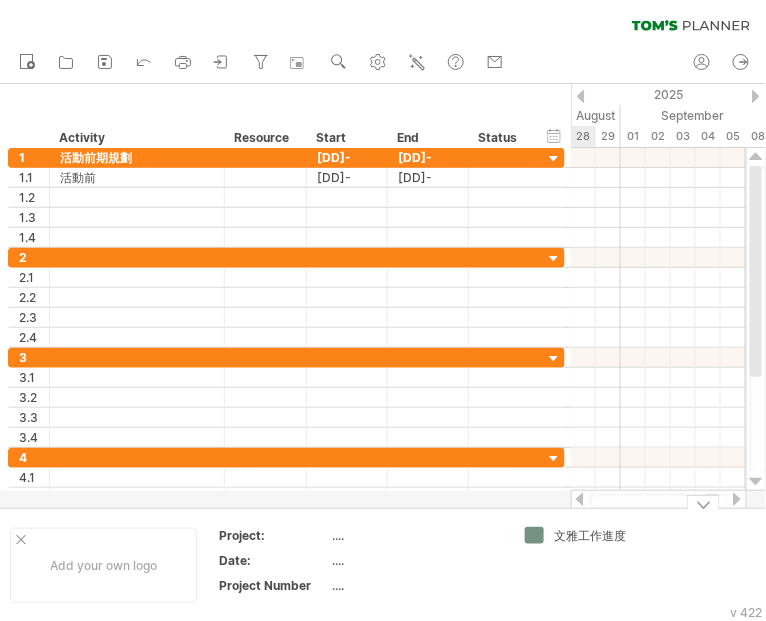 click at bounding box center (580, 499) 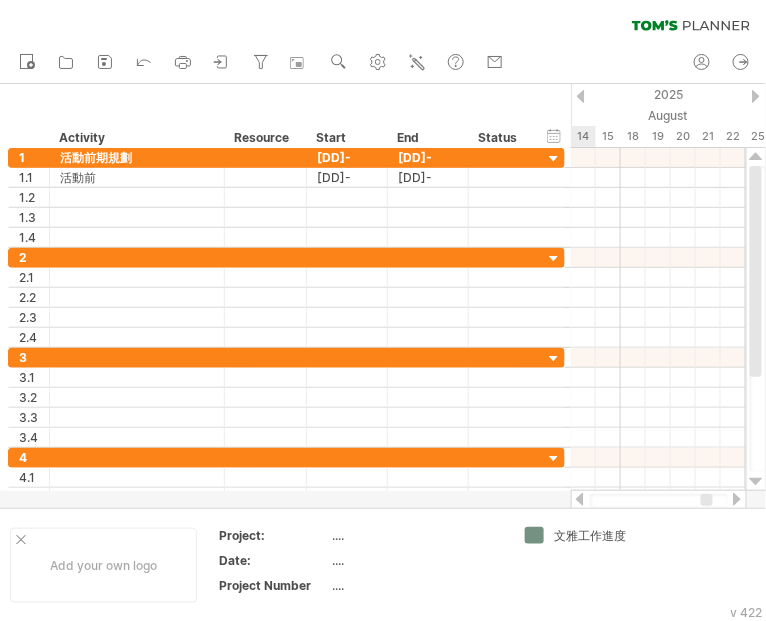 click at bounding box center (580, 499) 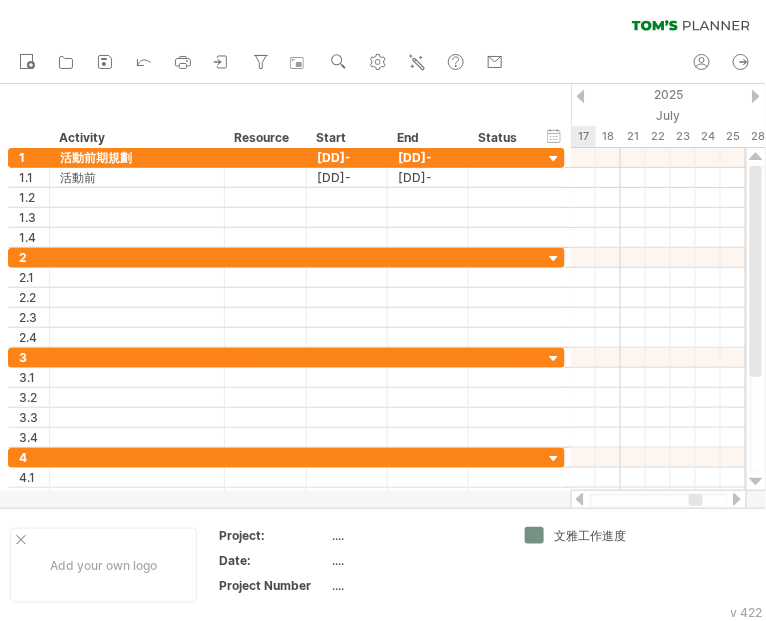 click at bounding box center (580, 499) 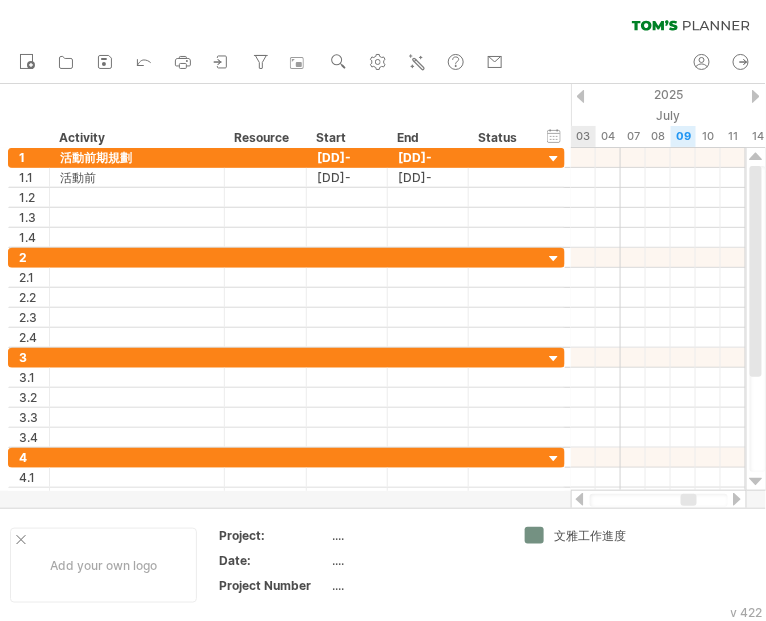 click at bounding box center [580, 499] 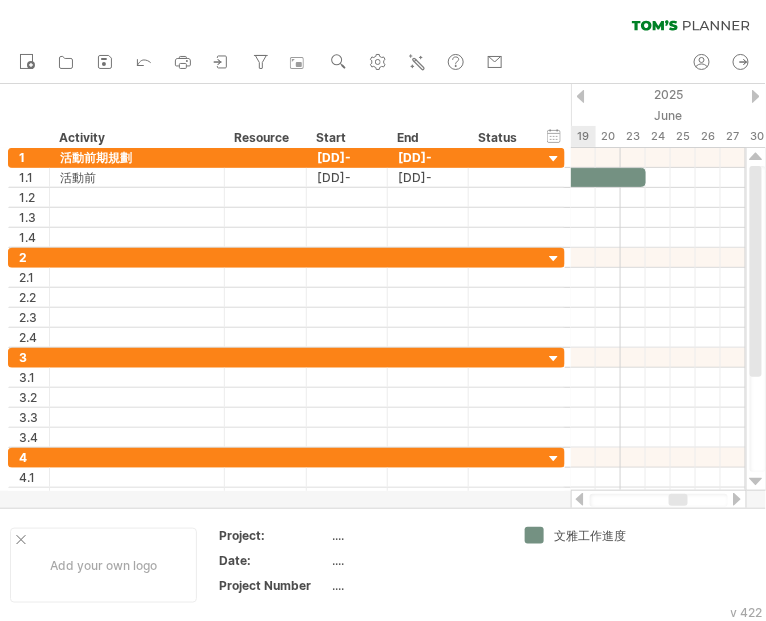 click at bounding box center (580, 499) 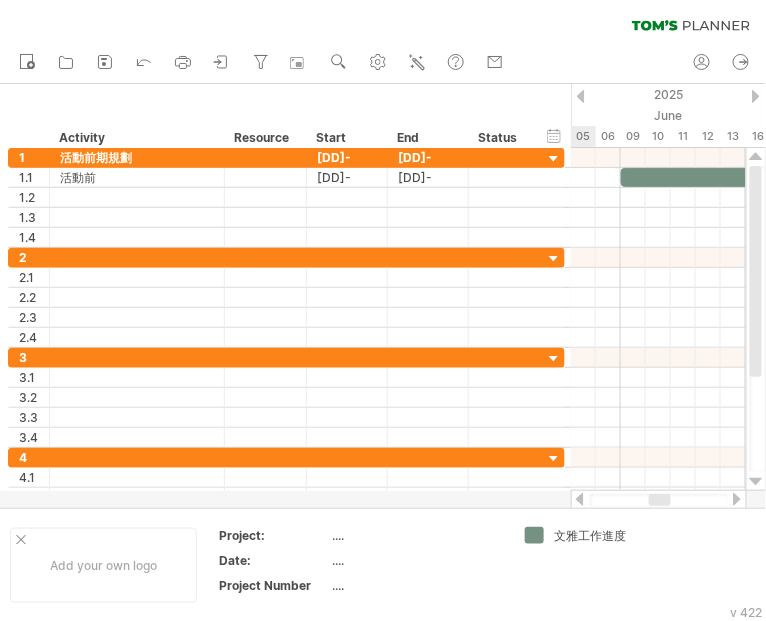 click at bounding box center (580, 499) 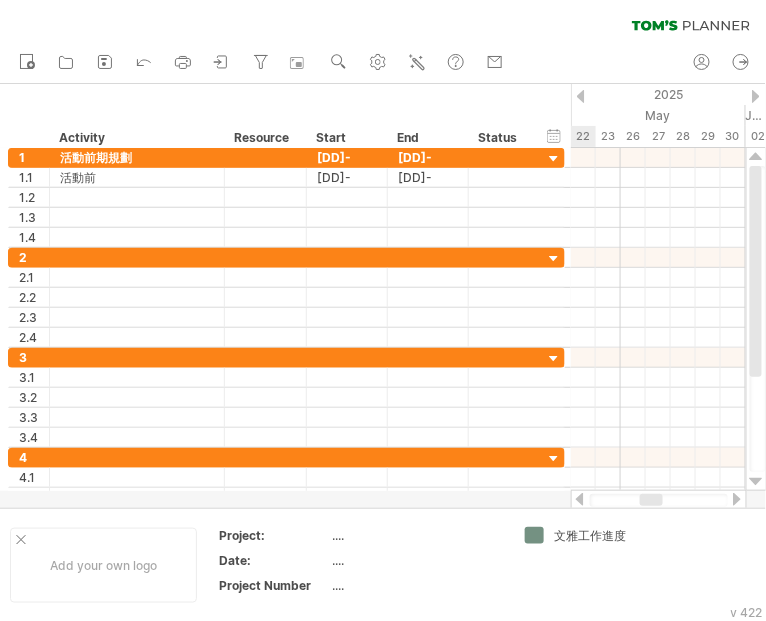 click at bounding box center [737, 499] 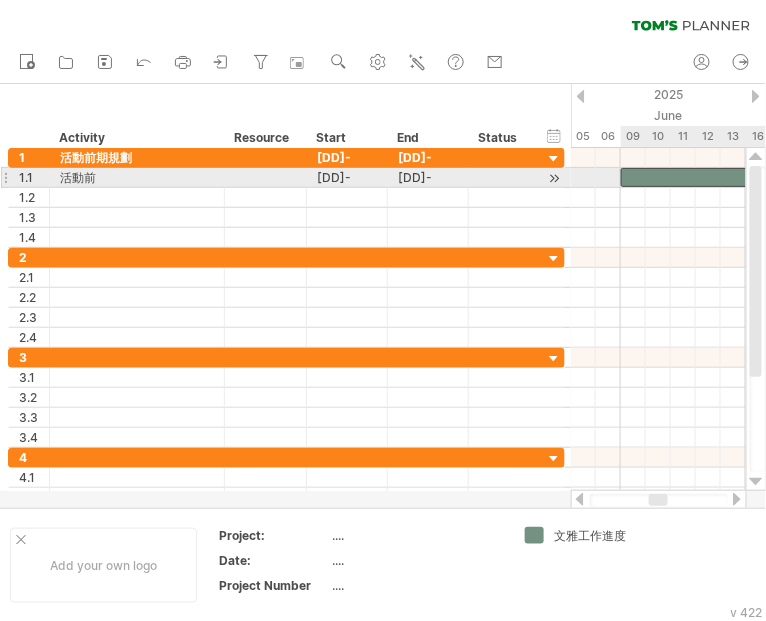 click at bounding box center (758, 177) 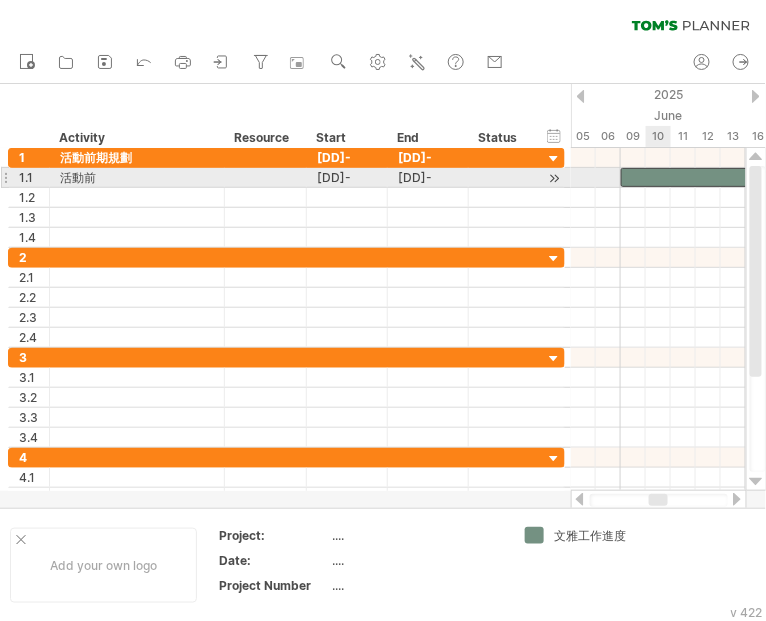 click at bounding box center [758, 177] 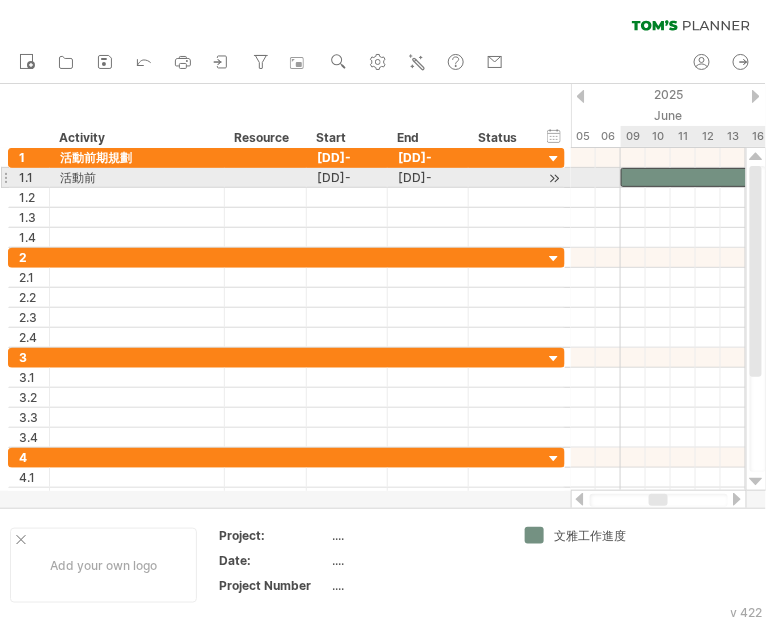 click at bounding box center (758, 177) 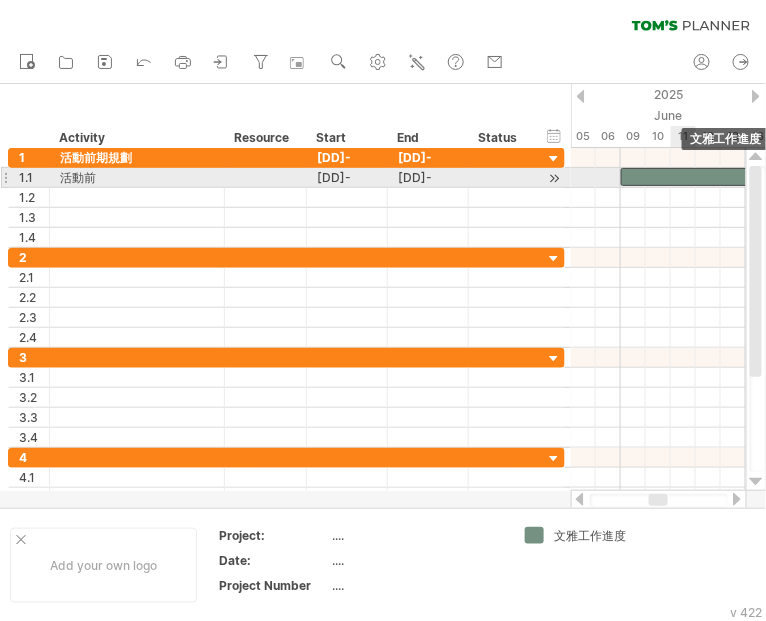 scroll, scrollTop: 0, scrollLeft: 0, axis: both 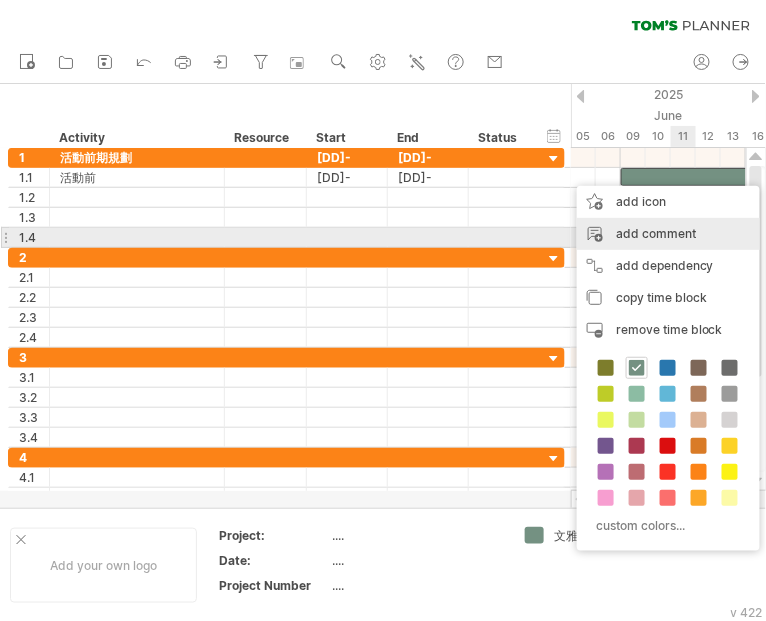 click on "add comment" at bounding box center [668, 234] 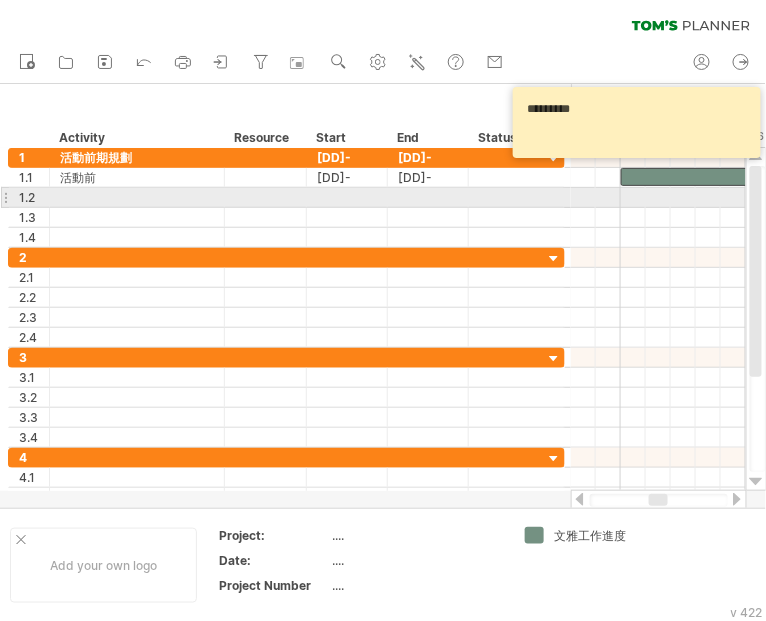 type on "********" 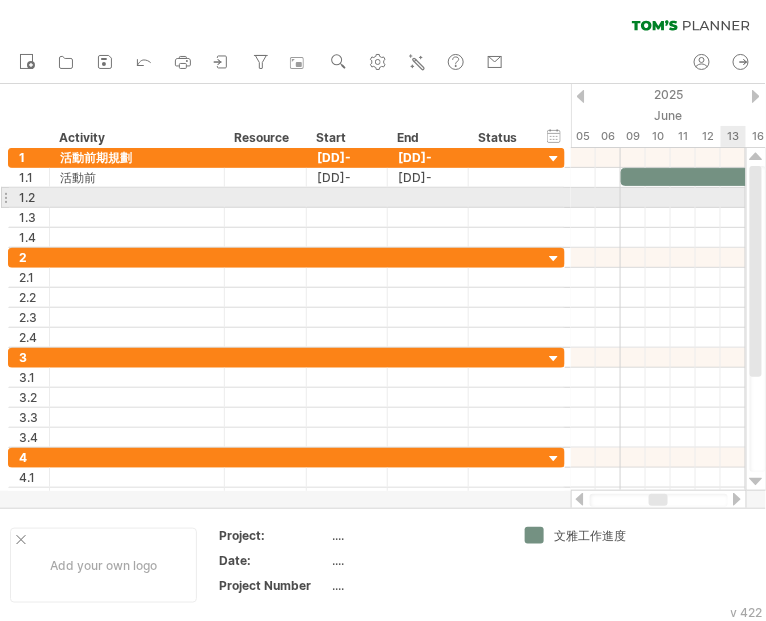 click at bounding box center [658, 198] 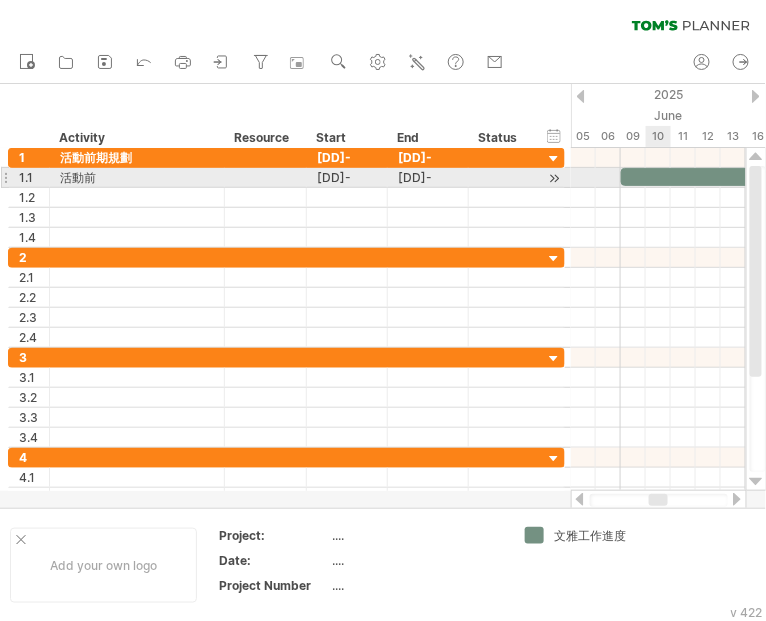 click on "*" at bounding box center (758, 177) 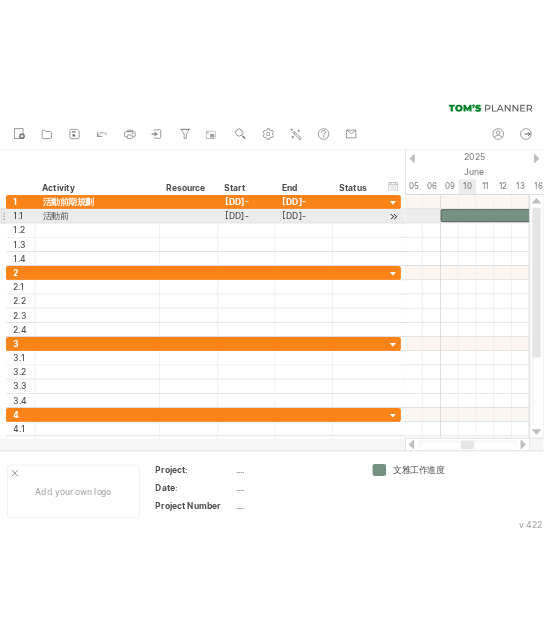 scroll, scrollTop: 0, scrollLeft: 0, axis: both 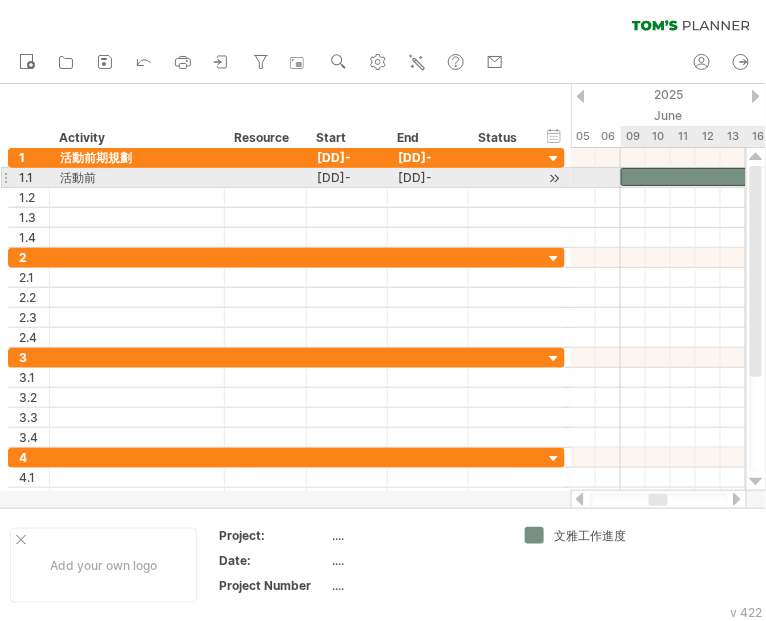 click on "*" at bounding box center [758, 177] 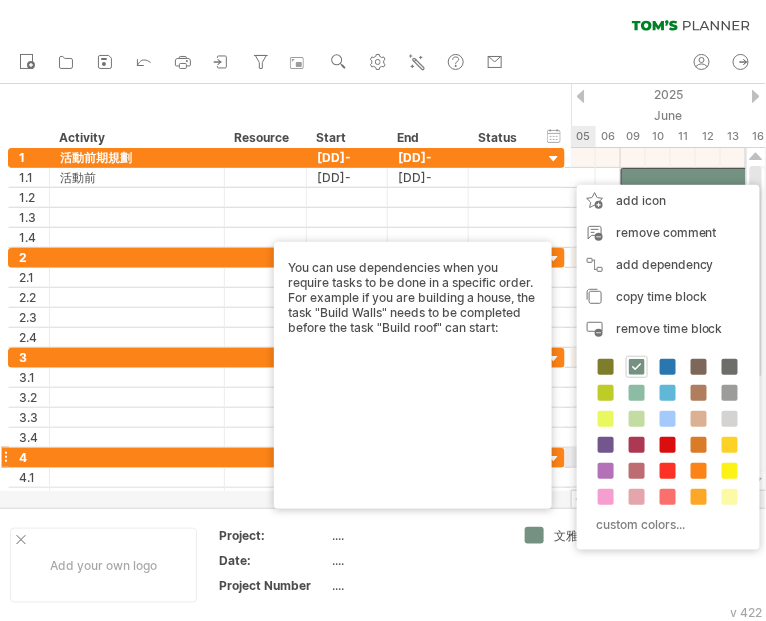 click on "progress(100%)
Trying to reach plan.tomsplanner.com
Connected again...
0%
clear filter
reapply filter" at bounding box center [383, 312] 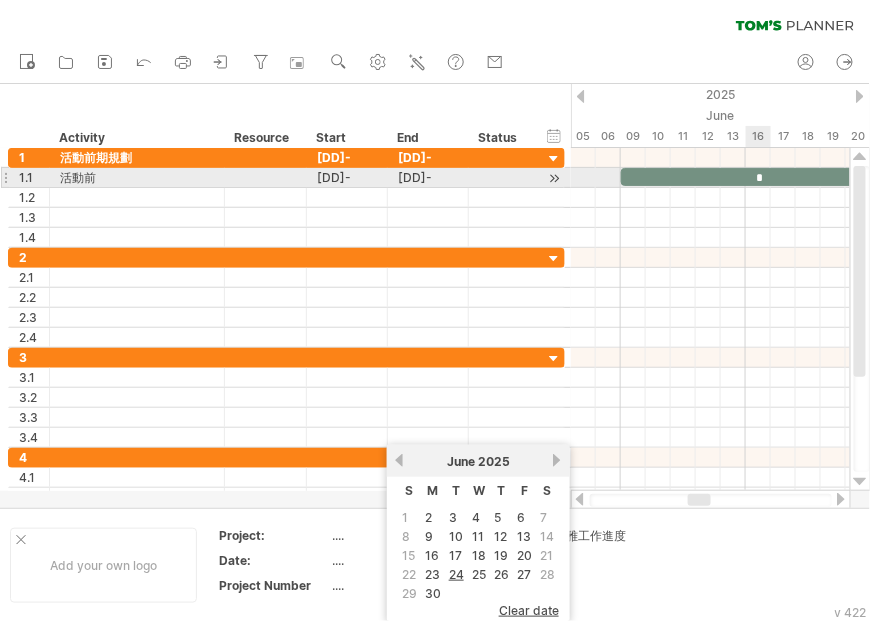 click on "*" at bounding box center (758, 177) 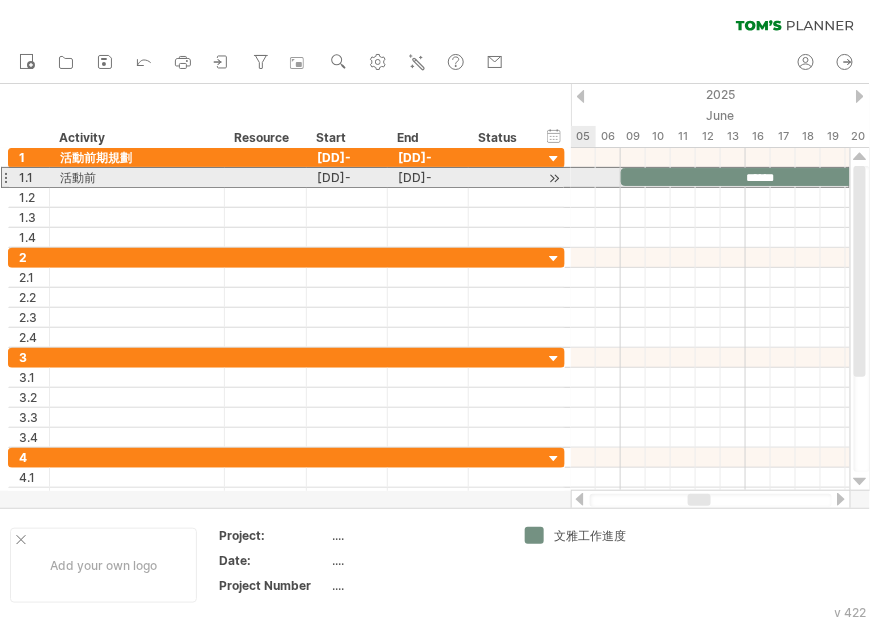 click at bounding box center [137, 177] 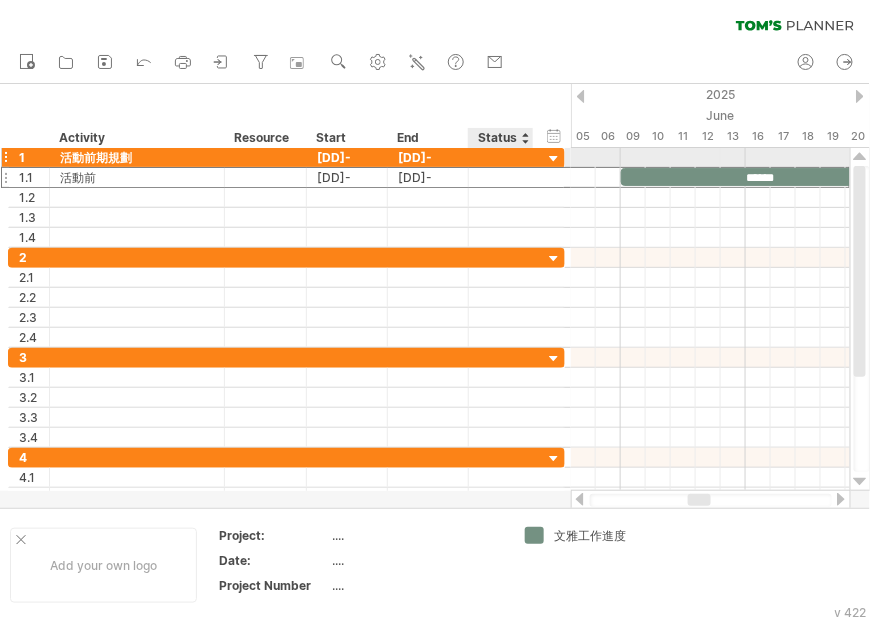 click at bounding box center [222, 158] 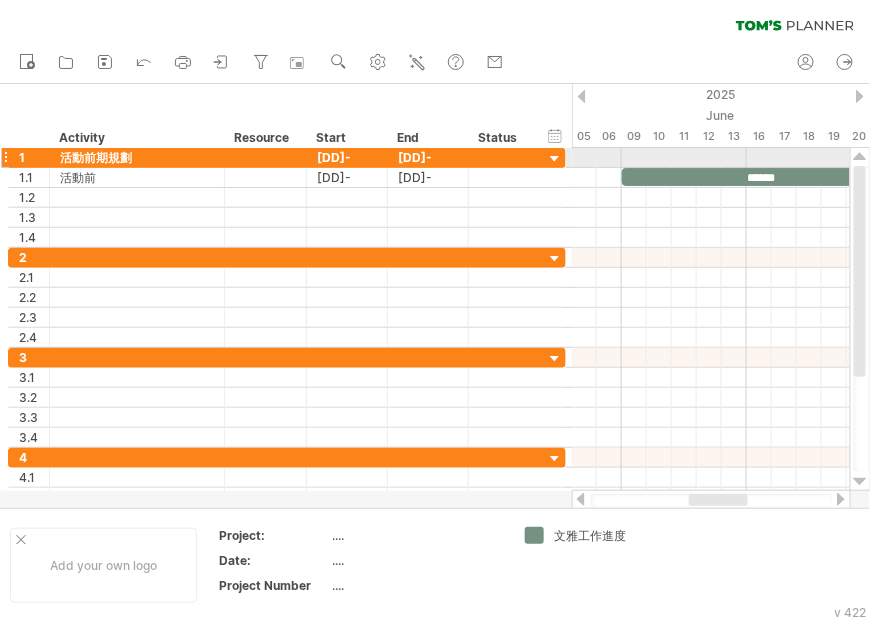 click at bounding box center [555, 159] 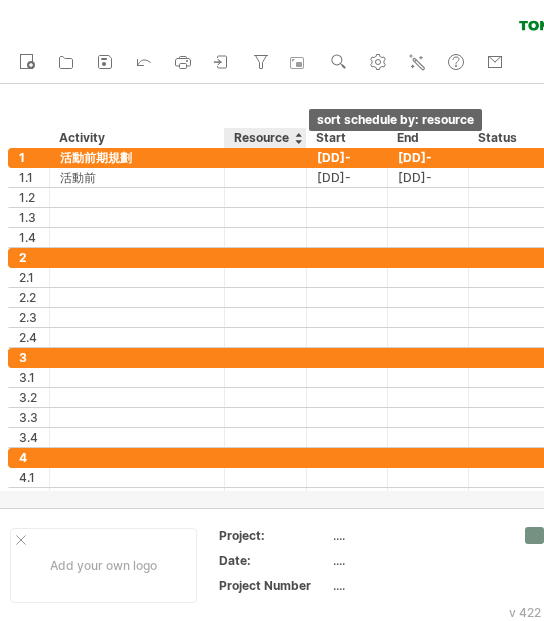 click at bounding box center (298, 138) 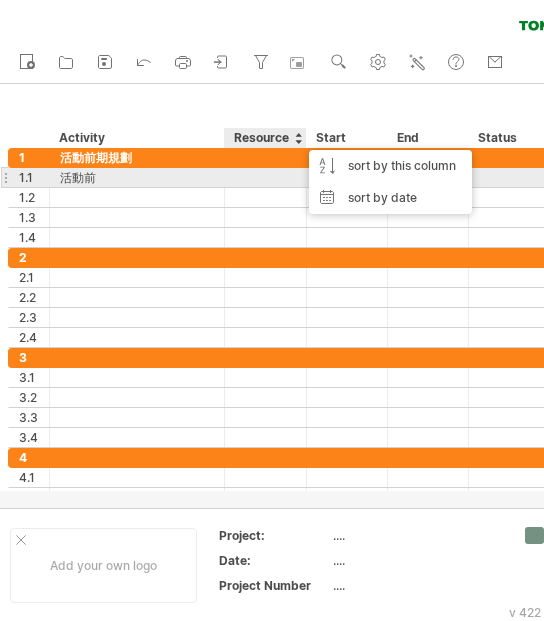 click at bounding box center [137, 177] 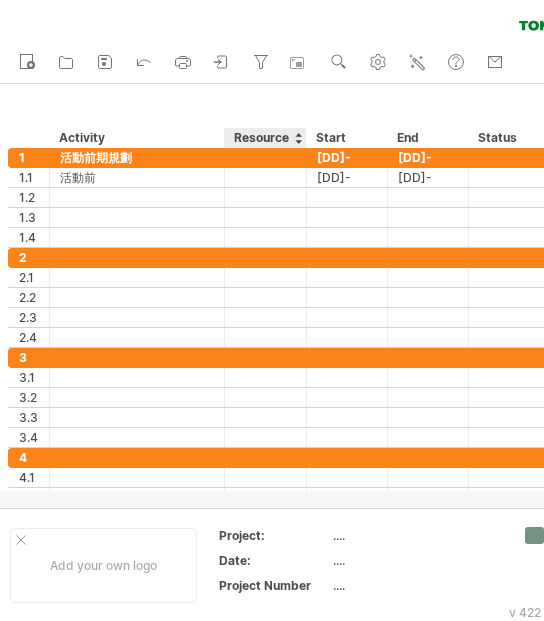 click on "Resource" at bounding box center (264, 138) 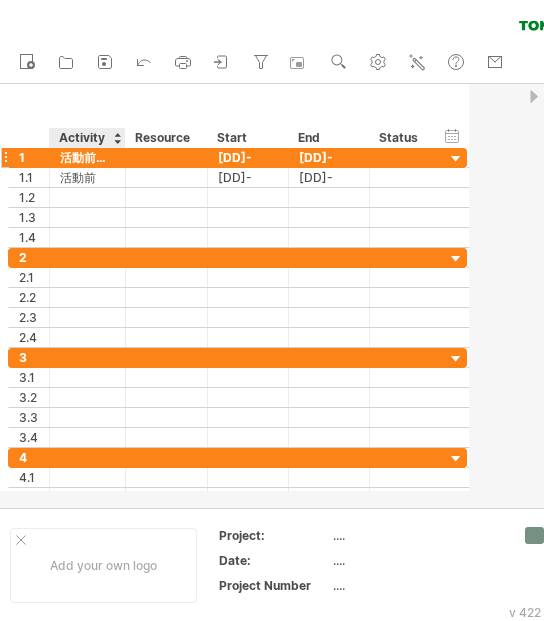 drag, startPoint x: 221, startPoint y: 137, endPoint x: 122, endPoint y: 159, distance: 101.414986 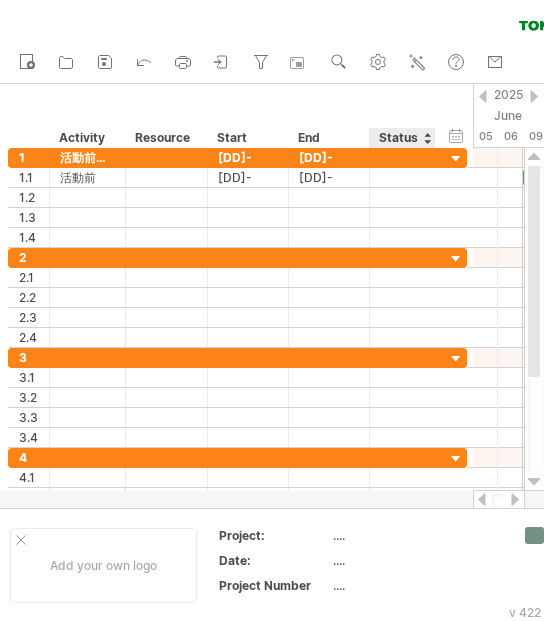 click on "Status" at bounding box center (401, 138) 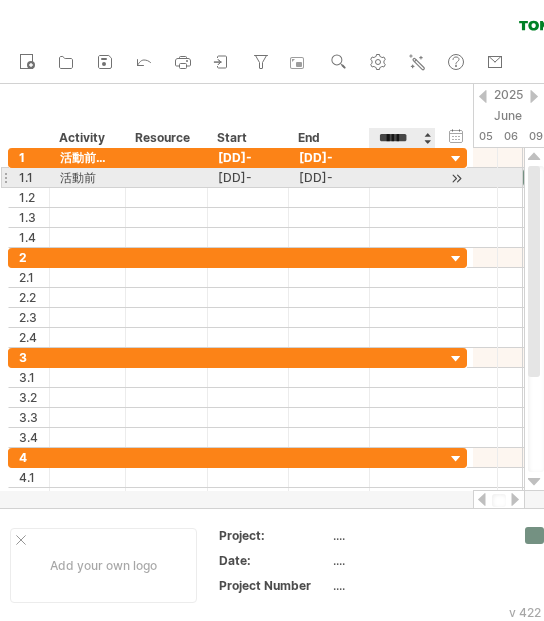 click at bounding box center [87, 177] 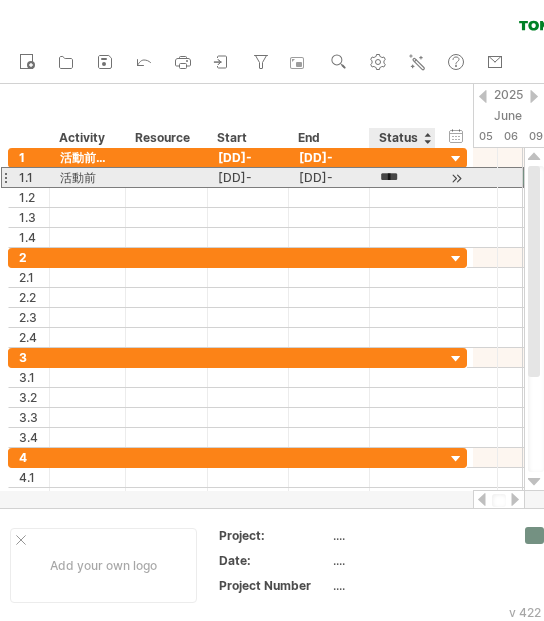 type on "*****" 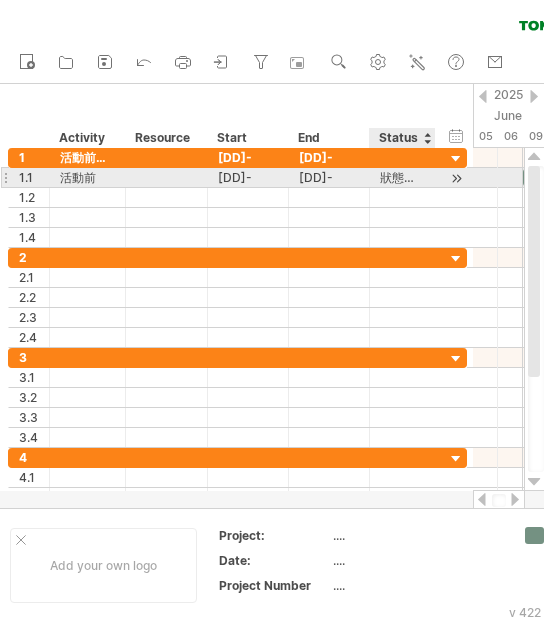 scroll, scrollTop: 0, scrollLeft: 0, axis: both 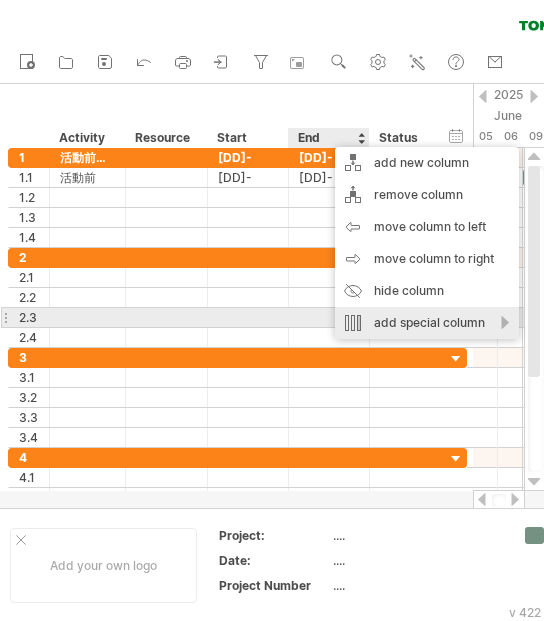 click on "add special column" at bounding box center [427, 323] 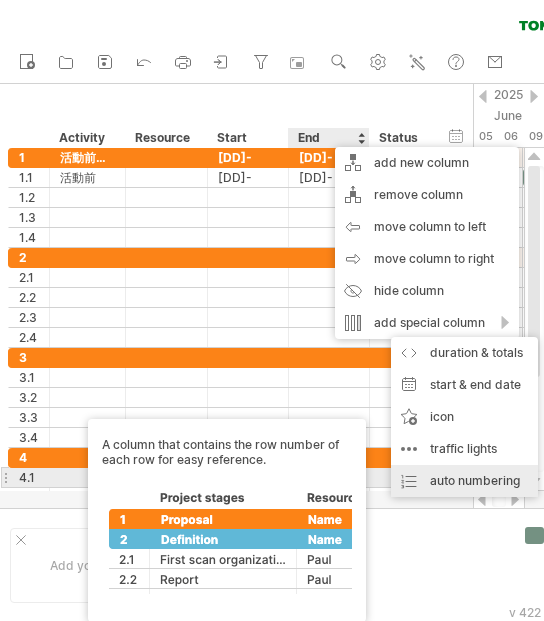 click on "auto numbering A column that contains the row number of each row for easy reference." at bounding box center [464, 481] 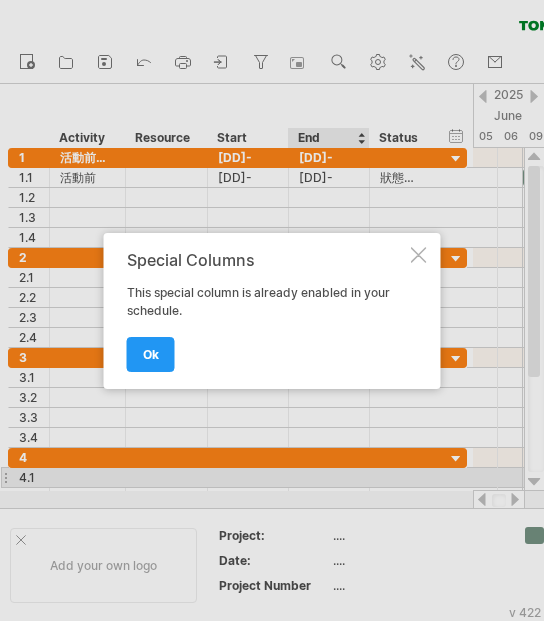 click at bounding box center (419, 255) 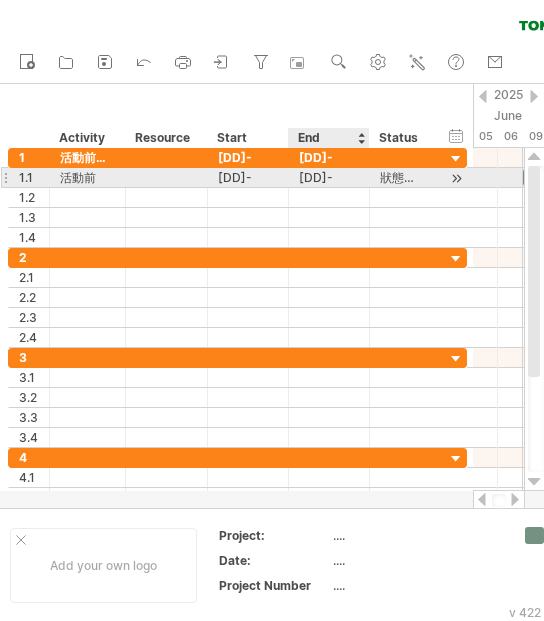 click on "[DD]-[MM]-[YY]" at bounding box center (329, 177) 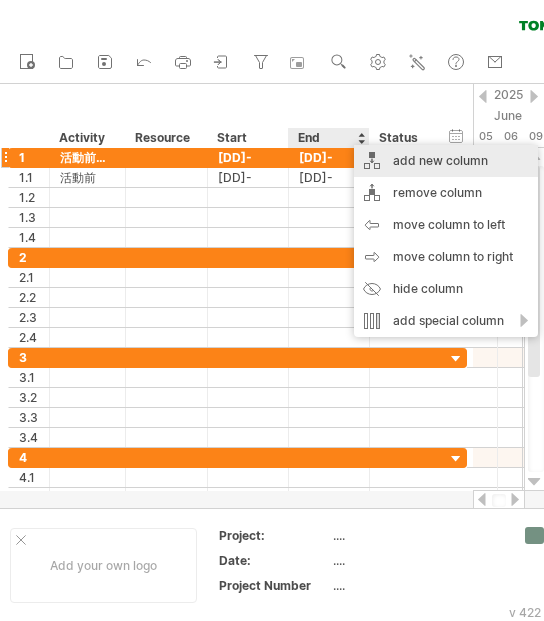 click on "add new column" at bounding box center [446, 161] 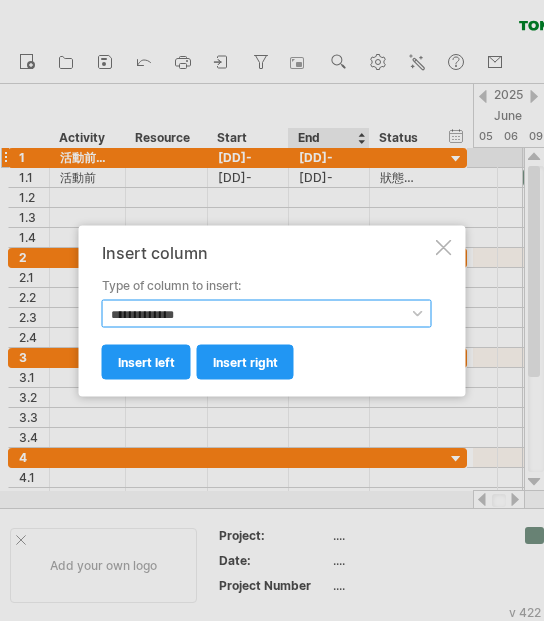 click on "**********" at bounding box center (267, 313) 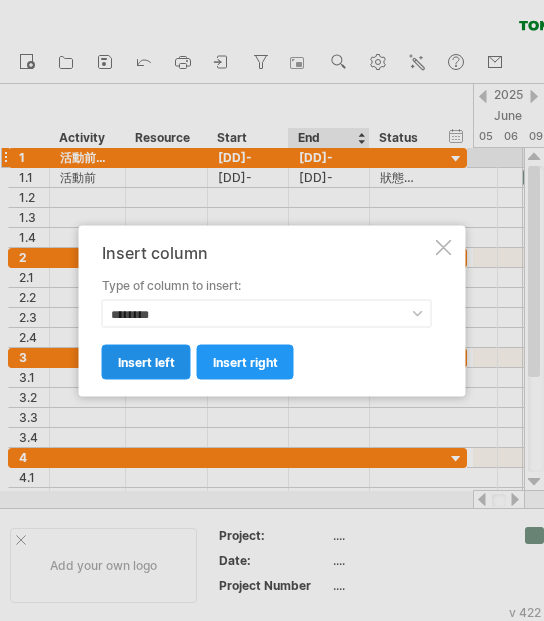click on "insert left" at bounding box center [146, 361] 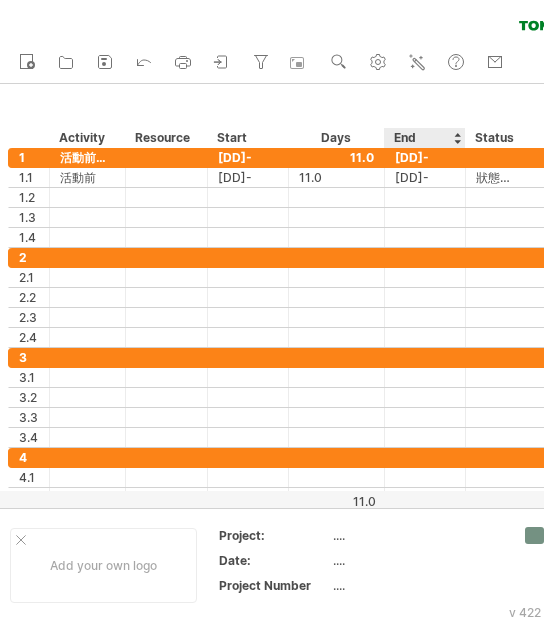 drag, startPoint x: 340, startPoint y: 136, endPoint x: 421, endPoint y: 116, distance: 83.43261 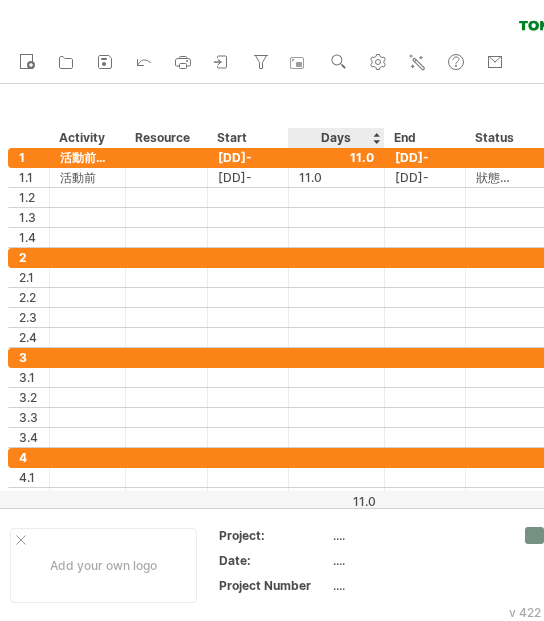 click on "Days" at bounding box center (335, 138) 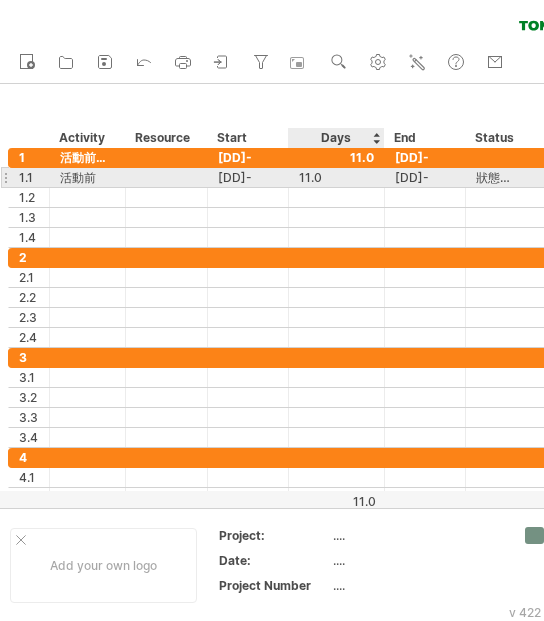 drag, startPoint x: 321, startPoint y: 139, endPoint x: 341, endPoint y: 169, distance: 36.05551 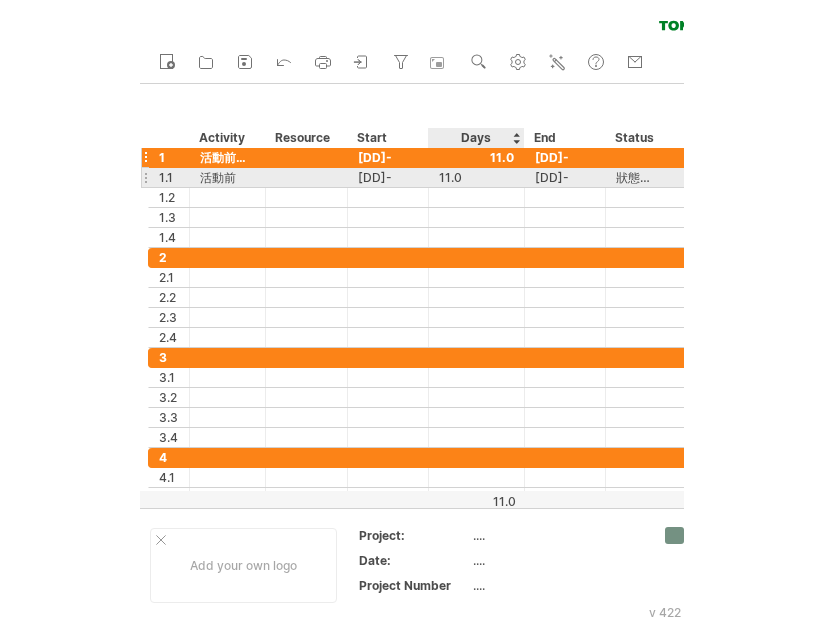 scroll, scrollTop: 0, scrollLeft: 0, axis: both 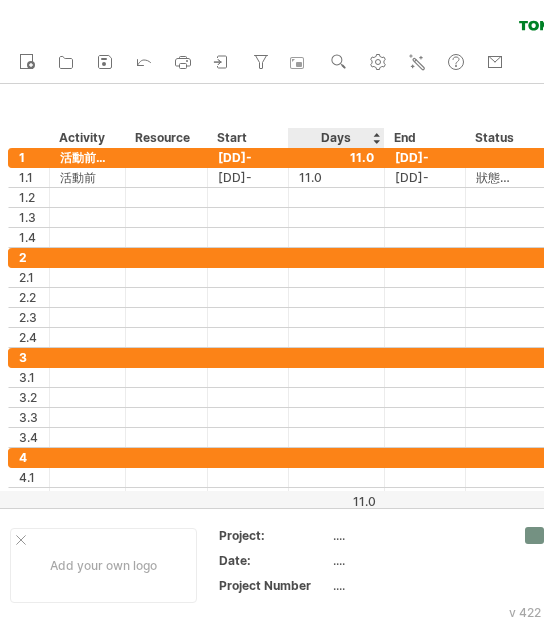 drag, startPoint x: 338, startPoint y: 137, endPoint x: 360, endPoint y: 133, distance: 22.36068 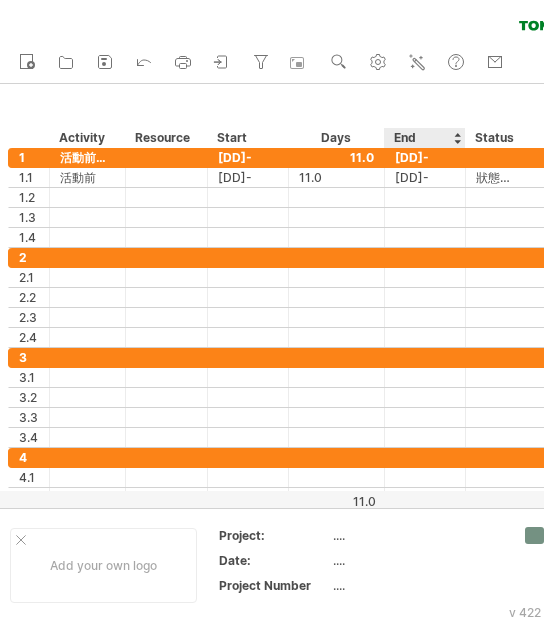 drag, startPoint x: 361, startPoint y: 133, endPoint x: 437, endPoint y: 131, distance: 76.02631 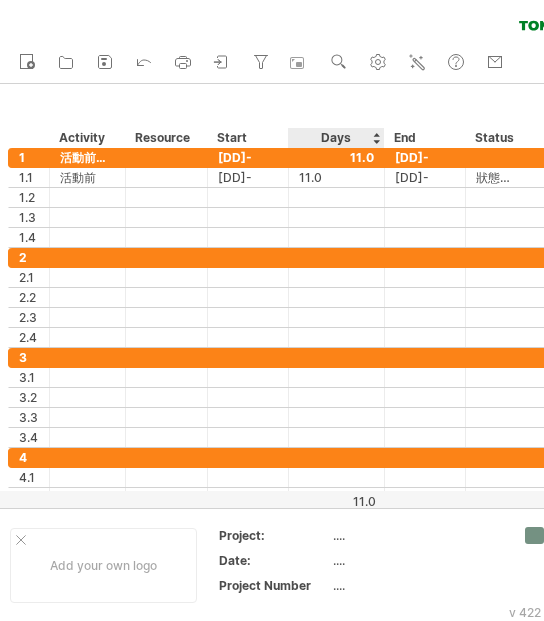 click on "Days" at bounding box center (335, 138) 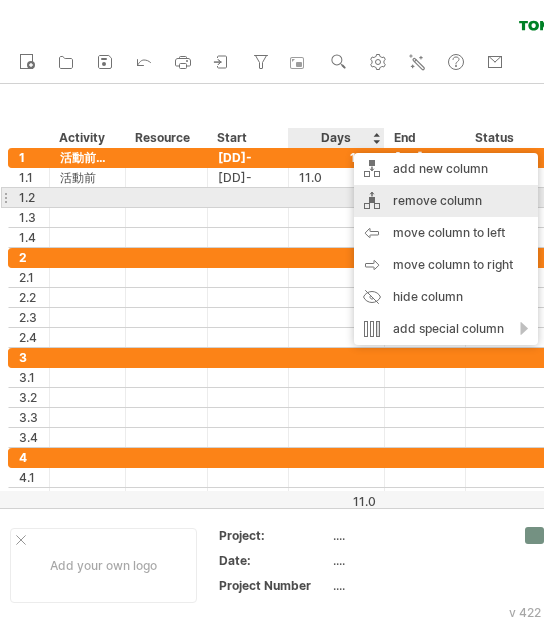 click on "remove column" at bounding box center (446, 201) 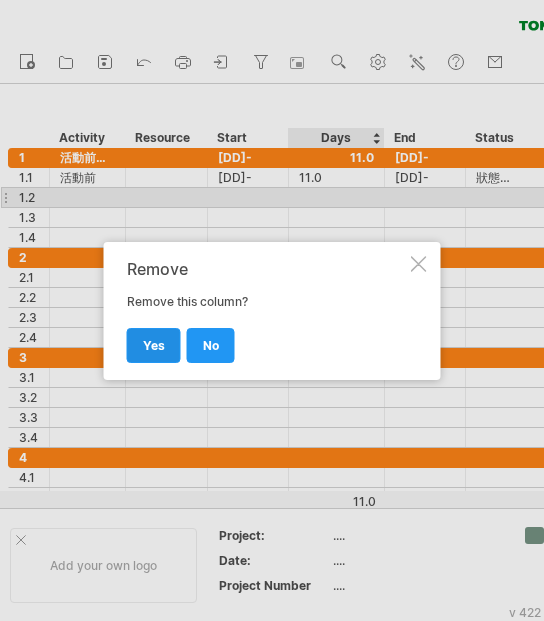 click on "yes" at bounding box center (154, 345) 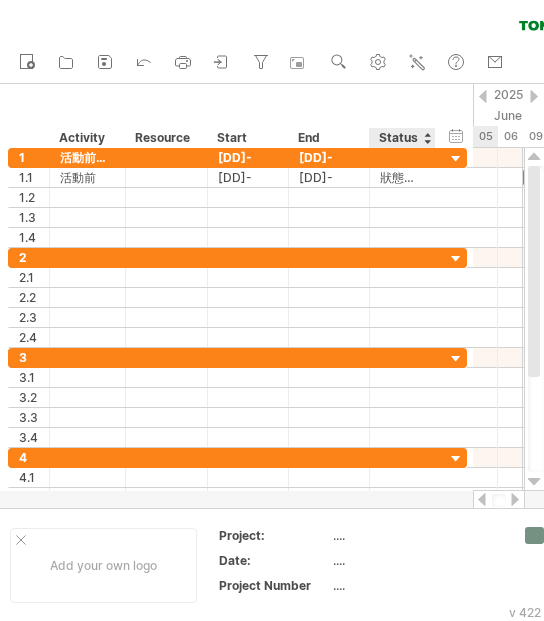 click on "Status" at bounding box center (401, 138) 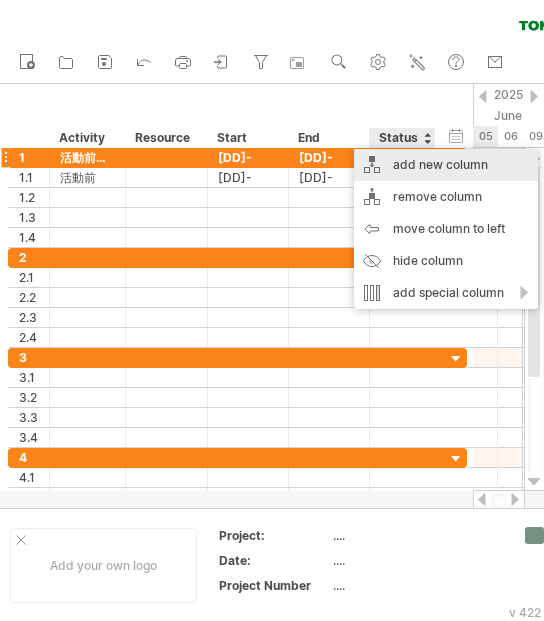 click on "add new column" at bounding box center [446, 165] 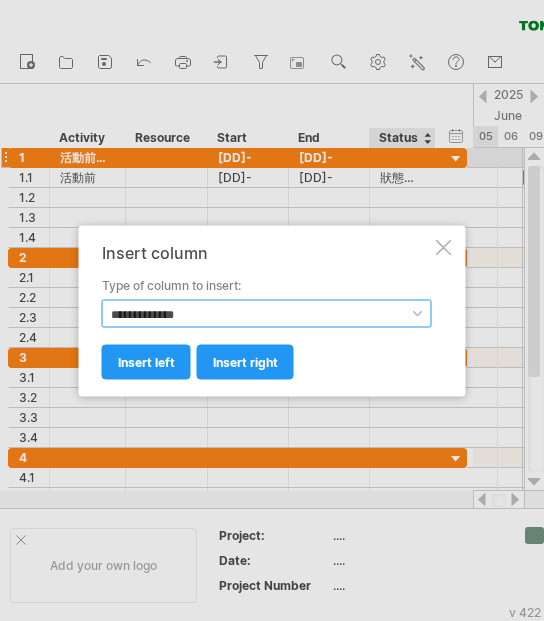click on "**********" at bounding box center (267, 313) 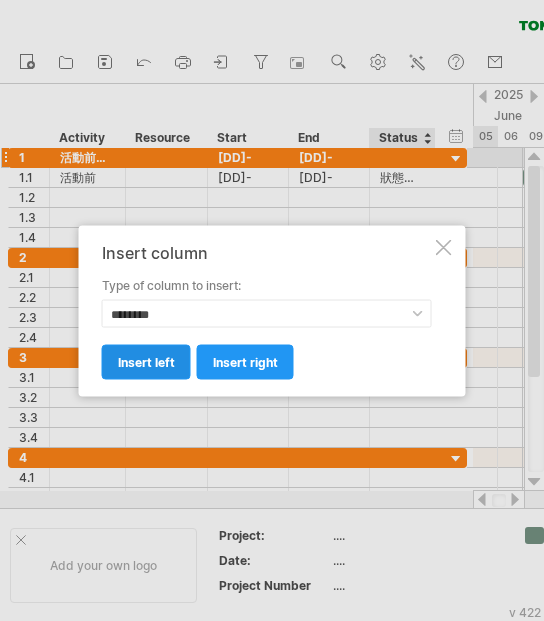 click on "insert left" at bounding box center [146, 361] 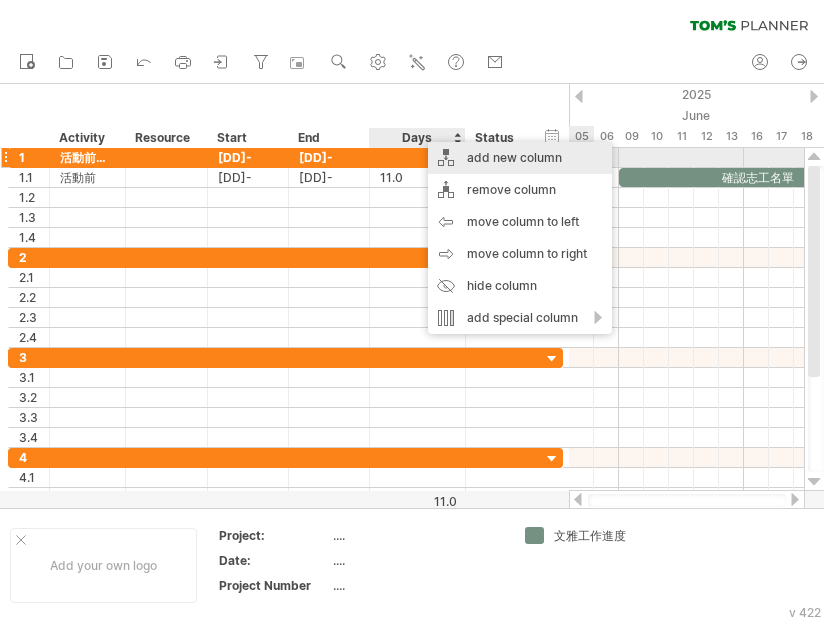 click on "add new column" at bounding box center (520, 158) 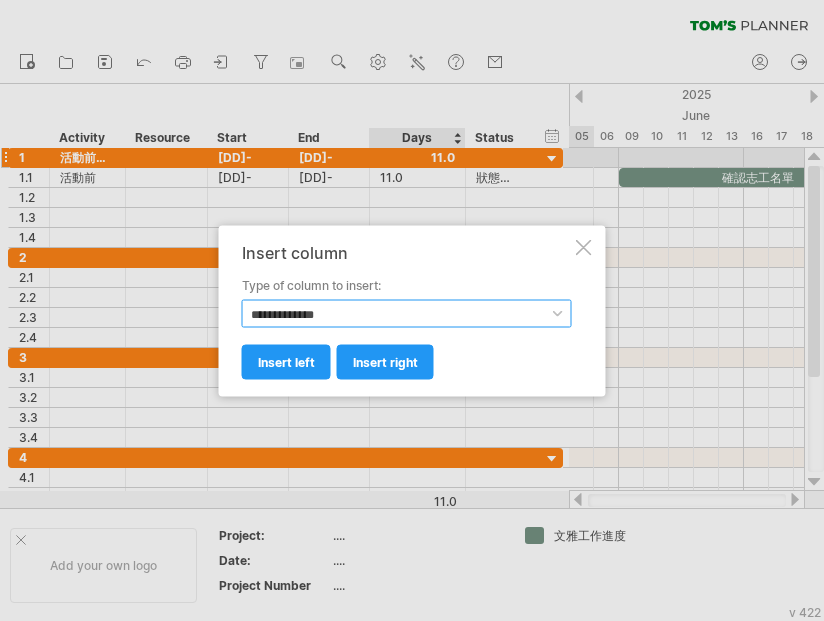 click on "**********" at bounding box center (407, 313) 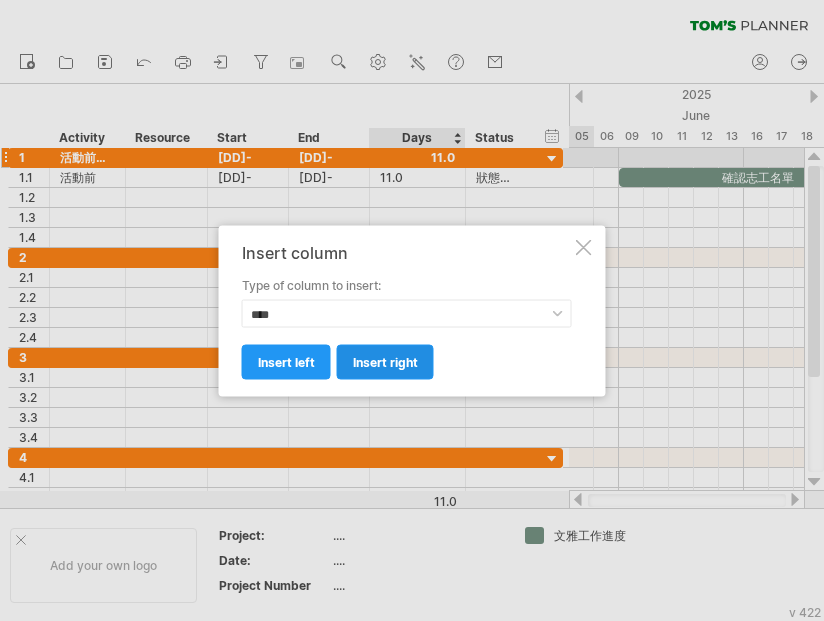 click on "insert right" at bounding box center [385, 361] 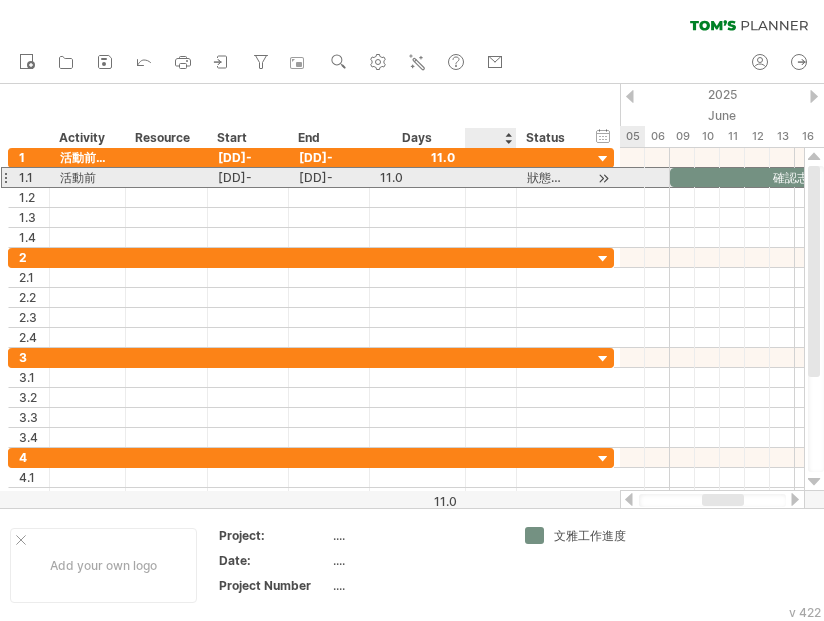 click at bounding box center [491, 177] 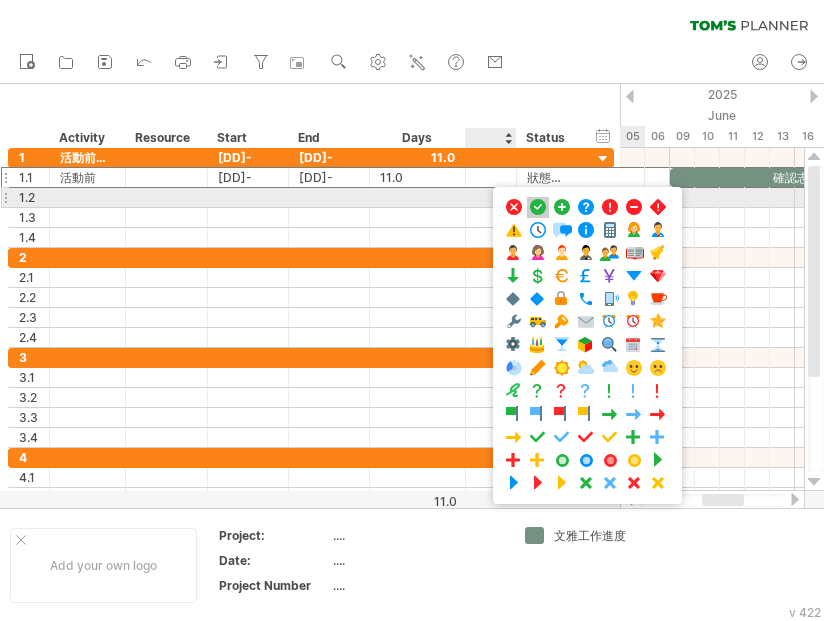 click at bounding box center (538, 207) 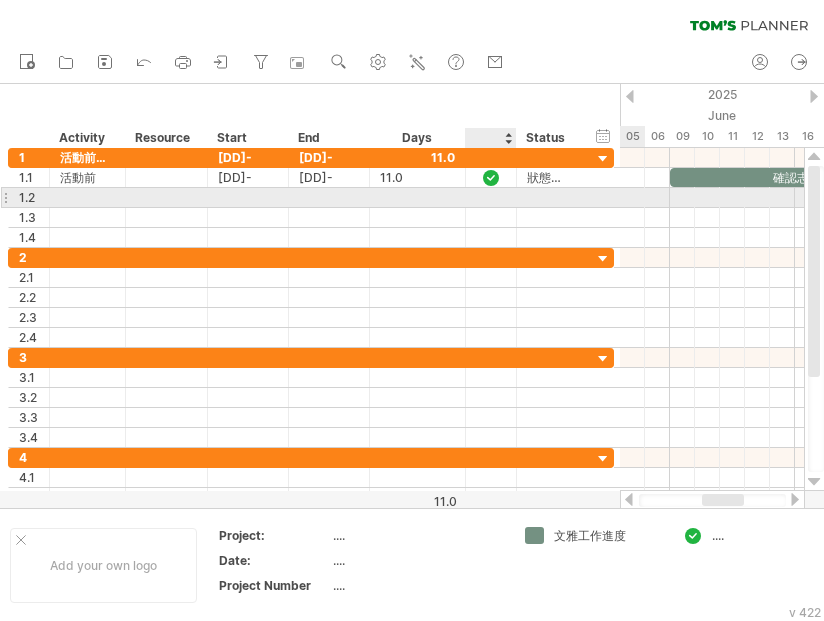 click at bounding box center [491, 197] 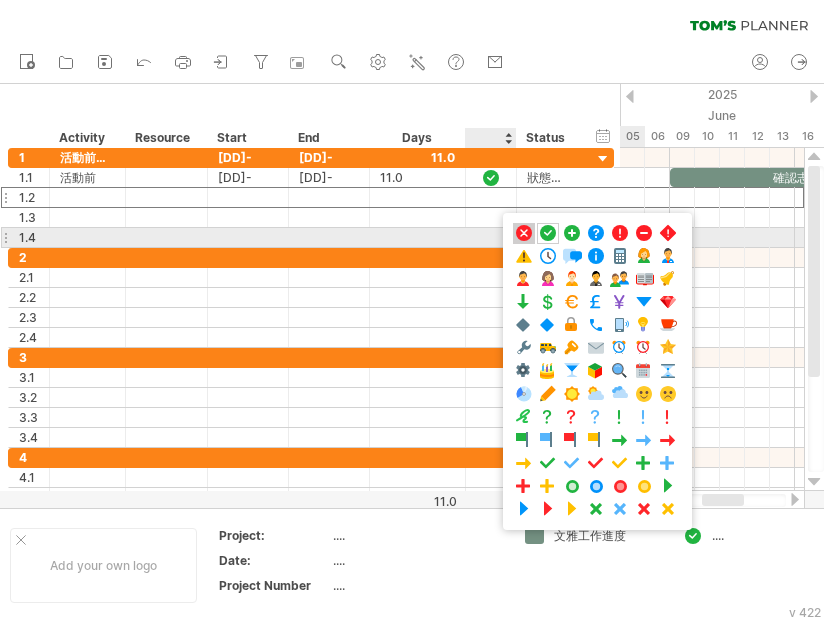 click at bounding box center [524, 233] 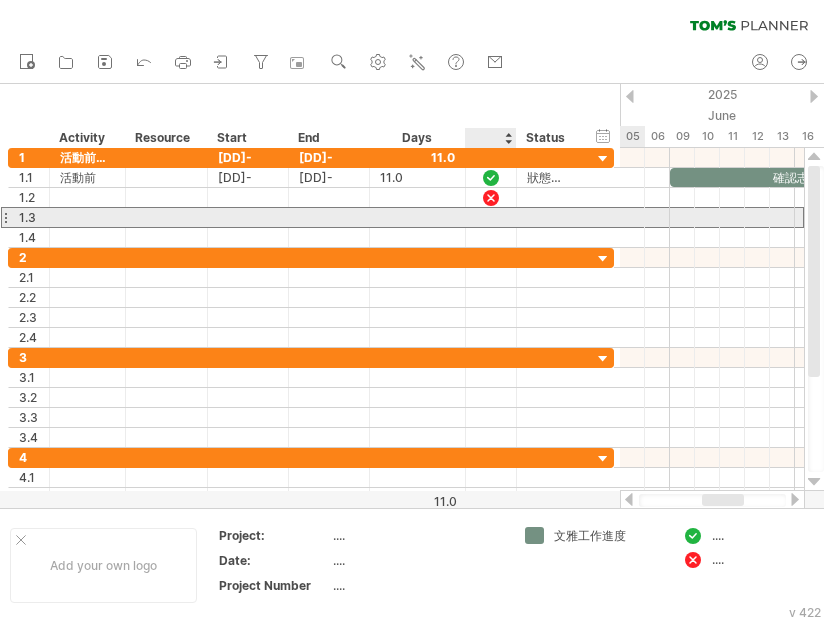 click at bounding box center (491, 217) 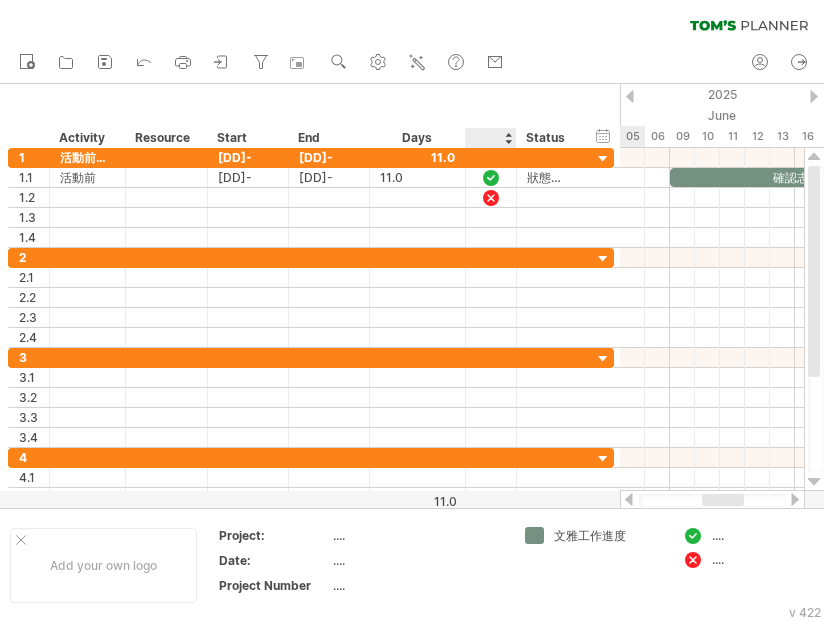 click at bounding box center (490, 138) 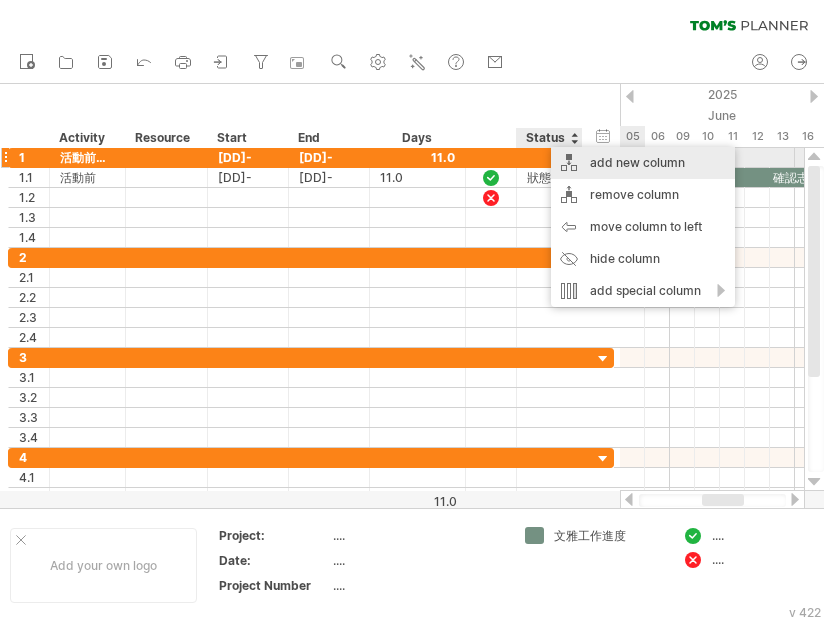 click on "add new column" at bounding box center (643, 163) 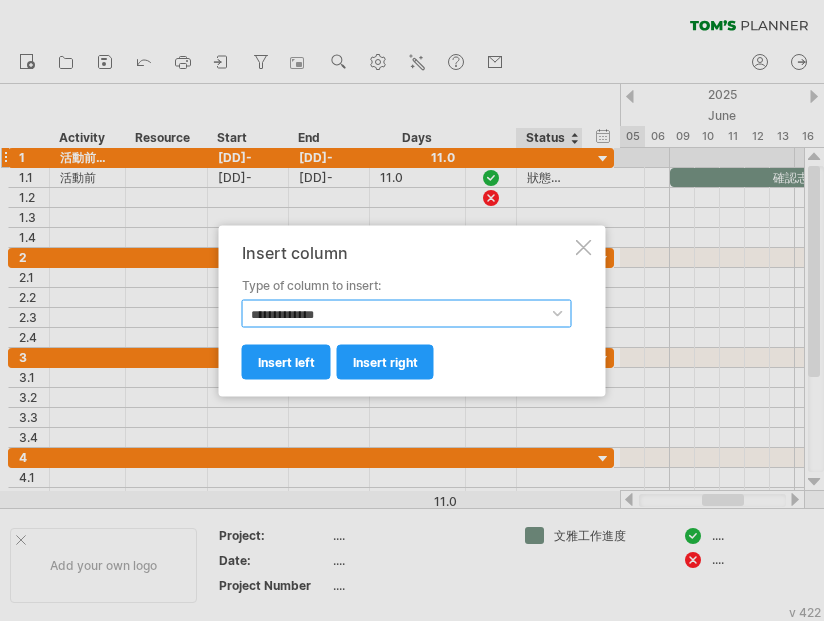 click on "**********" at bounding box center [407, 313] 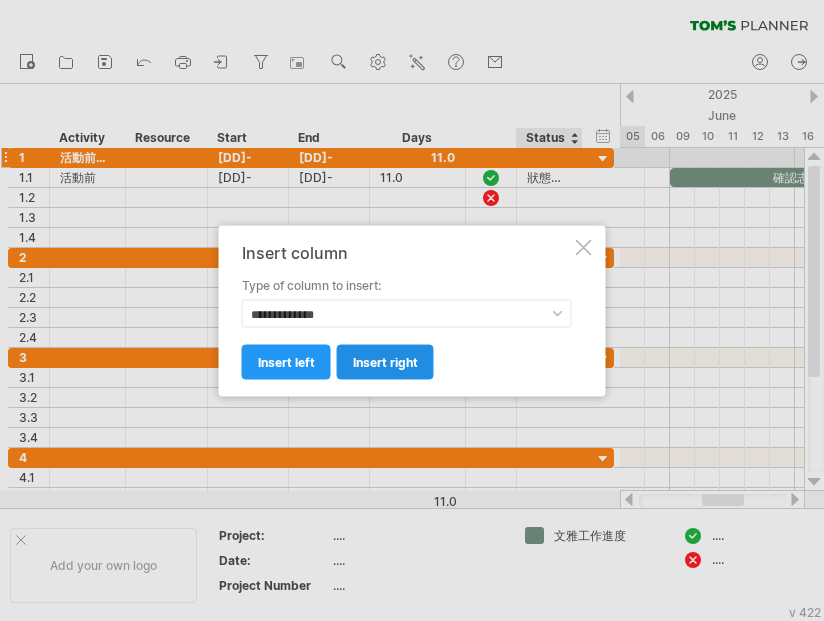 click on "insert right" at bounding box center [385, 361] 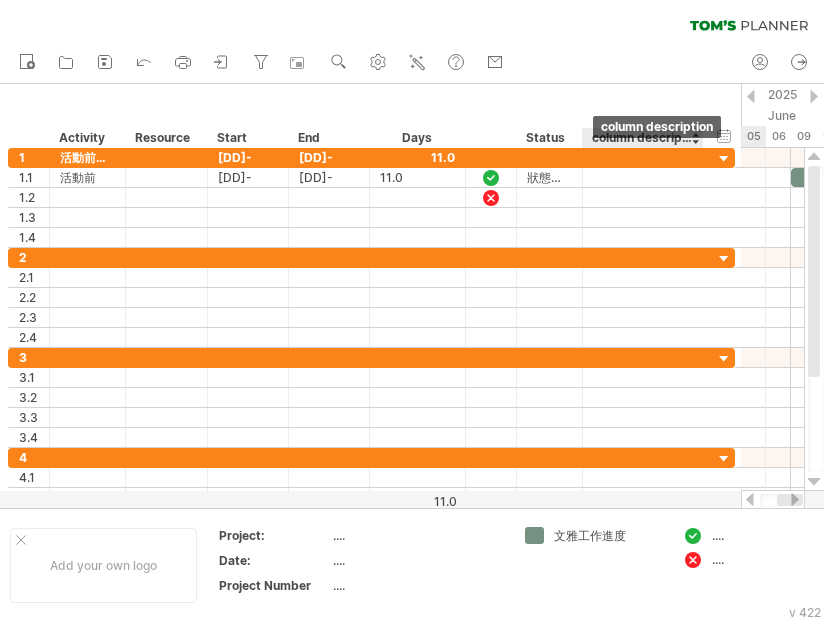 click on "column description" at bounding box center (642, 138) 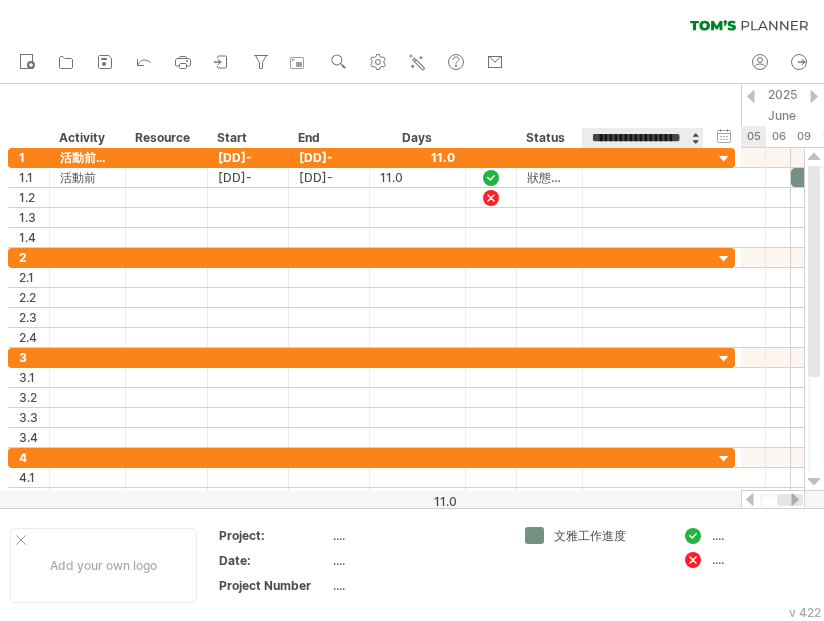 click on "**********" at bounding box center [642, 138] 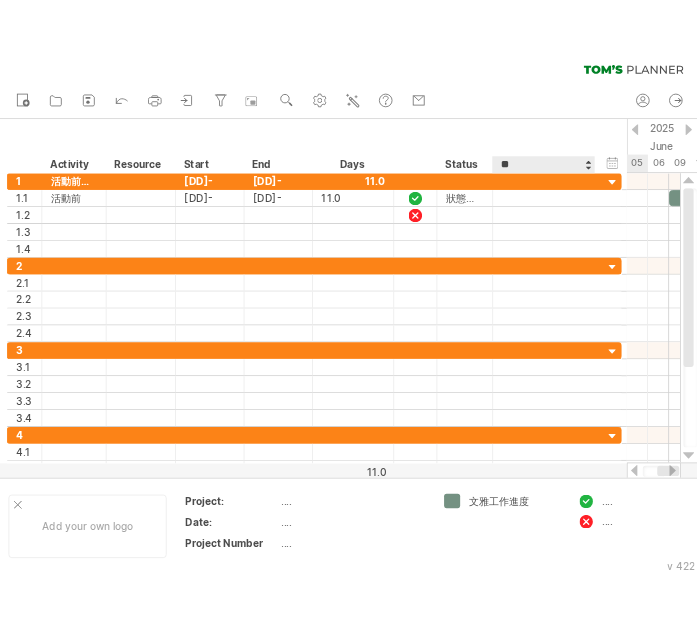 scroll, scrollTop: 0, scrollLeft: 0, axis: both 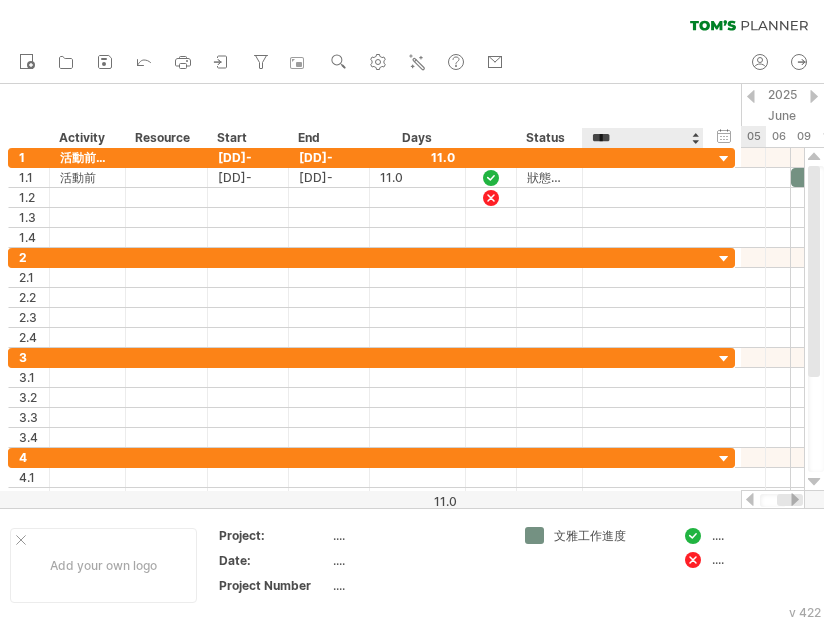 type on "****" 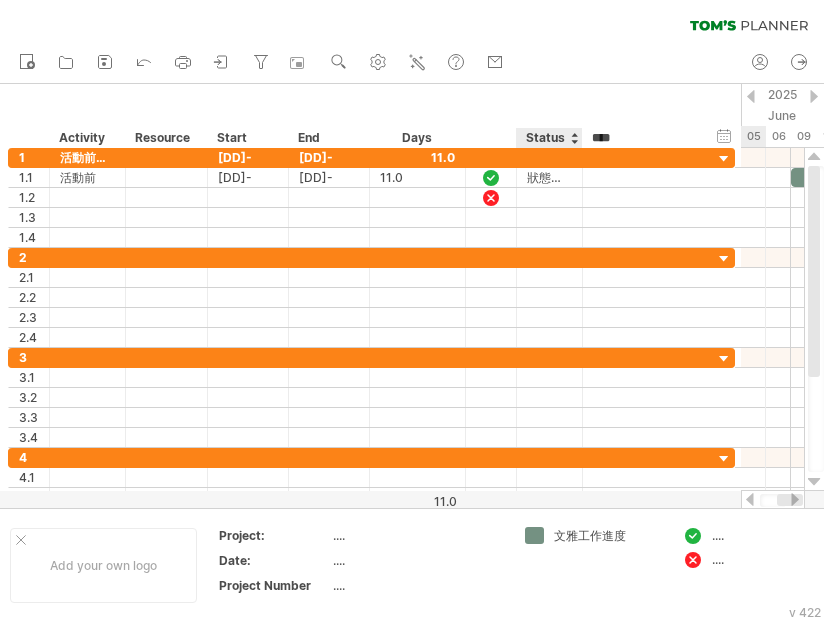 click on "Status" at bounding box center [548, 138] 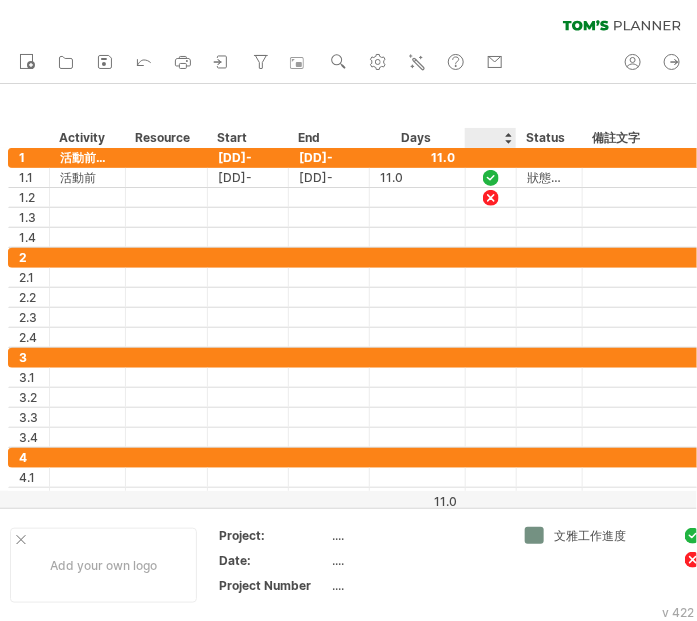 click at bounding box center (490, 138) 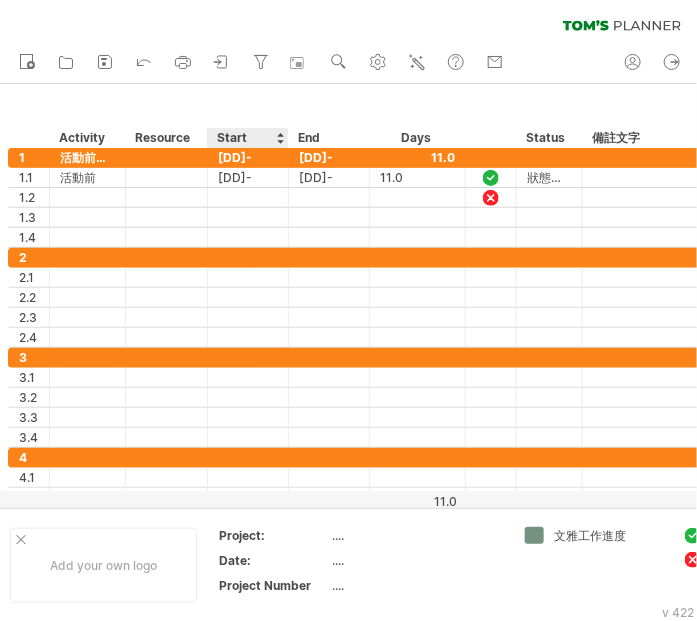 click on "Start" at bounding box center (247, 138) 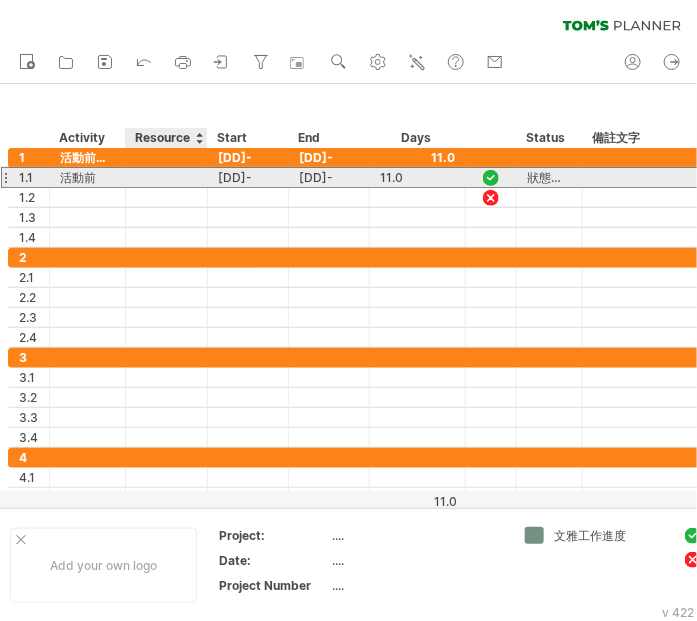 click at bounding box center (87, 177) 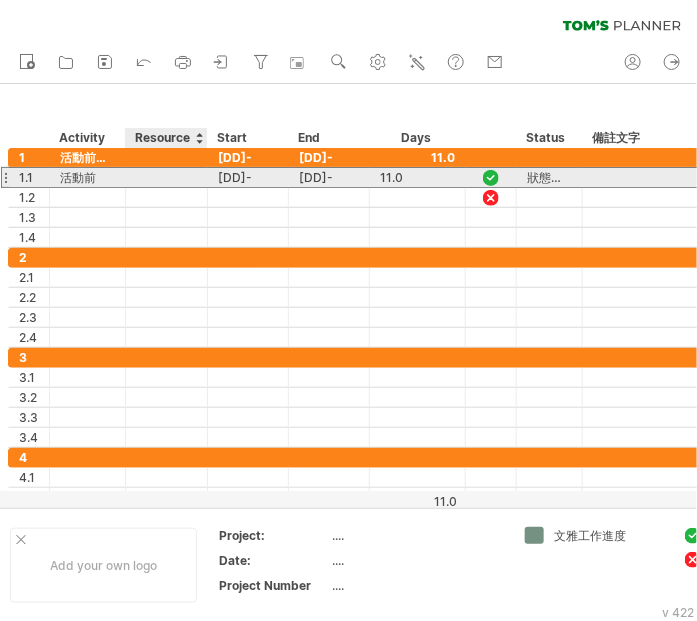 click at bounding box center (0, 0) 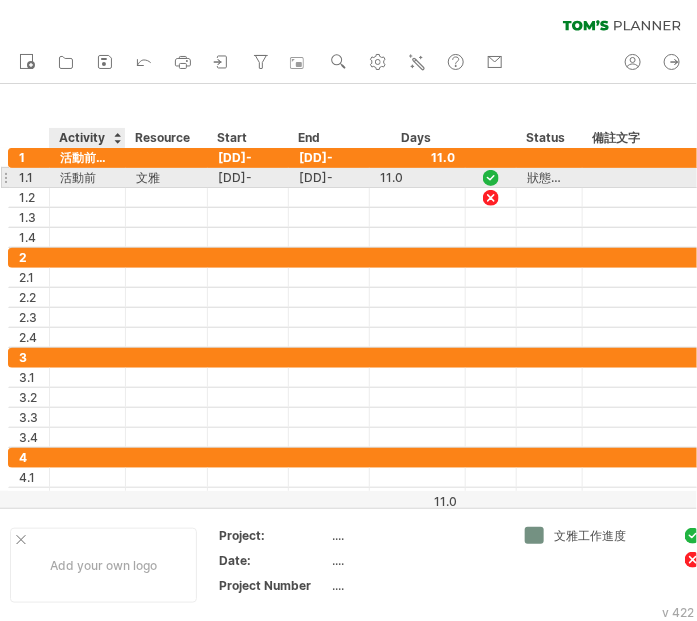click on "1 ****** [ACTIVITY_PLANNING] [START_DATE] [END_DATE] [DURATION] [DURATION] 1.1 *** [ACTIVITY_PREP] [NAME] [START_DATE] [END_DATE] [DURATION] [DURATION] 11.0 11.0 **** [STATUS_NOTES] 1.2 1.3 1.4" at bounding box center (371, 198) 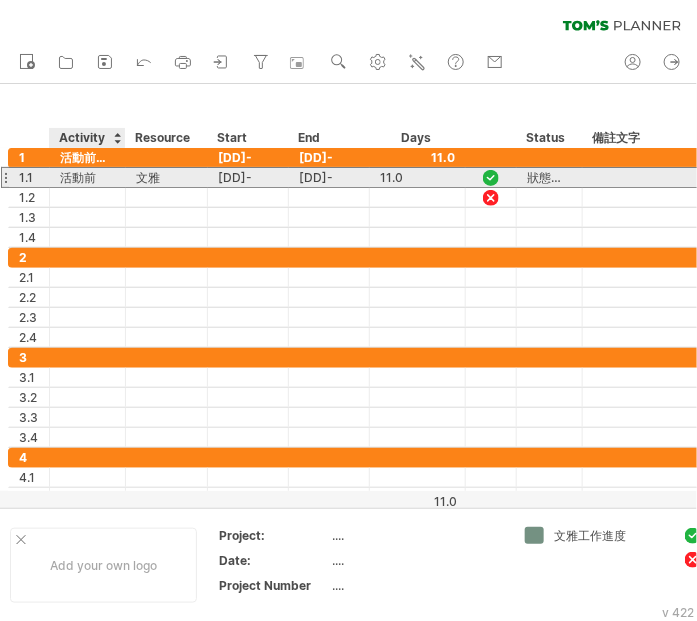 click on "活動前" at bounding box center (87, 177) 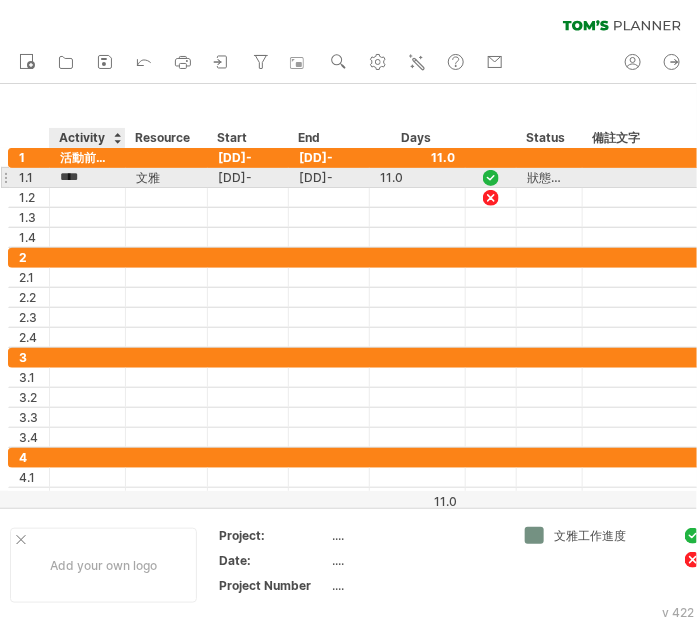 scroll, scrollTop: 0, scrollLeft: 0, axis: both 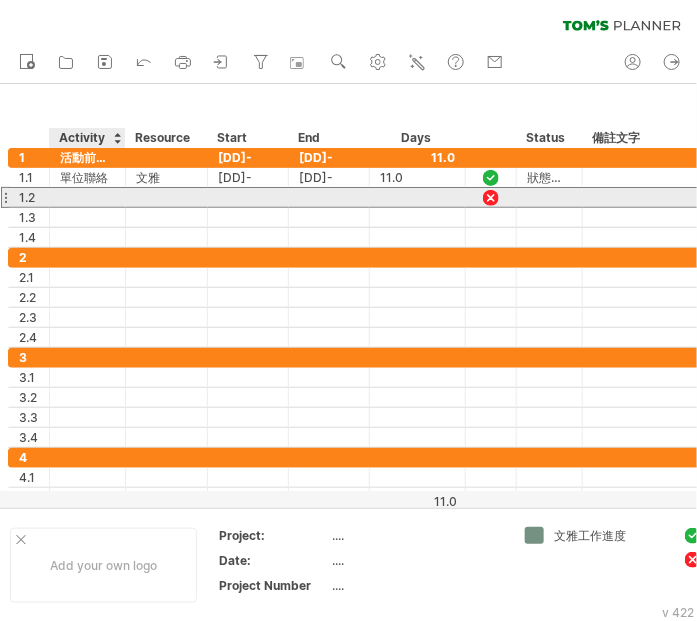 click at bounding box center [87, 197] 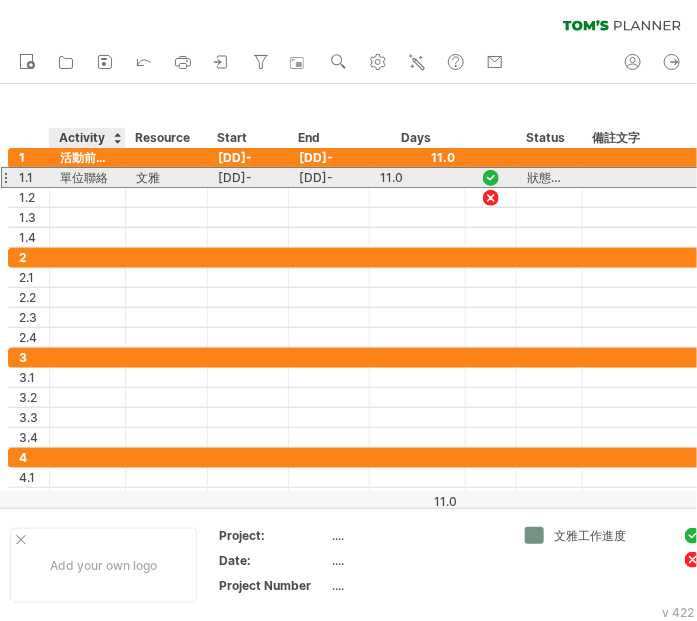 click on "單位聯絡" at bounding box center (87, 177) 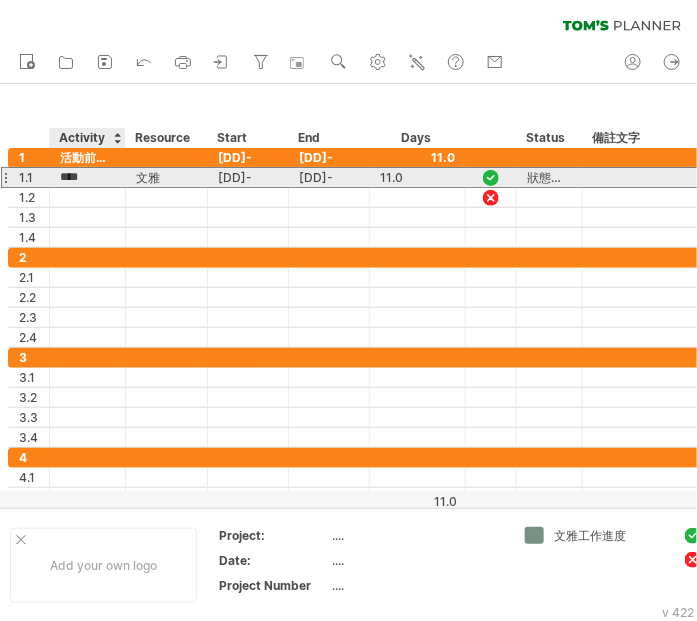click on "****" at bounding box center (87, 177) 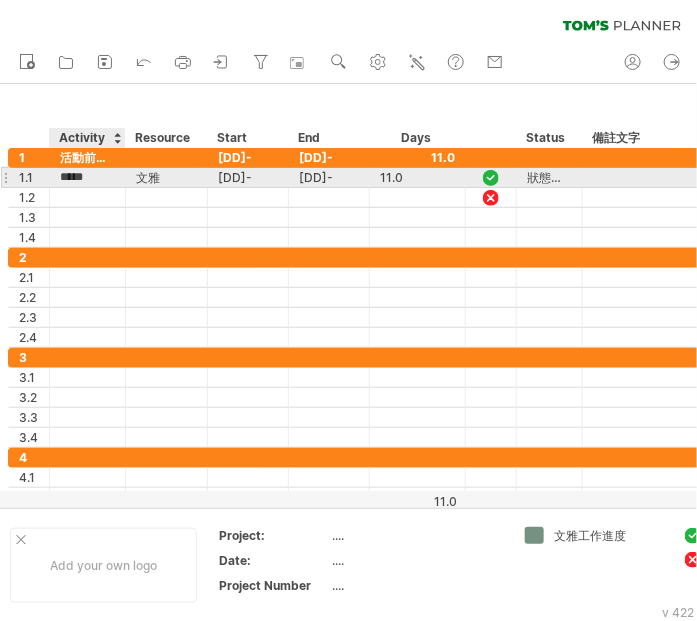 scroll, scrollTop: 0, scrollLeft: 5, axis: horizontal 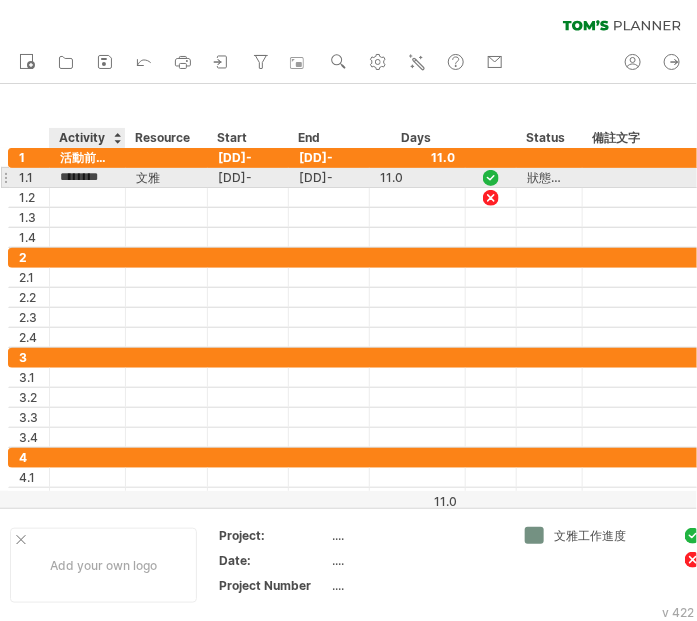 type on "******" 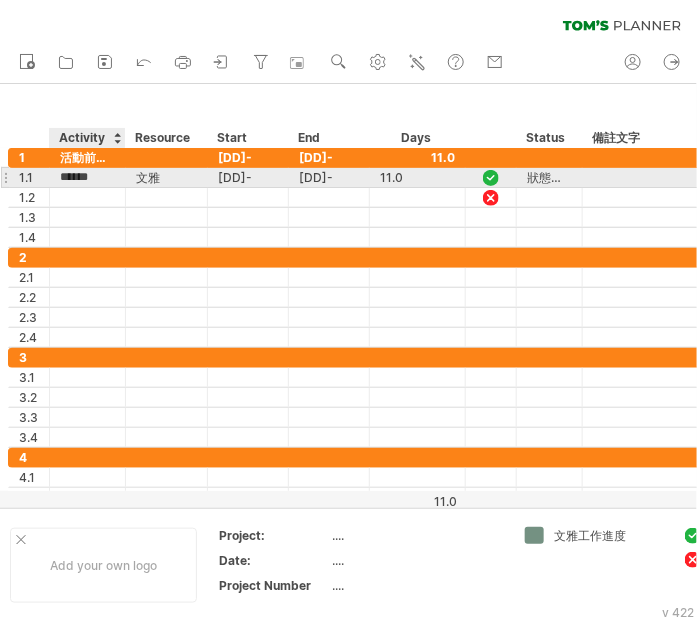 scroll, scrollTop: 0, scrollLeft: 16, axis: horizontal 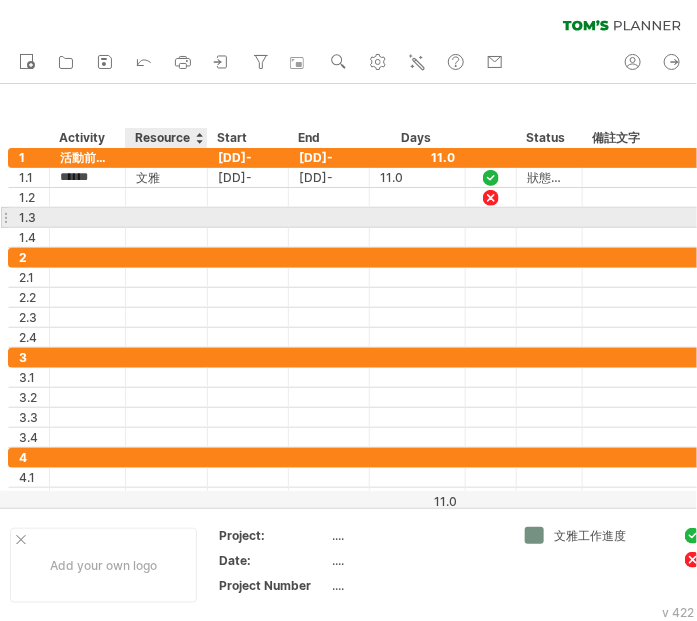 click at bounding box center (87, 217) 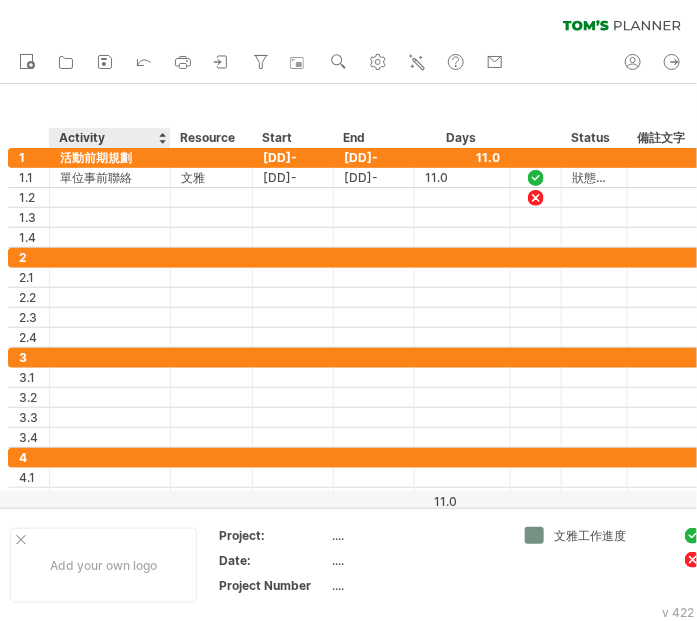 drag, startPoint x: 122, startPoint y: 140, endPoint x: 168, endPoint y: 138, distance: 46.043457 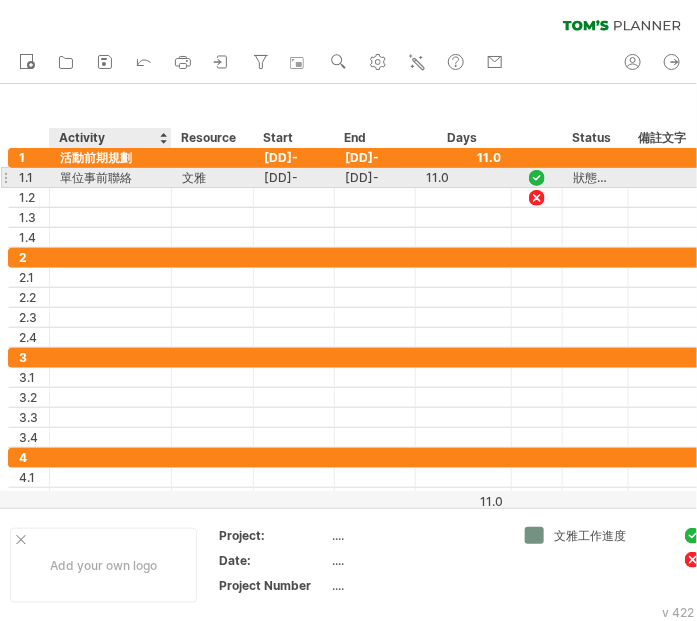 click on "單位事前聯絡" at bounding box center [110, 177] 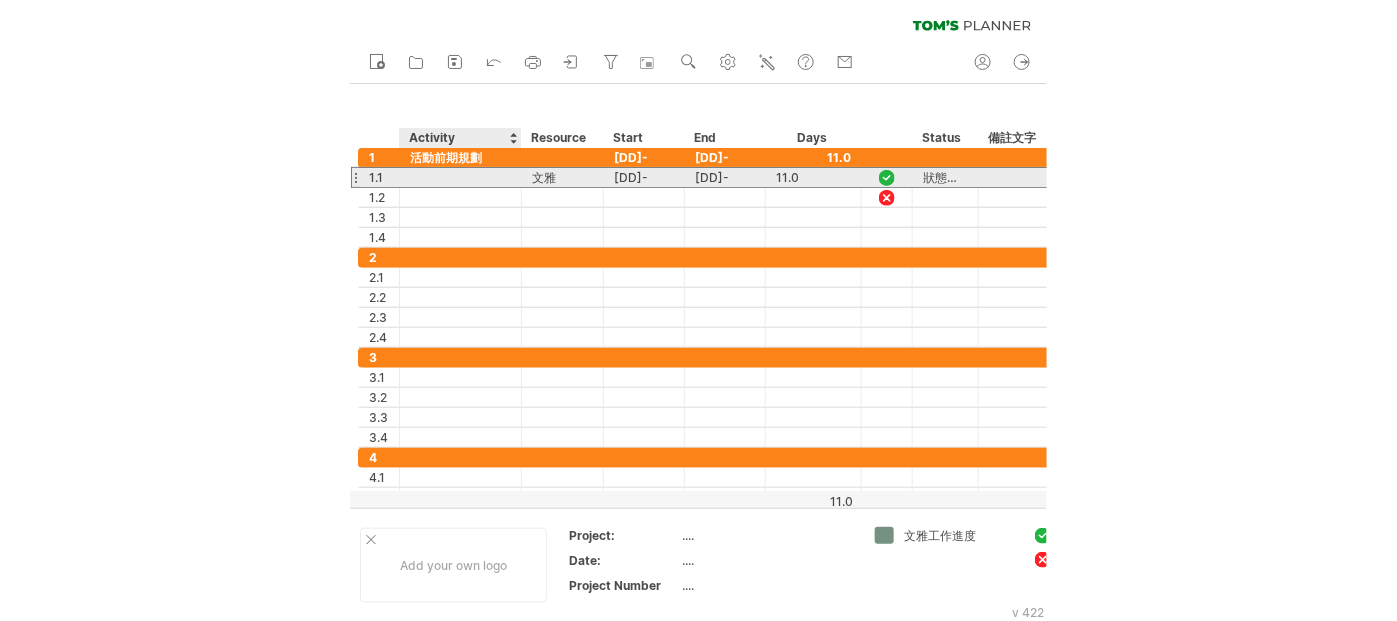 scroll, scrollTop: 0, scrollLeft: 0, axis: both 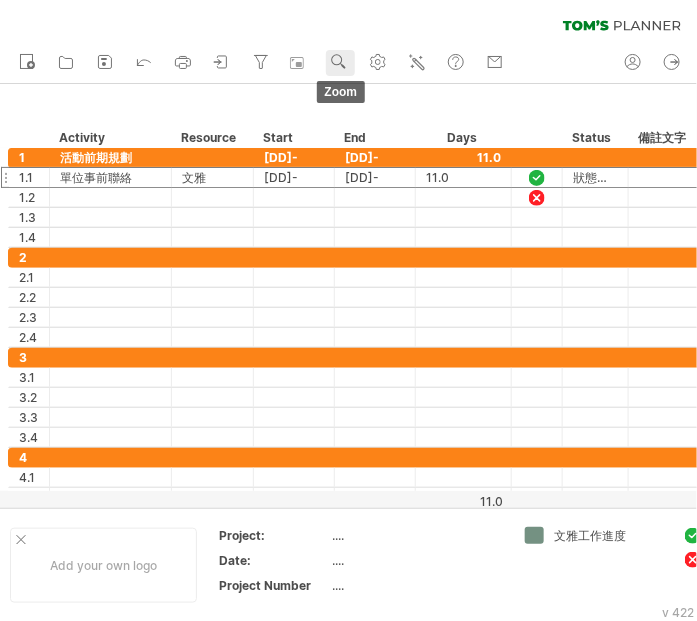 click at bounding box center [339, 62] 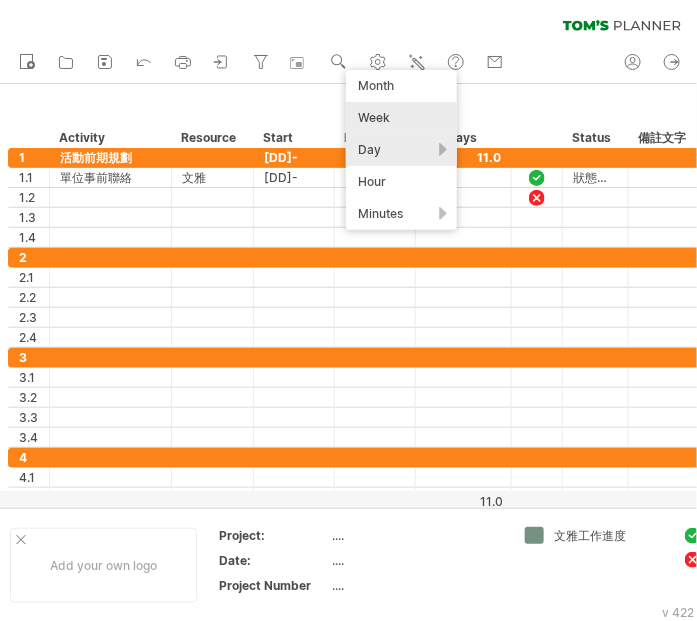 click on "Week" at bounding box center (401, 118) 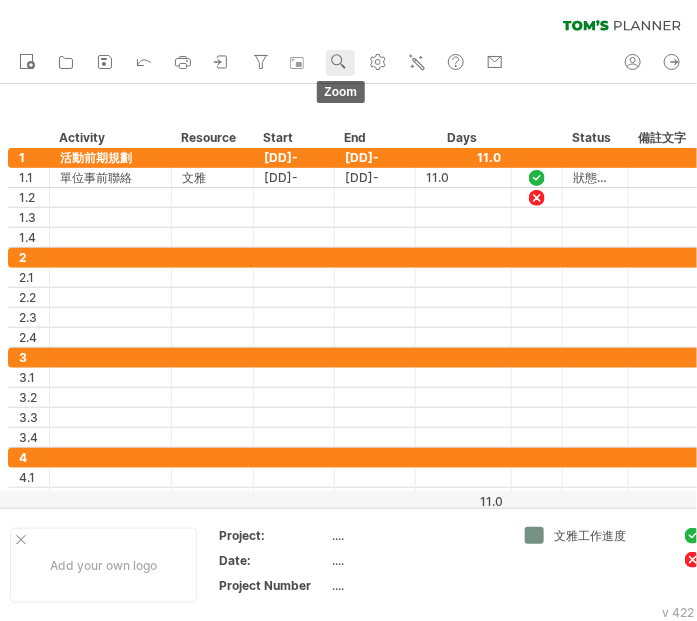 click on "zoom" at bounding box center (340, 63) 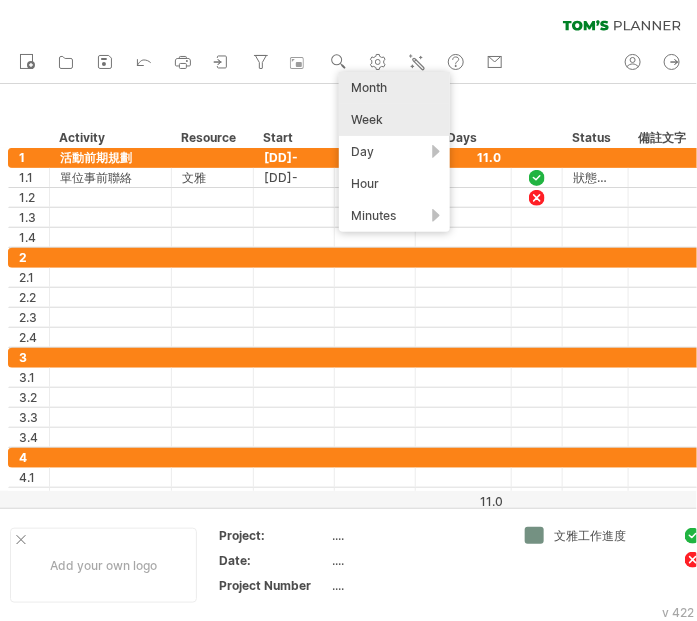 click on "Month" at bounding box center (394, 88) 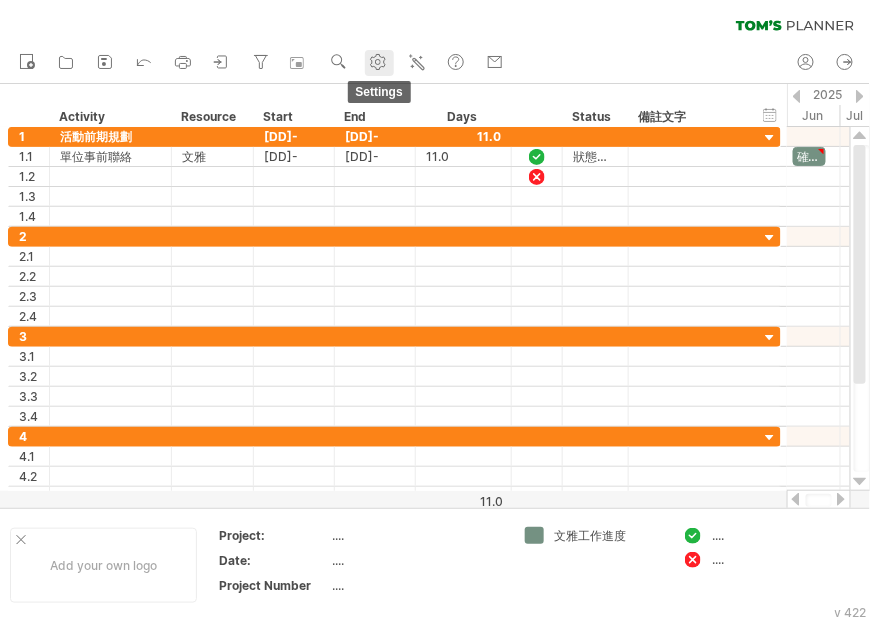 click at bounding box center [378, 62] 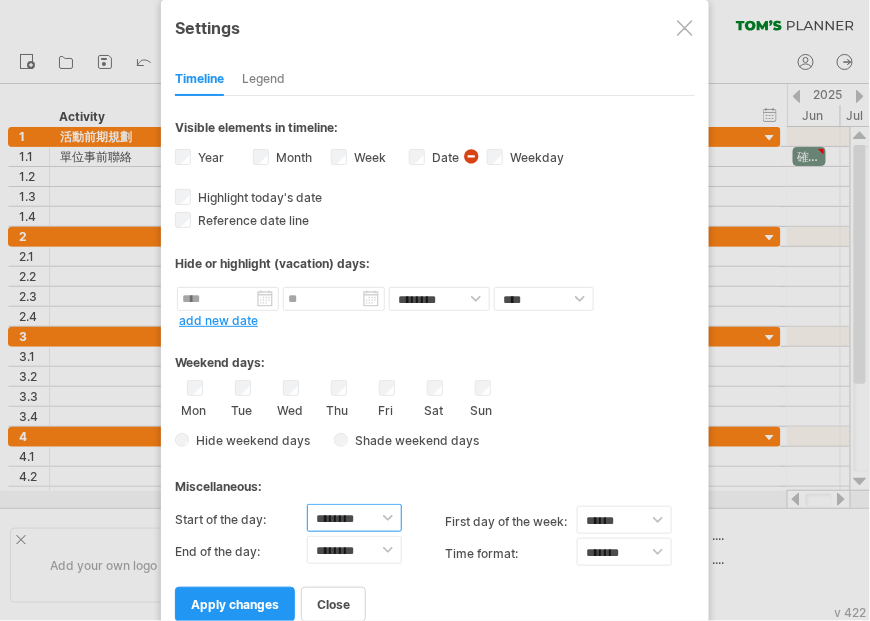 click on "********
********
********
********
********
********
********
********
********
********
********
********
********
********
********
********
********
********
******** ******** ******** ******** ********" at bounding box center [354, 518] 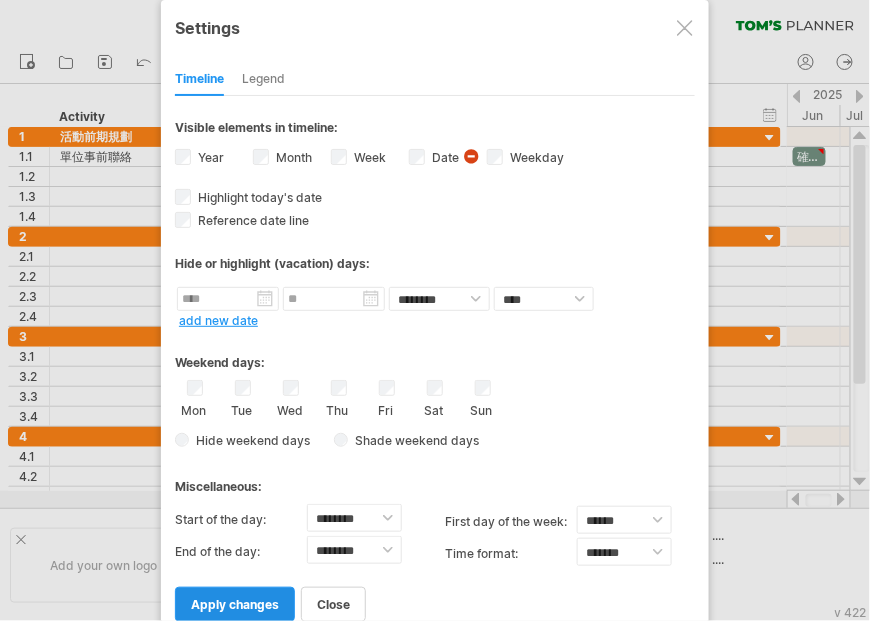 click on "apply changes" at bounding box center [235, 604] 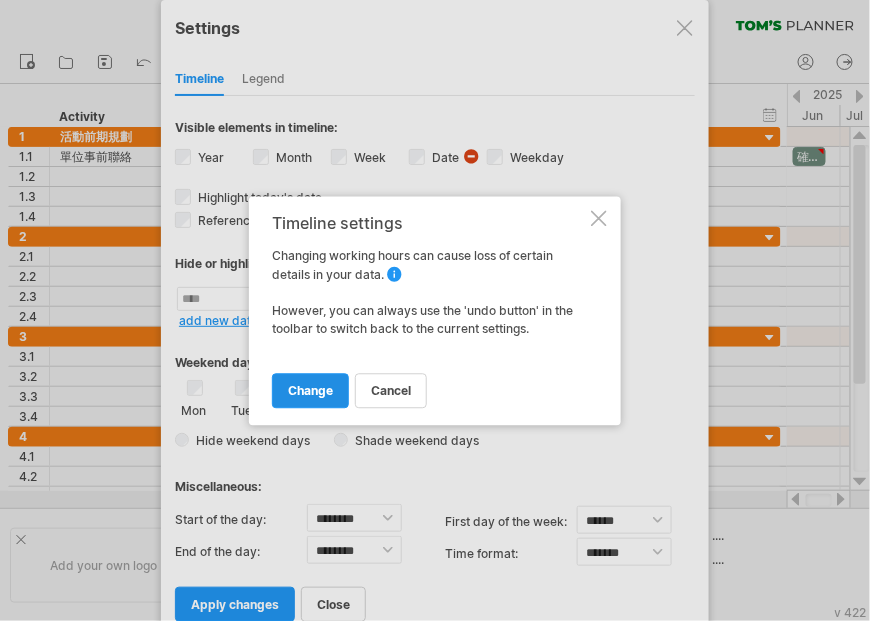 click on "change" at bounding box center (310, 390) 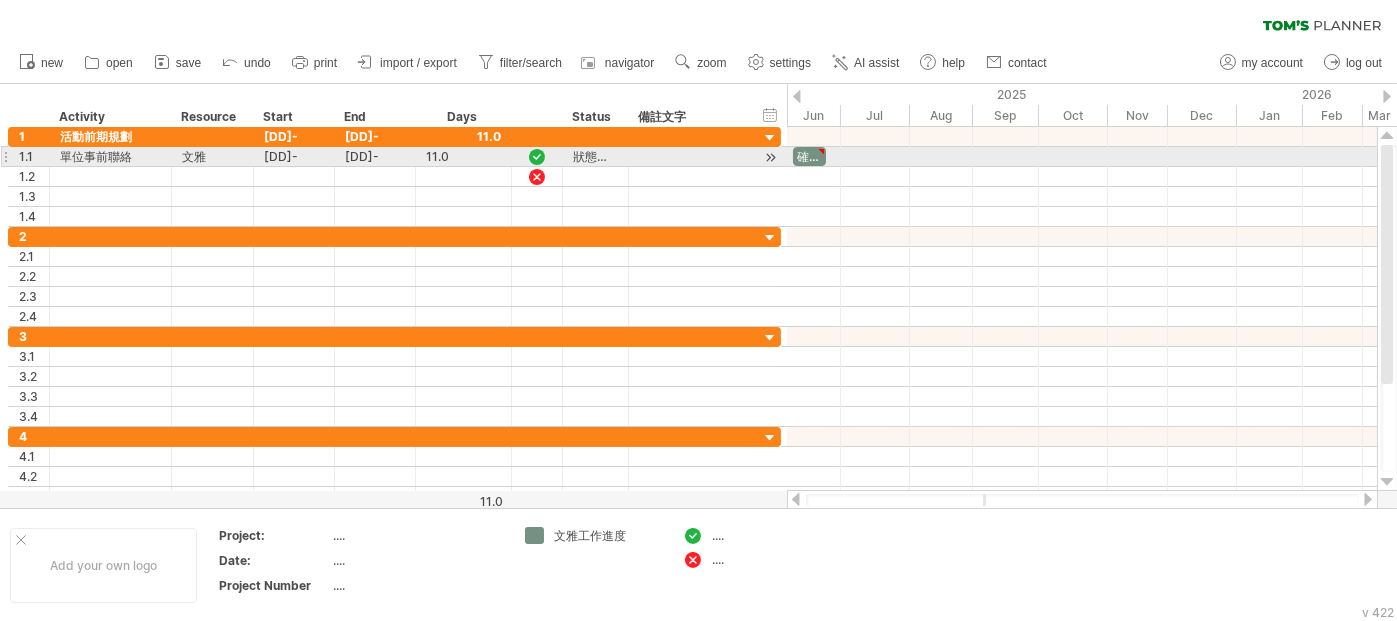 click at bounding box center (821, 151) 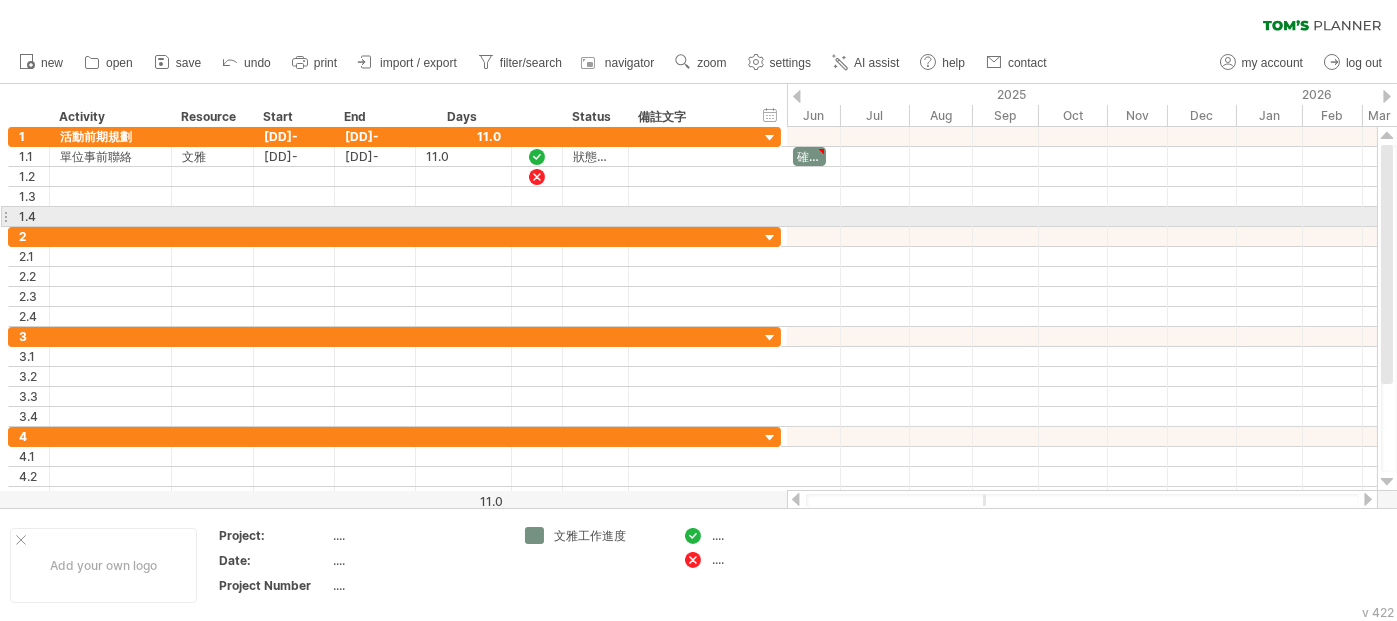 click at bounding box center (1082, 217) 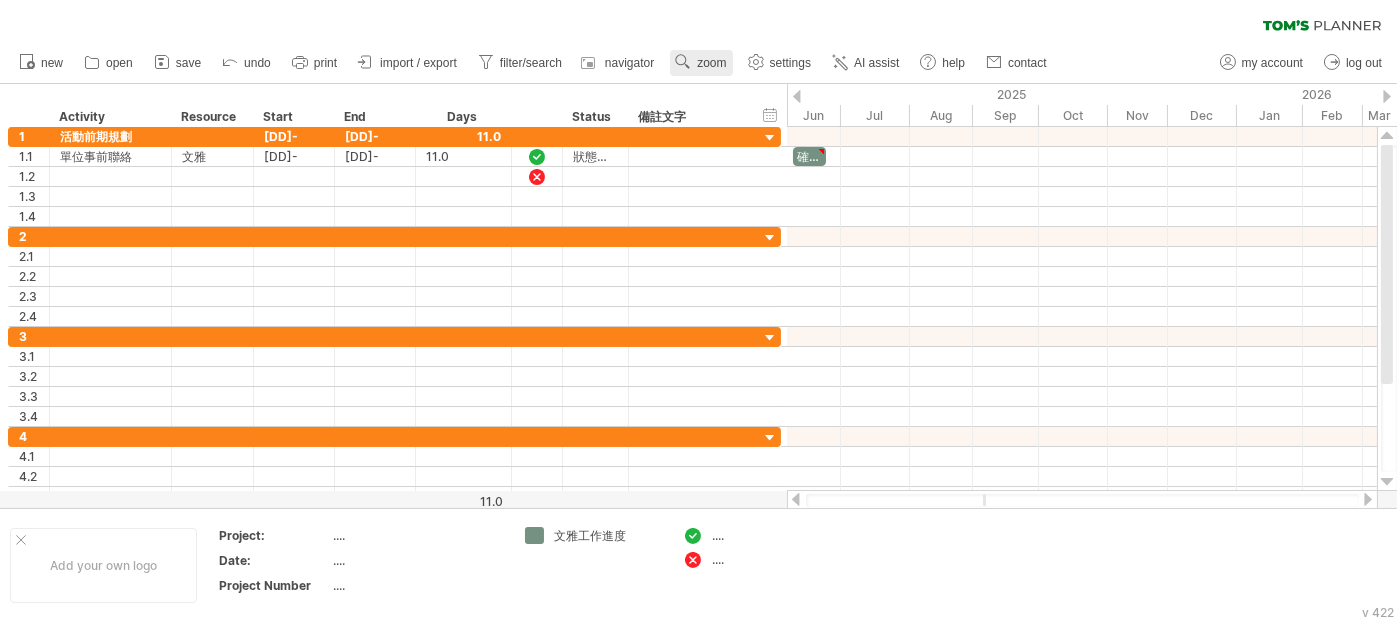 click on "zoom" at bounding box center [711, 63] 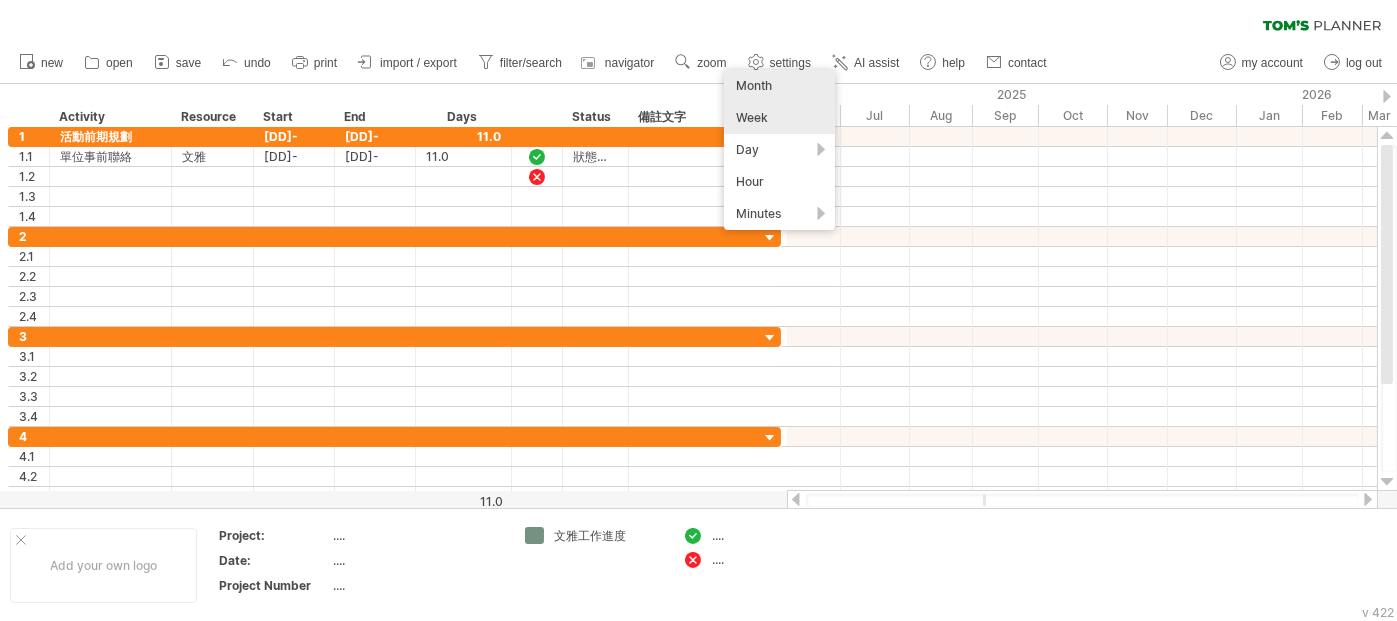click on "Week" at bounding box center (779, 118) 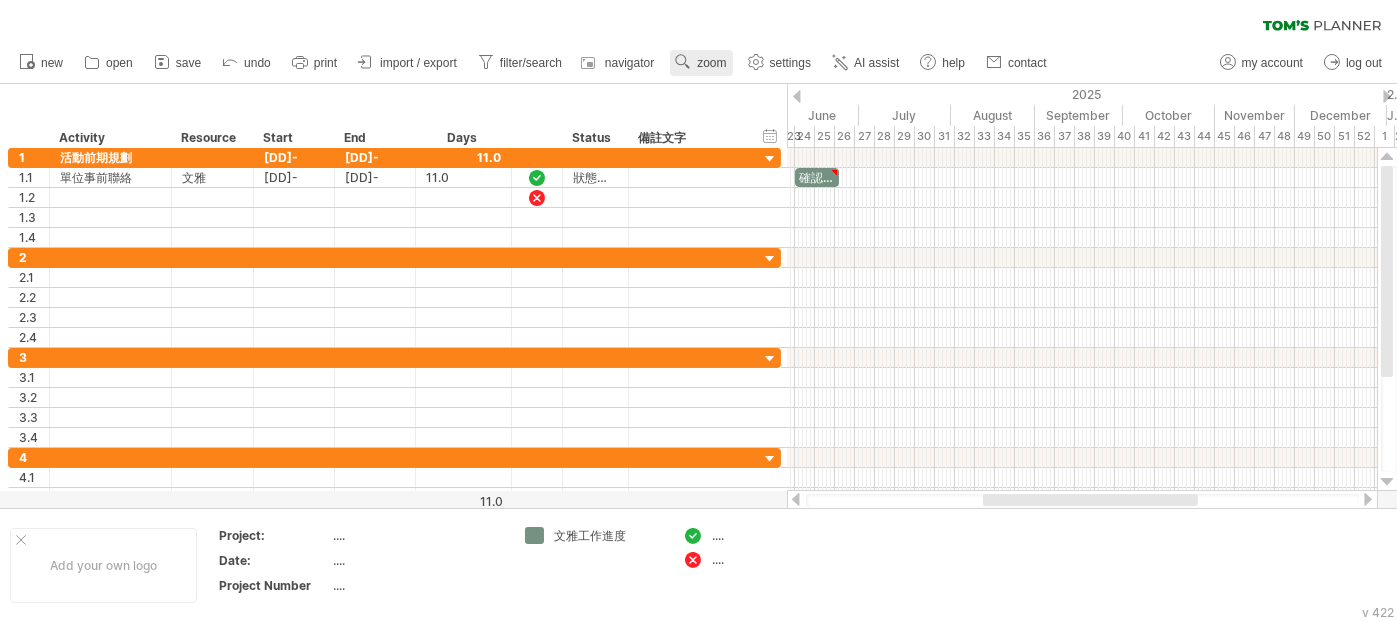 click on "zoom" at bounding box center (711, 63) 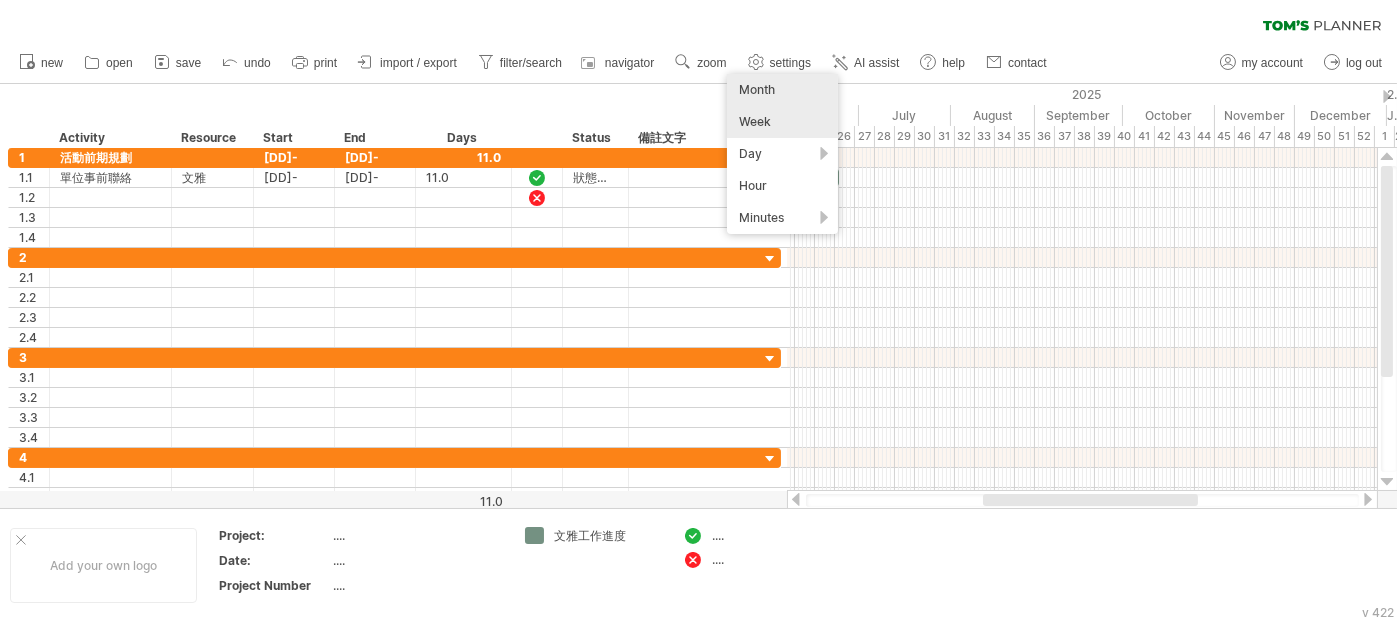 click on "Month" at bounding box center [782, 90] 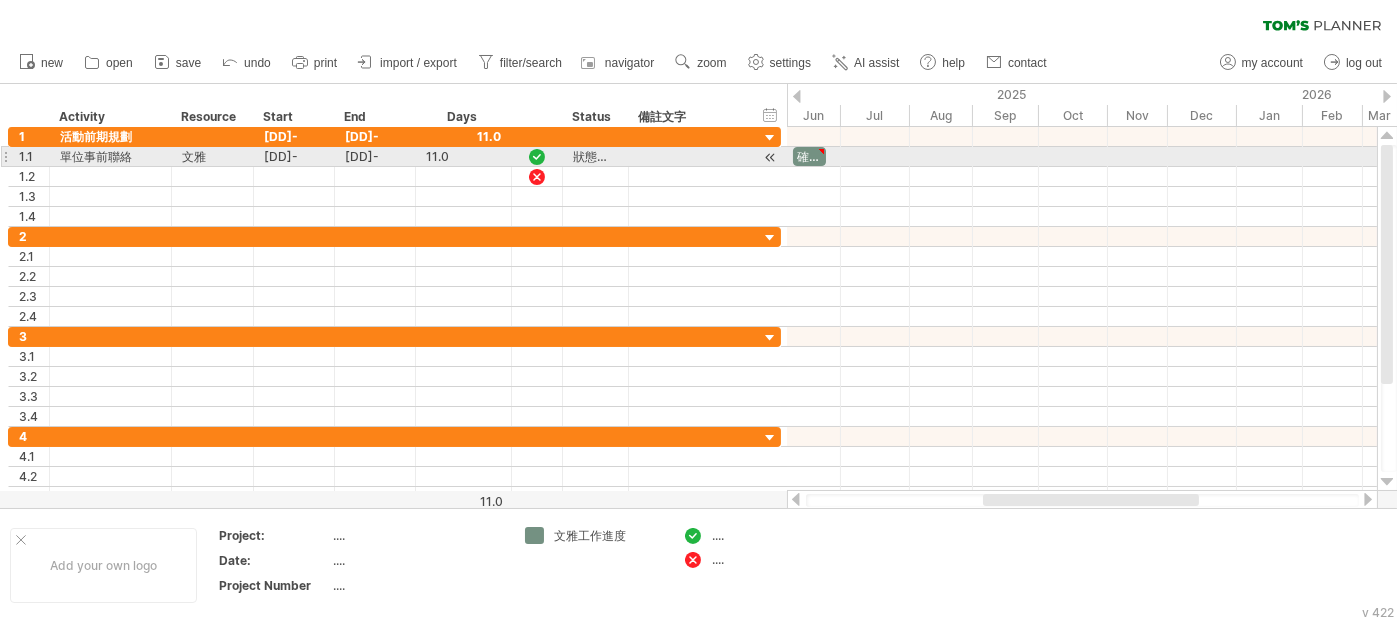 click at bounding box center (1082, 157) 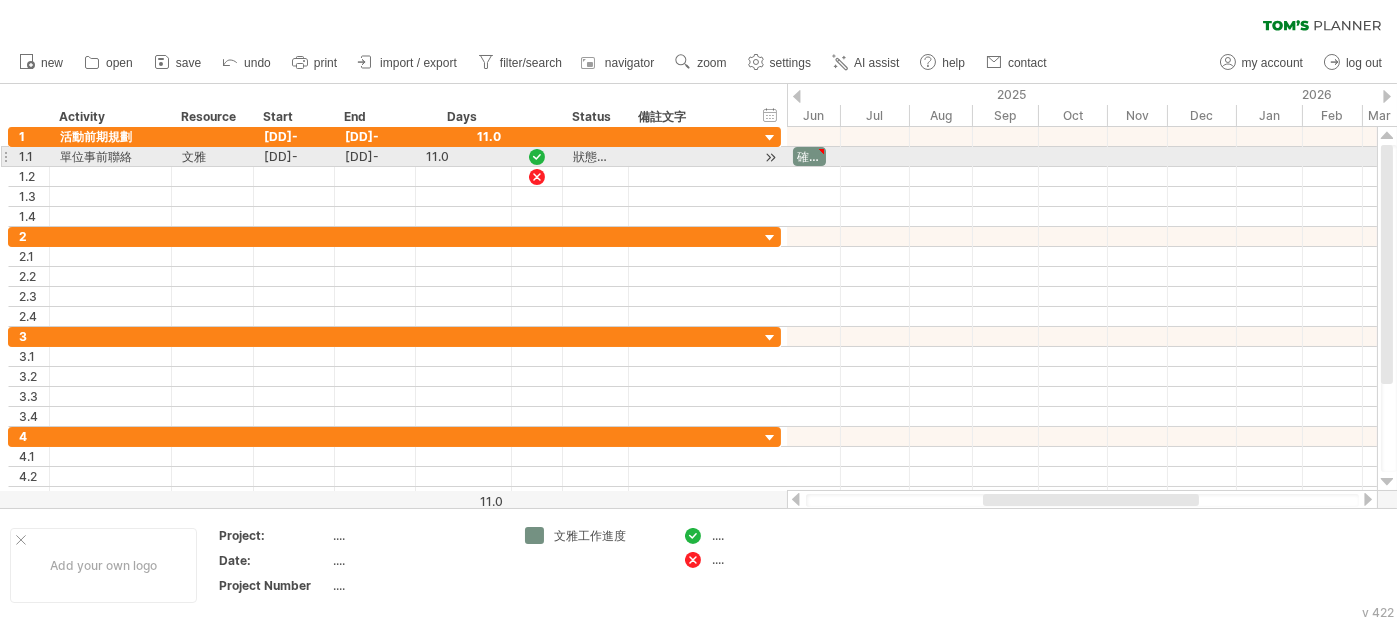 click at bounding box center (821, 151) 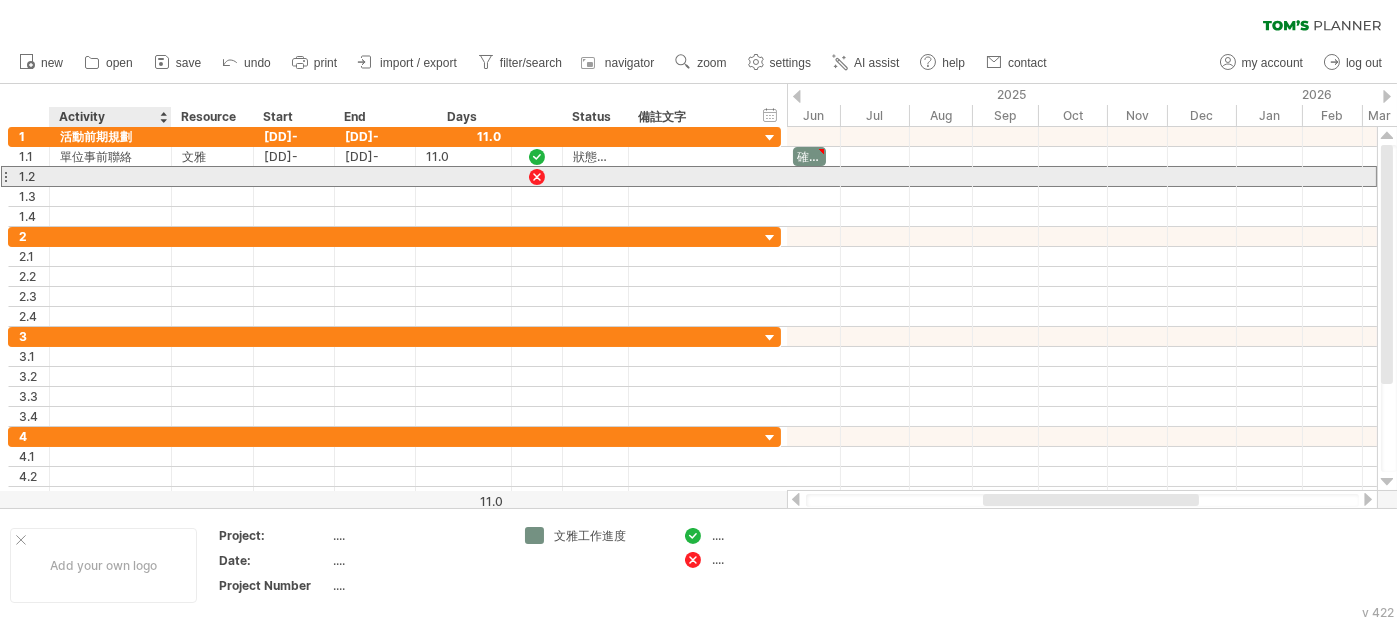 click at bounding box center [110, 176] 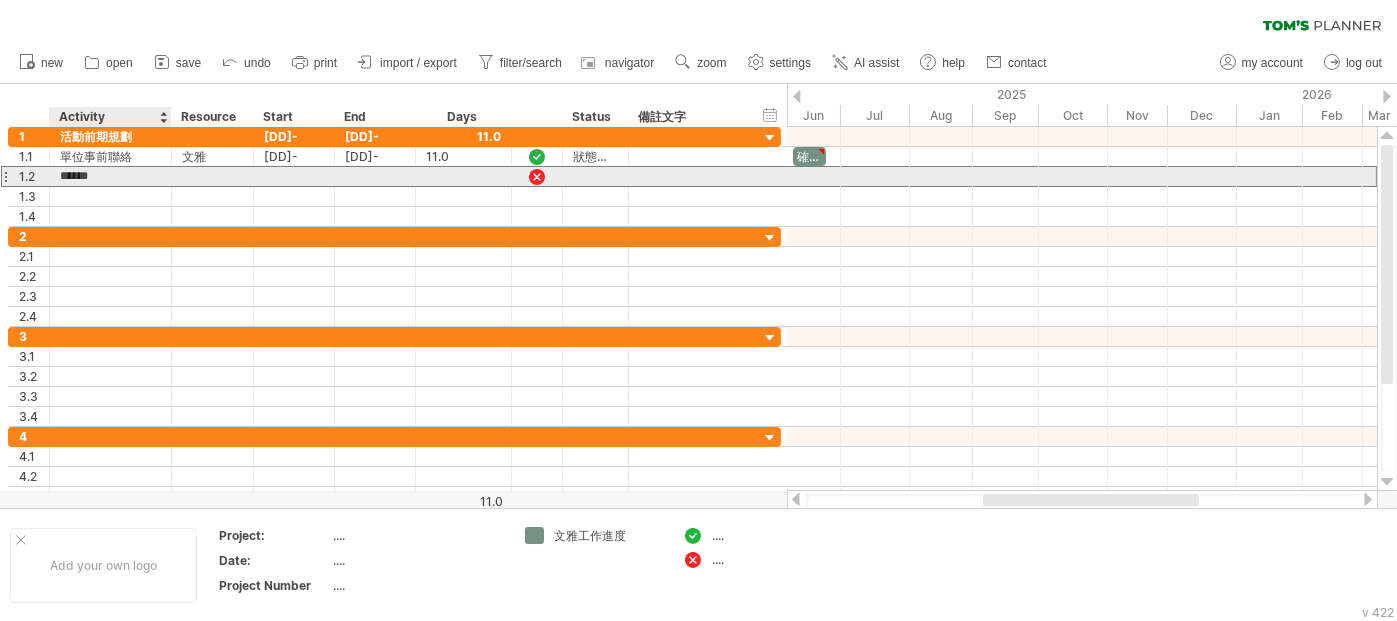 type on "*******" 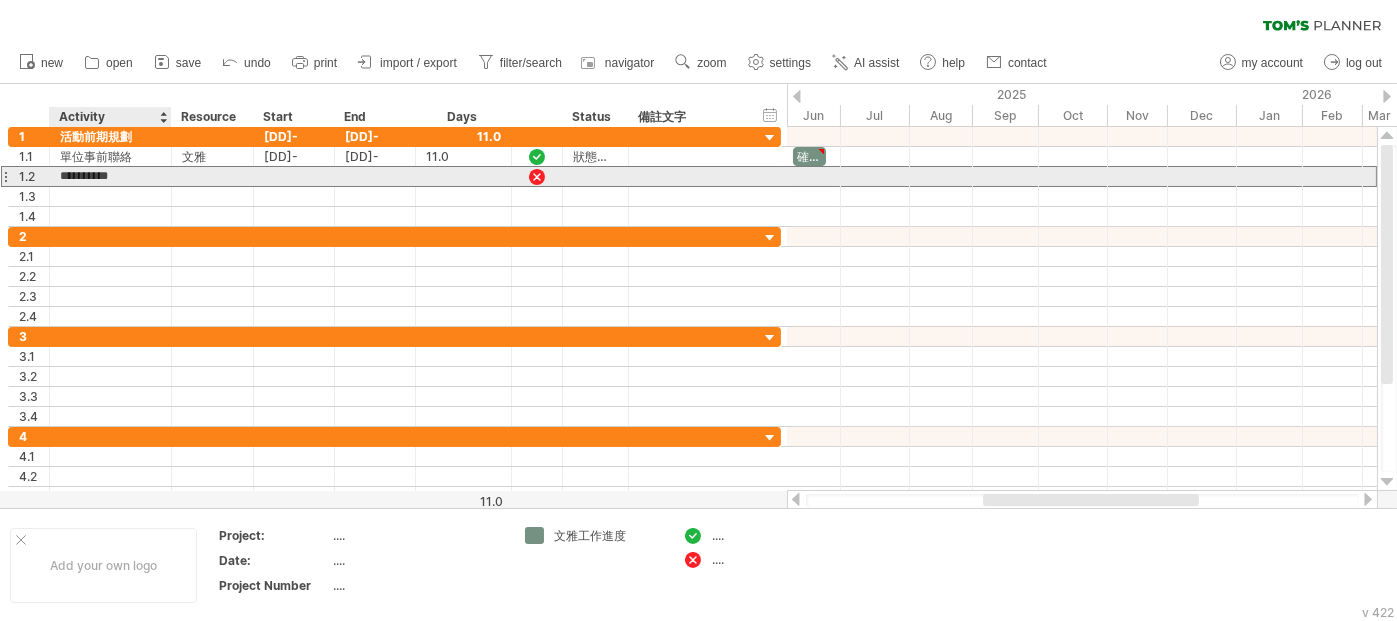 scroll, scrollTop: 0, scrollLeft: 7, axis: horizontal 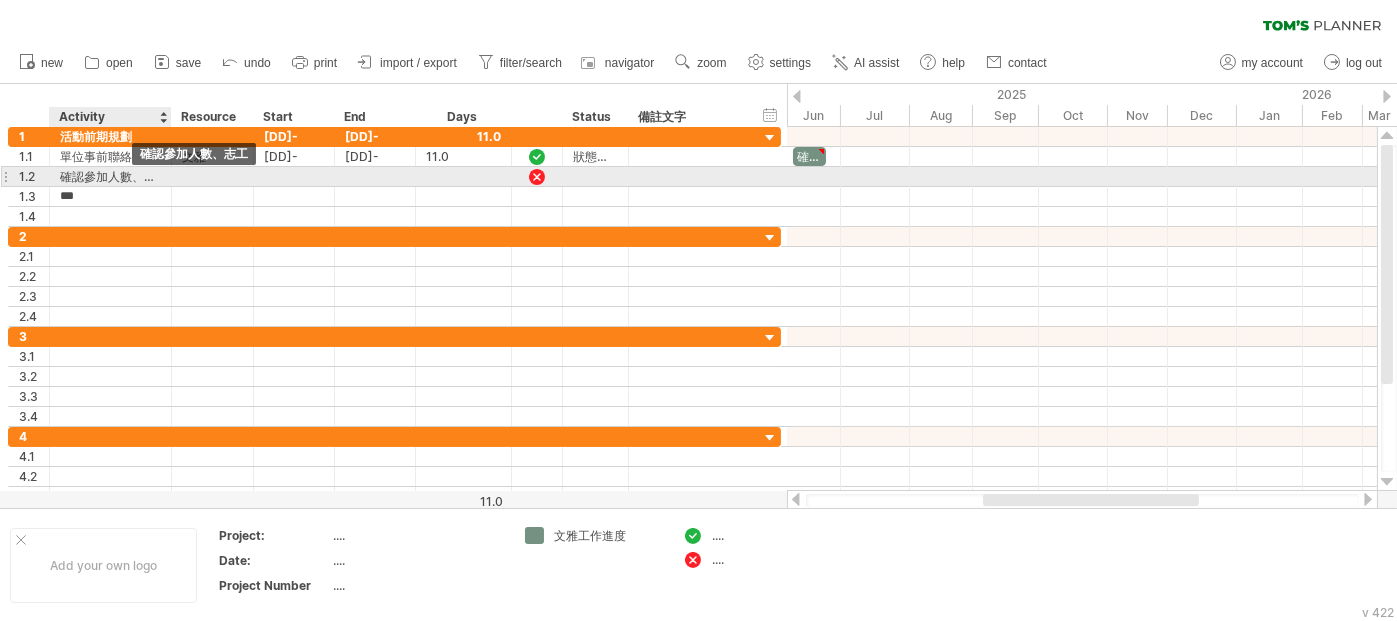 type on "****" 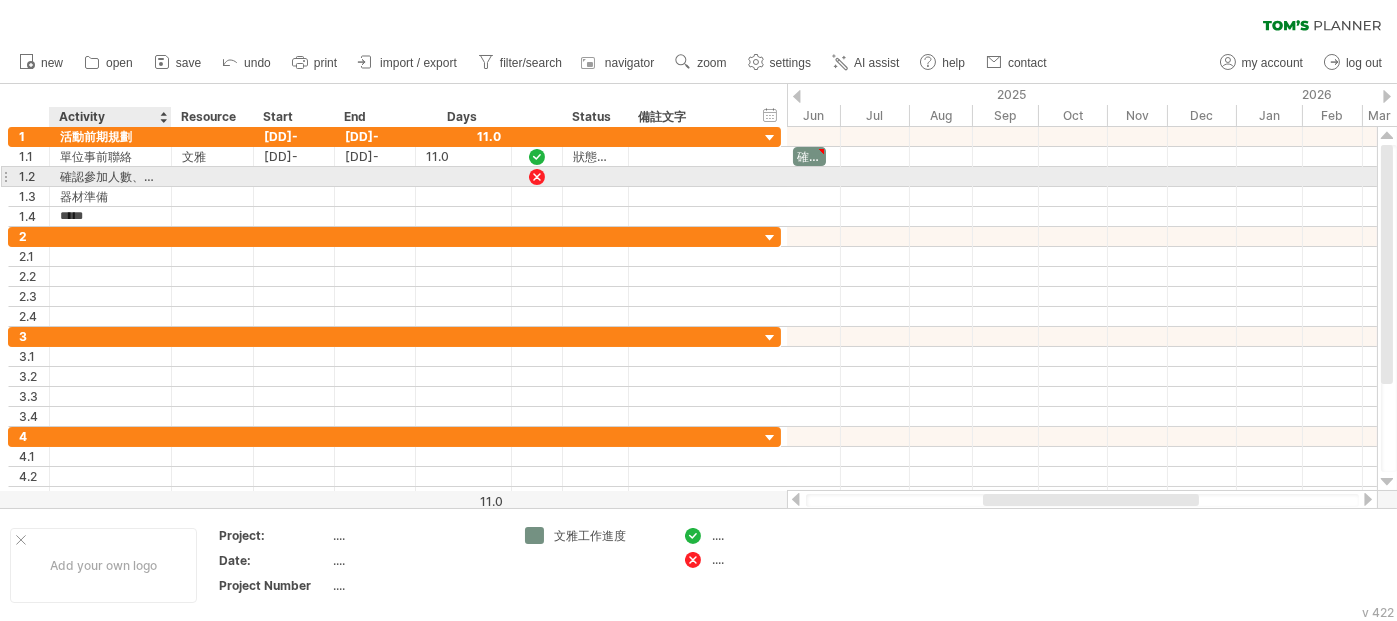 type on "*****" 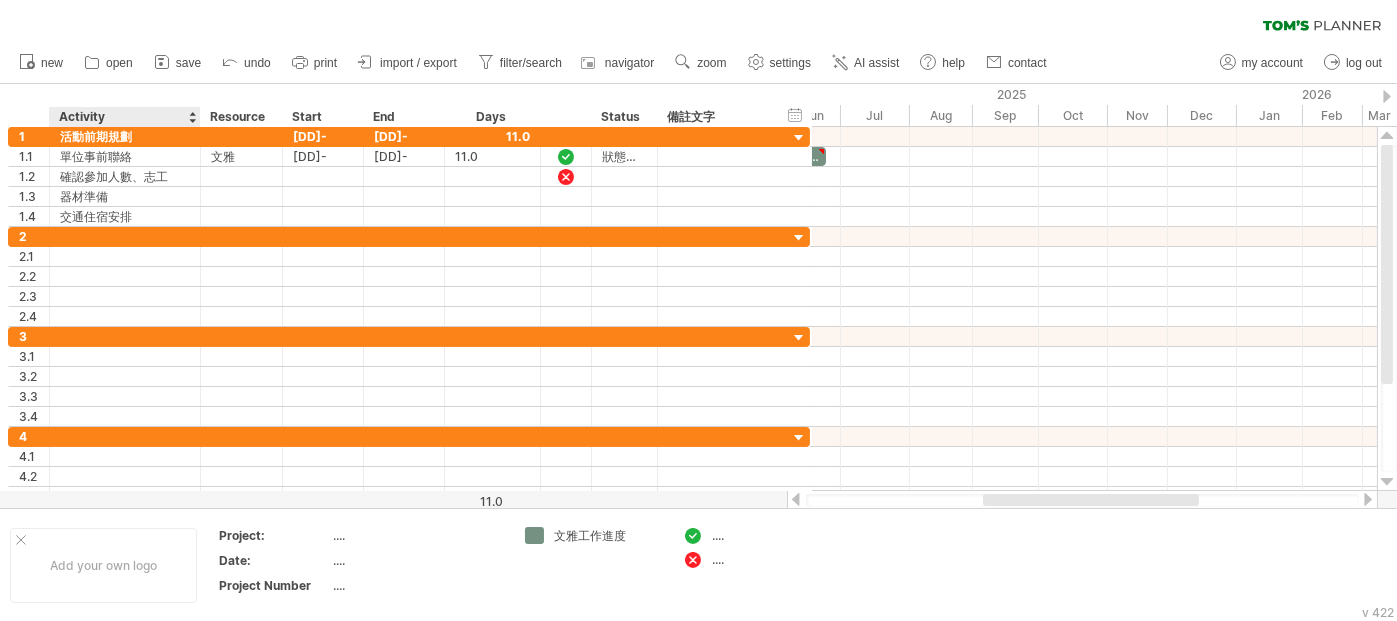 drag, startPoint x: 167, startPoint y: 111, endPoint x: 192, endPoint y: 114, distance: 25.179358 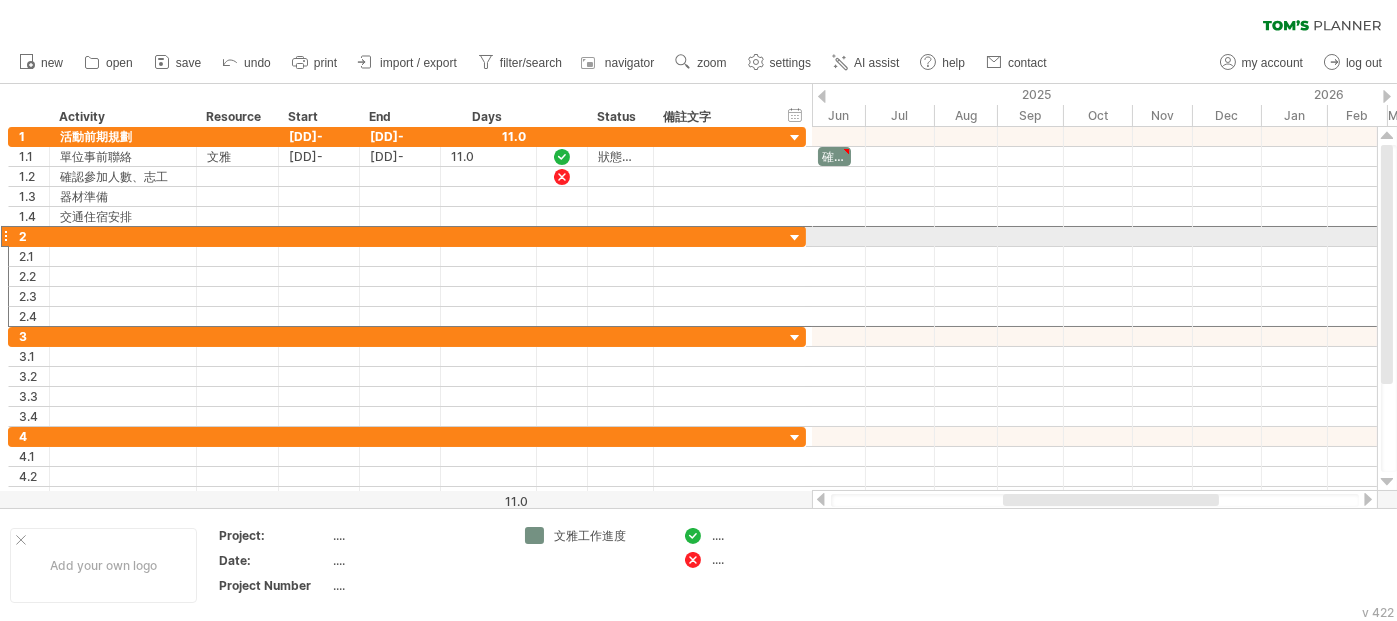 click at bounding box center (123, 236) 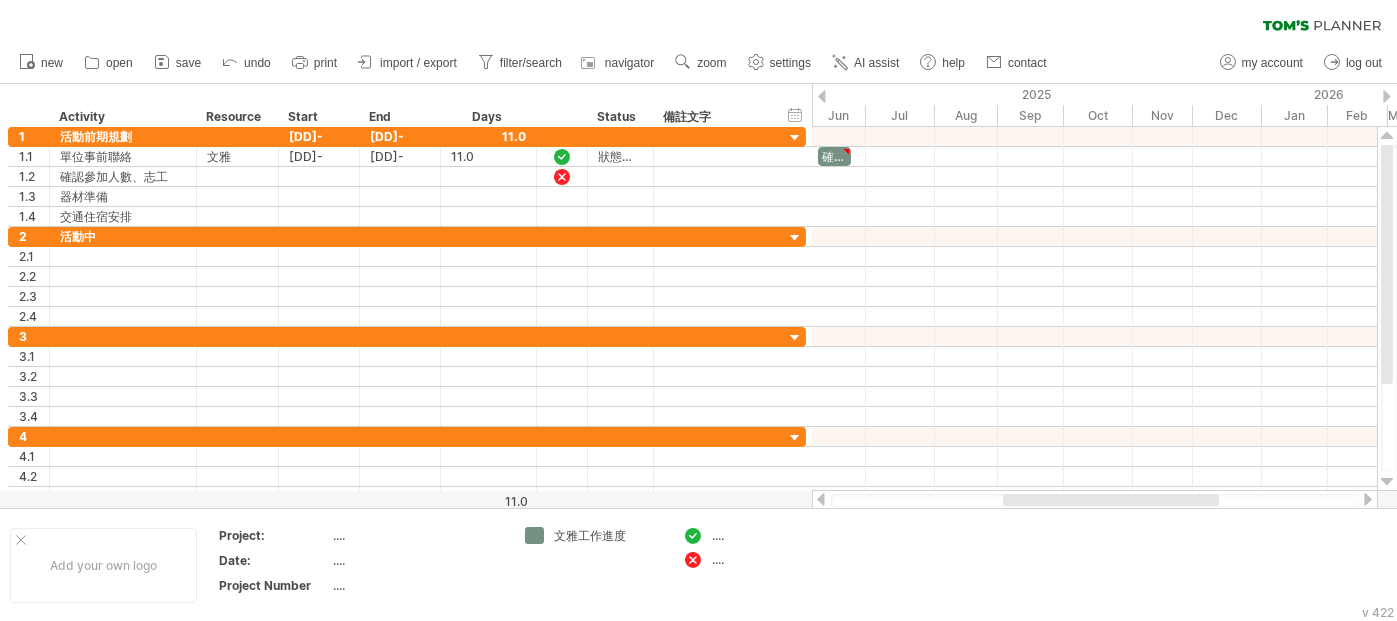 click on "clear filter
reapply filter" at bounding box center (698, 21) 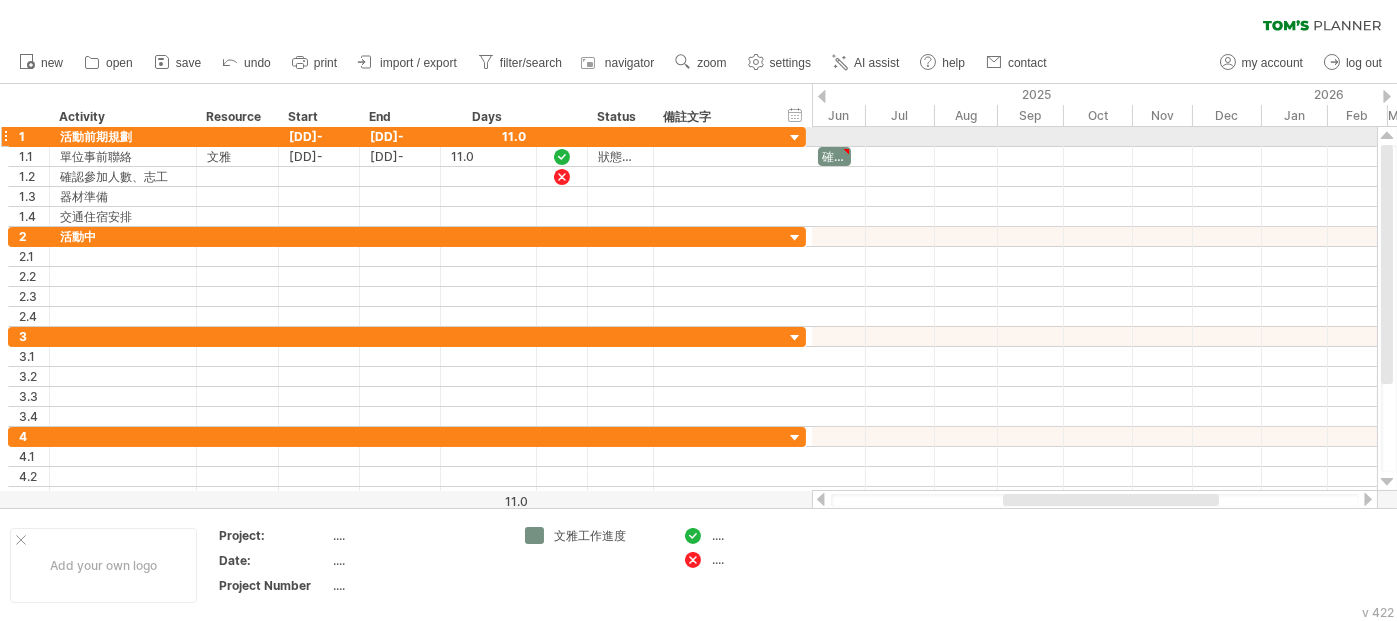 click on "1" at bounding box center (29, 136) 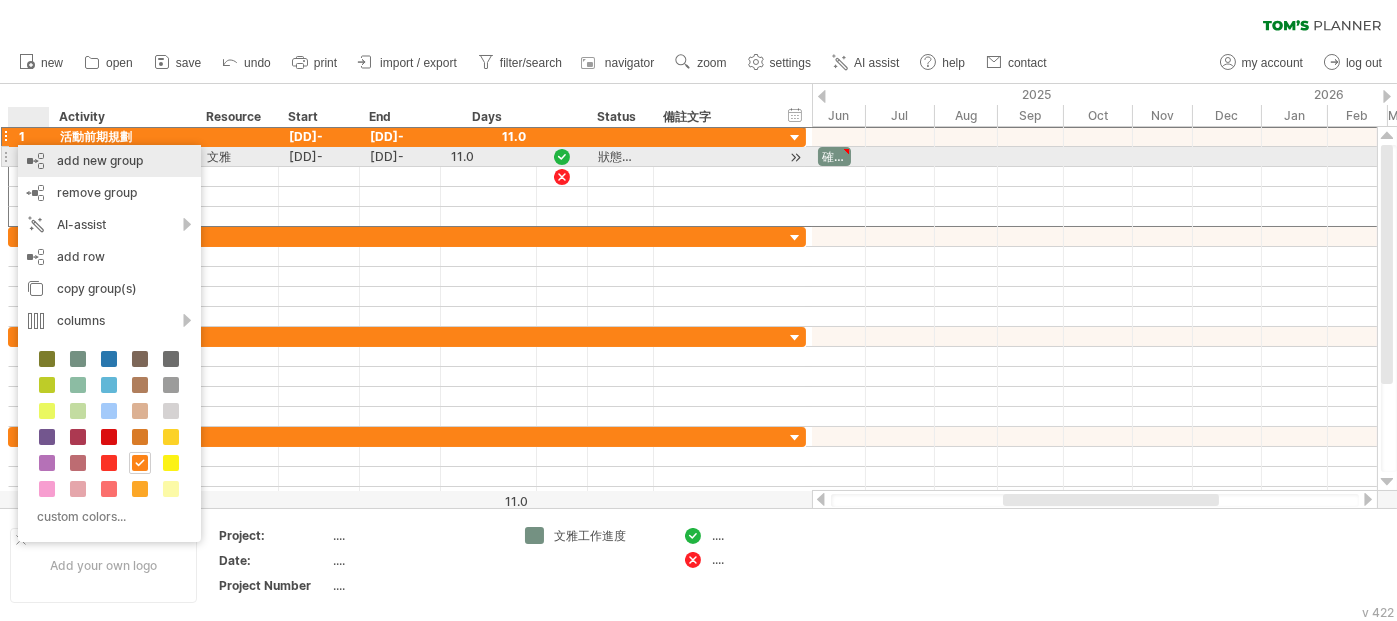 click on "add new group" at bounding box center (109, 161) 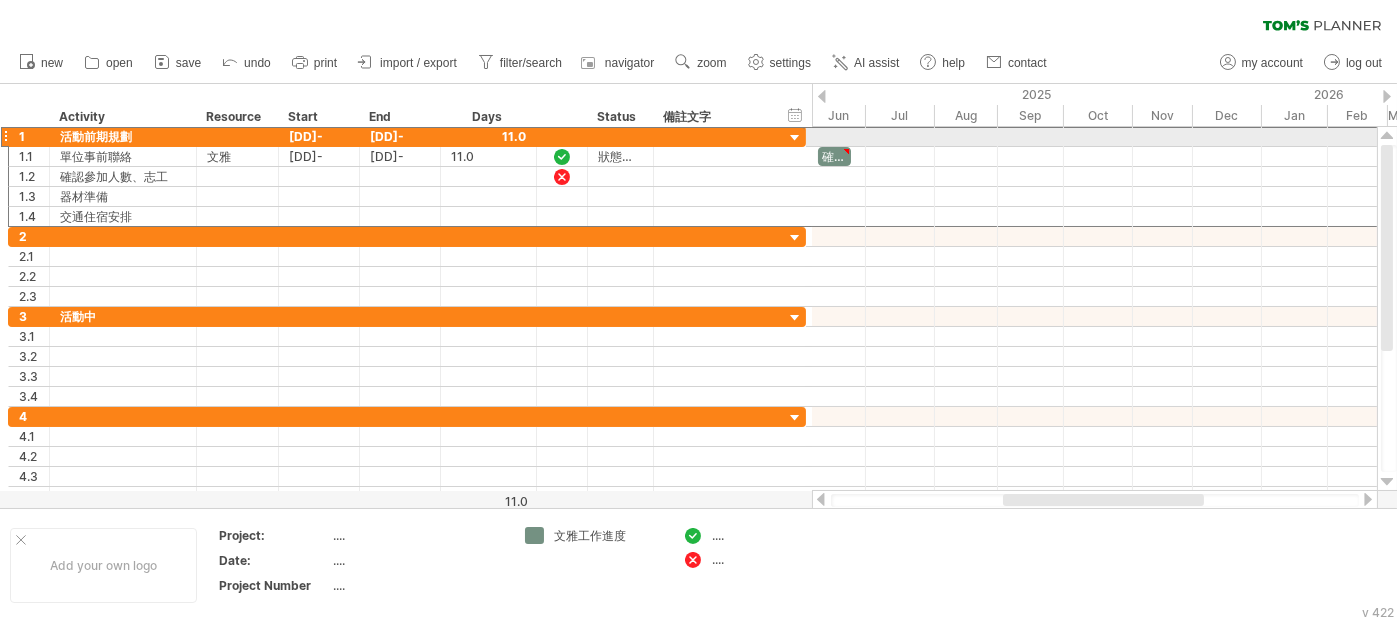 click at bounding box center (5, 136) 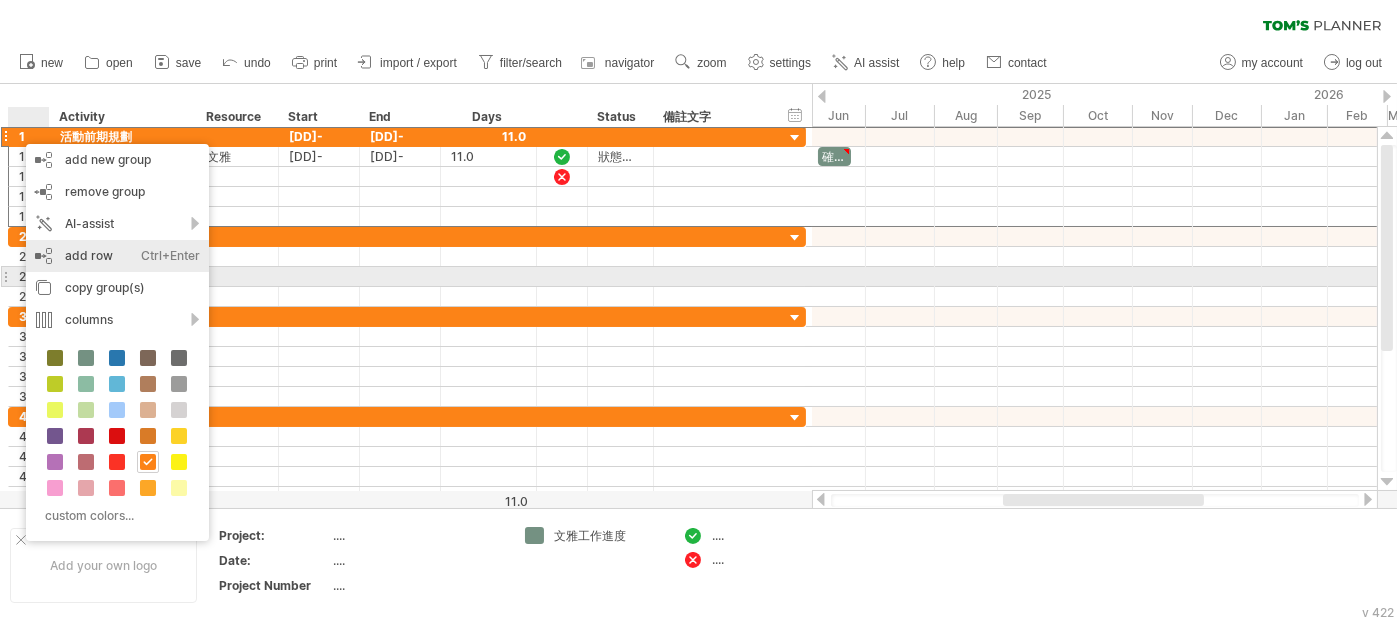 click on "add row Ctrl+Enter Cmd+Enter" at bounding box center (117, 256) 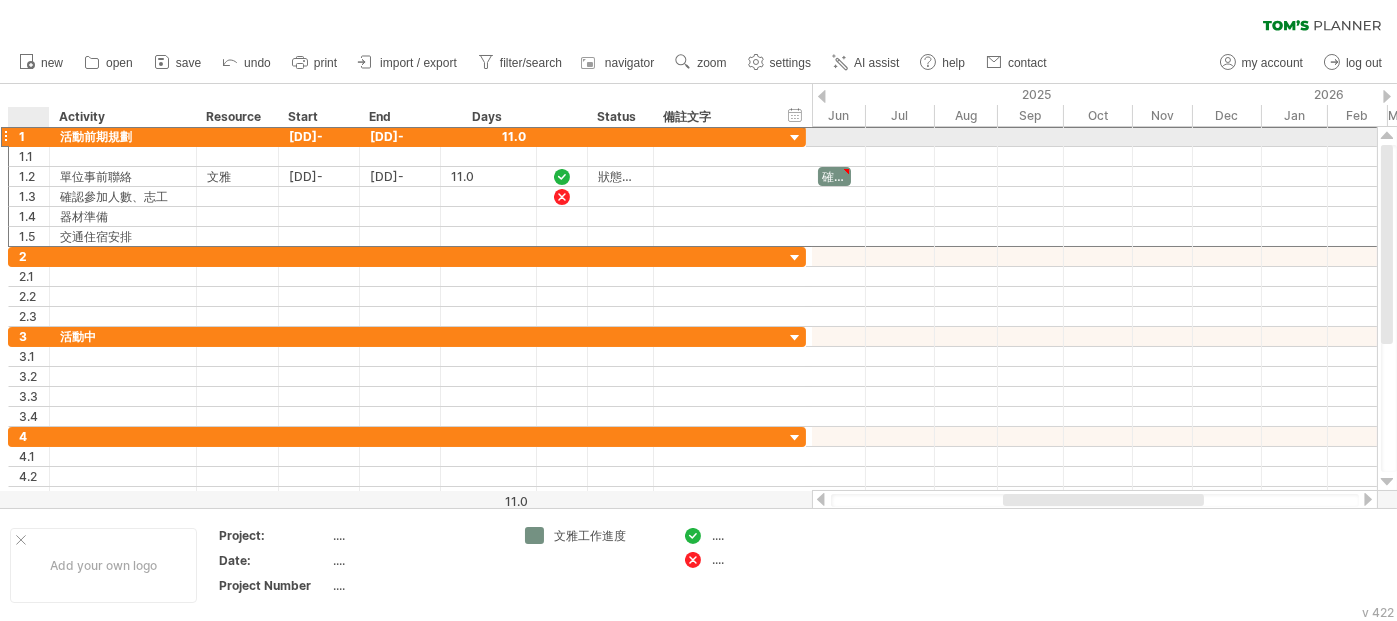 click on "活動前期規劃" at bounding box center [123, 136] 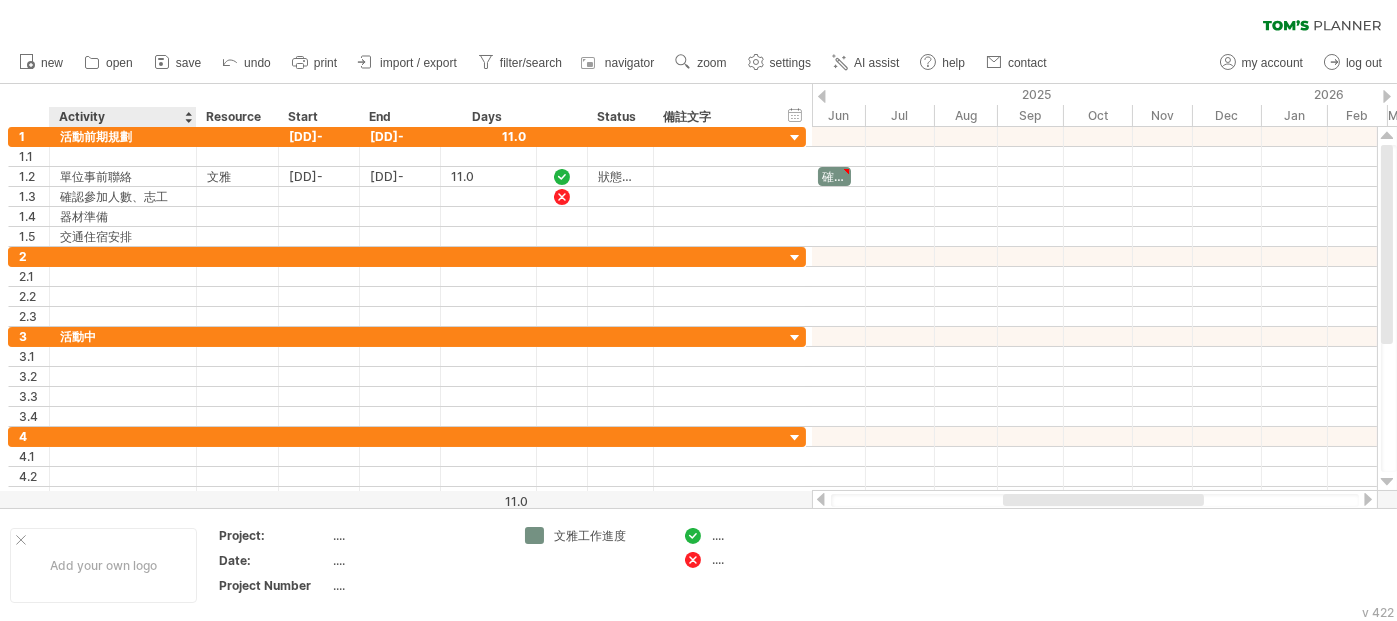 click on "Activity" at bounding box center (122, 117) 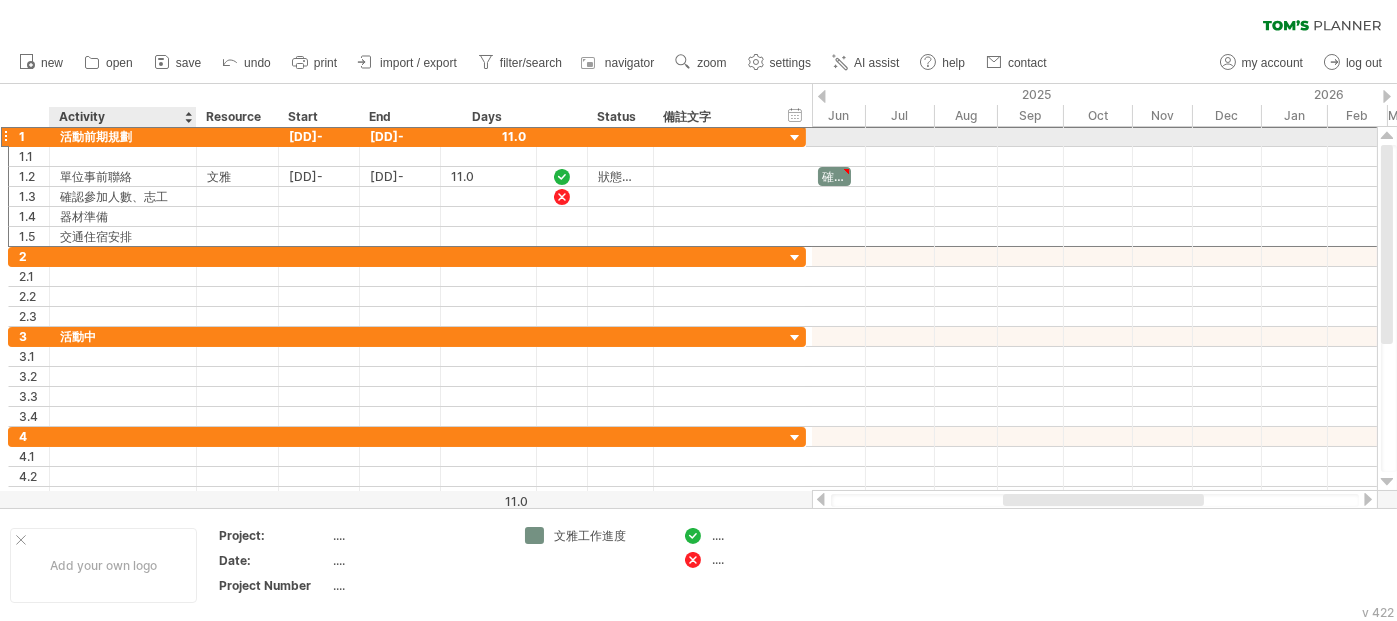 click on "活動前期規劃" at bounding box center (123, 136) 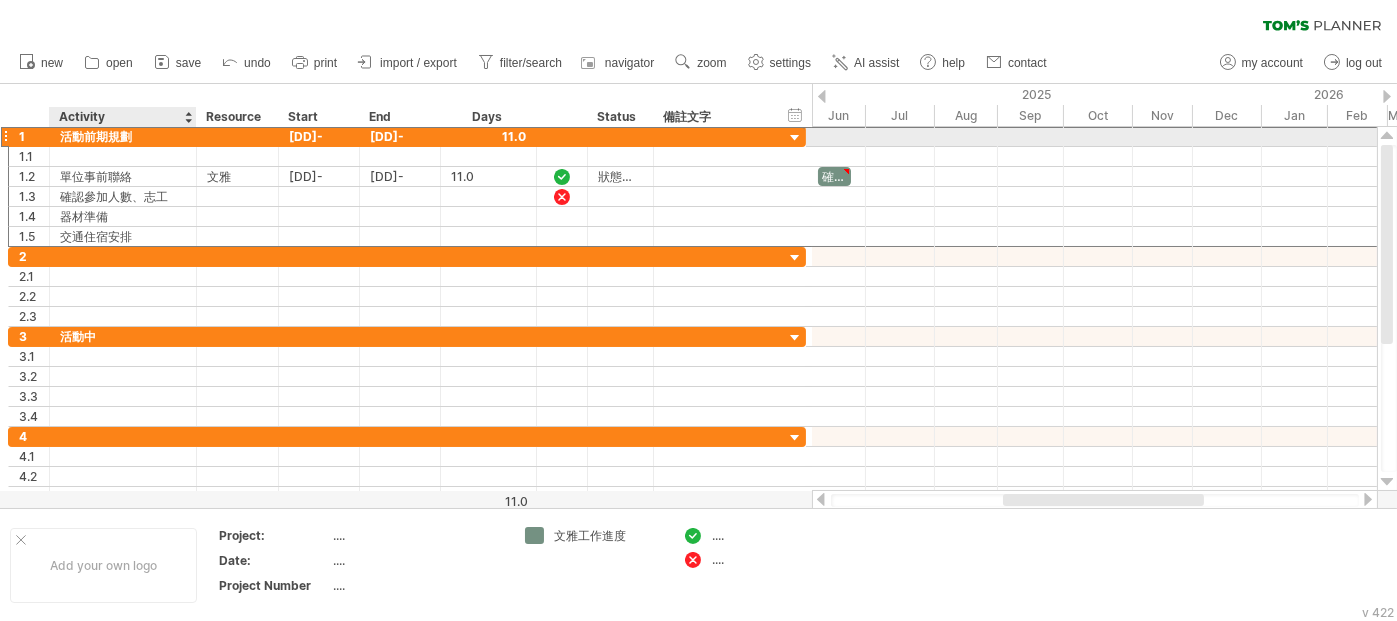 click on "活動前期規劃" at bounding box center [123, 136] 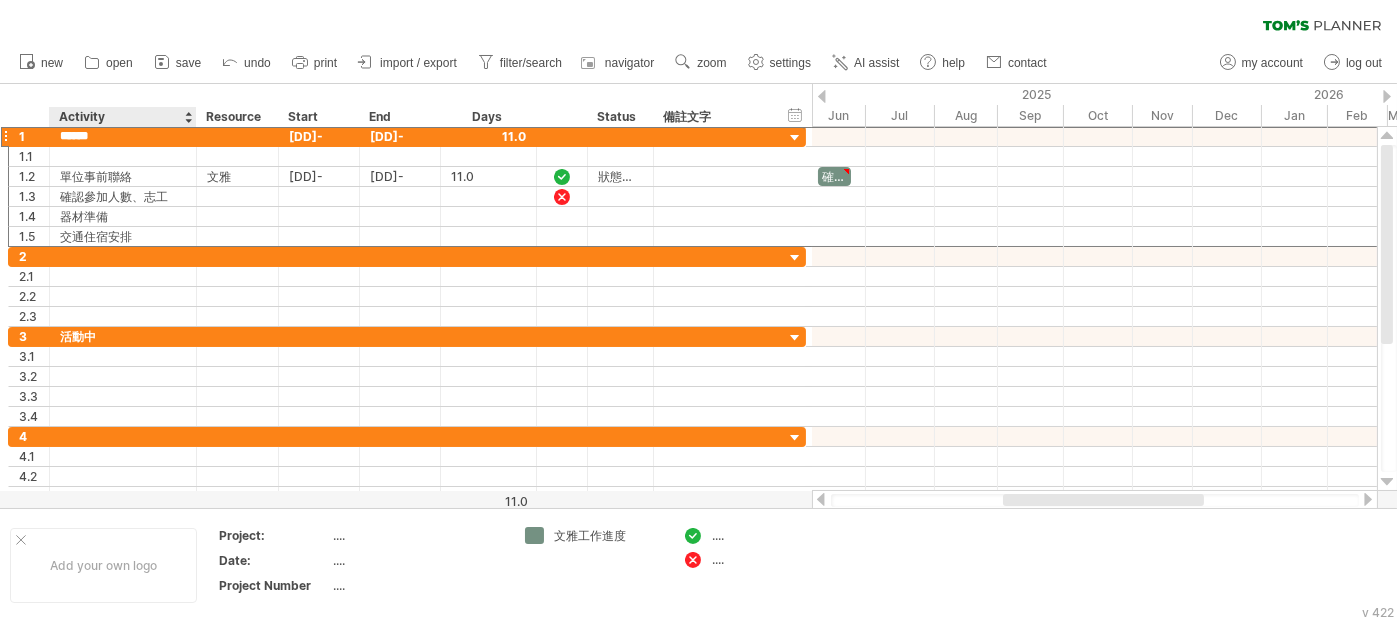 drag, startPoint x: 64, startPoint y: 132, endPoint x: 144, endPoint y: 125, distance: 80.305664 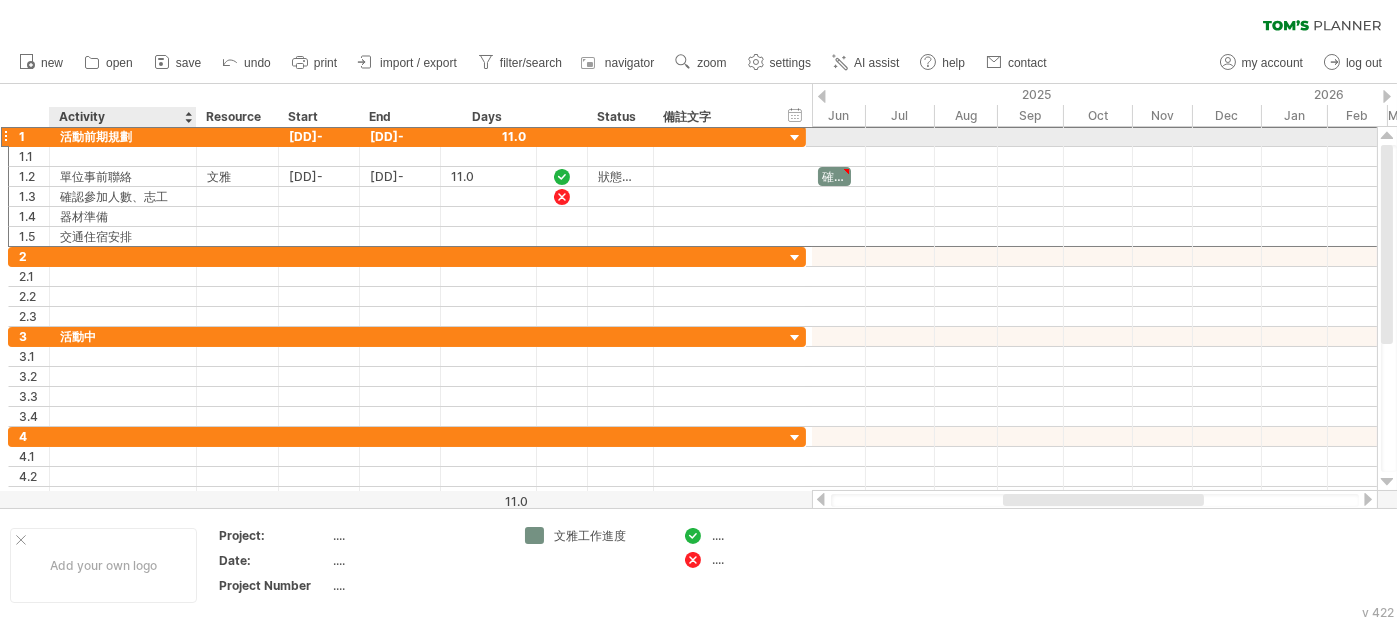click on "活動前期規劃" at bounding box center [123, 136] 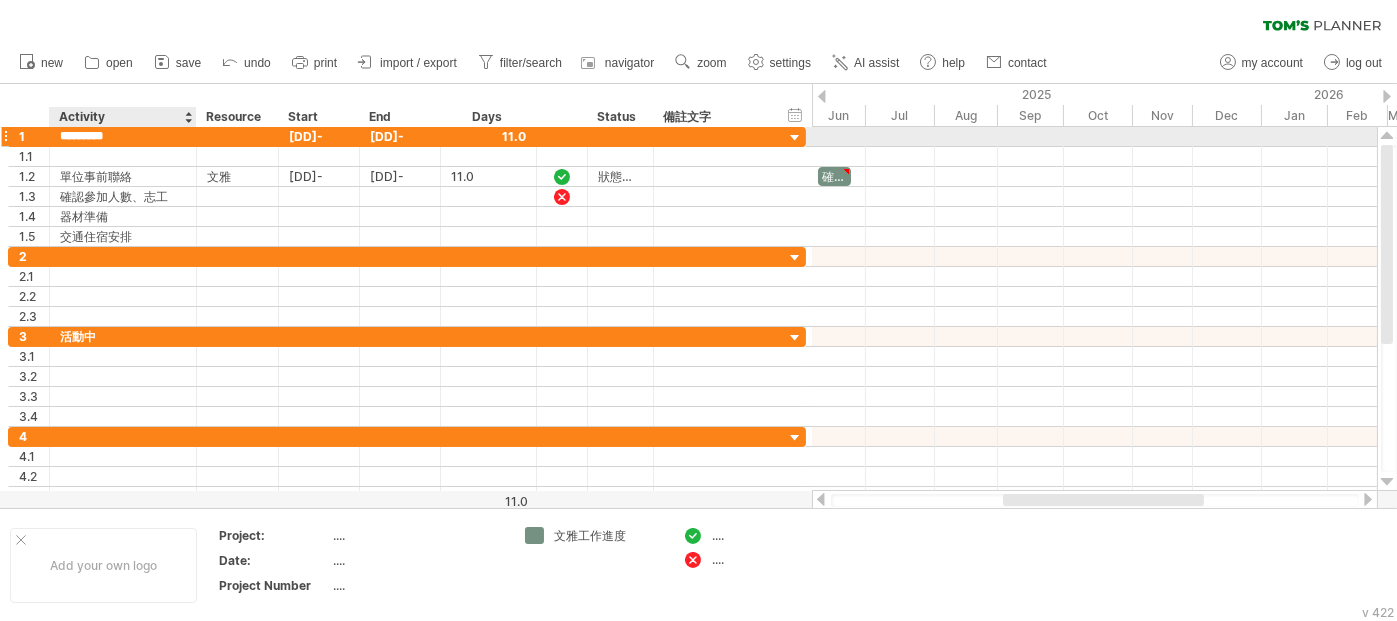 type on "********" 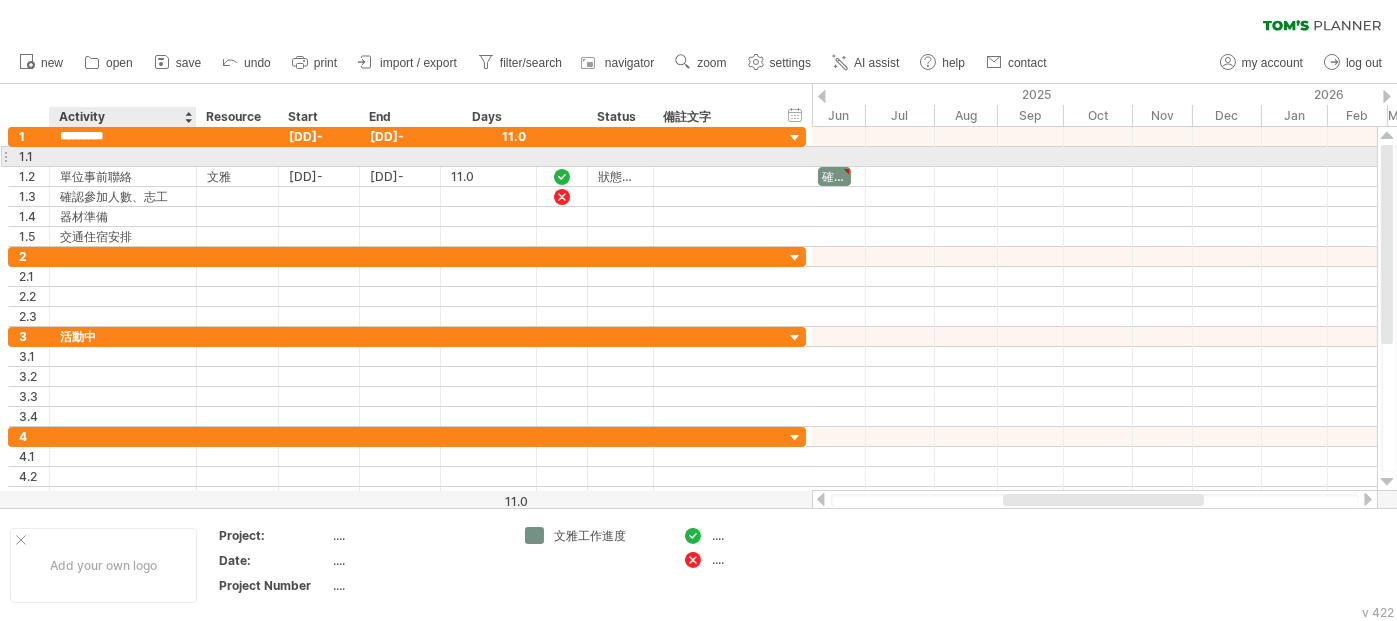 click at bounding box center [123, 156] 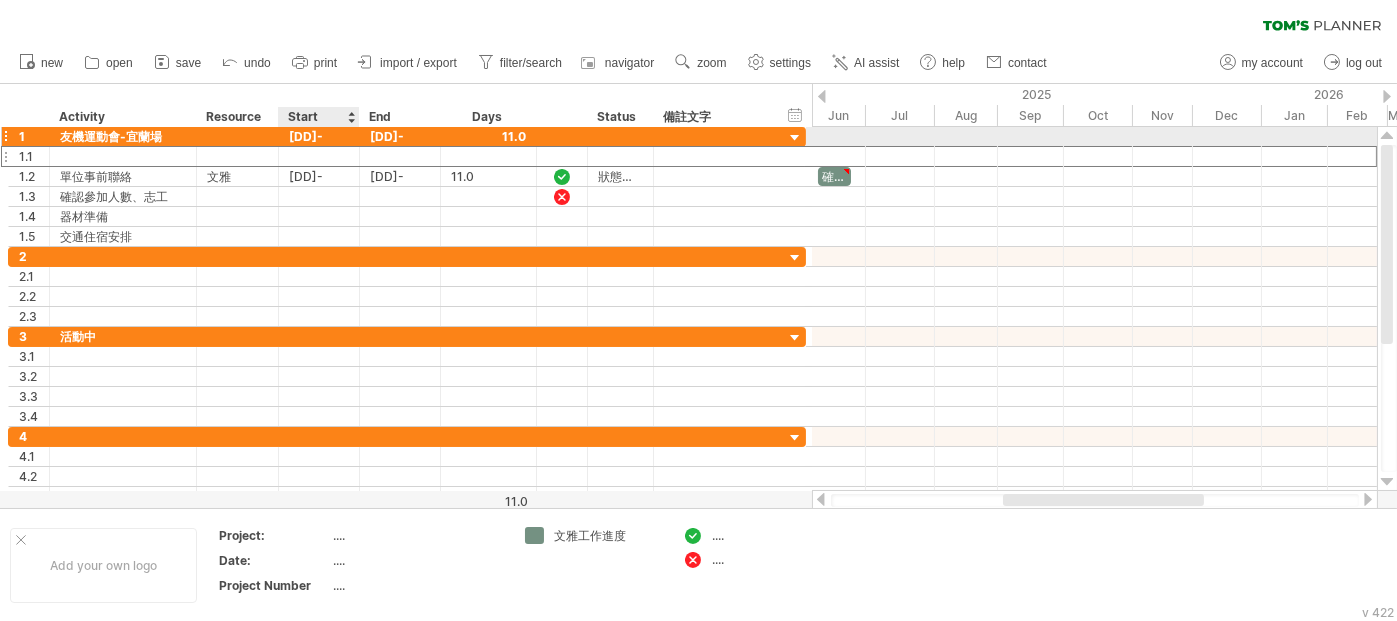 click on "[DD]-[MM]-[YY]" at bounding box center [319, 136] 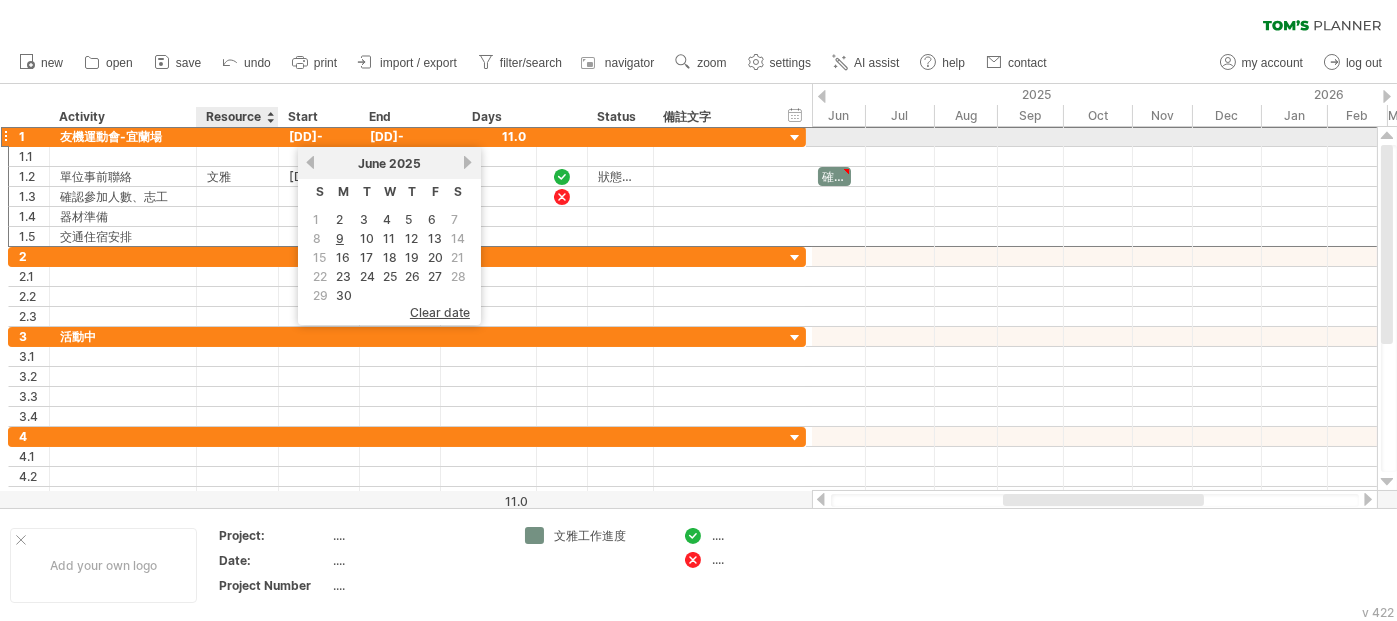 click at bounding box center (123, 136) 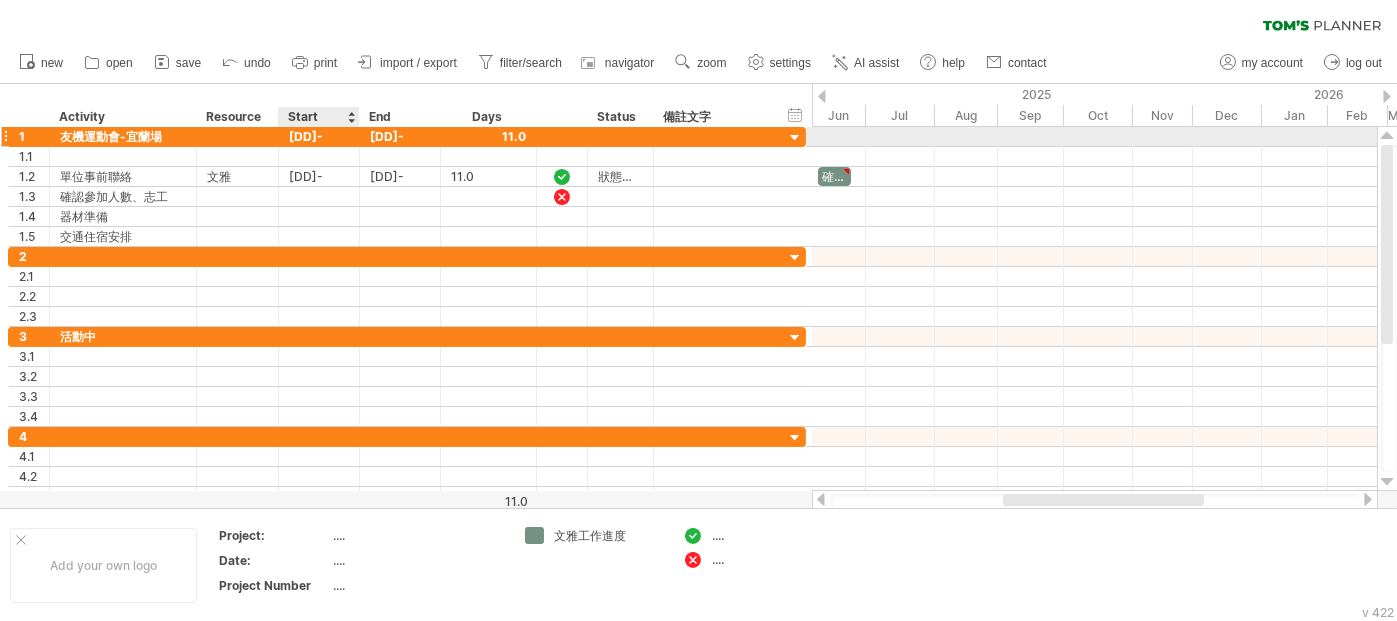 click on "[DD]-[MM]-[YY]" at bounding box center (319, 136) 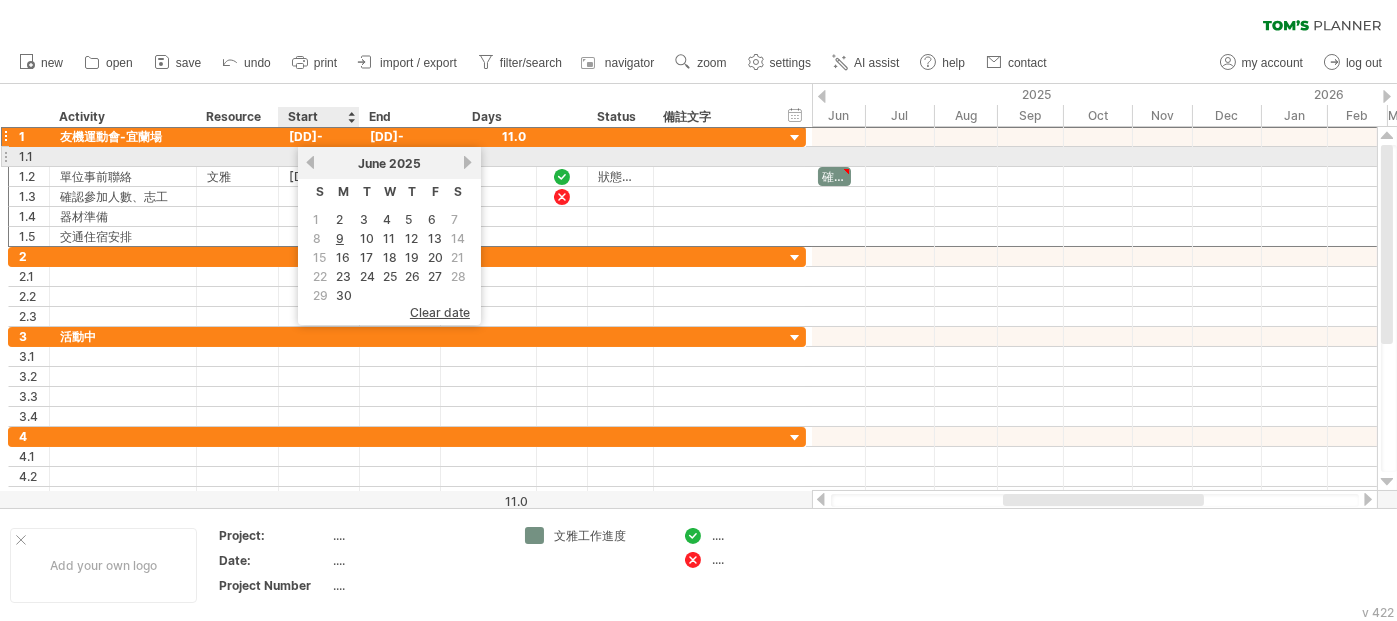 click on "[MONTH] [YEAR]" at bounding box center [389, 163] 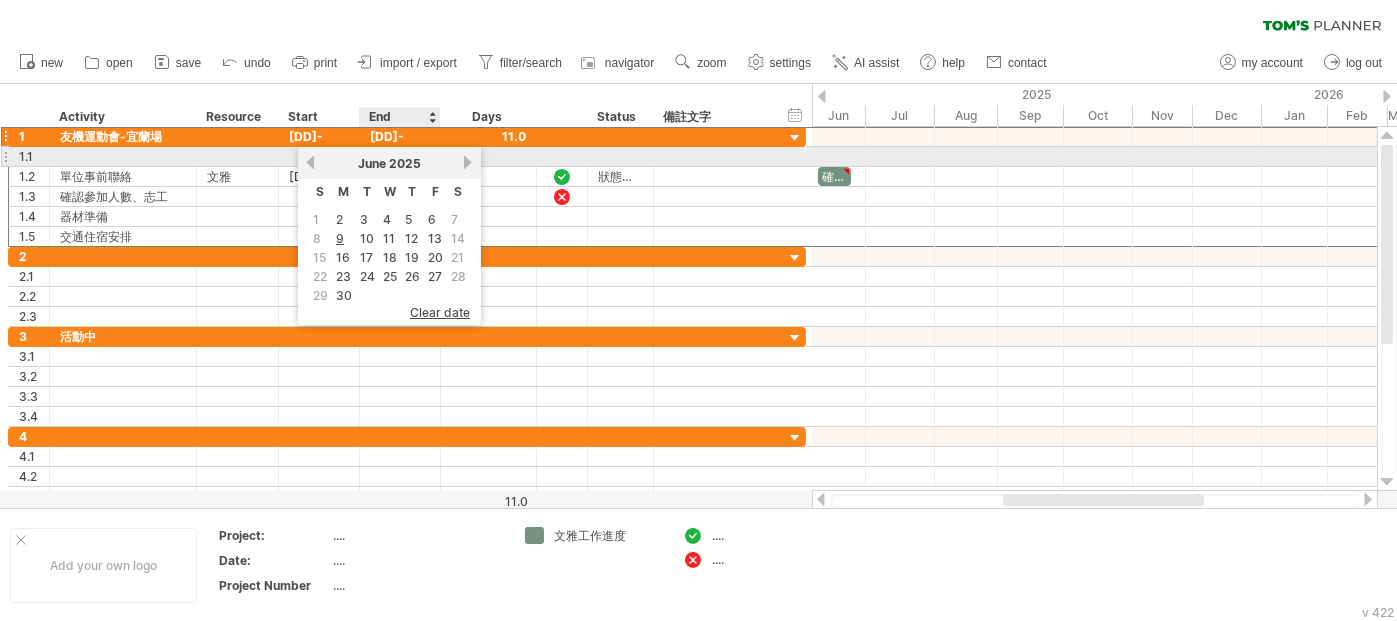 click on "June" at bounding box center (372, 163) 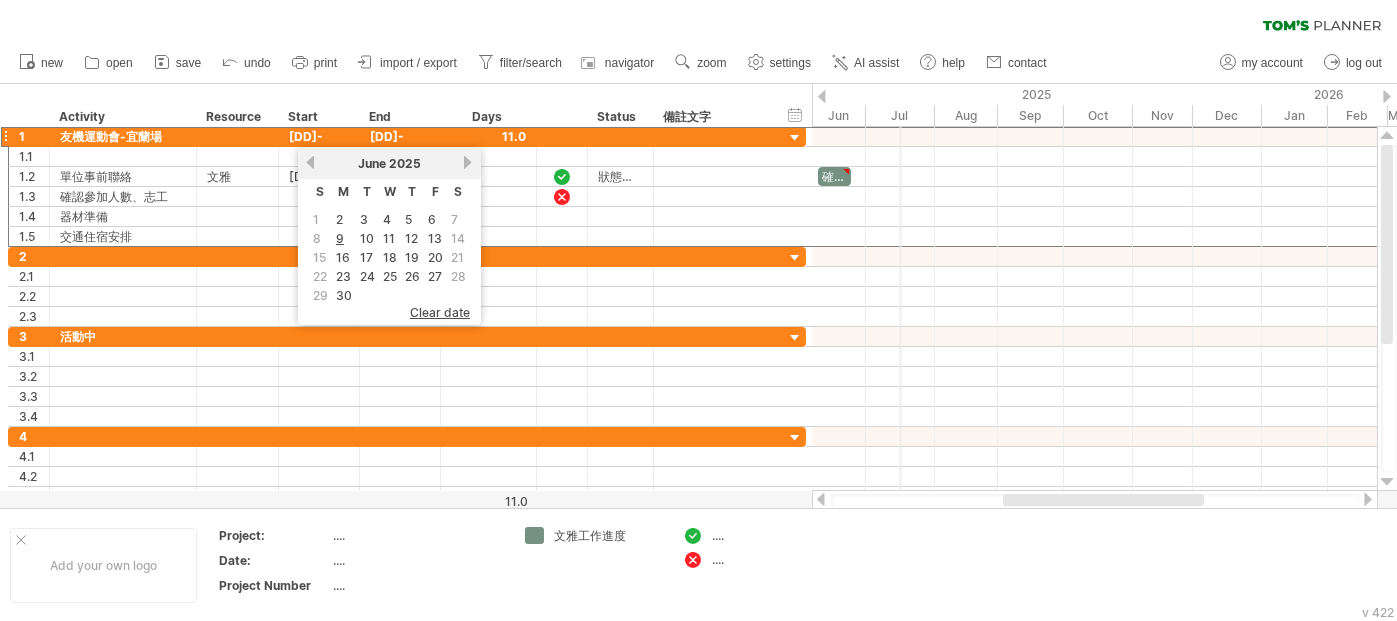 click on "Jul" at bounding box center [900, 115] 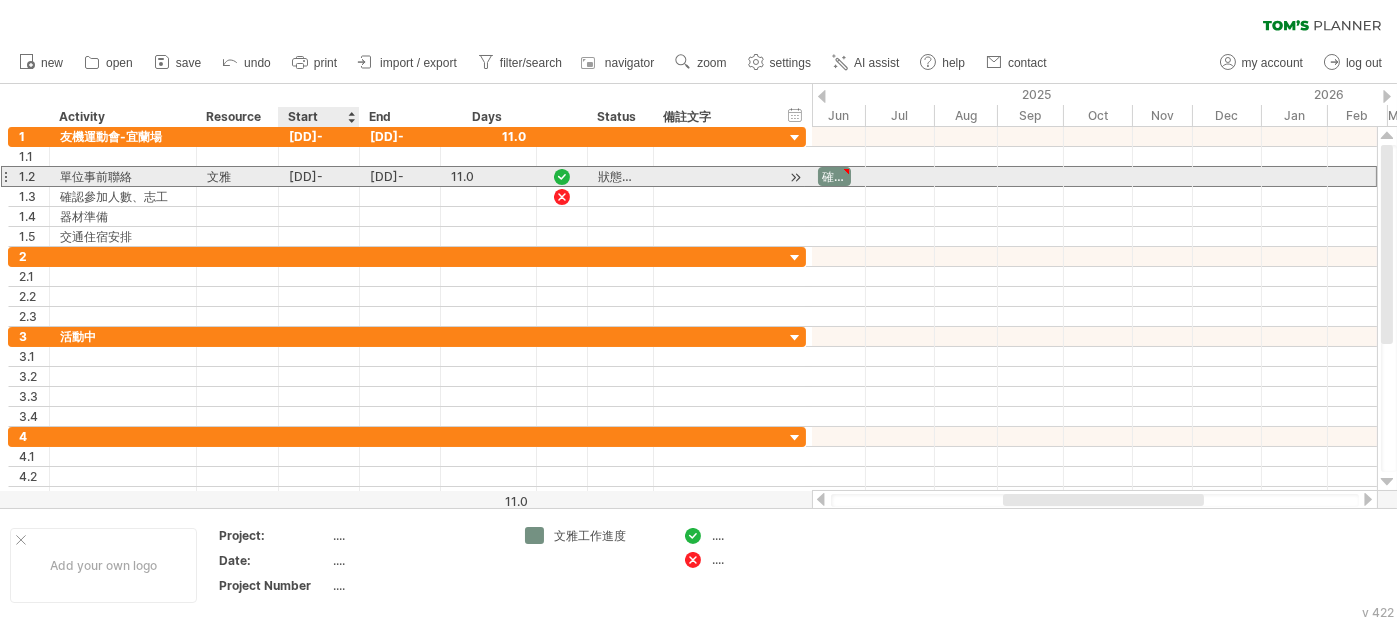click on "[DD]-[MM]-[YY]" at bounding box center (319, 176) 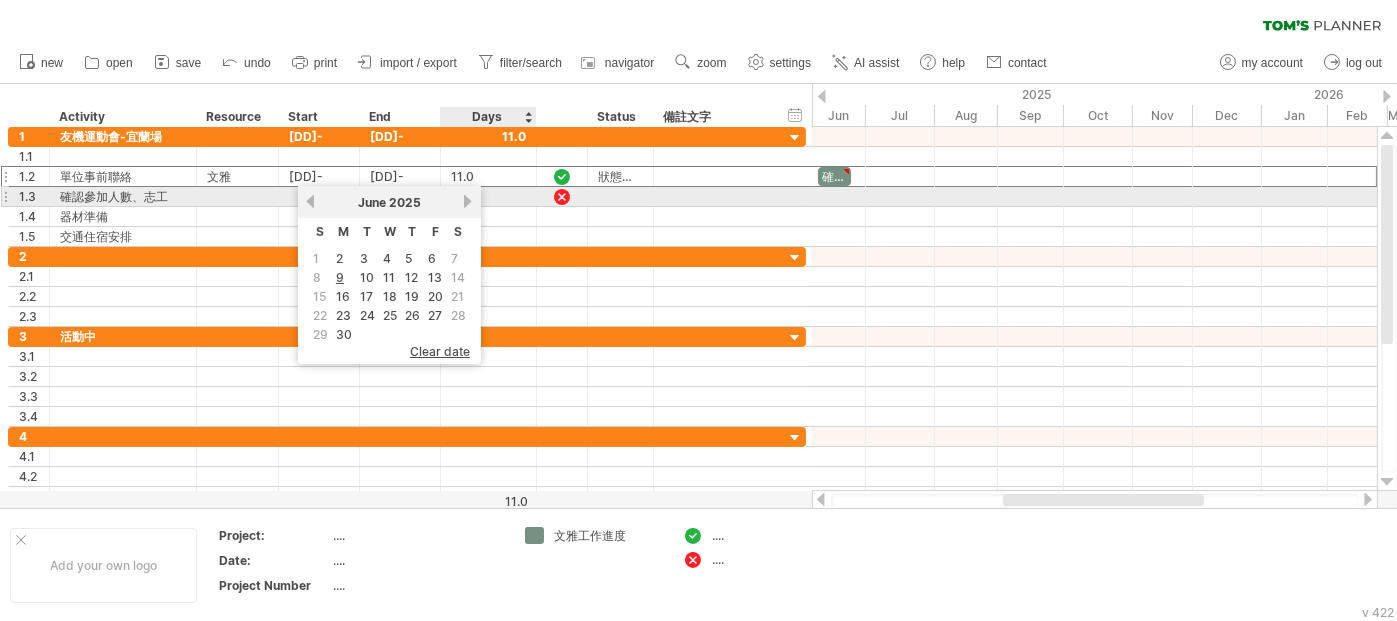 click on "next" at bounding box center [468, 201] 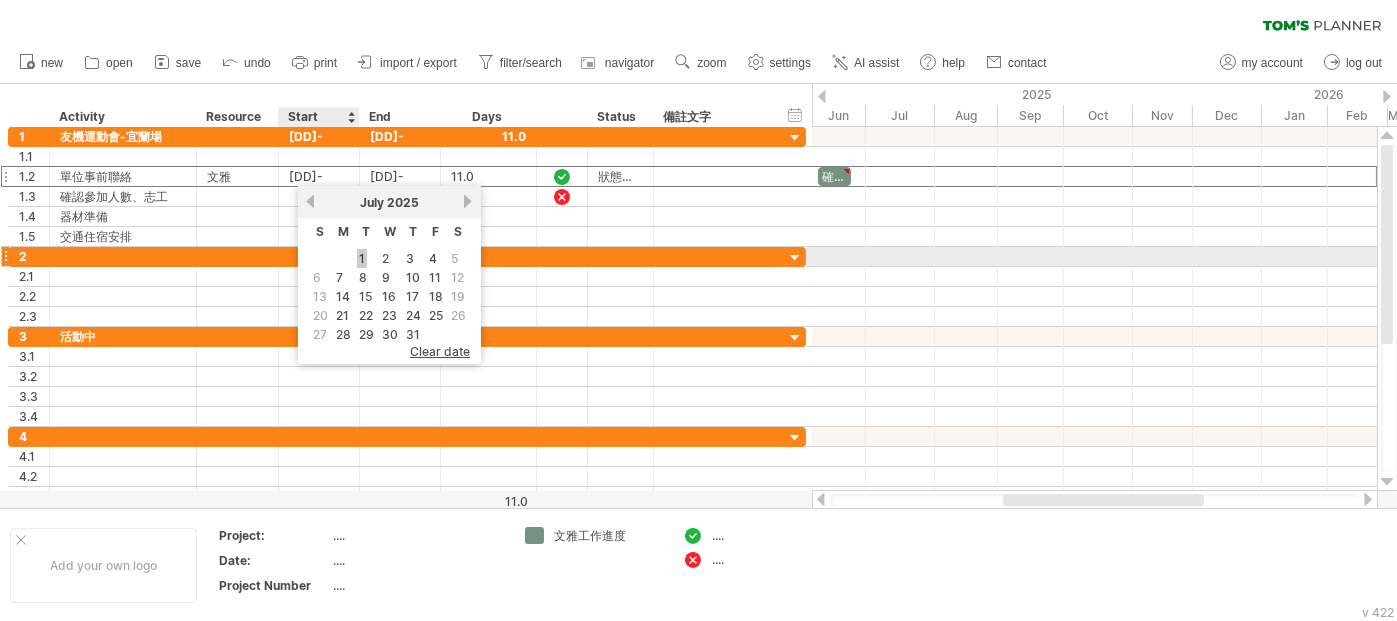 drag, startPoint x: 360, startPoint y: 297, endPoint x: 356, endPoint y: 255, distance: 42.190044 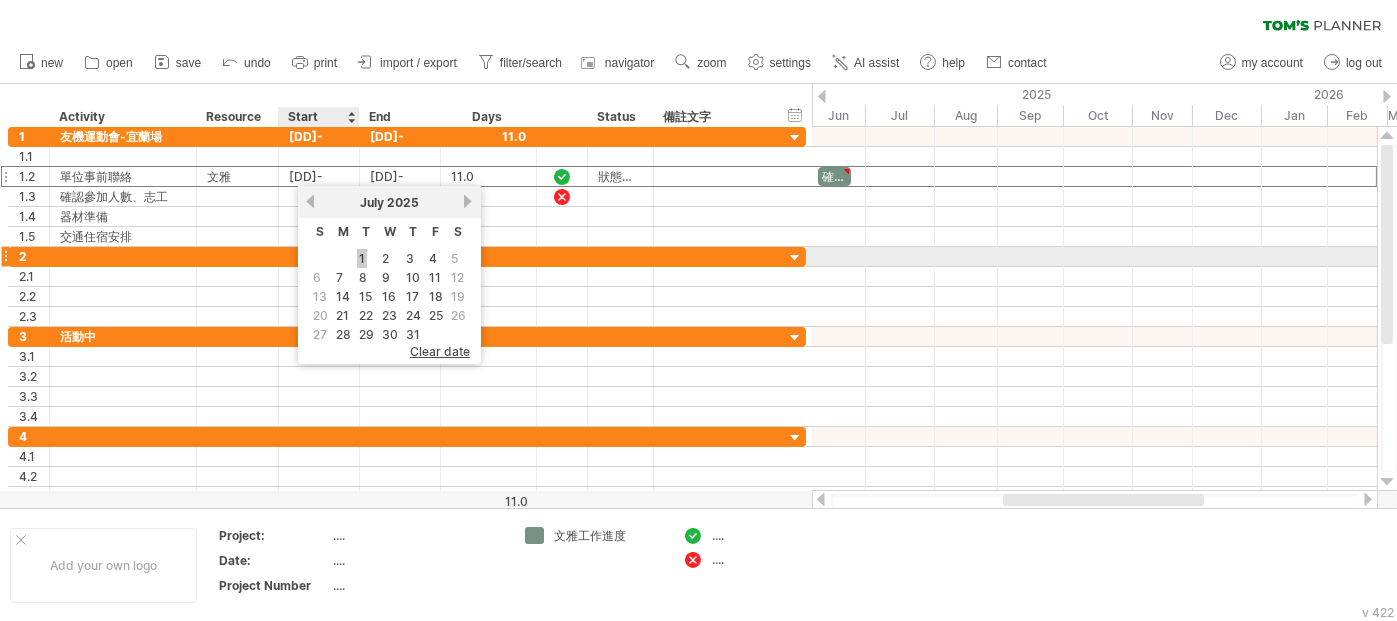 click on "1" at bounding box center [362, 258] 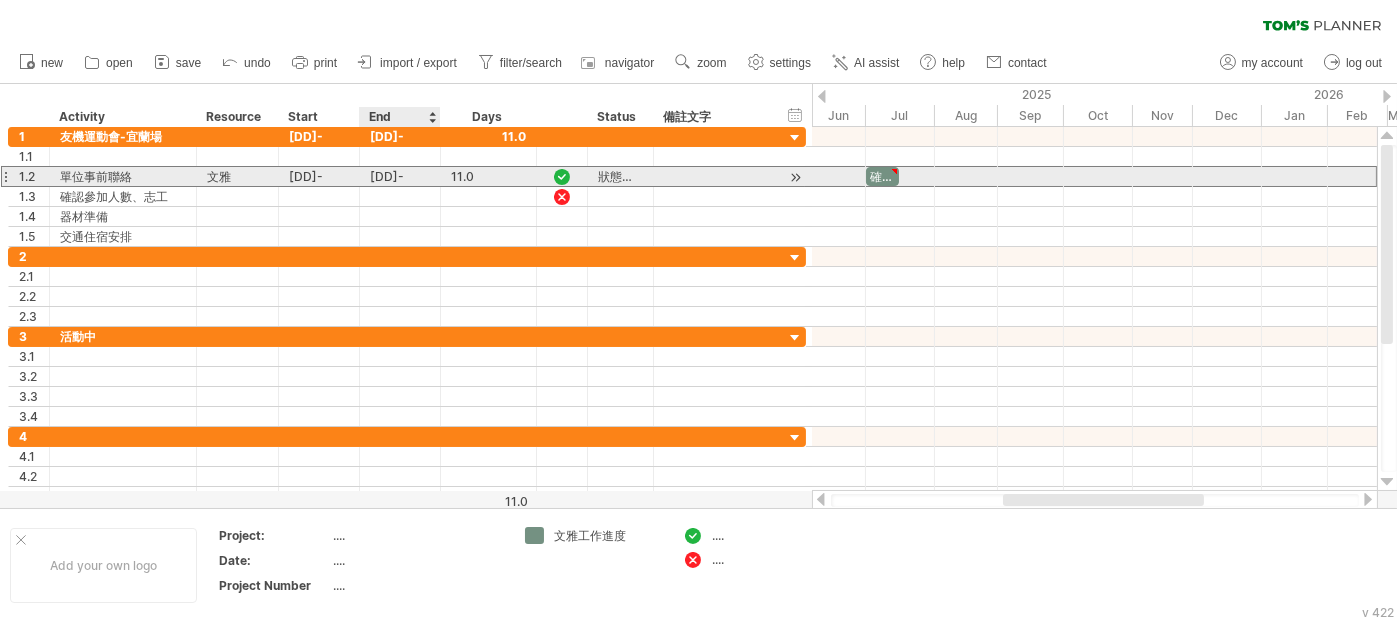click on "[DD]-[MM]-[YY]" at bounding box center [400, 176] 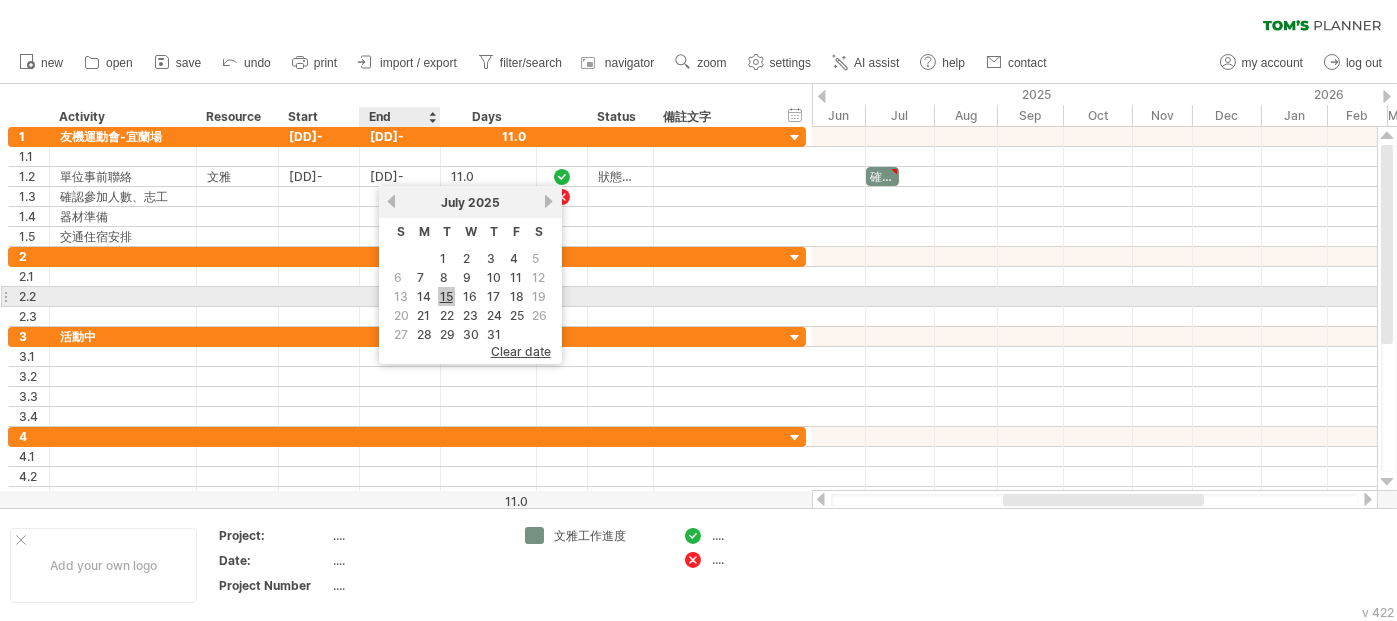 click on "15" at bounding box center [446, 296] 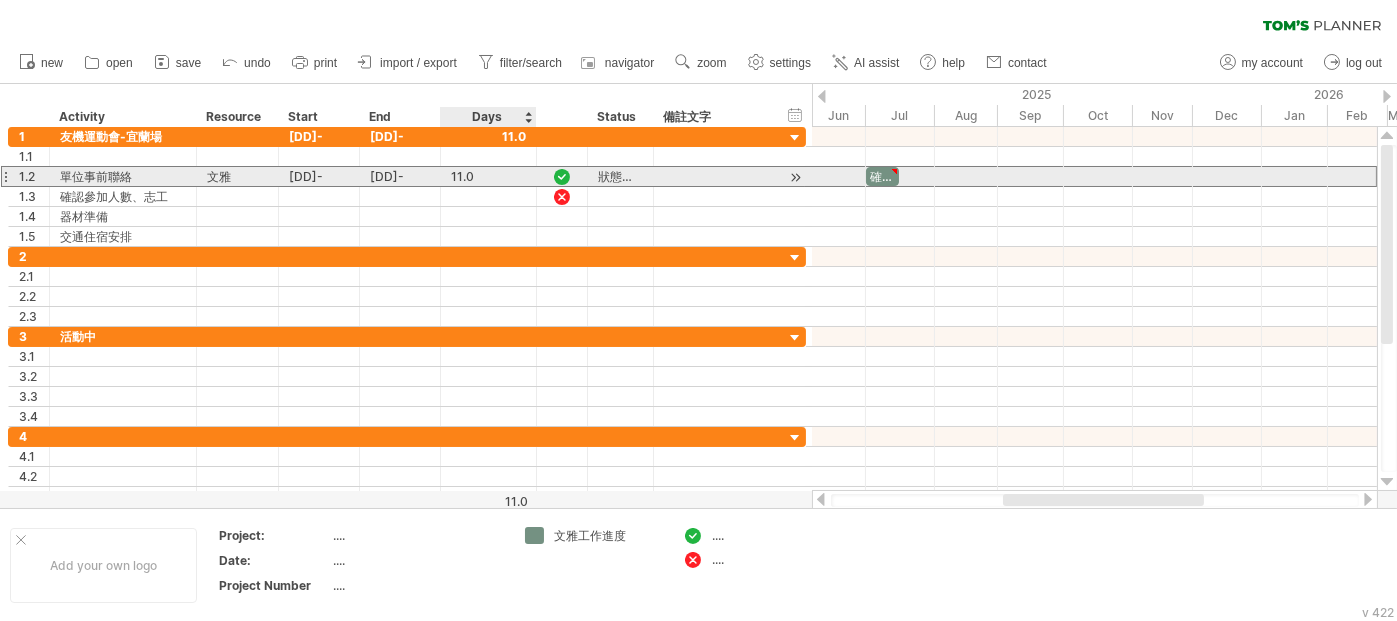 click on "11.0" at bounding box center [488, 176] 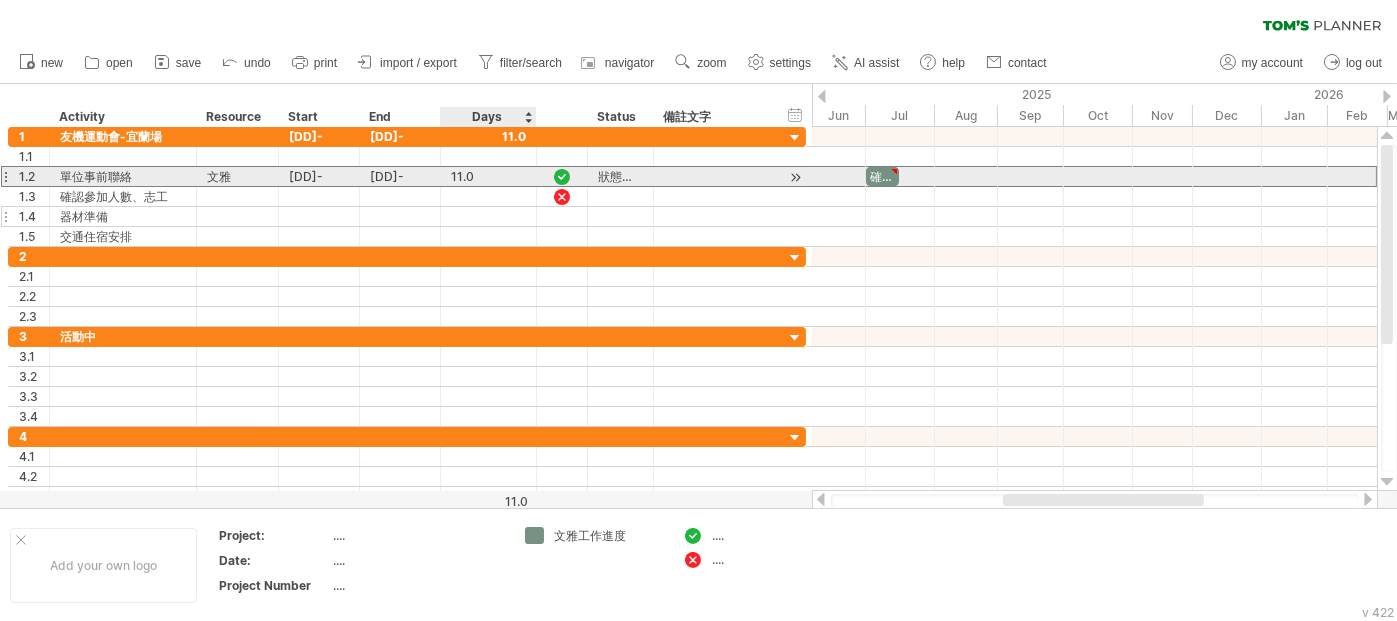 scroll, scrollTop: 0, scrollLeft: 0, axis: both 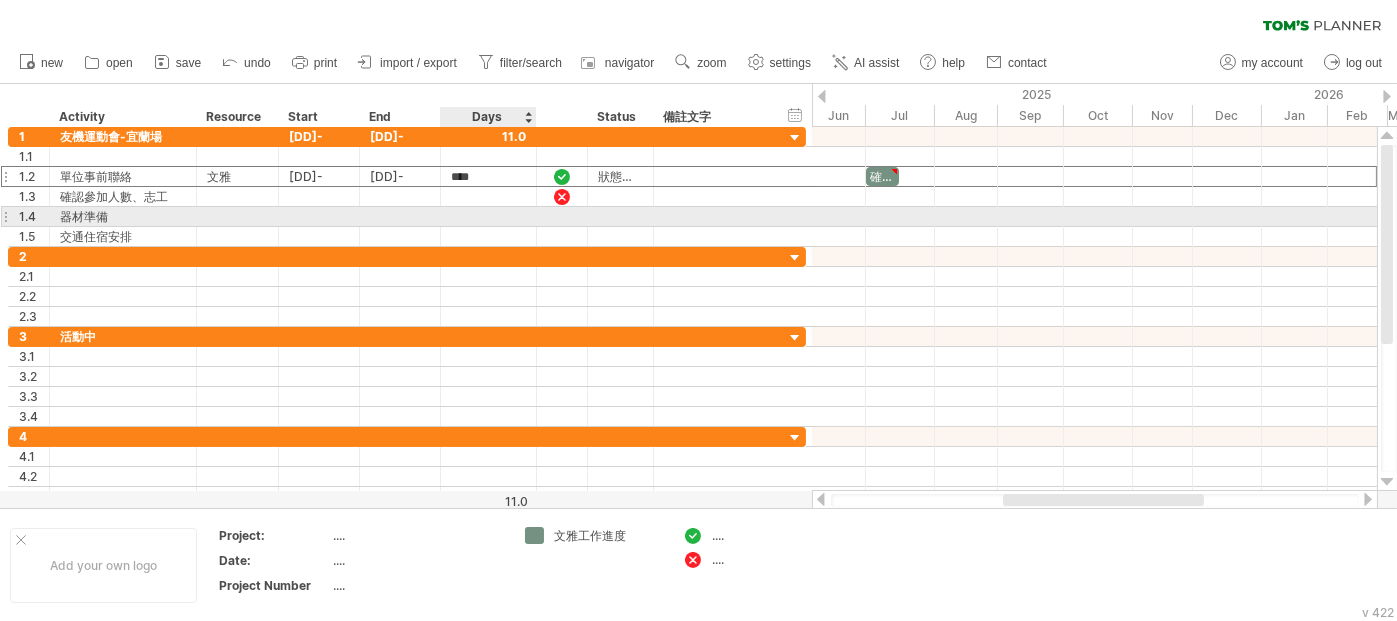 click at bounding box center (488, 216) 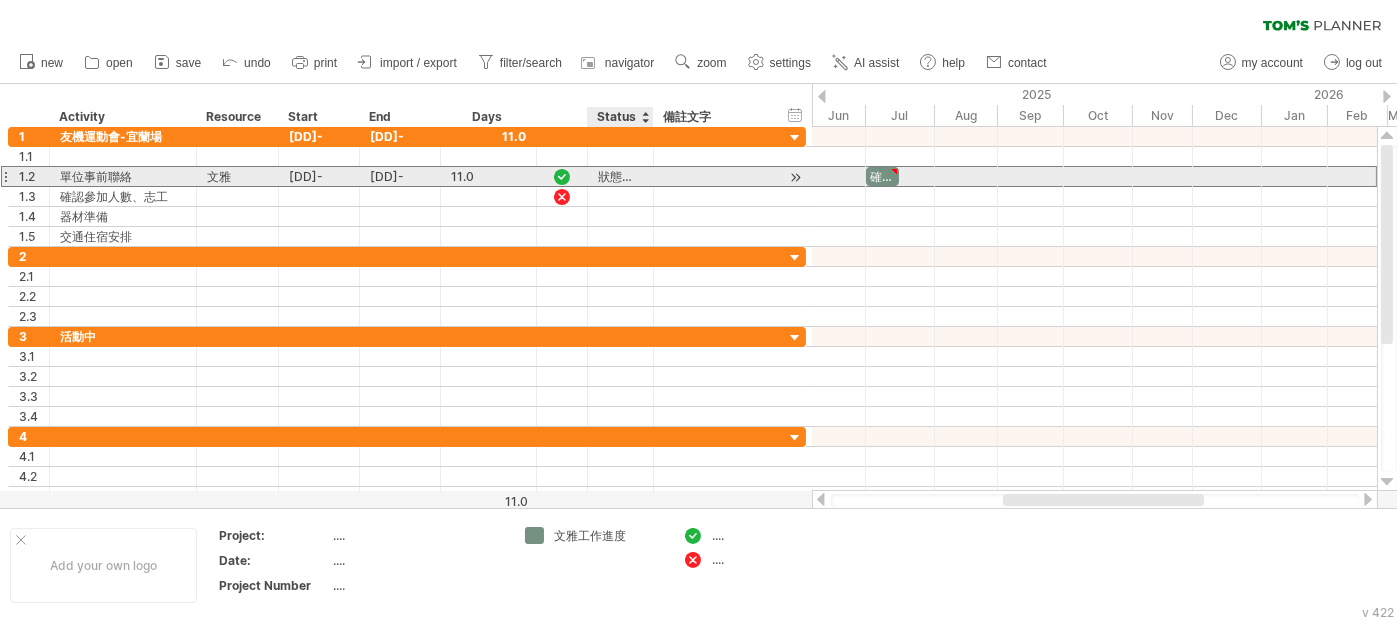 scroll, scrollTop: 0, scrollLeft: 0, axis: both 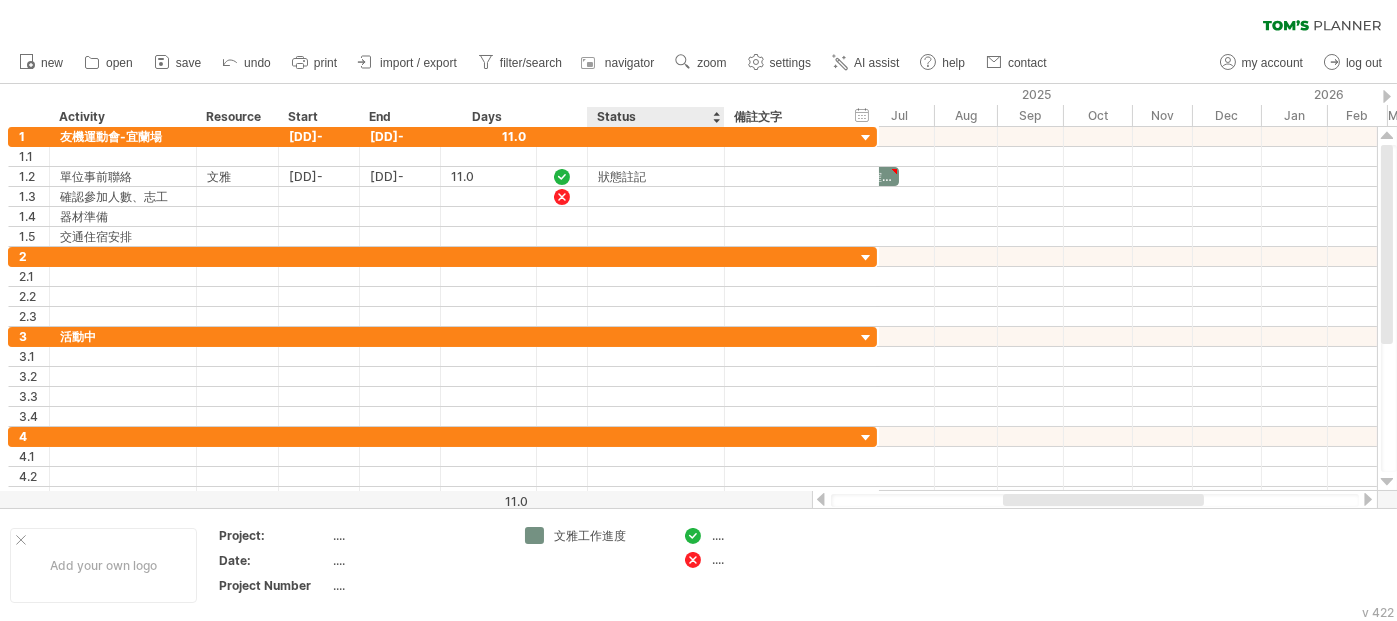 drag, startPoint x: 649, startPoint y: 115, endPoint x: 720, endPoint y: 110, distance: 71.17584 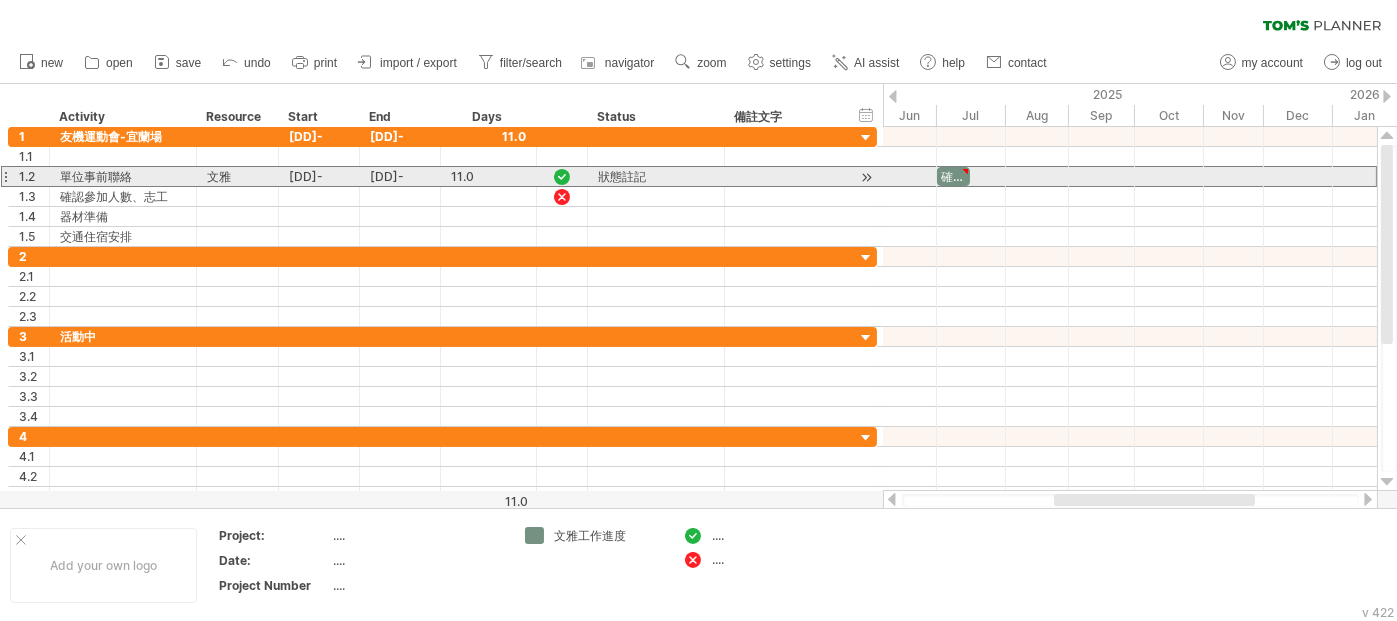 click on "狀態註記" at bounding box center (123, 176) 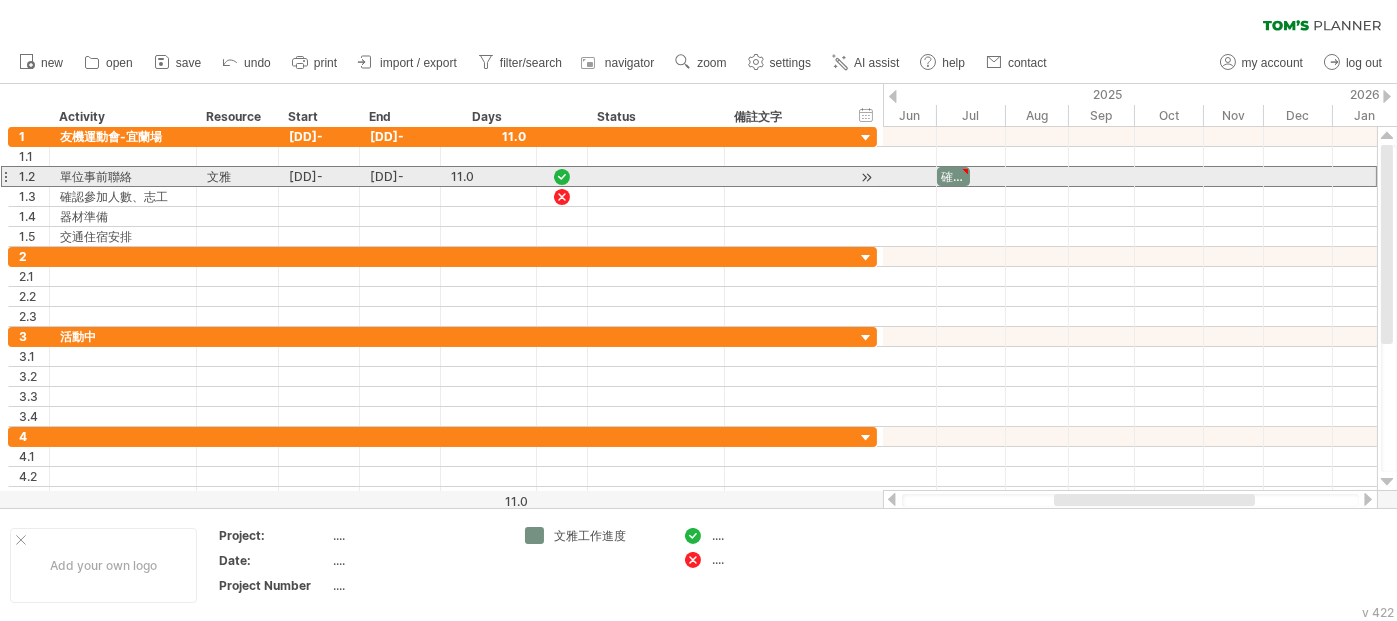 click at bounding box center [0, 0] 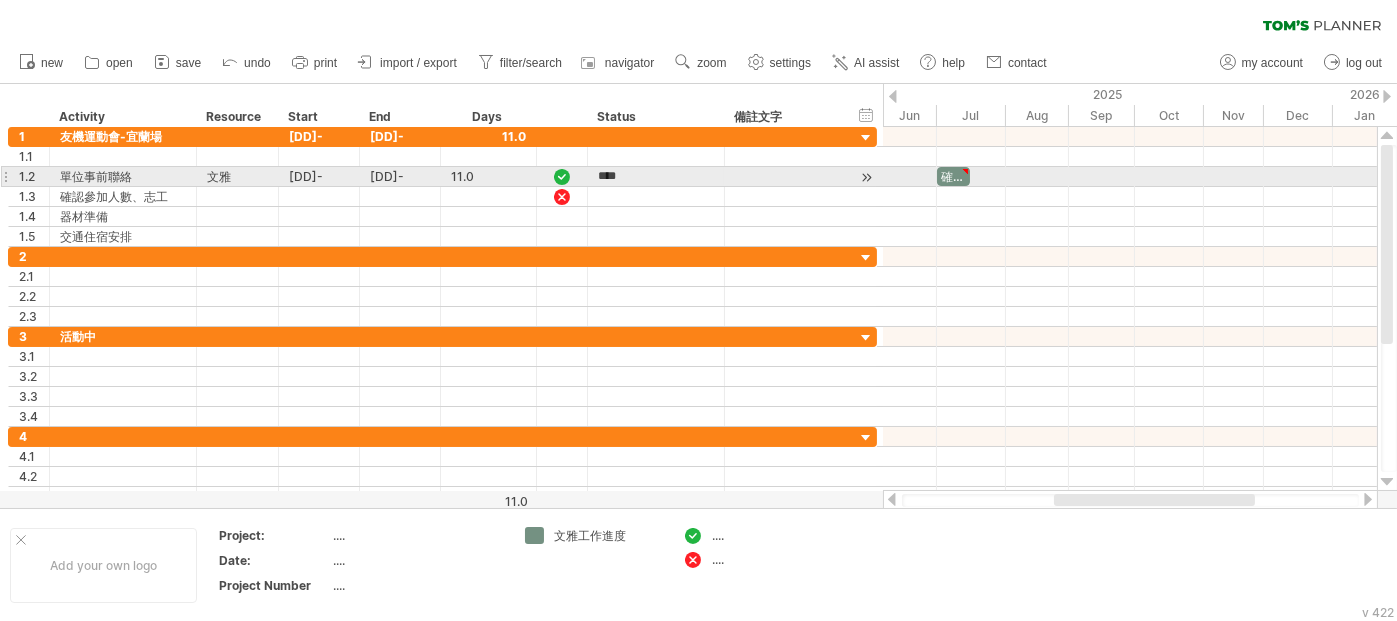 type on "**" 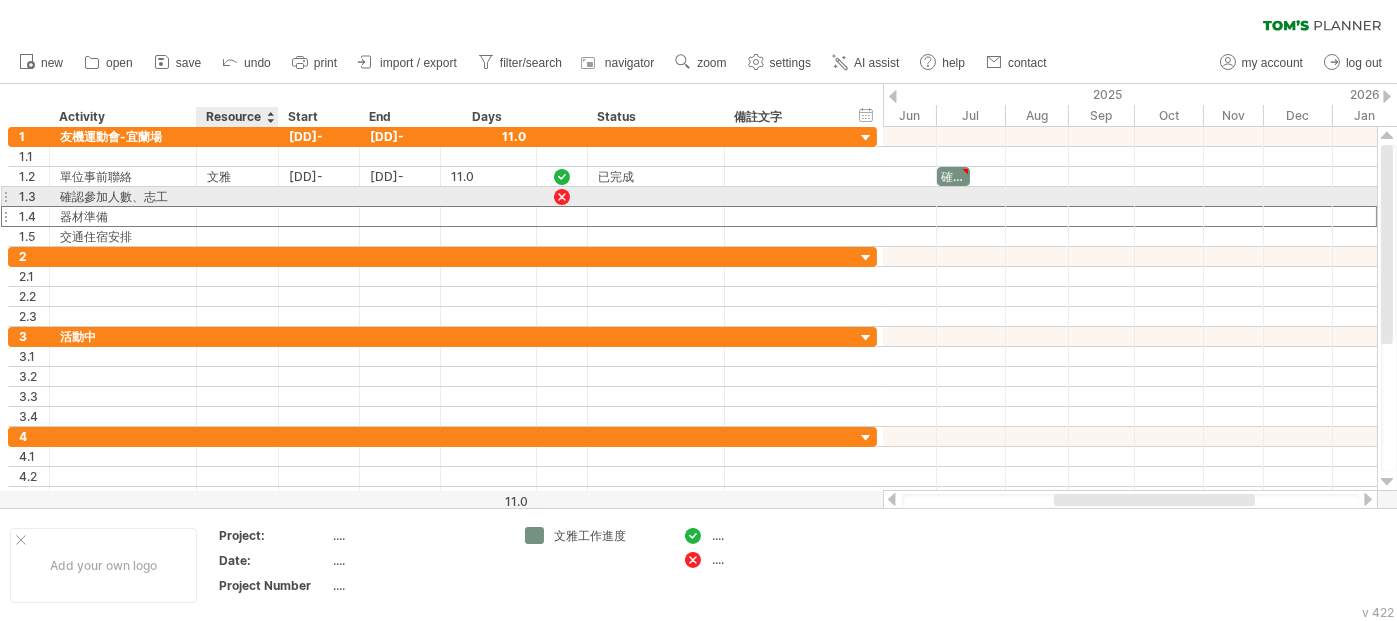click at bounding box center (123, 216) 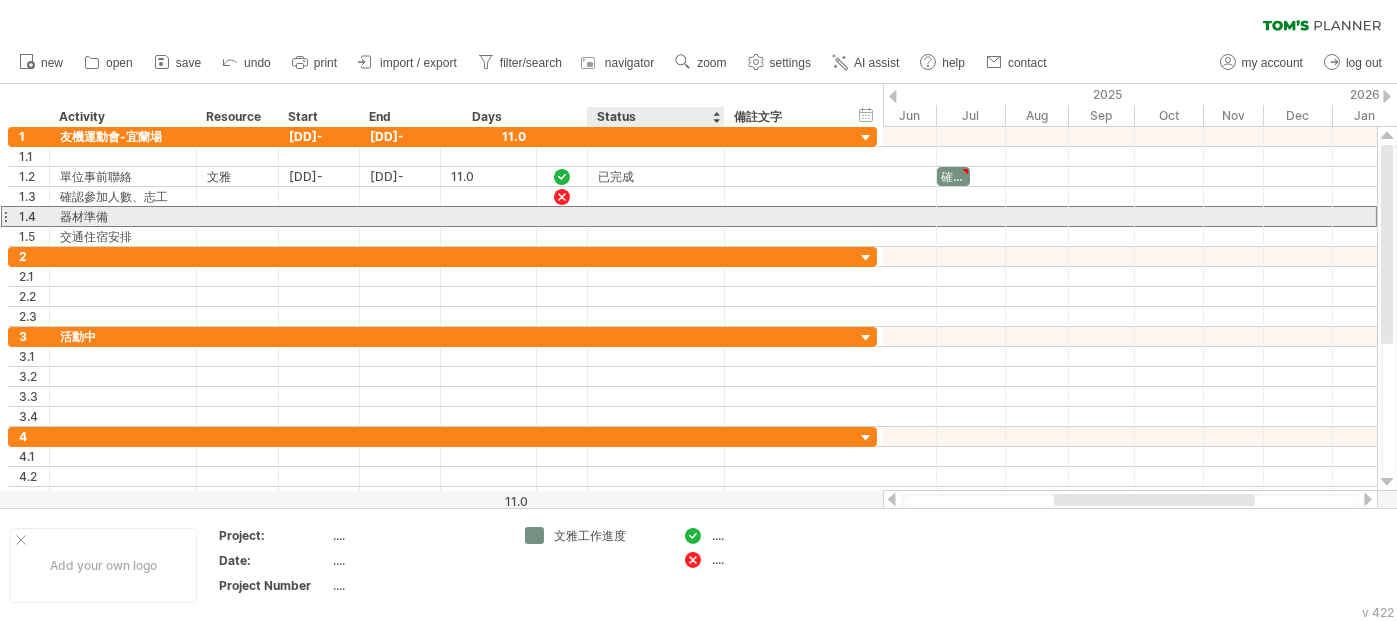 click at bounding box center (123, 216) 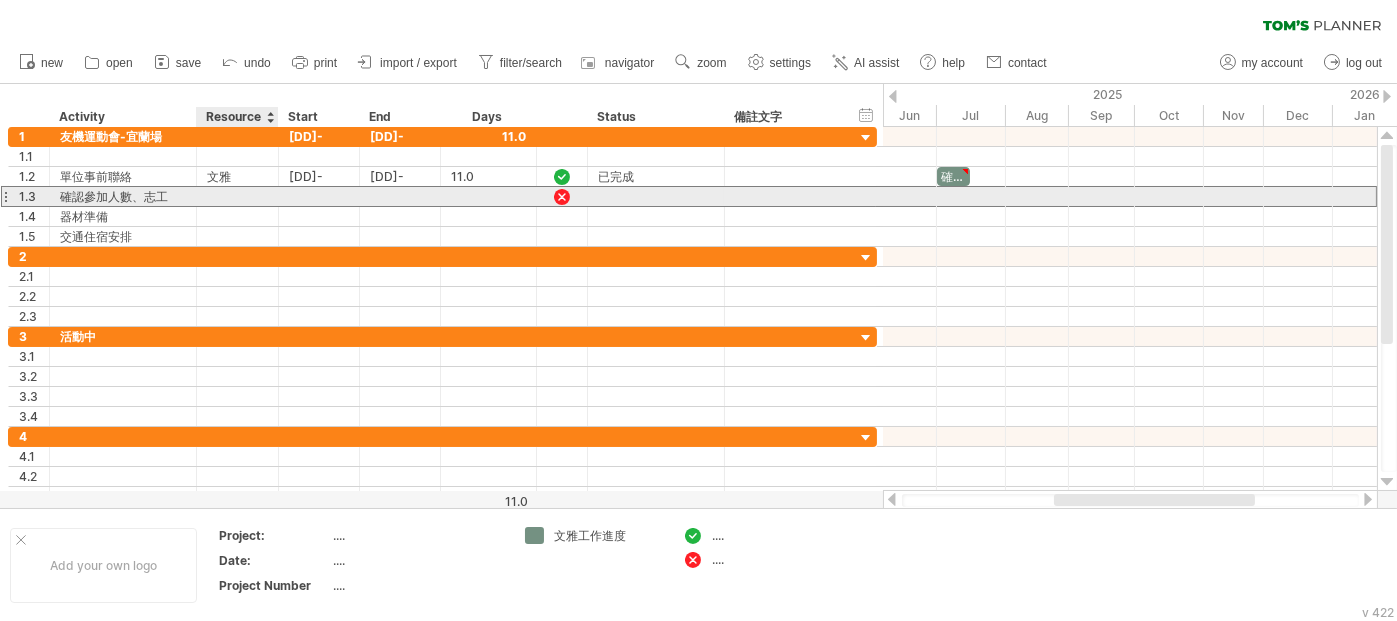 click on "確認參加人數、志工" at bounding box center [123, 196] 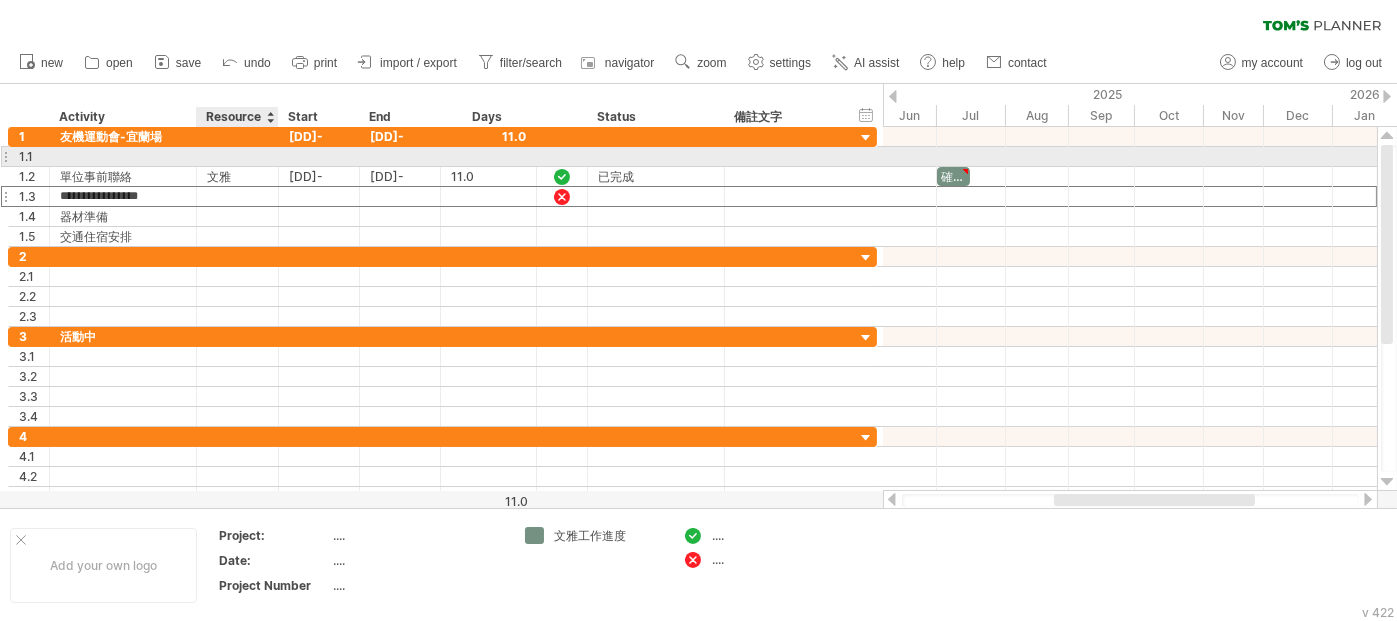 type on "**********" 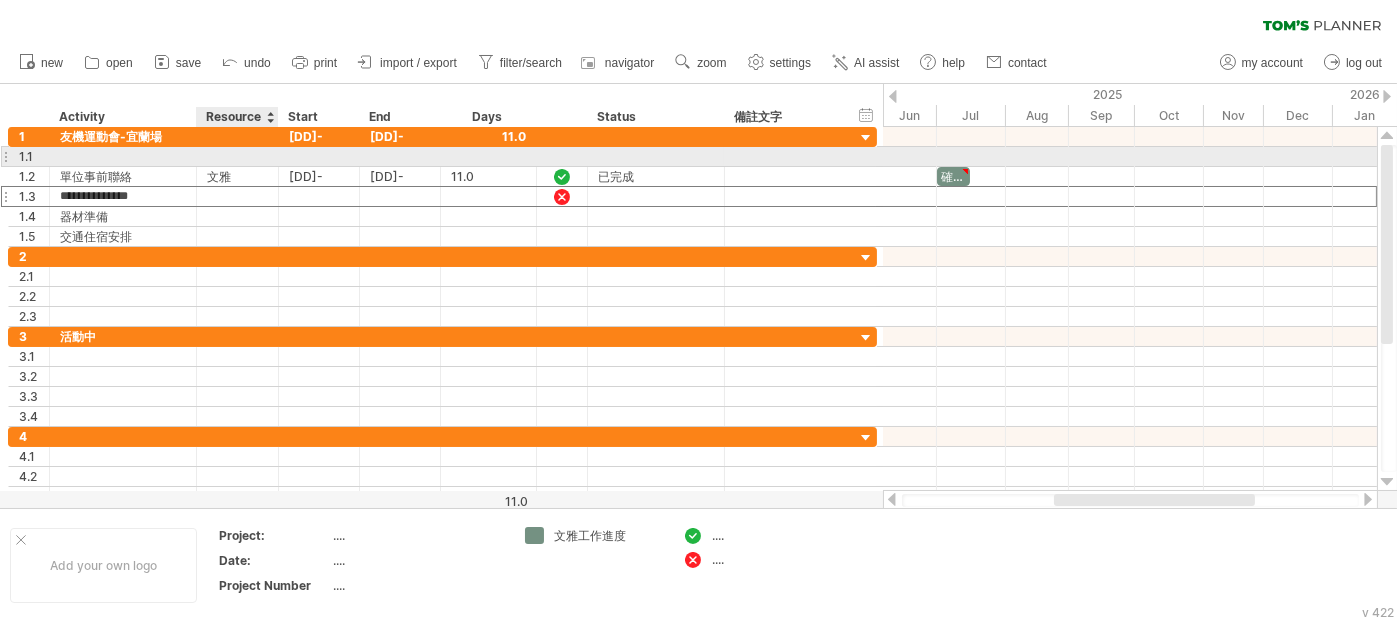 scroll, scrollTop: 0, scrollLeft: 42, axis: horizontal 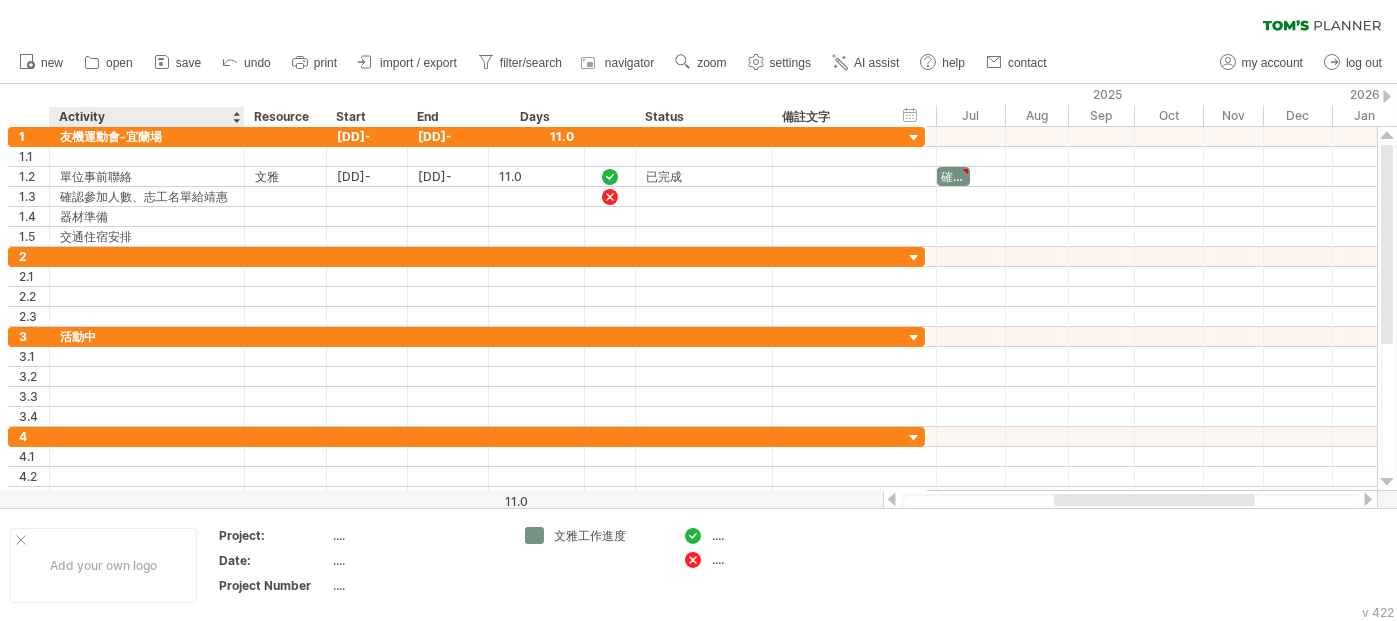 drag, startPoint x: 194, startPoint y: 114, endPoint x: 242, endPoint y: 90, distance: 53.66563 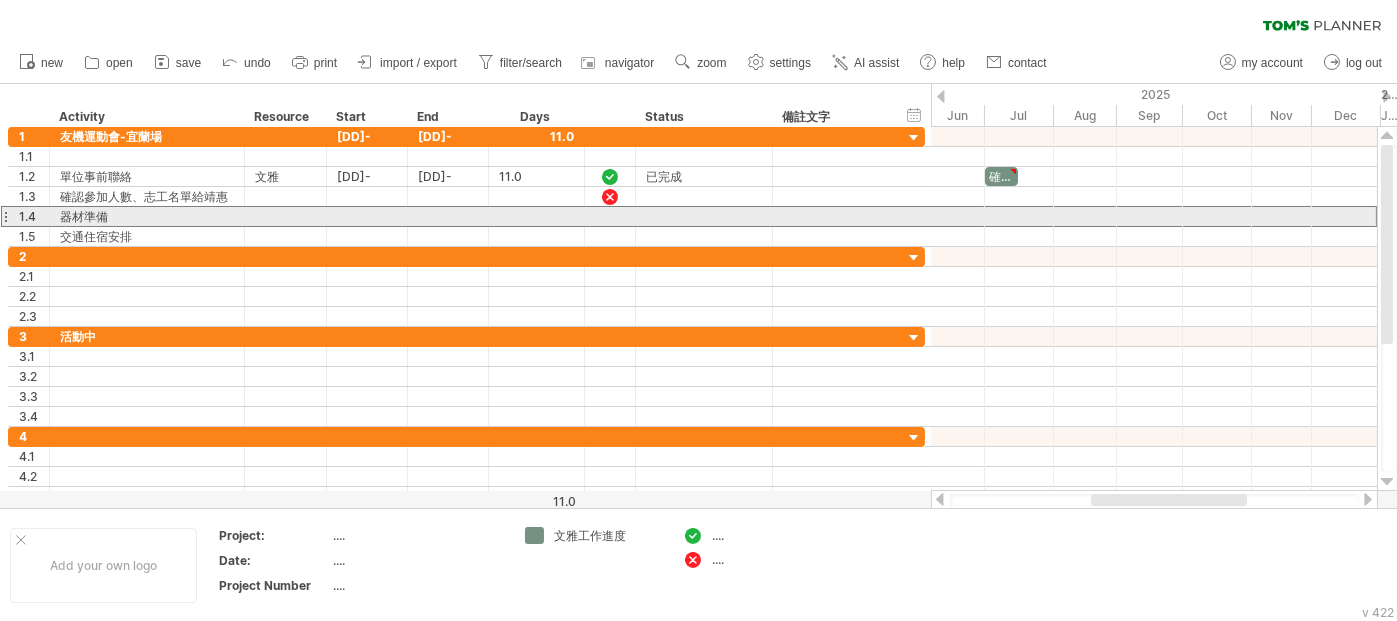 click on "器材準備" at bounding box center [147, 216] 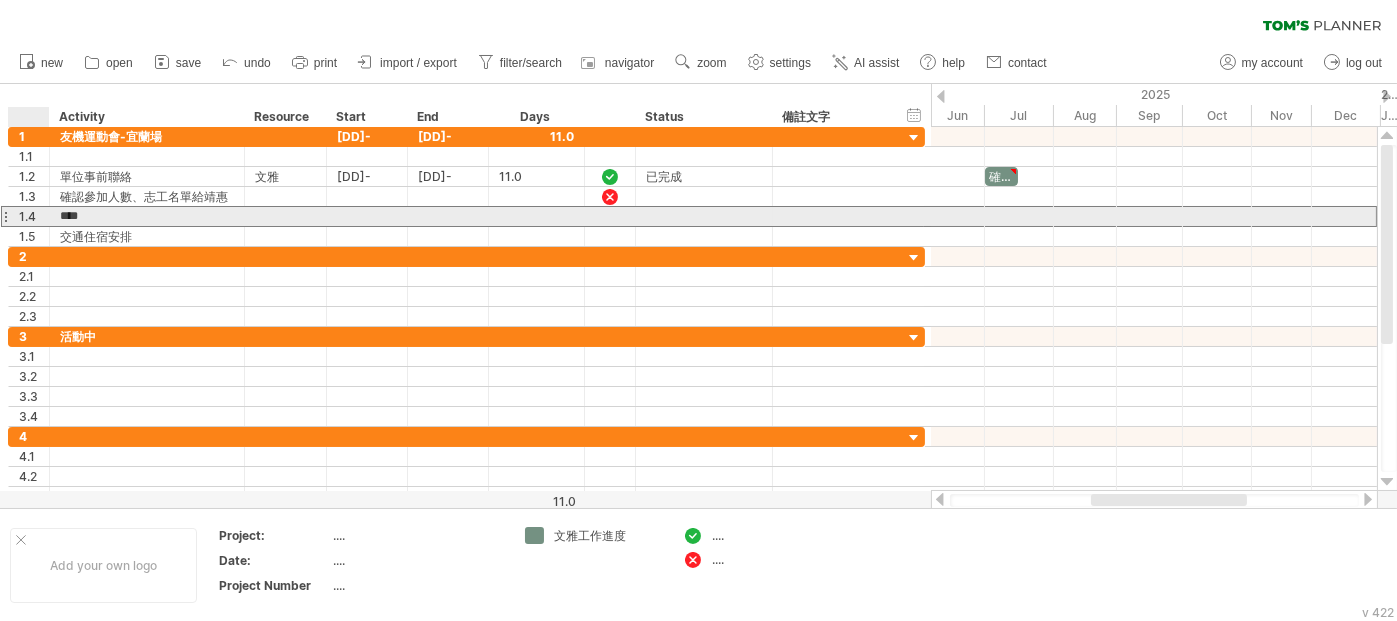click on "****" at bounding box center (147, 216) 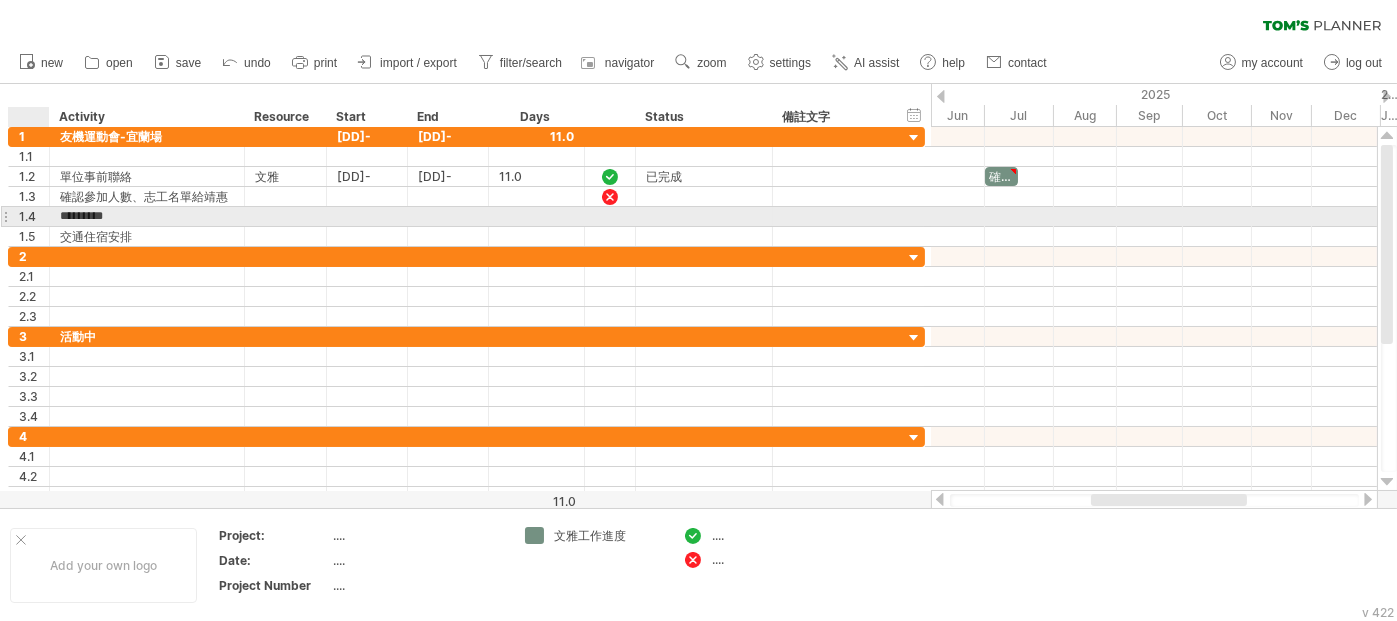 type on "*******" 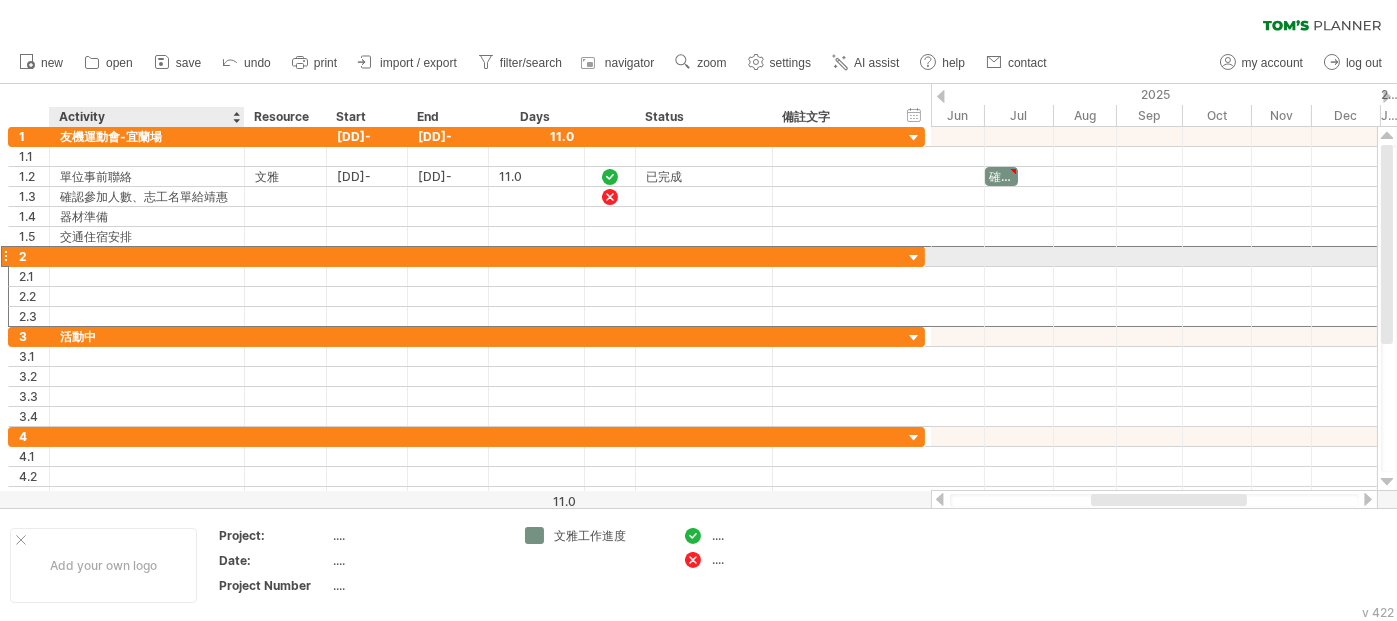 click at bounding box center [147, 256] 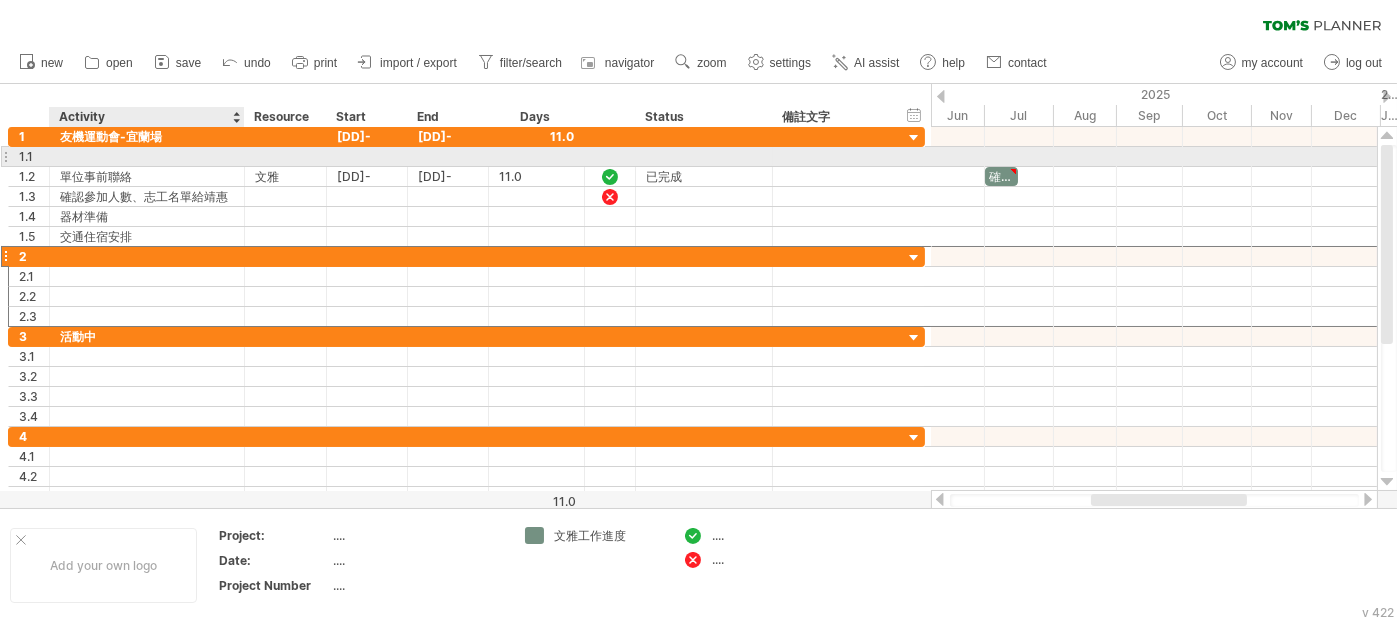 click at bounding box center (147, 156) 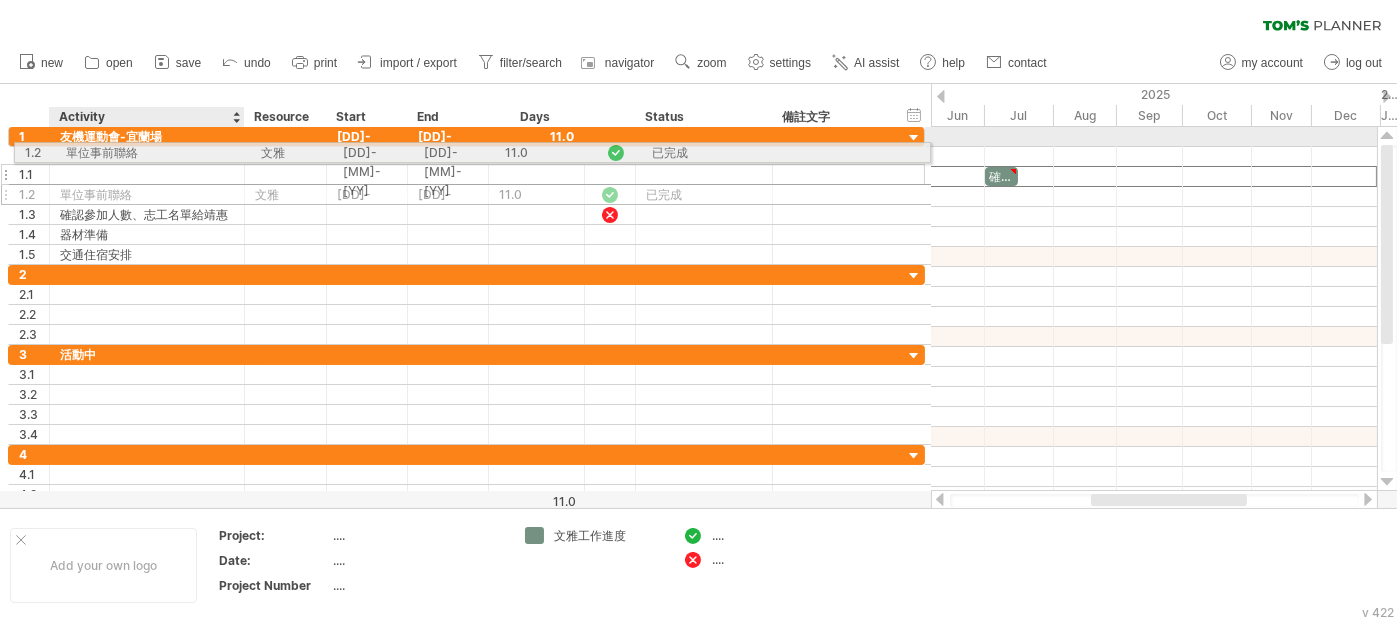 drag, startPoint x: 83, startPoint y: 175, endPoint x: 83, endPoint y: 149, distance: 26 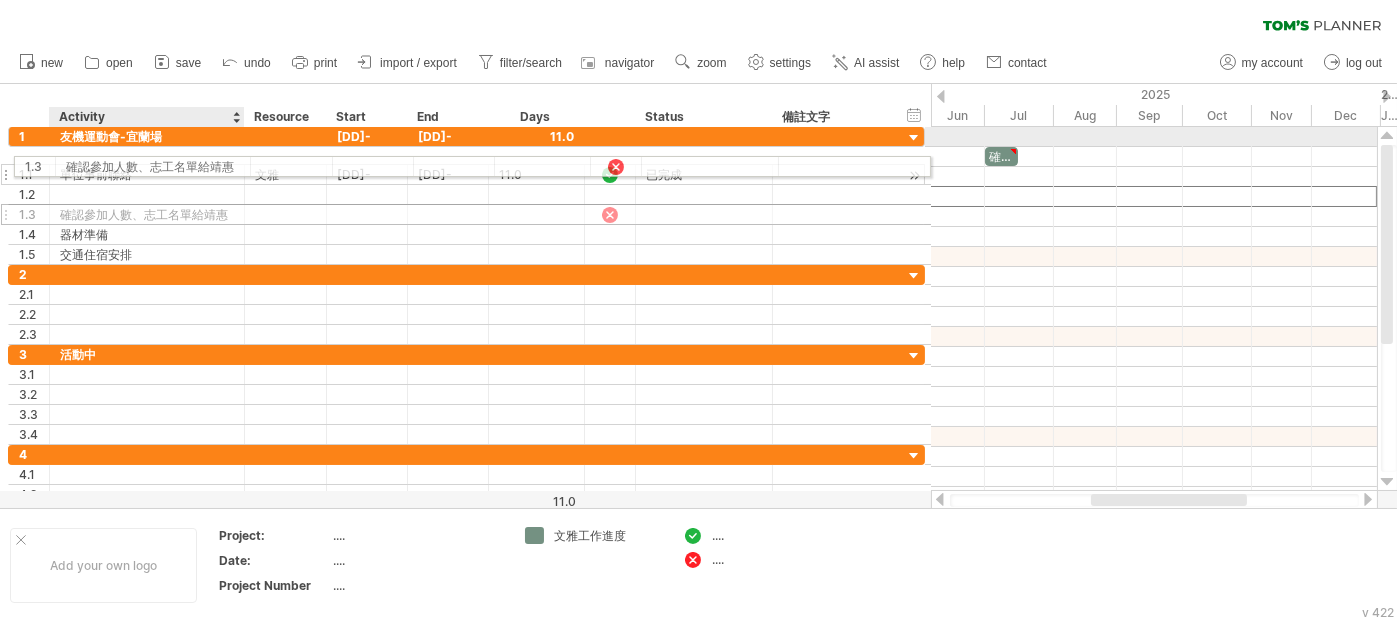 drag, startPoint x: 90, startPoint y: 191, endPoint x: 90, endPoint y: 163, distance: 28 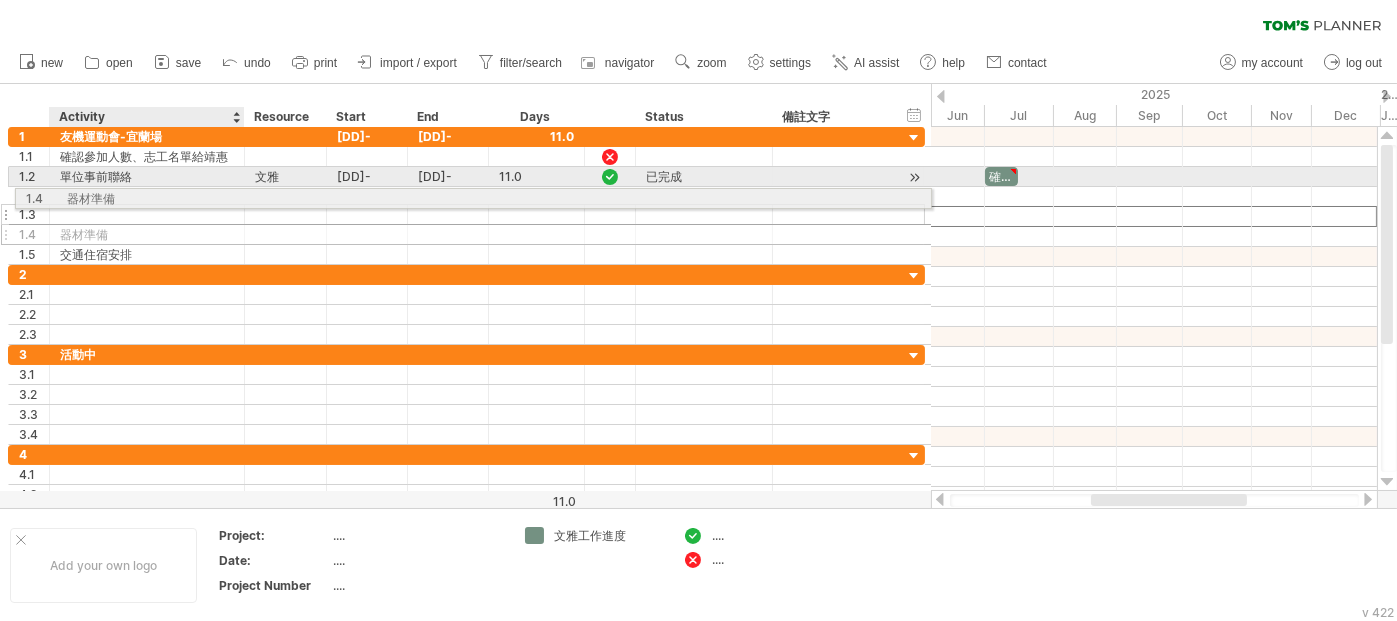 drag, startPoint x: 88, startPoint y: 220, endPoint x: 90, endPoint y: 195, distance: 25.079872 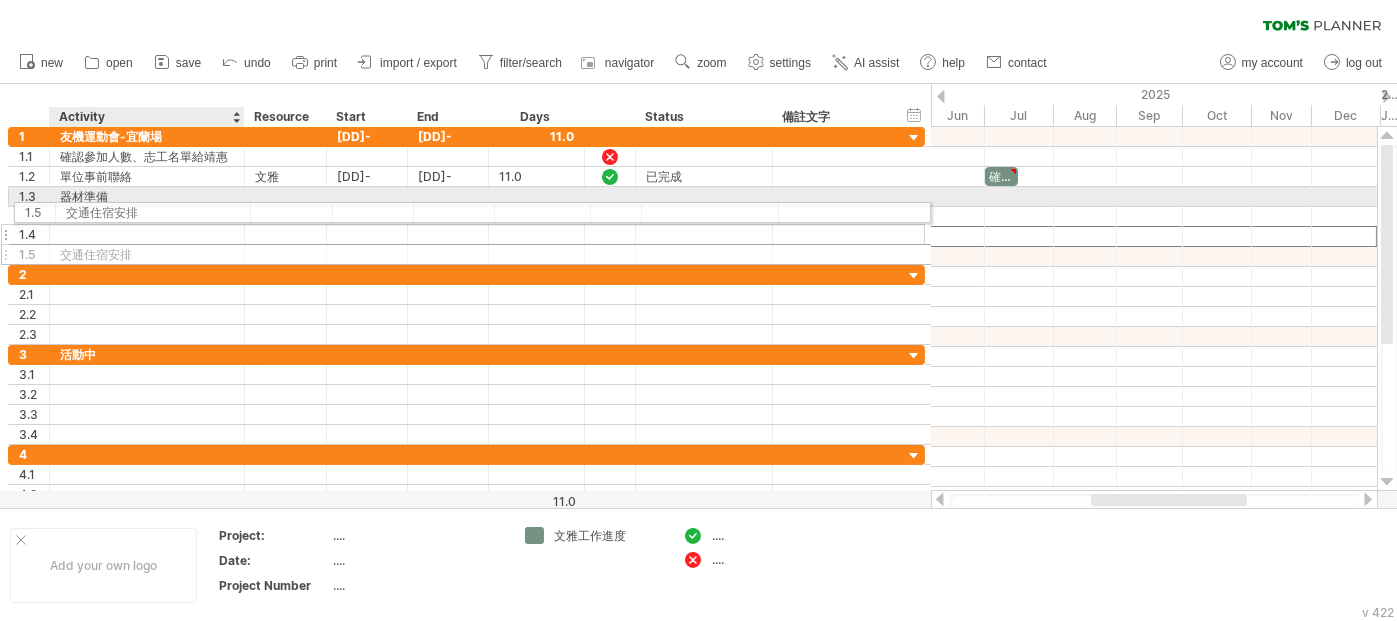 drag, startPoint x: 87, startPoint y: 231, endPoint x: 88, endPoint y: 208, distance: 23.021729 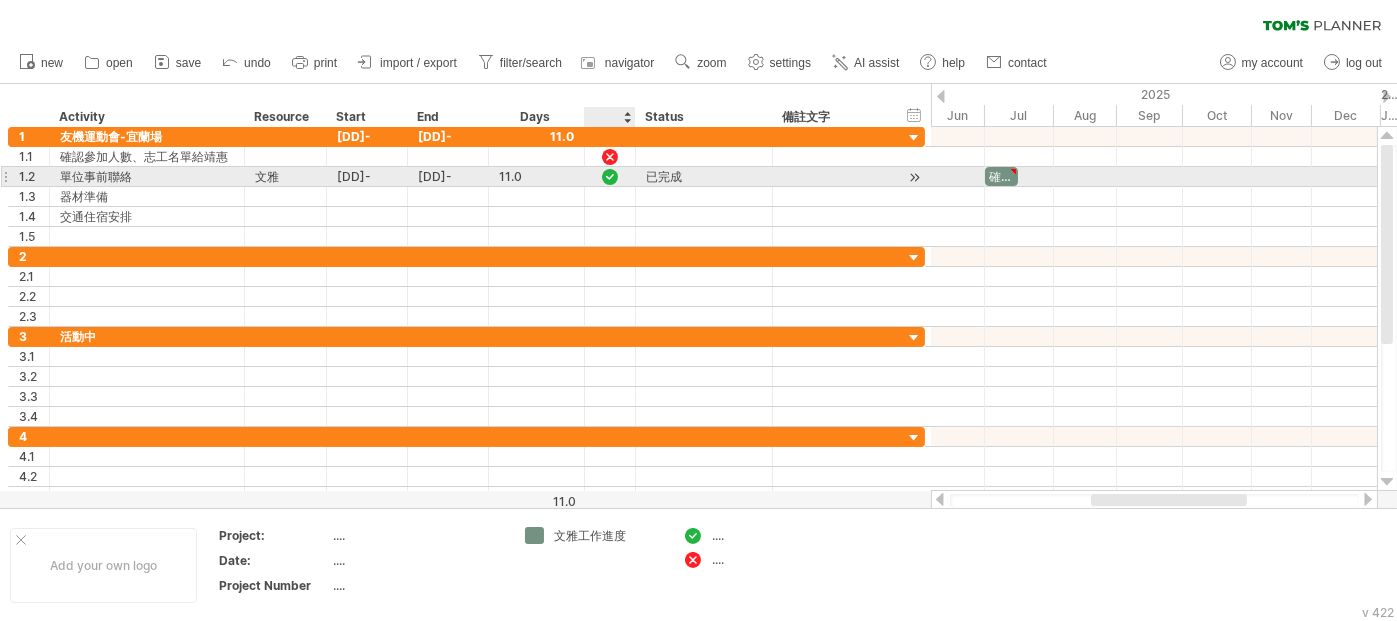 click at bounding box center [633, 177] 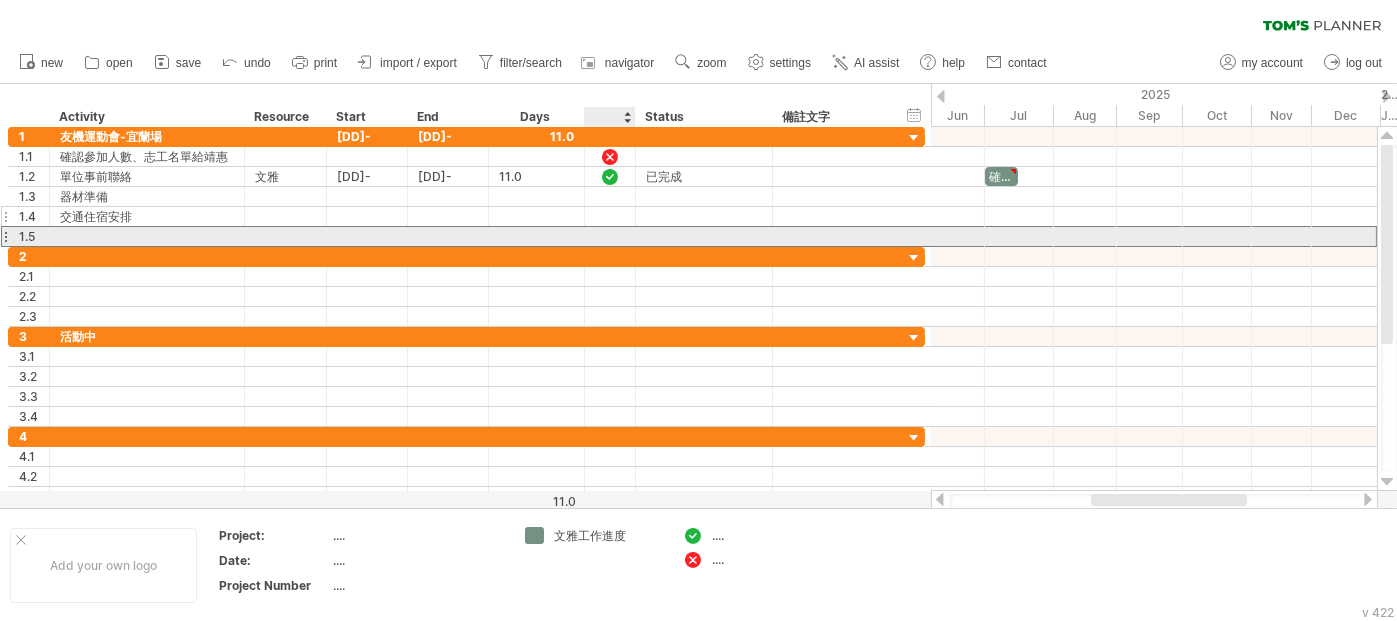 drag, startPoint x: 624, startPoint y: 230, endPoint x: 621, endPoint y: 216, distance: 14.3178215 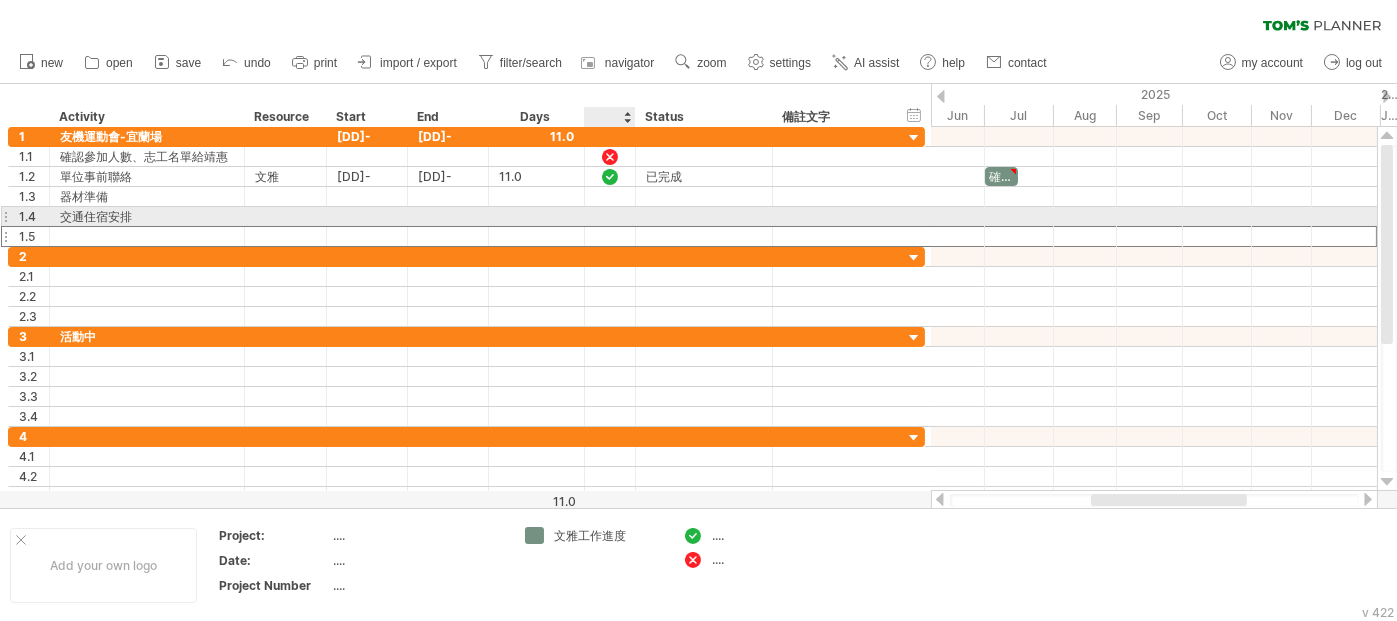 click at bounding box center [610, 216] 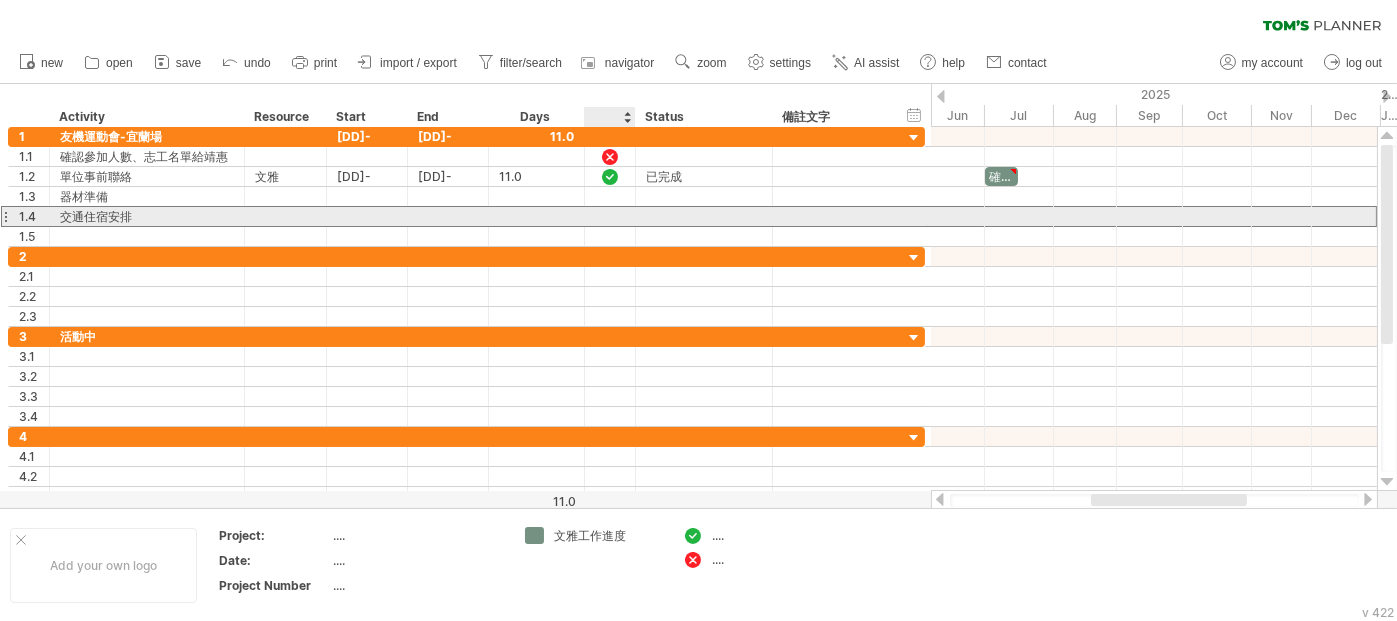 click at bounding box center [610, 216] 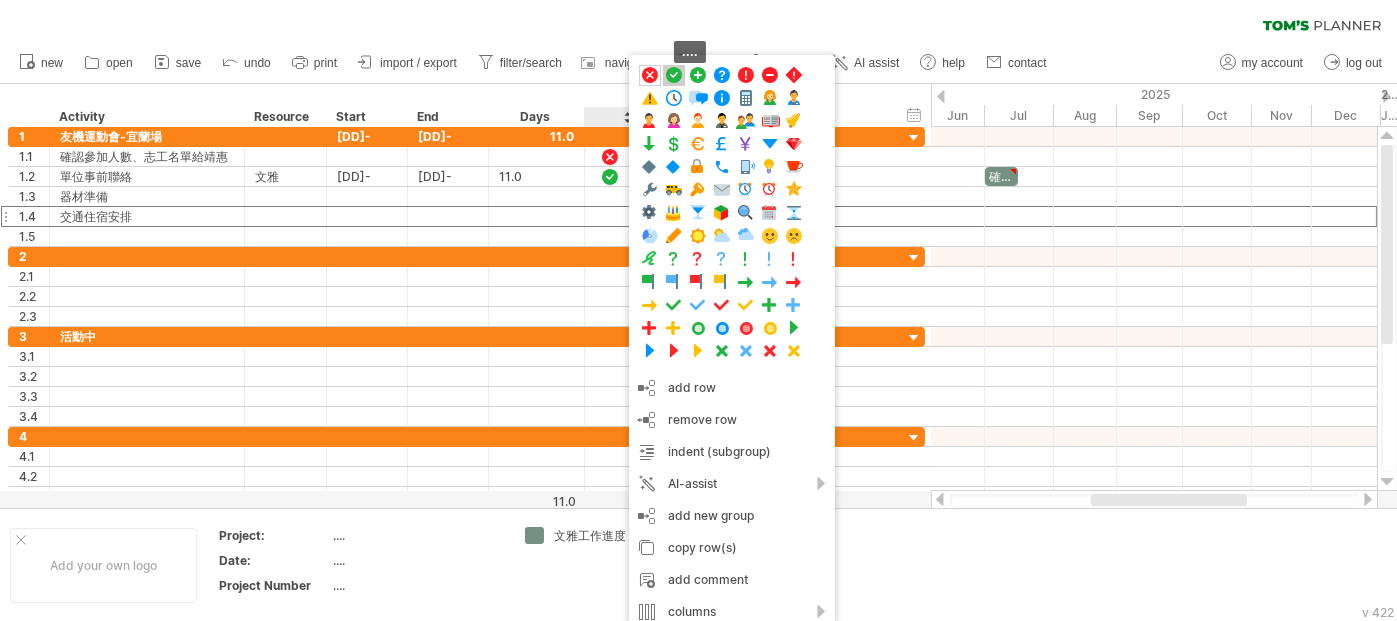click at bounding box center (674, 75) 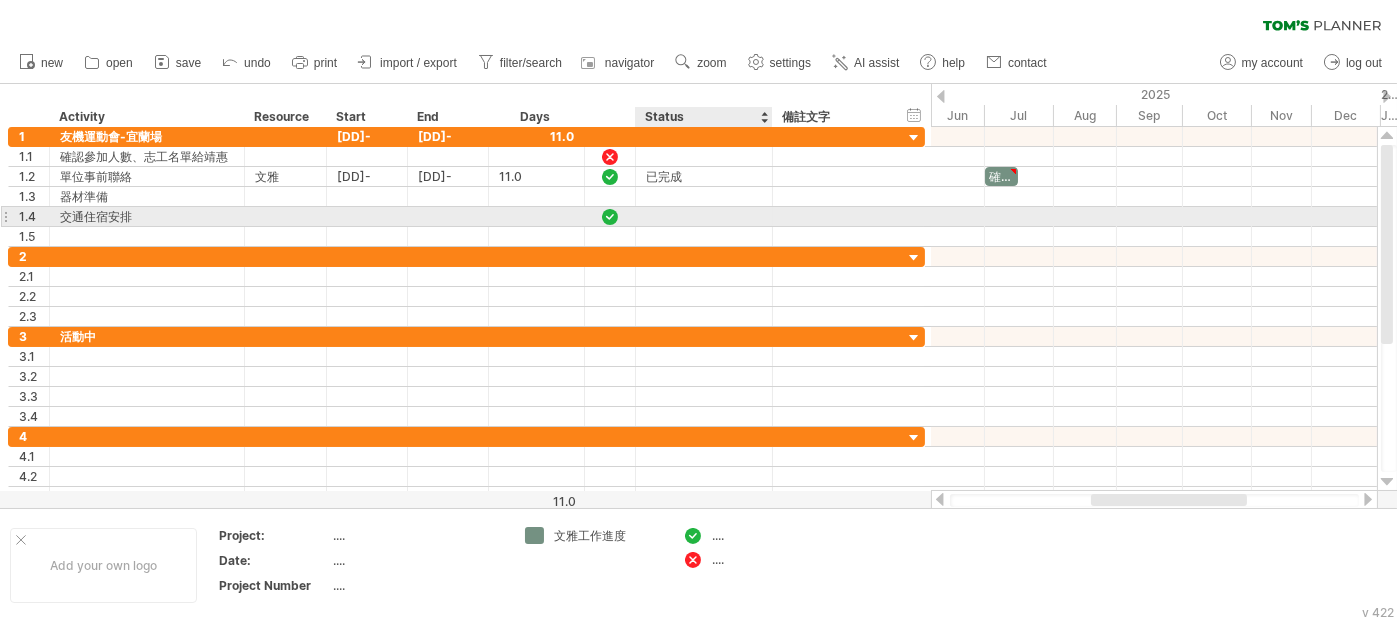 click at bounding box center [147, 216] 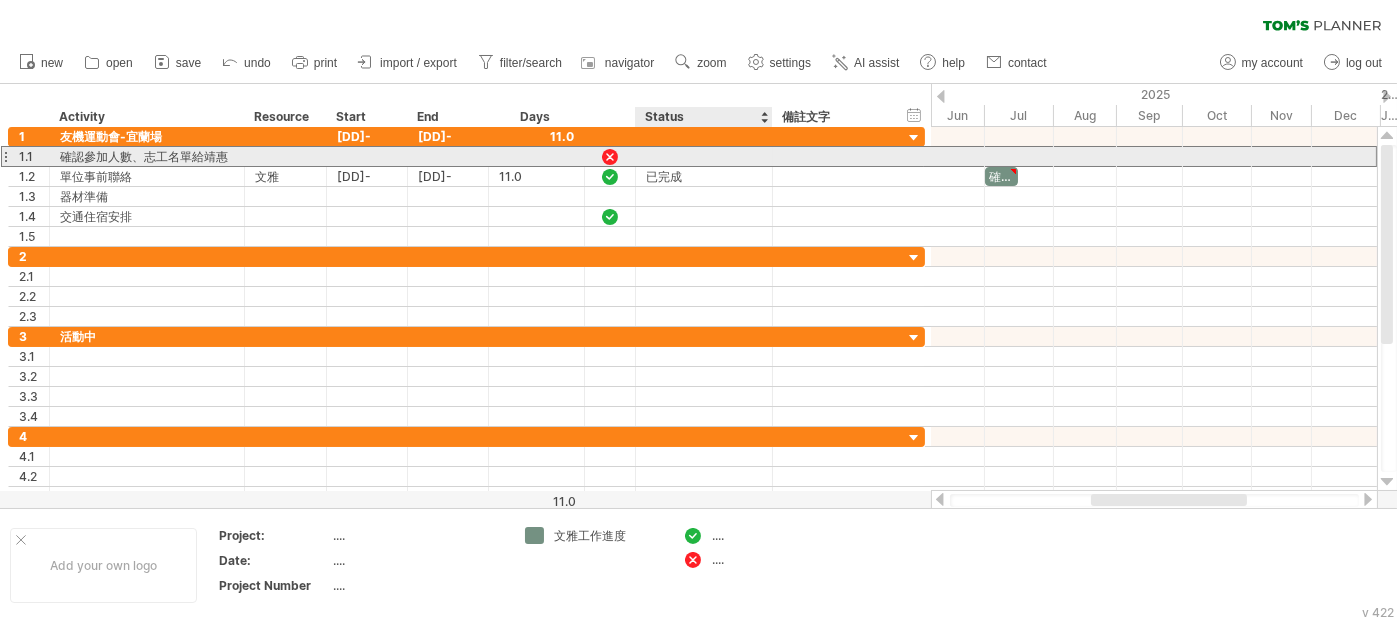 click at bounding box center (147, 156) 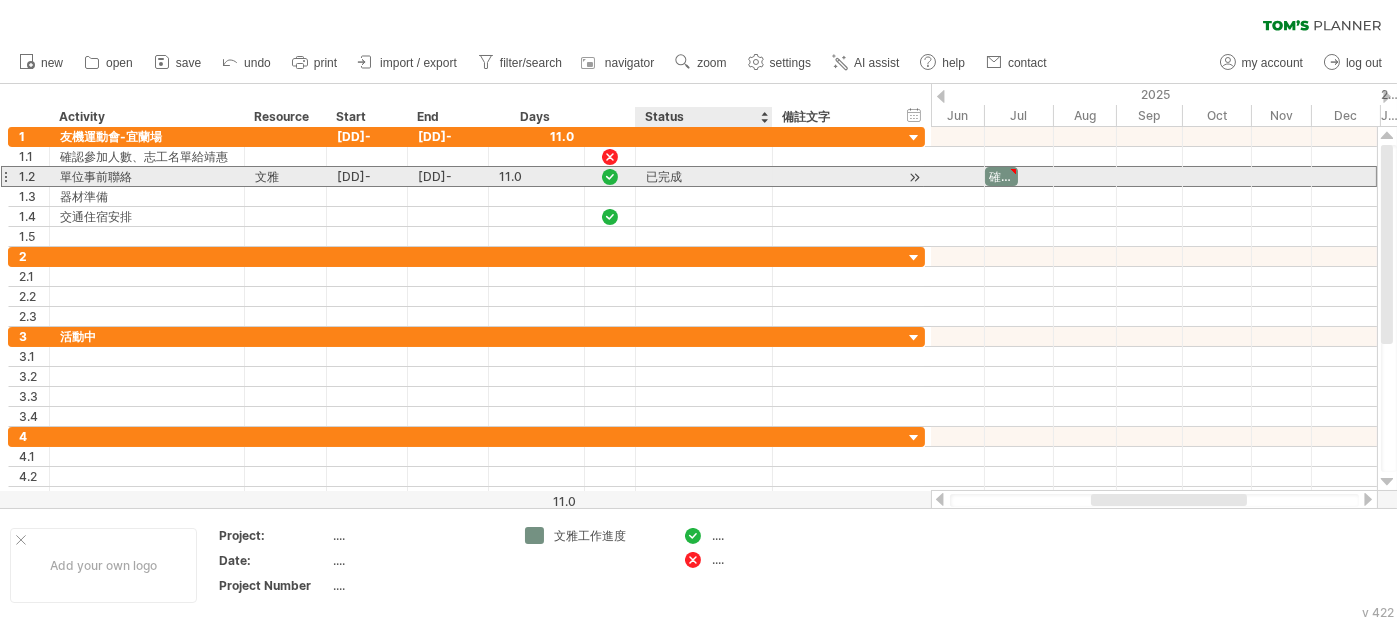 click on "已完成" at bounding box center [147, 176] 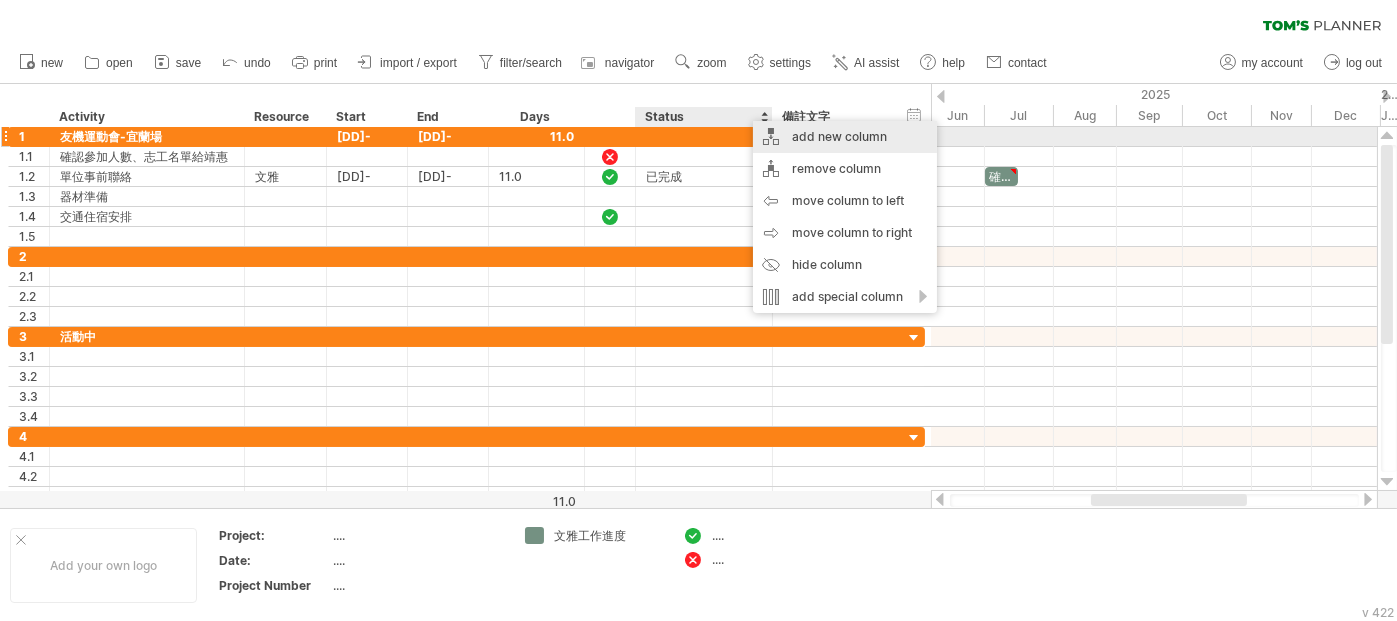 click on "add new column" at bounding box center [845, 137] 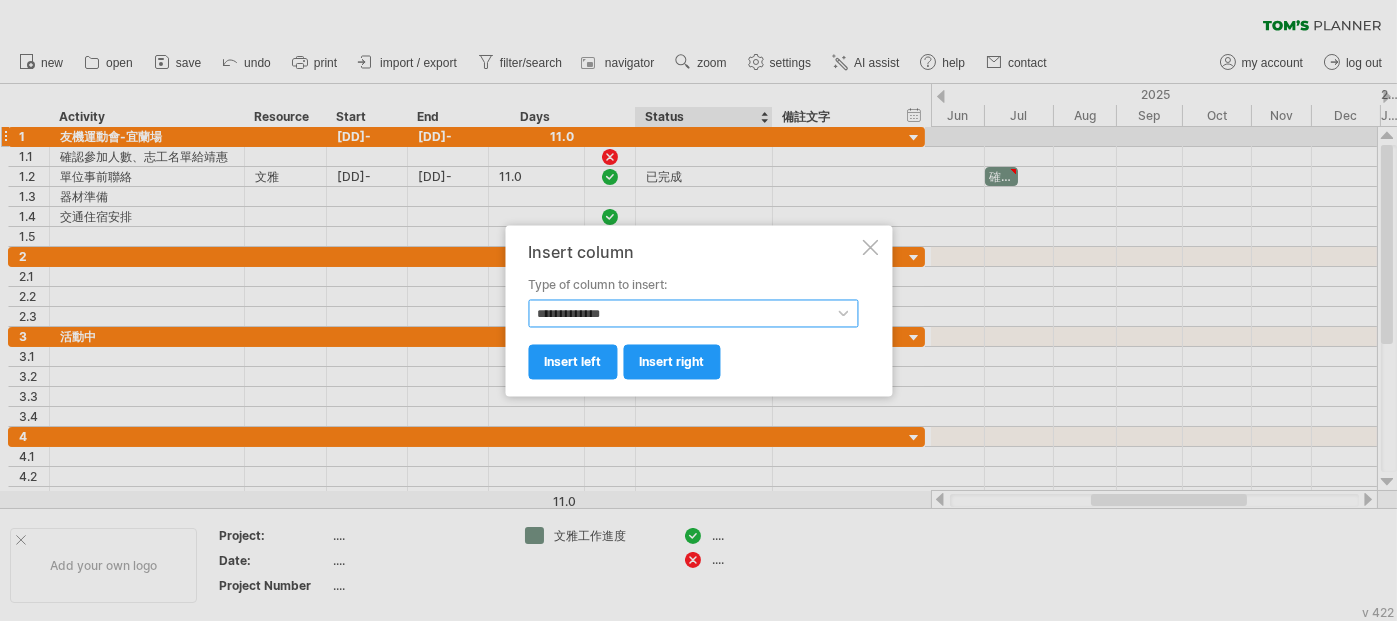 click on "**********" at bounding box center (693, 313) 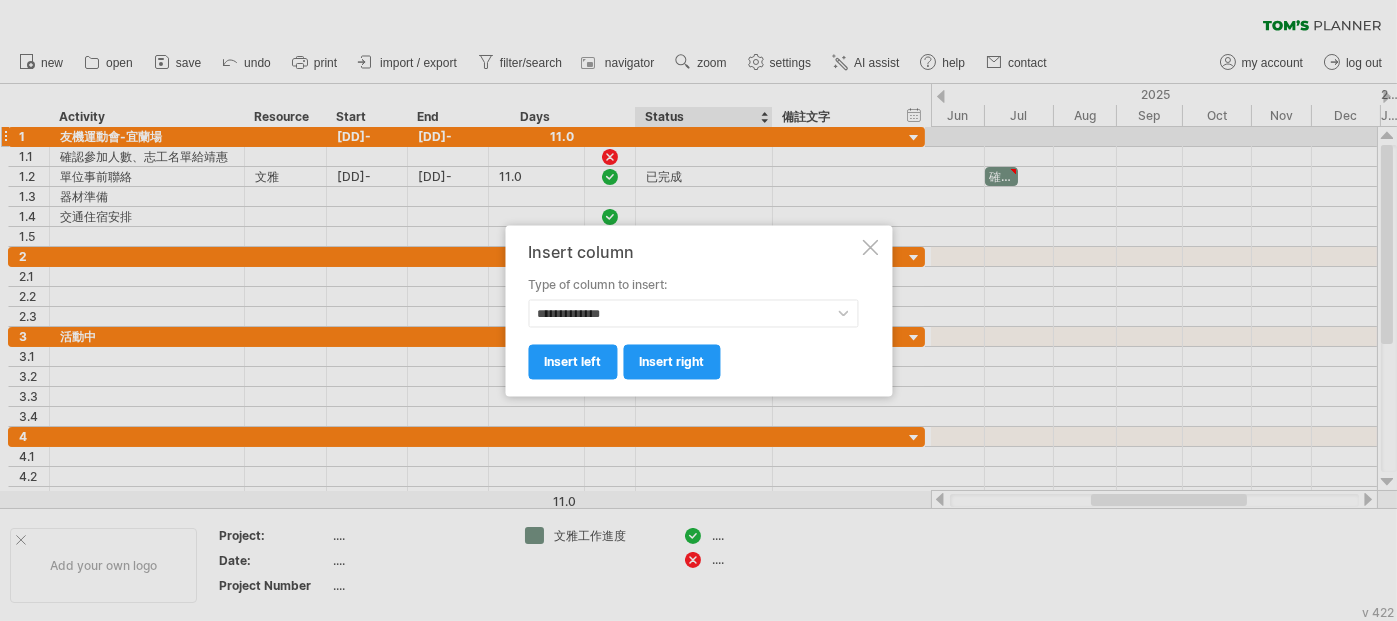 click at bounding box center [870, 247] 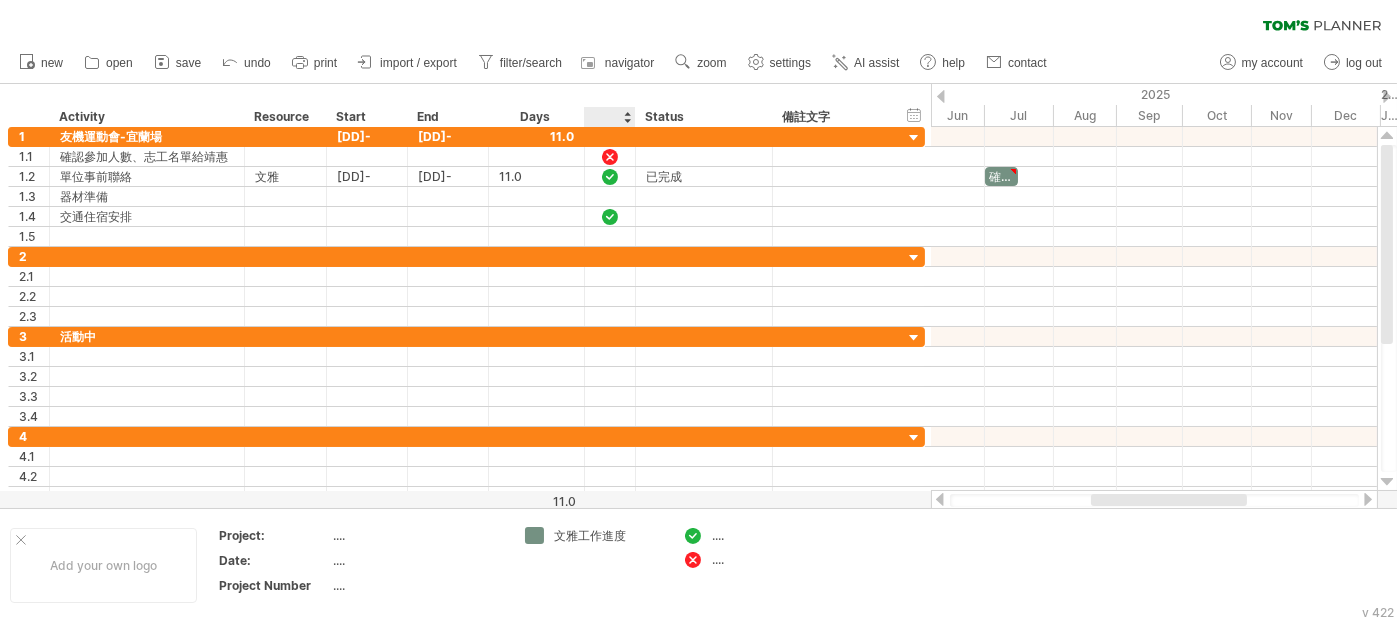 click at bounding box center [609, 117] 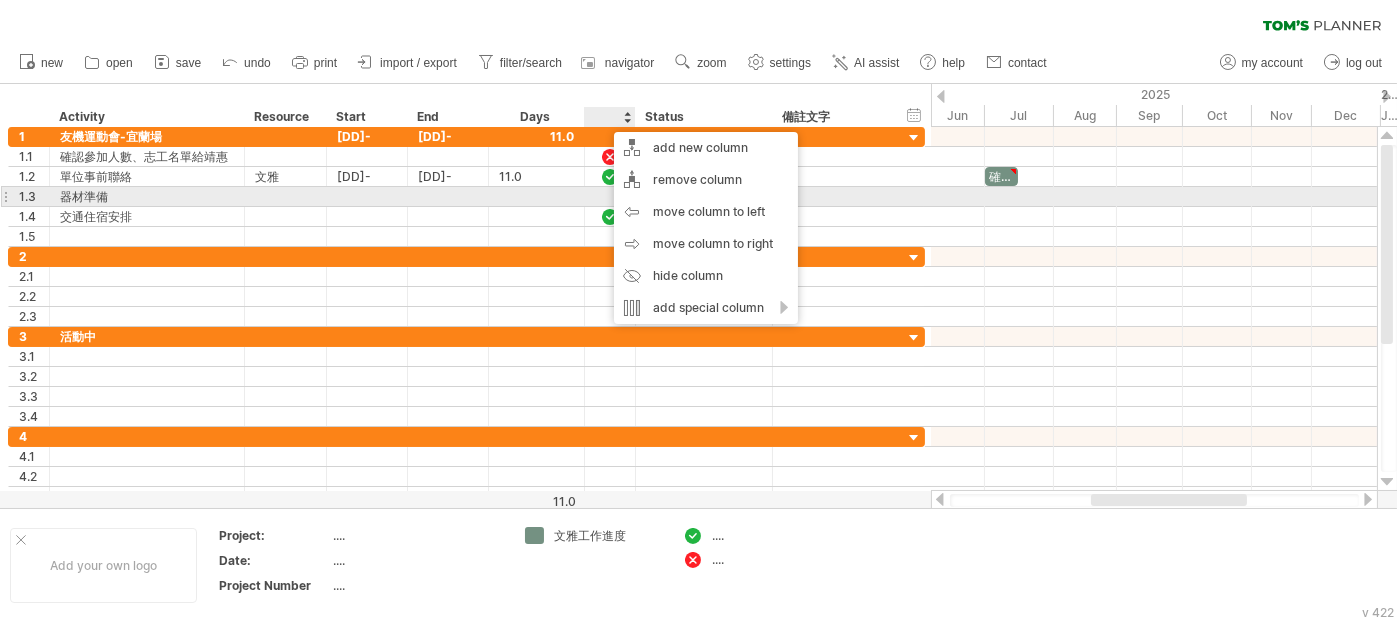 click at bounding box center [147, 196] 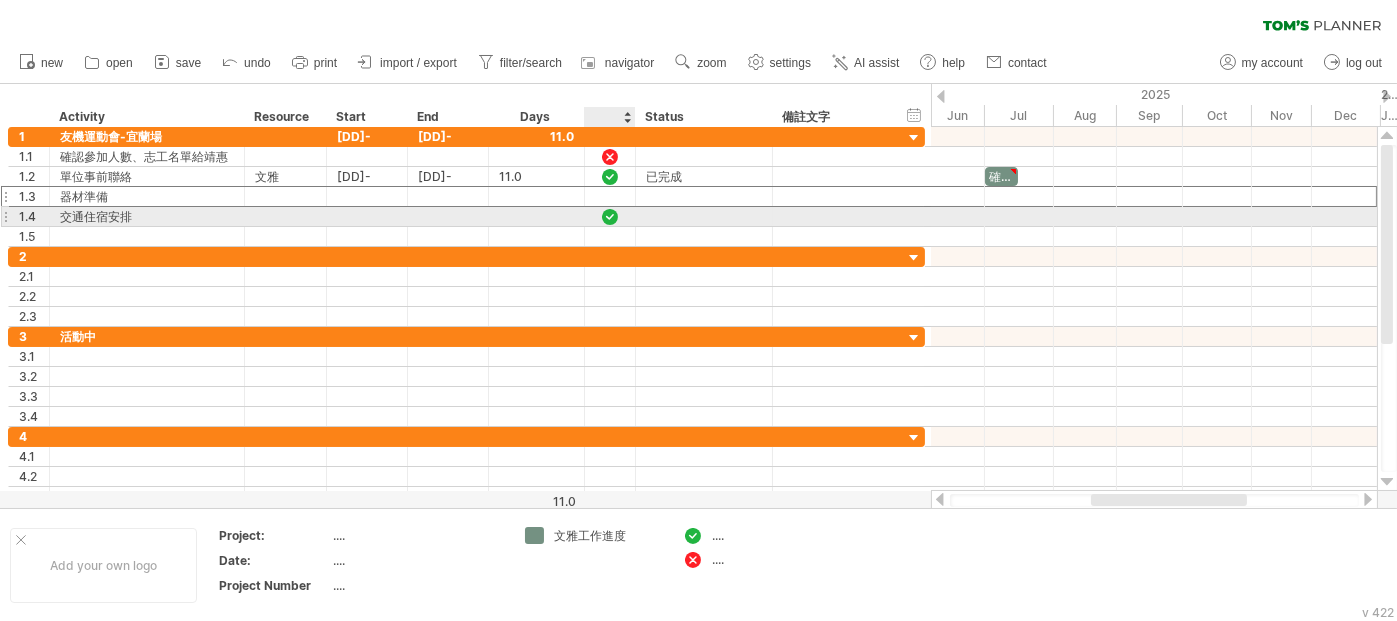 click at bounding box center [610, 216] 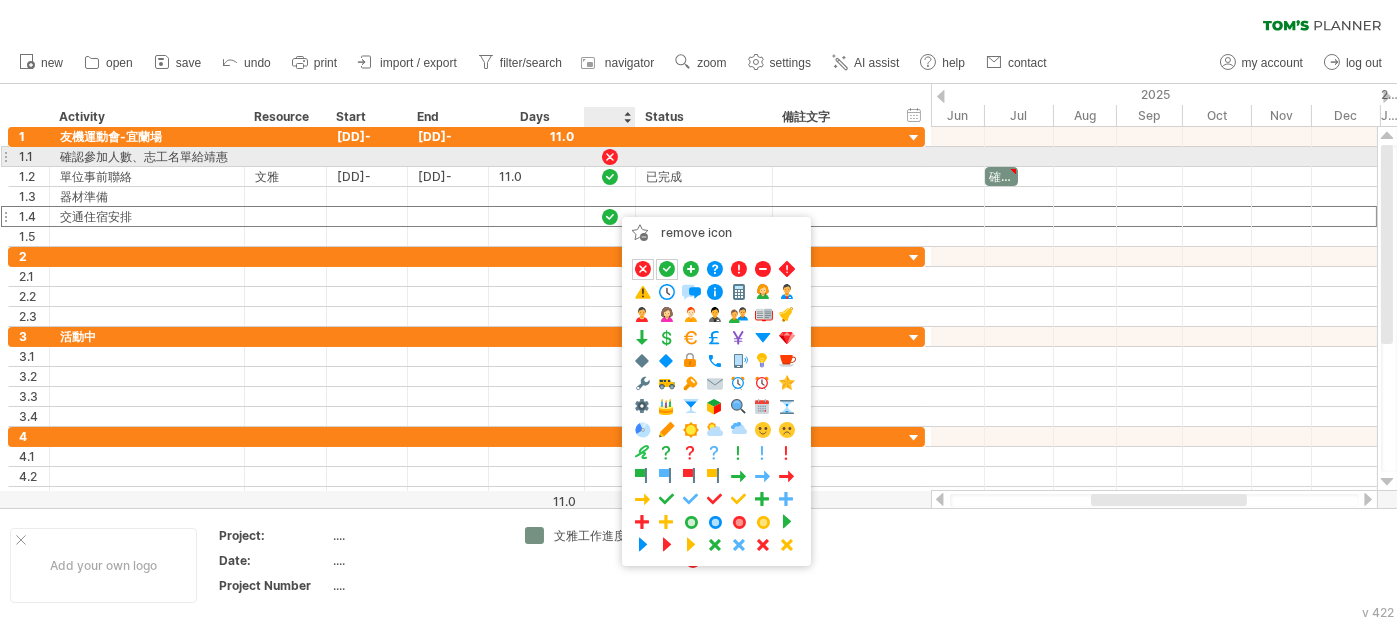 click at bounding box center [147, 156] 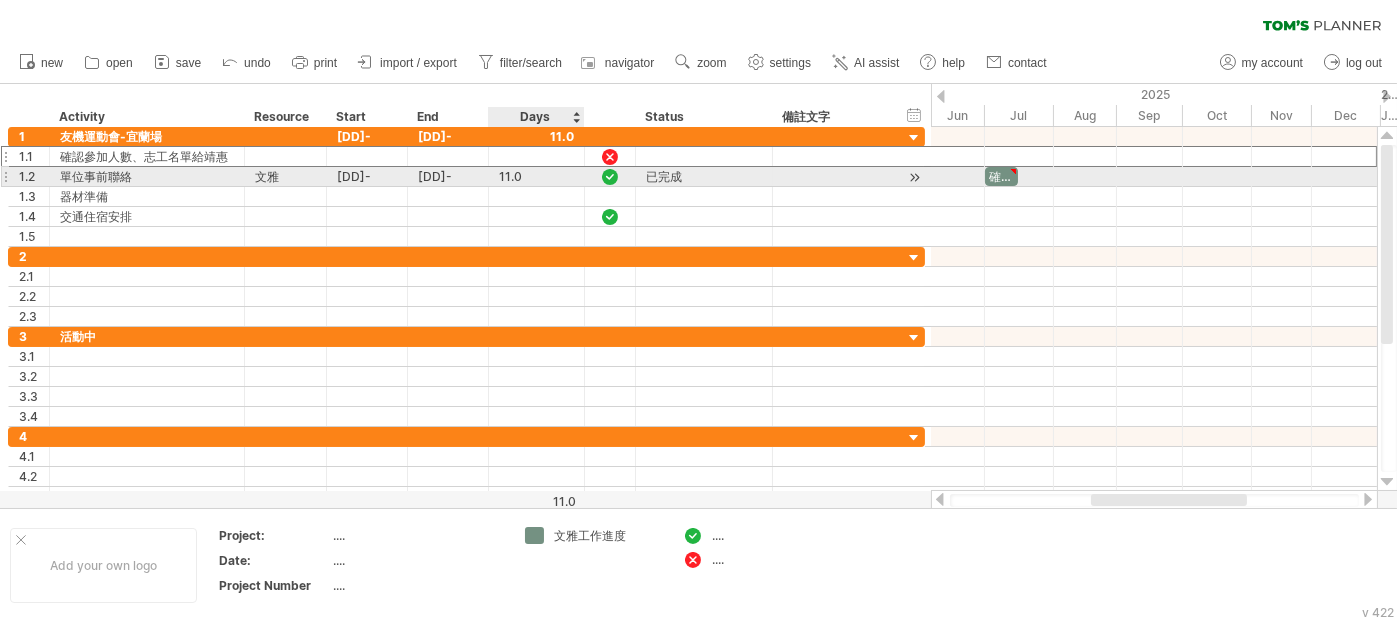 click on "11.0" at bounding box center [536, 176] 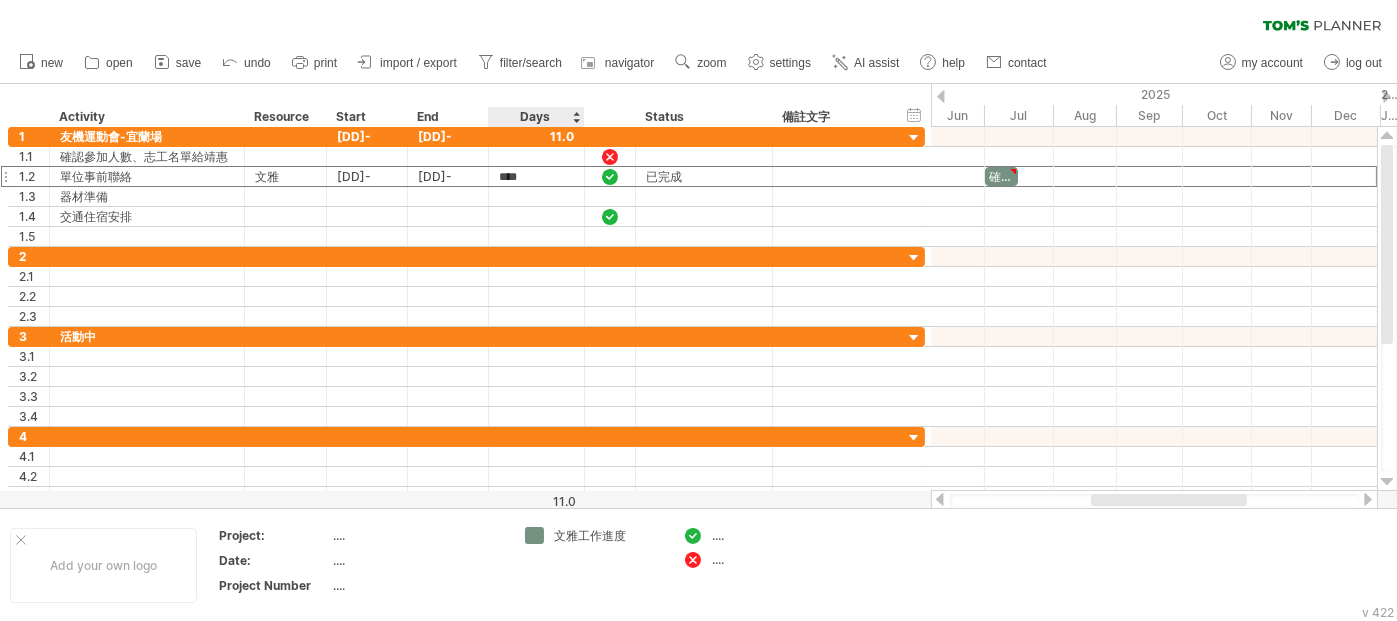 click on "Days" at bounding box center (535, 117) 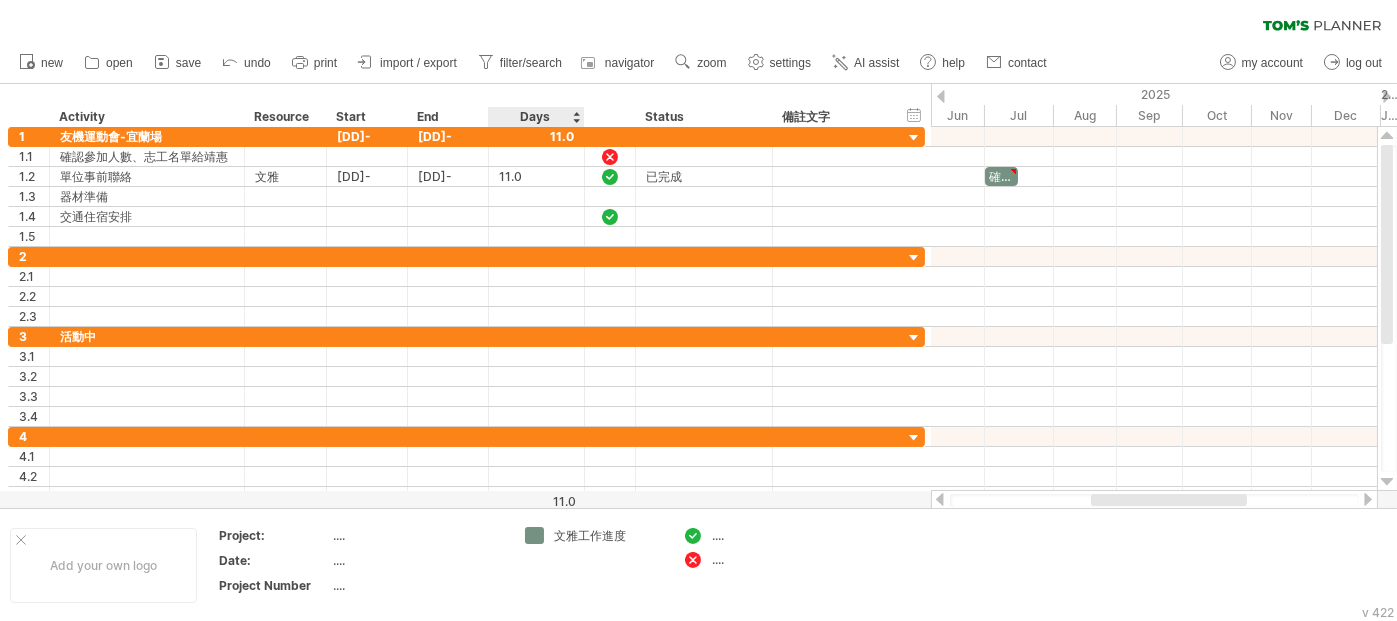 click on "Days" at bounding box center (535, 117) 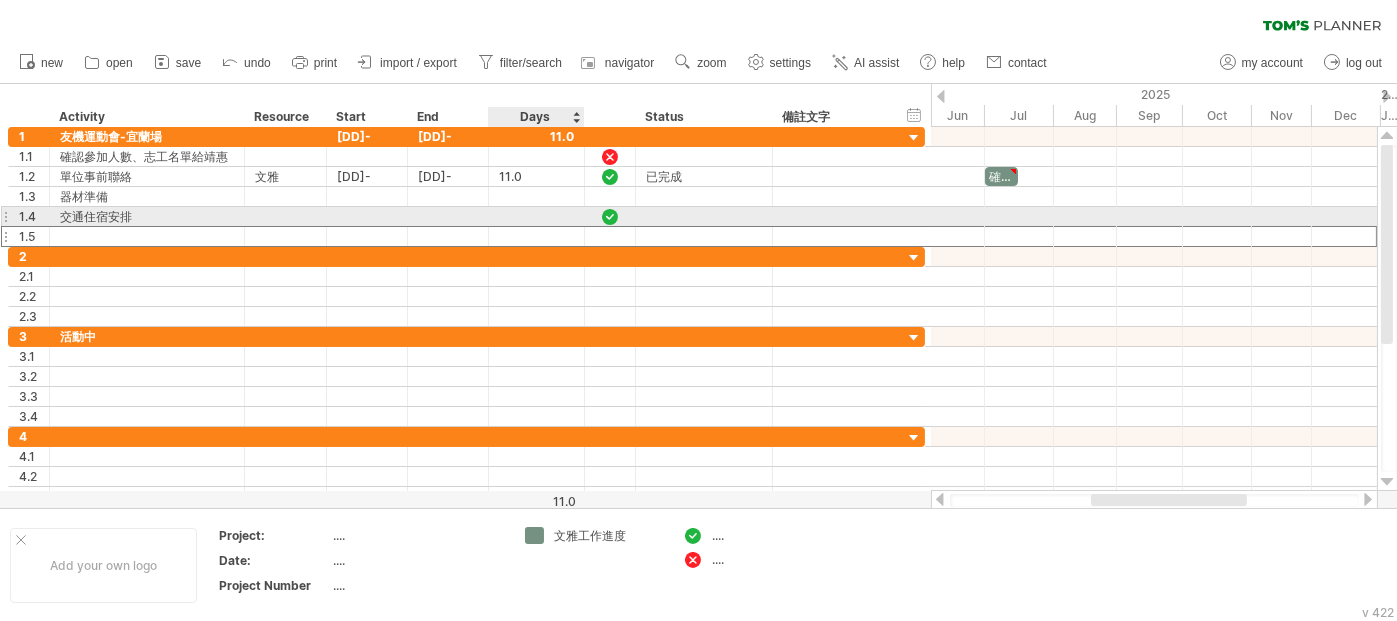 click at bounding box center (448, 236) 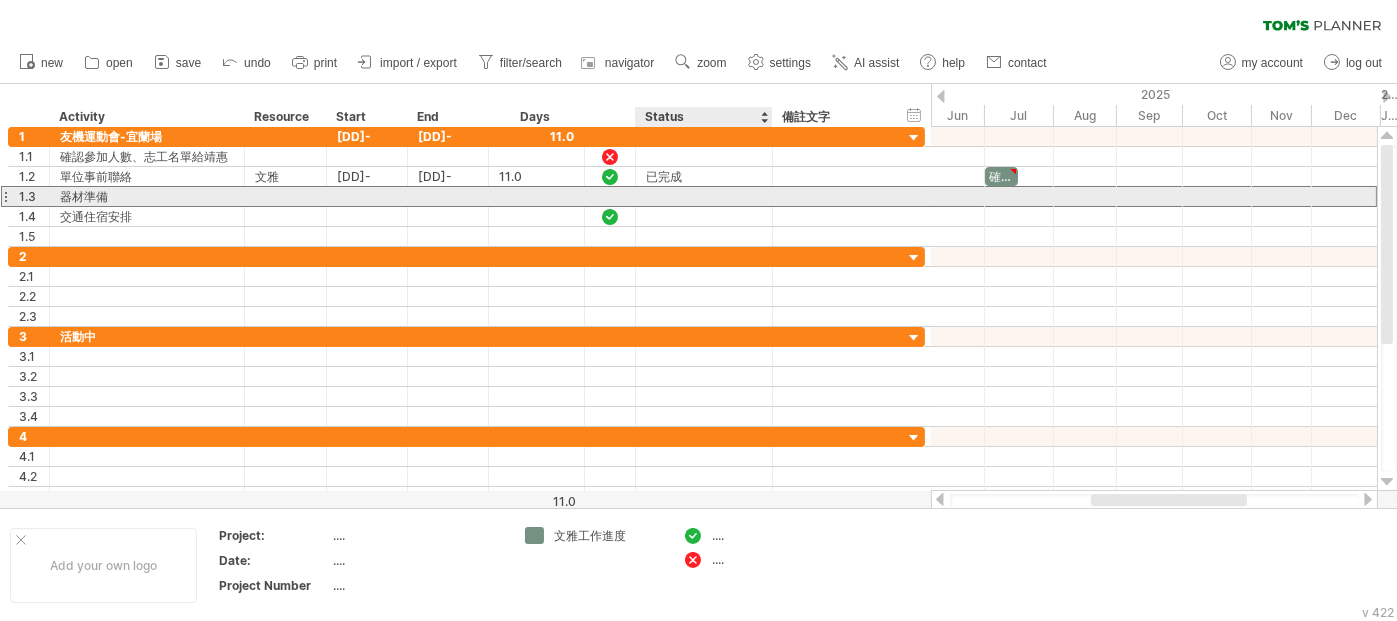 click at bounding box center [147, 196] 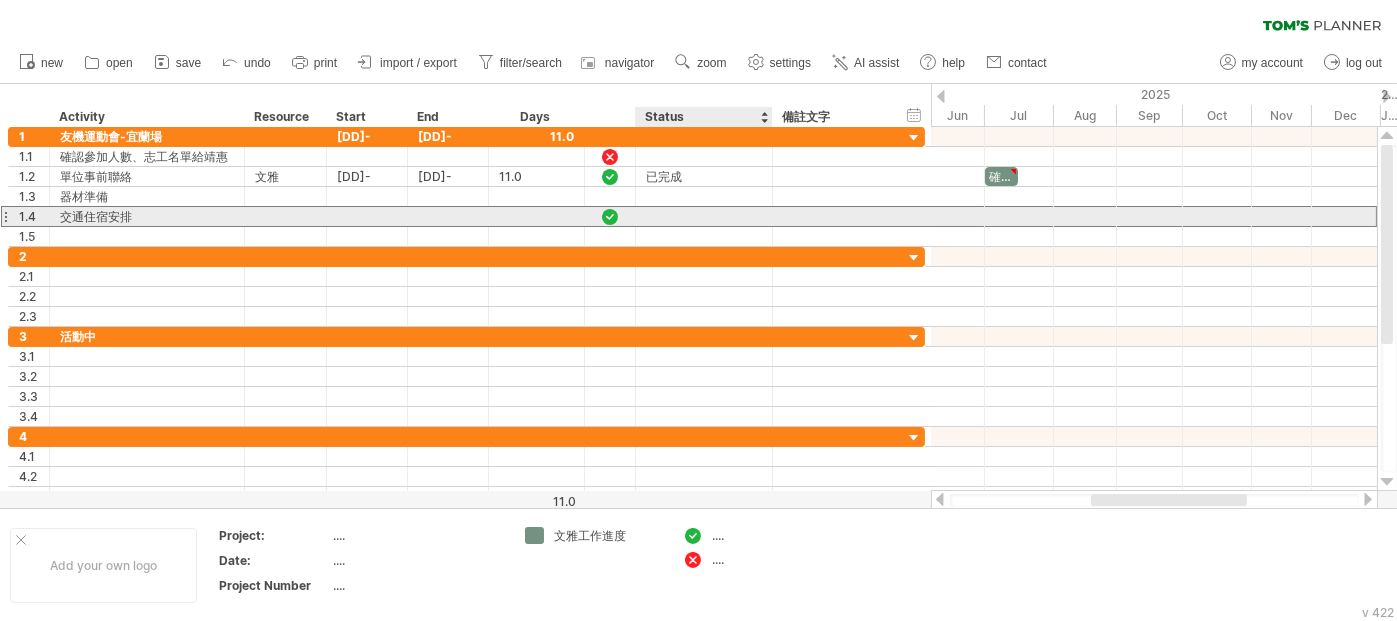 click at bounding box center (147, 216) 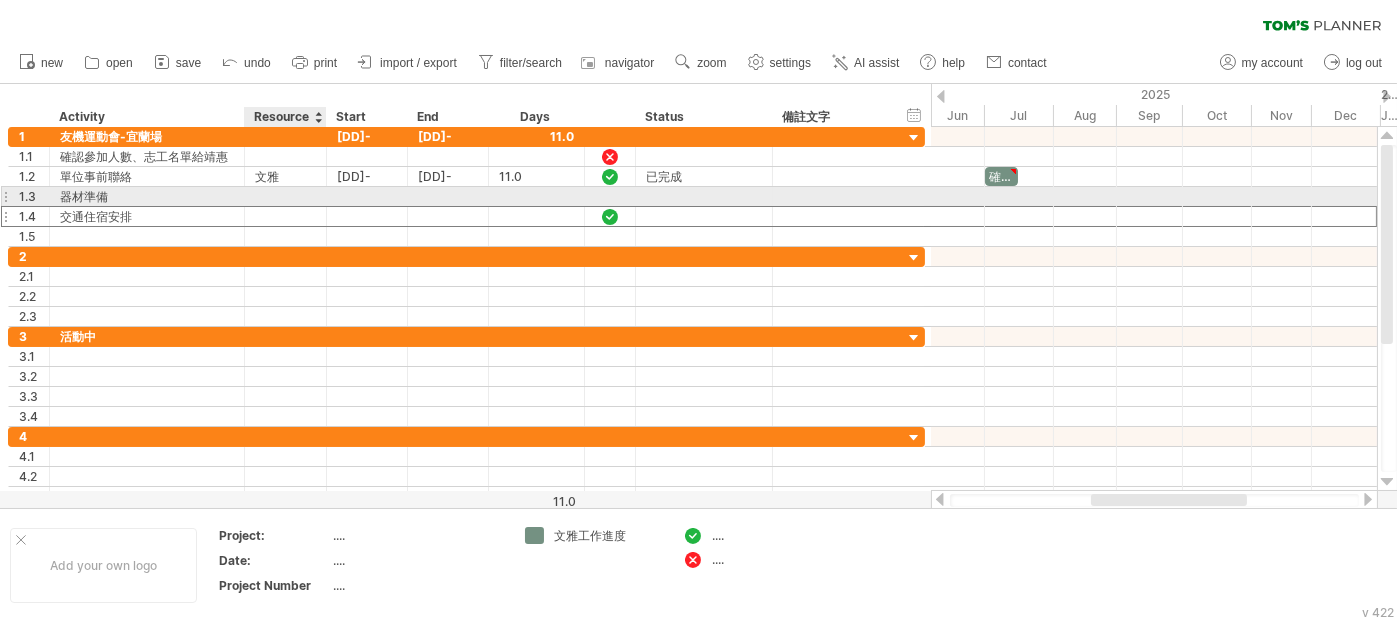 click at bounding box center [147, 196] 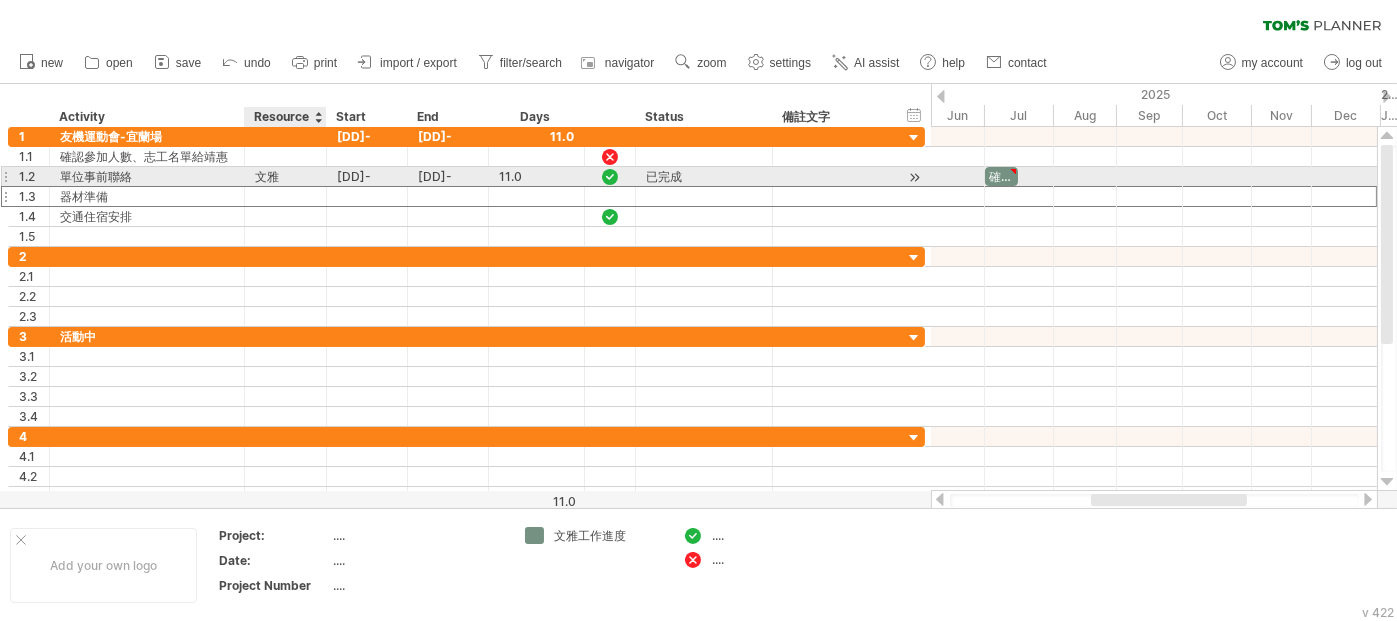 click on "文雅" at bounding box center (147, 176) 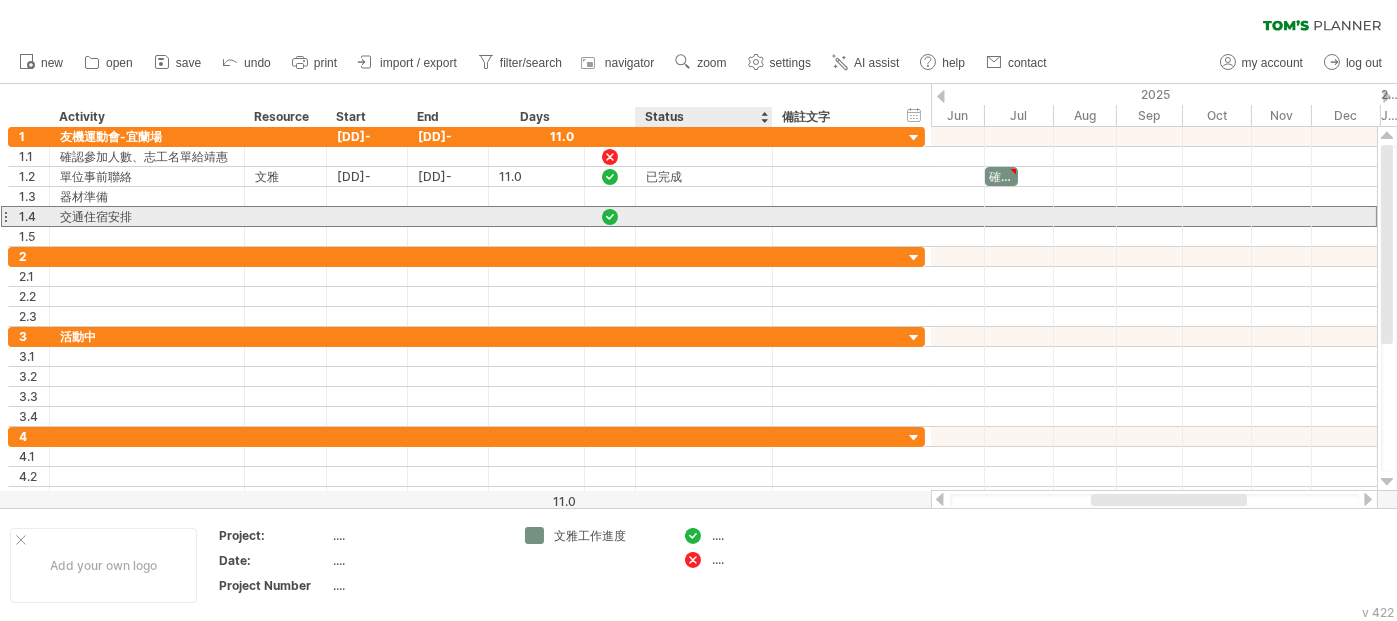 click at bounding box center [147, 216] 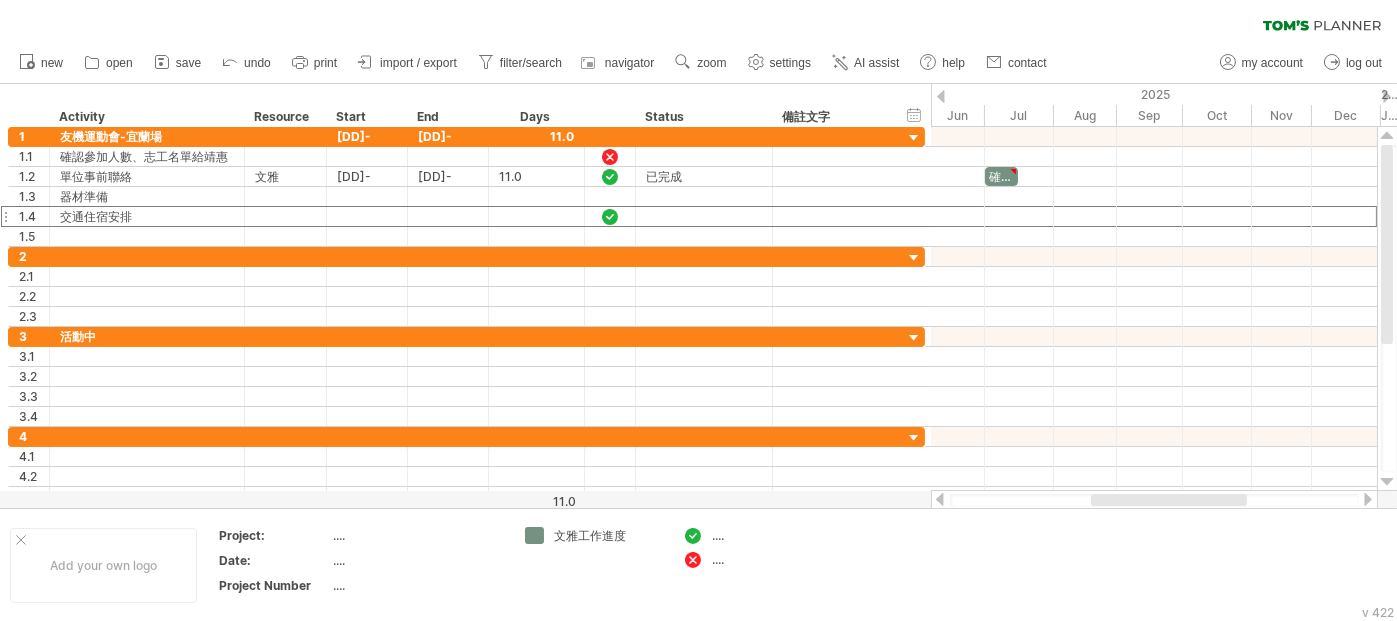 click on "2025" at bounding box center (989, 94) 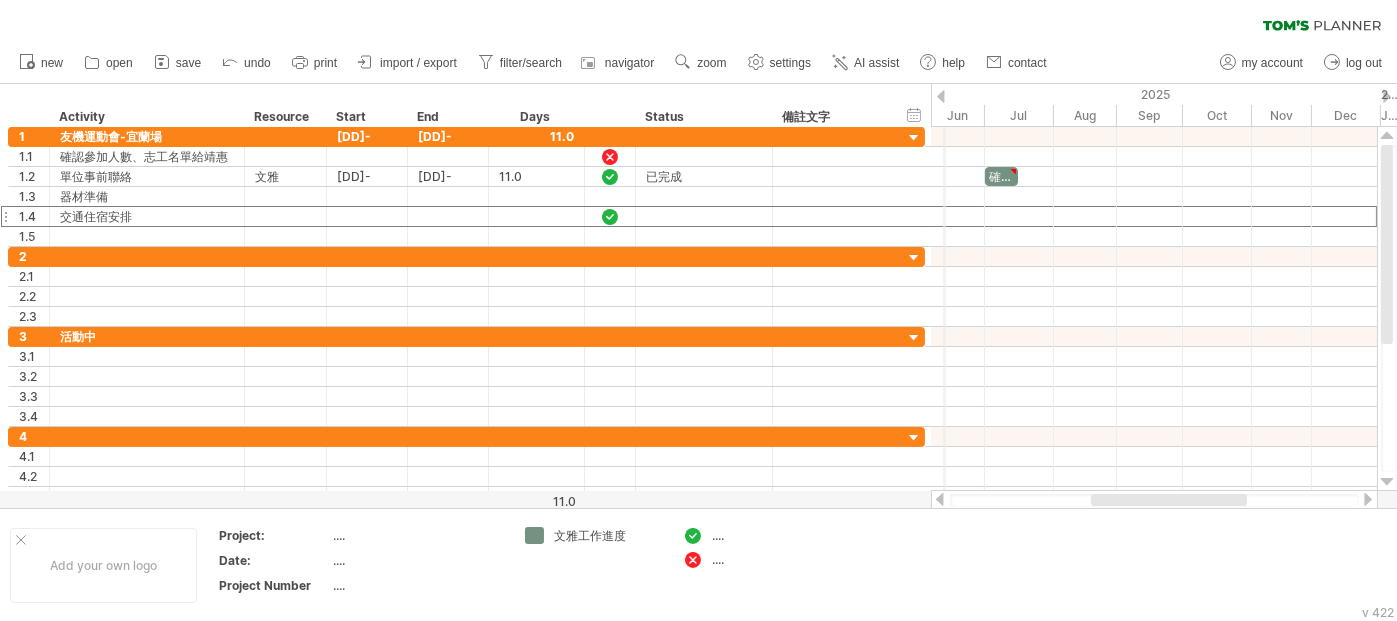 click on "2025" at bounding box center [989, 94] 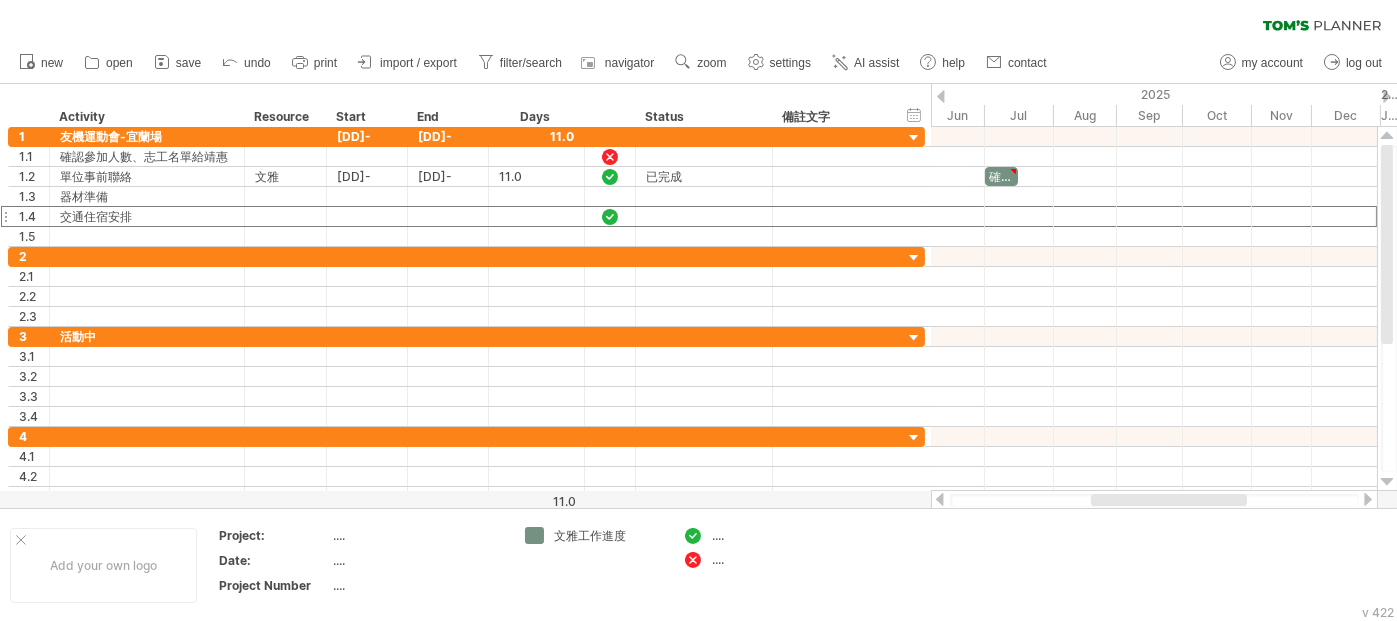 click at bounding box center [941, 96] 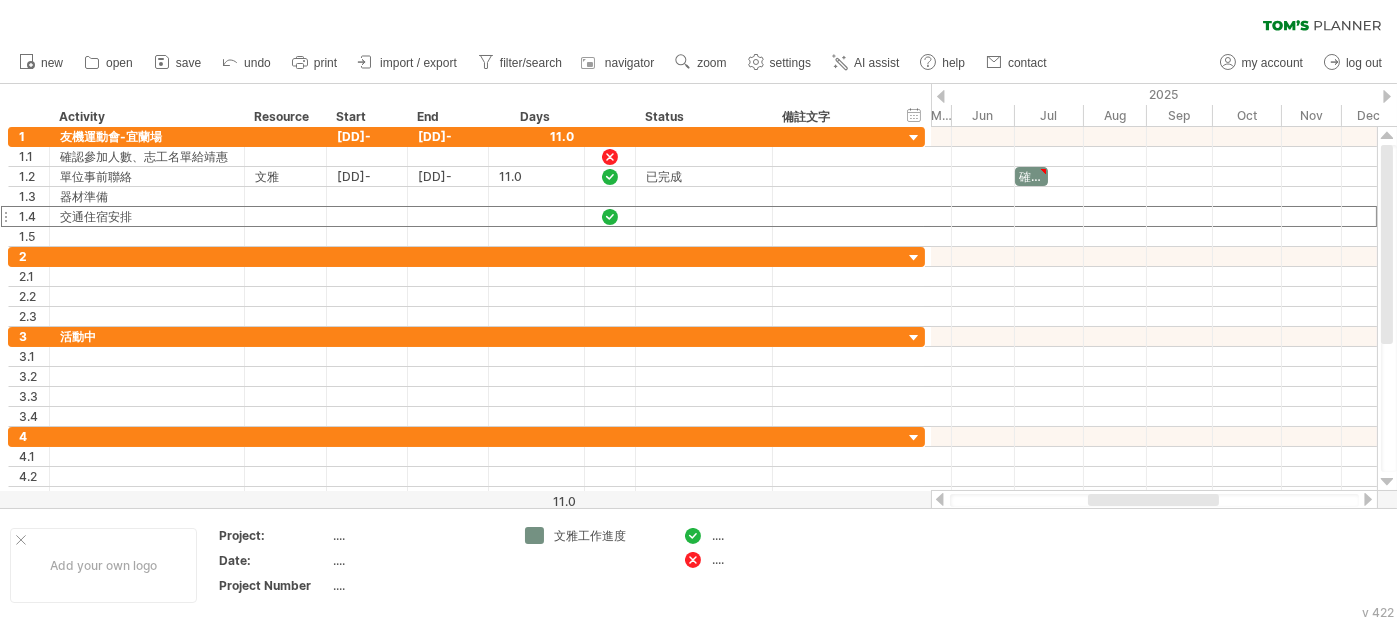 click at bounding box center [941, 96] 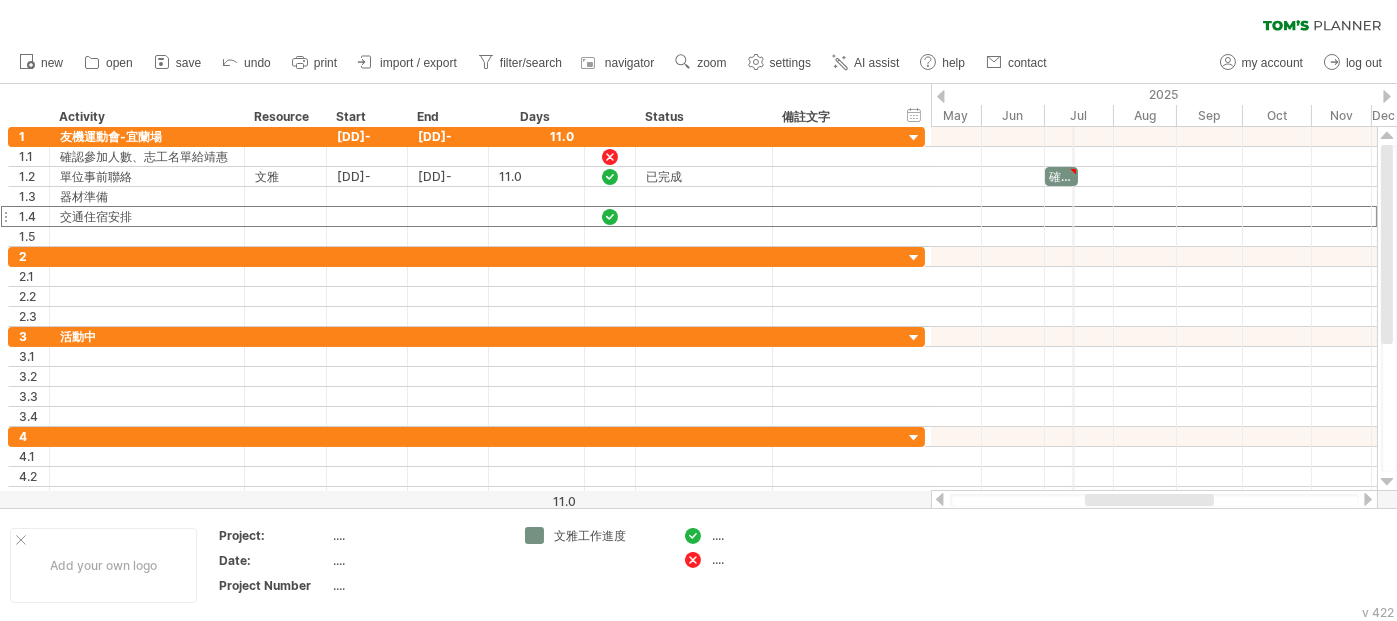 click on "Jul" at bounding box center [1079, 115] 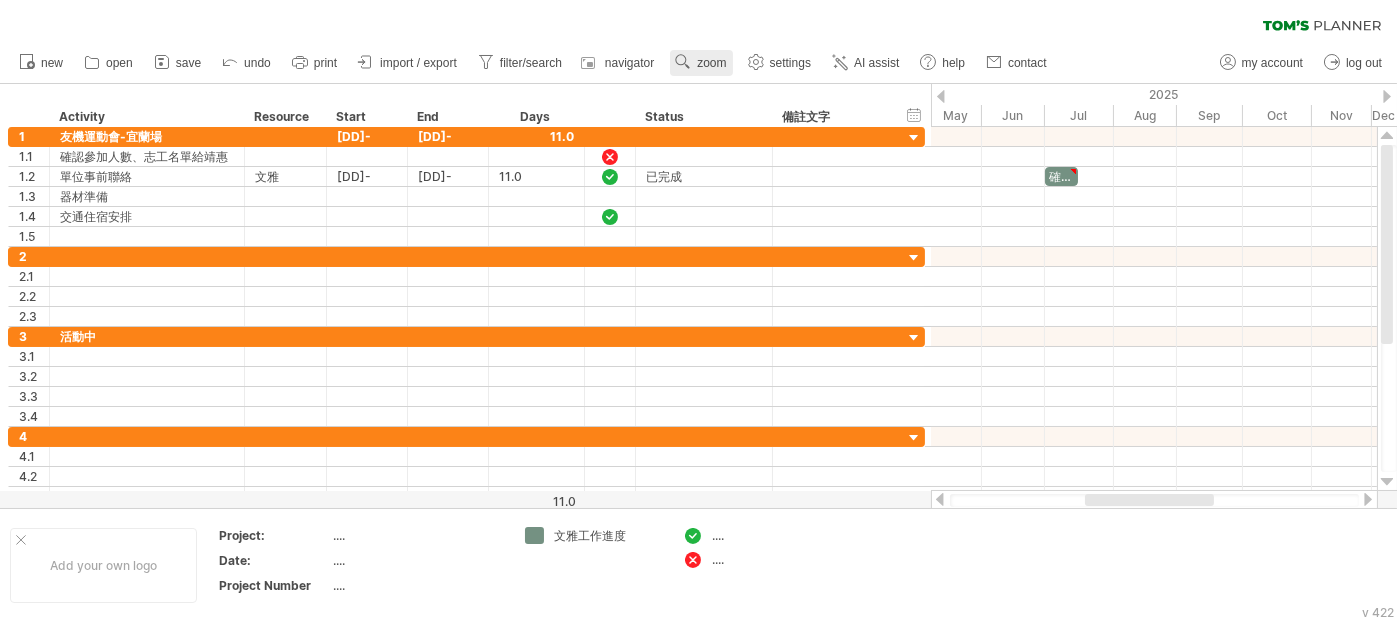 click on "zoom" at bounding box center [701, 63] 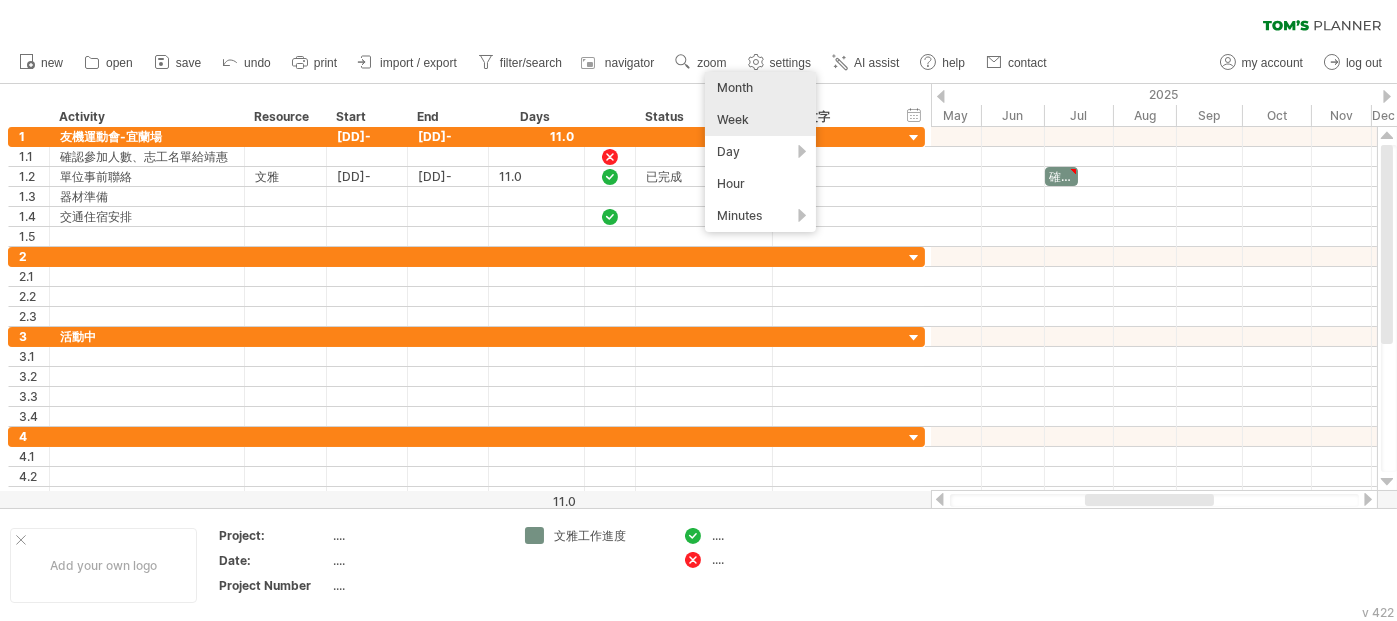 click on "Week" at bounding box center (760, 120) 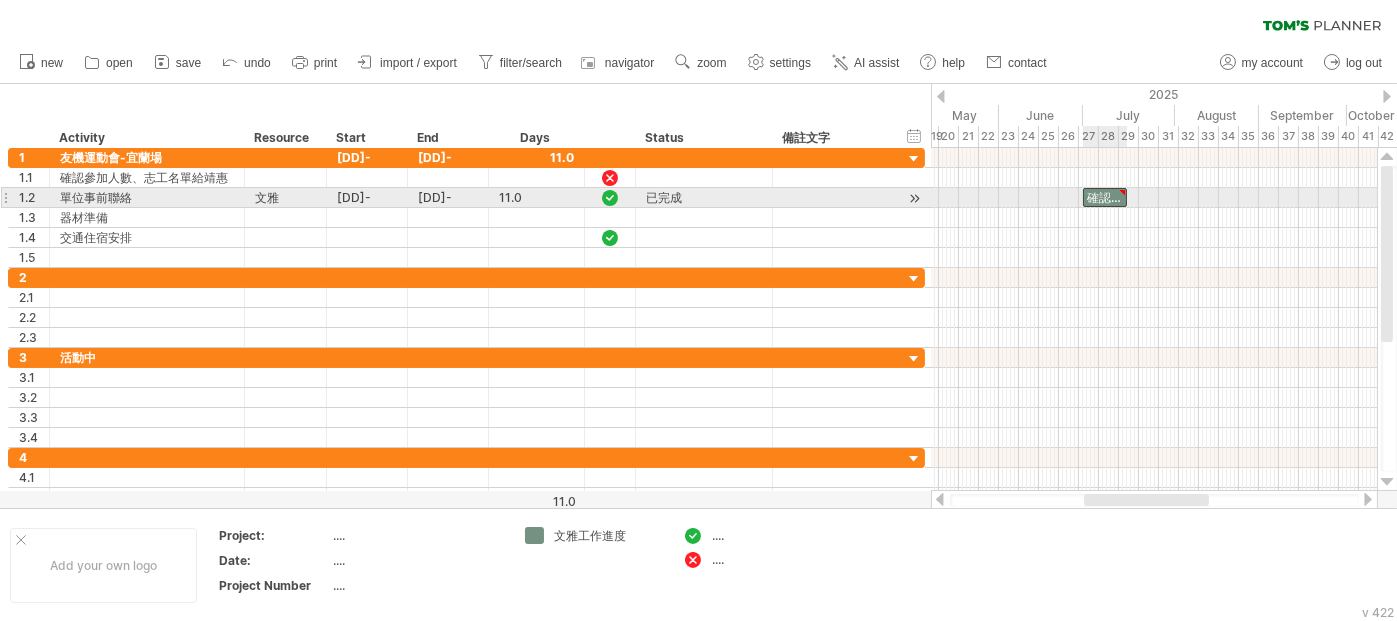 click on "確認志工名單" at bounding box center (1105, 197) 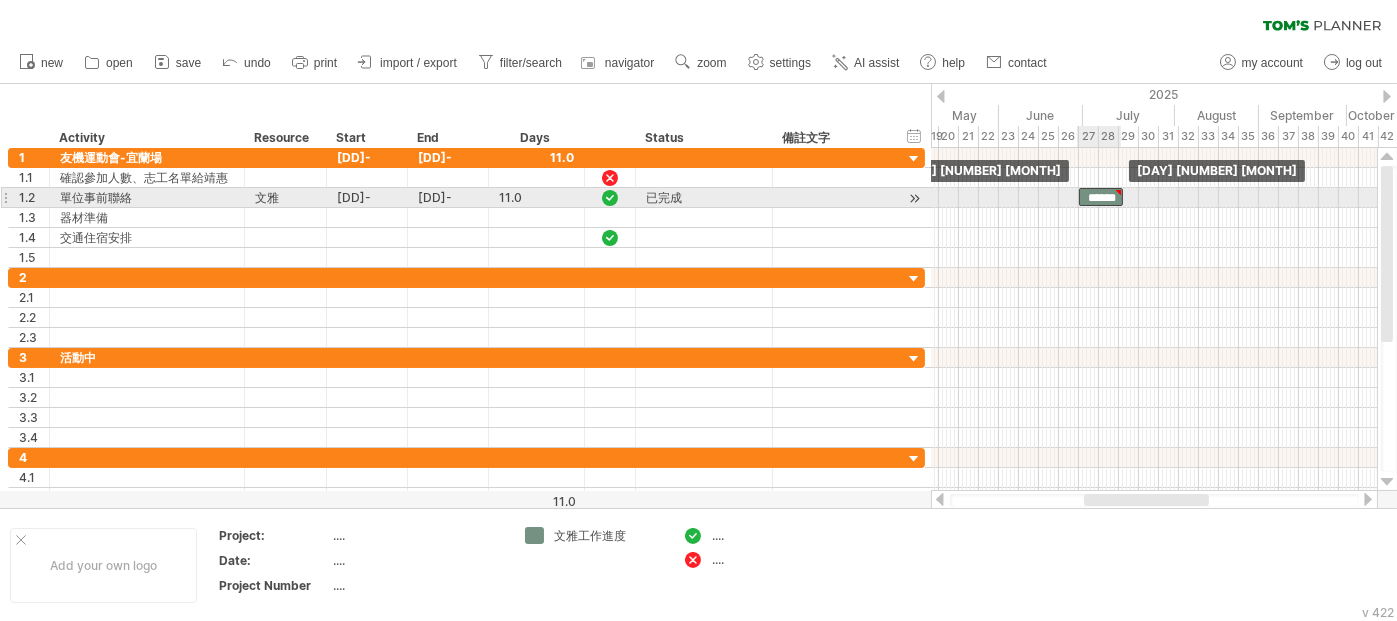 click at bounding box center [1118, 192] 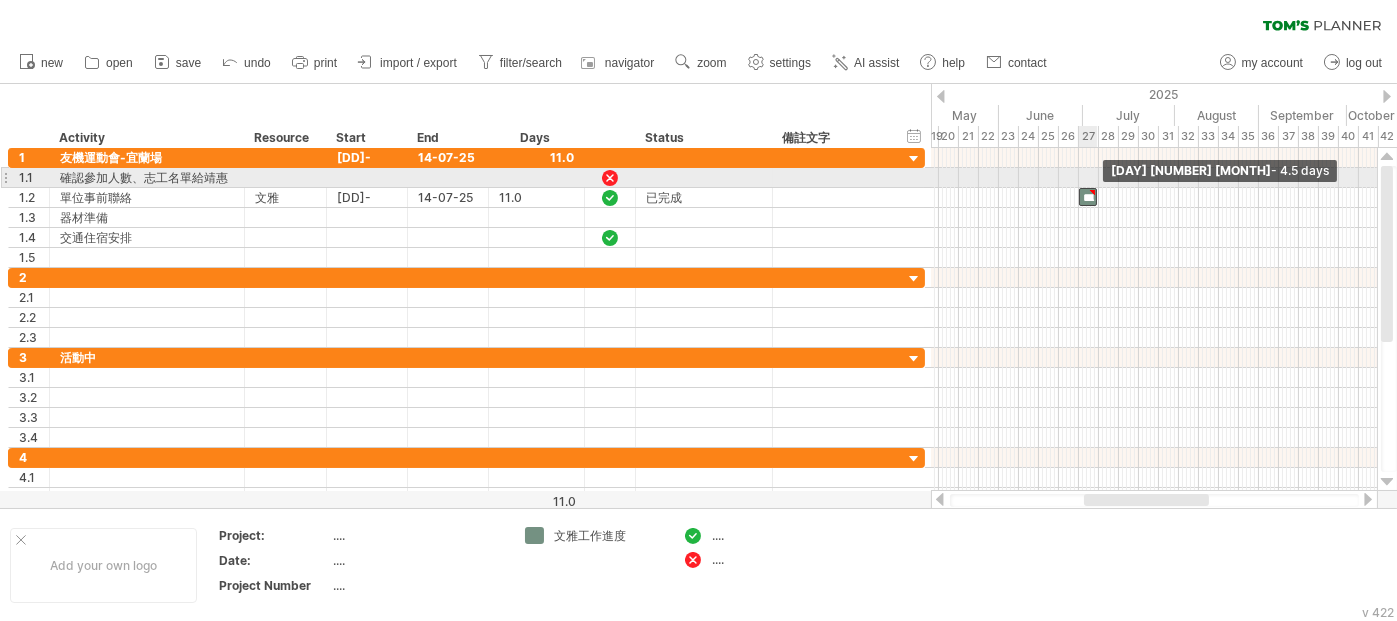 drag, startPoint x: 1125, startPoint y: 191, endPoint x: 1098, endPoint y: 185, distance: 27.658634 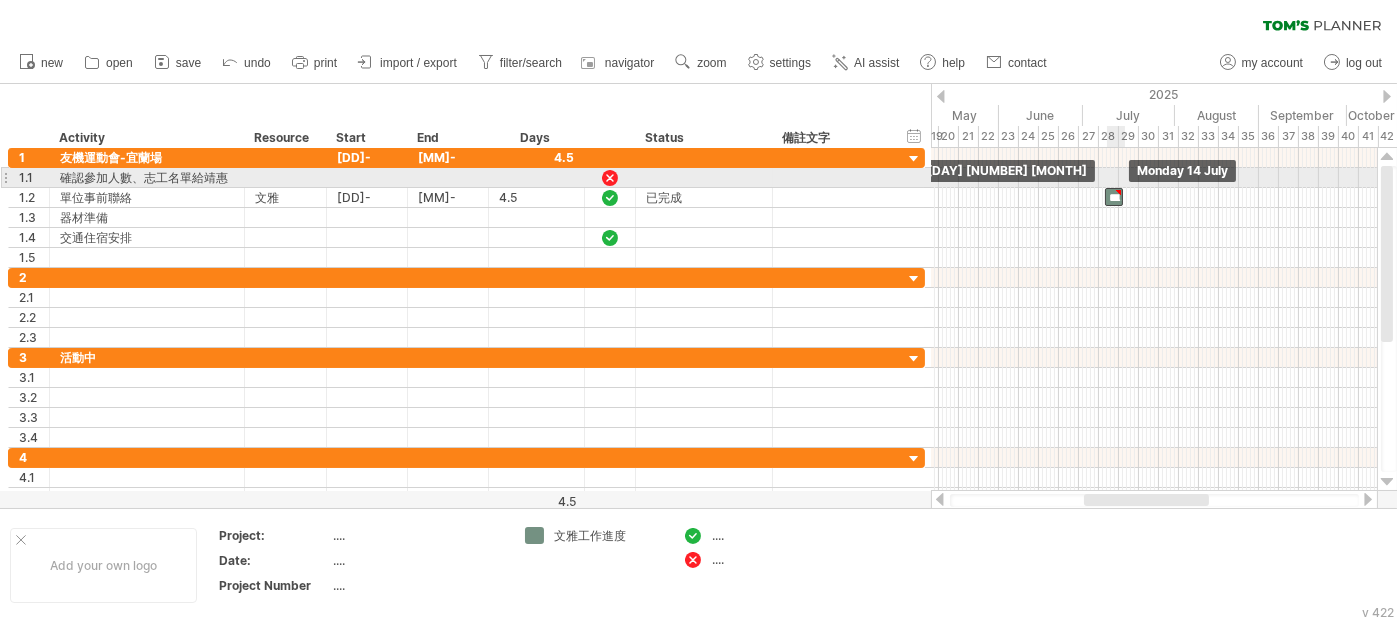 drag, startPoint x: 1088, startPoint y: 191, endPoint x: 1114, endPoint y: 185, distance: 26.683329 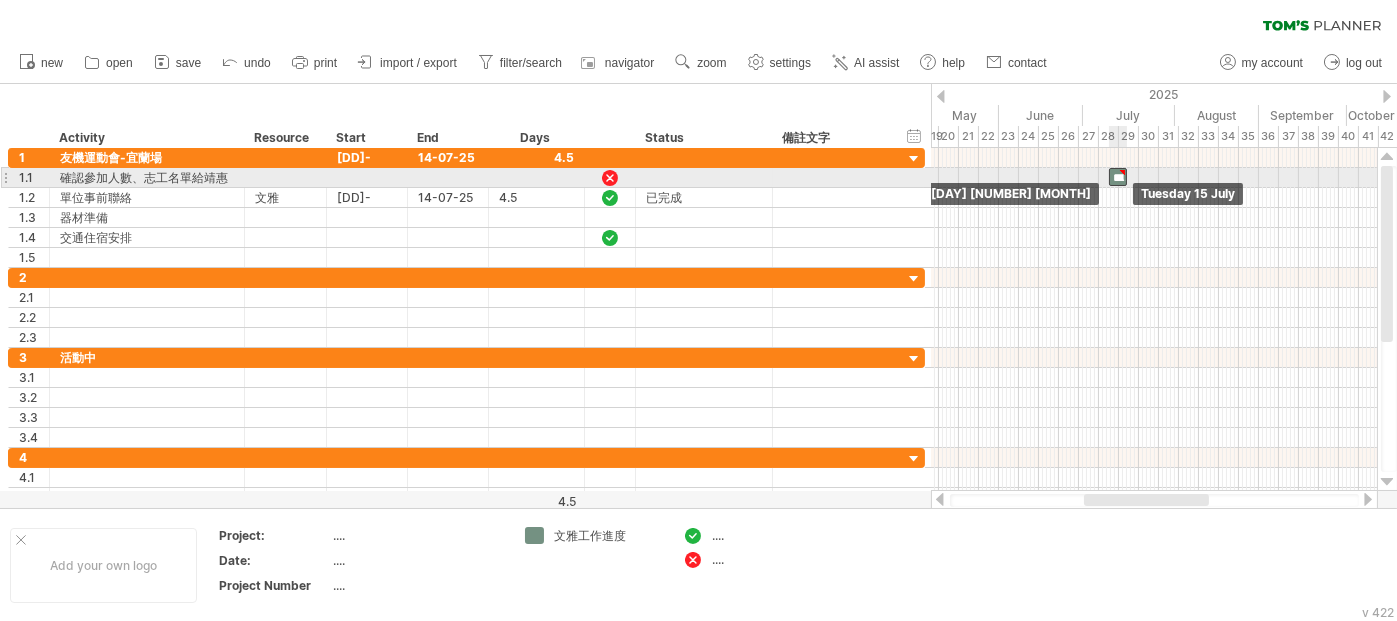 drag, startPoint x: 1114, startPoint y: 198, endPoint x: 1117, endPoint y: 175, distance: 23.194826 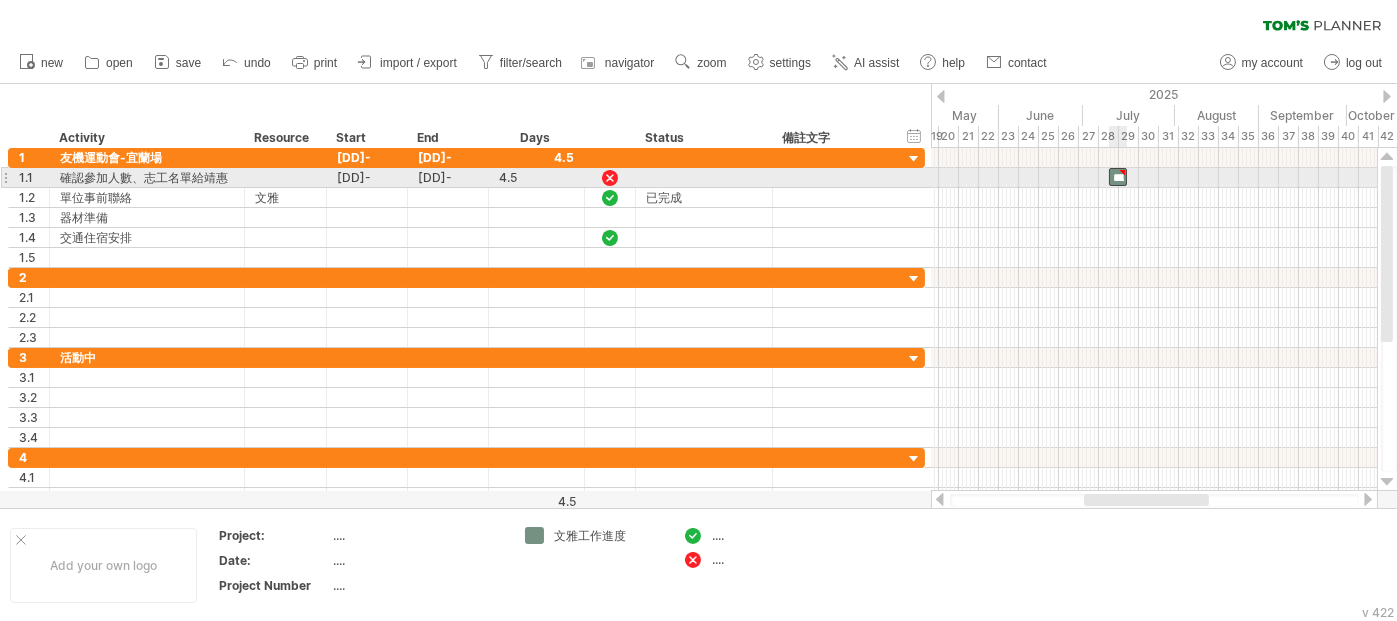 click on "******" at bounding box center (1118, 177) 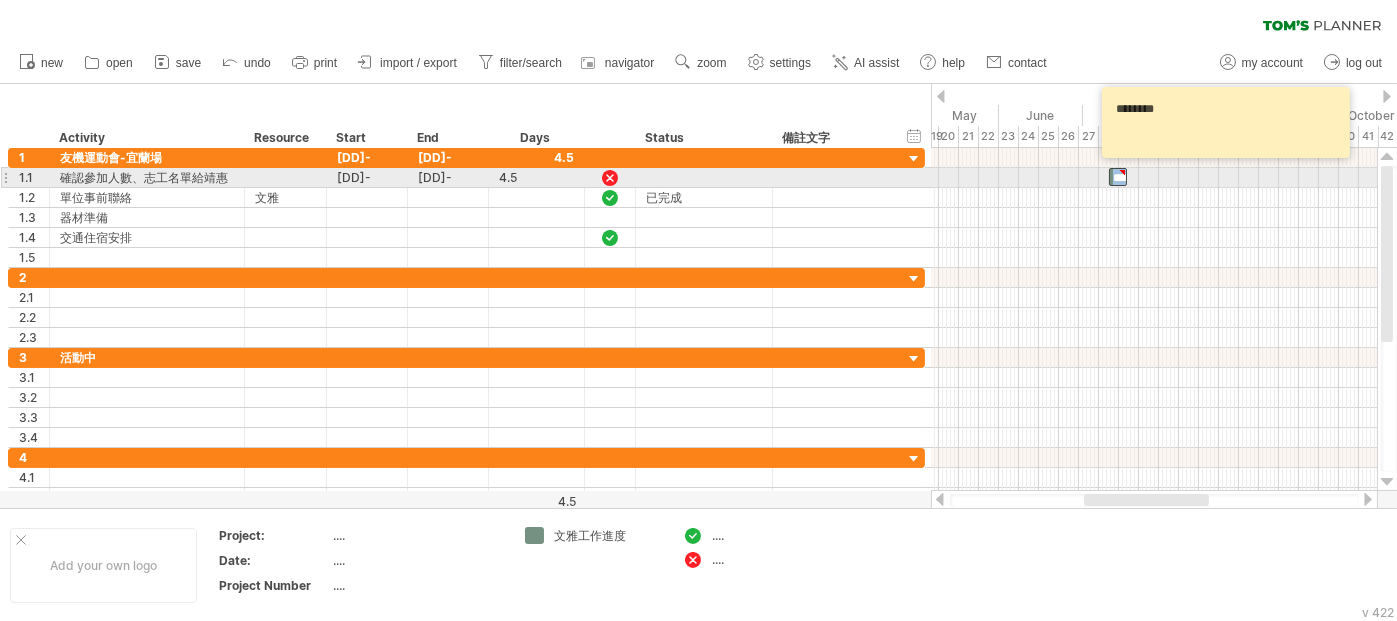click on "******" at bounding box center (1118, 177) 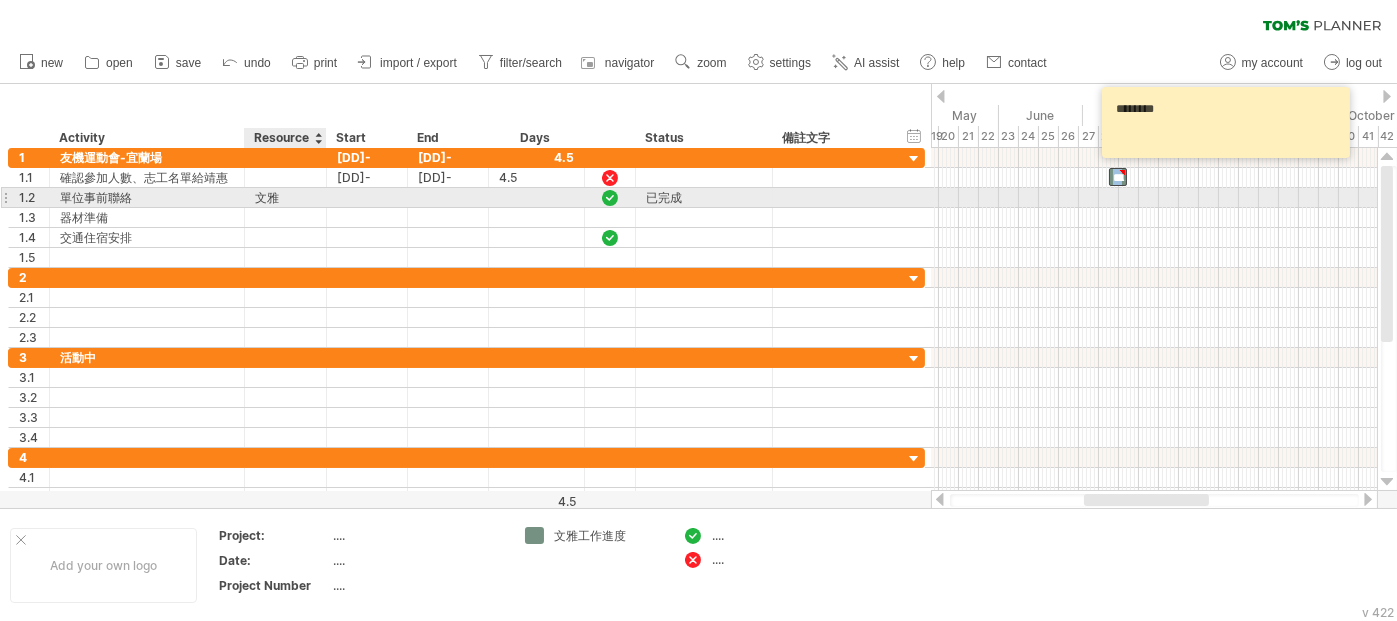 click on "文雅" at bounding box center (147, 197) 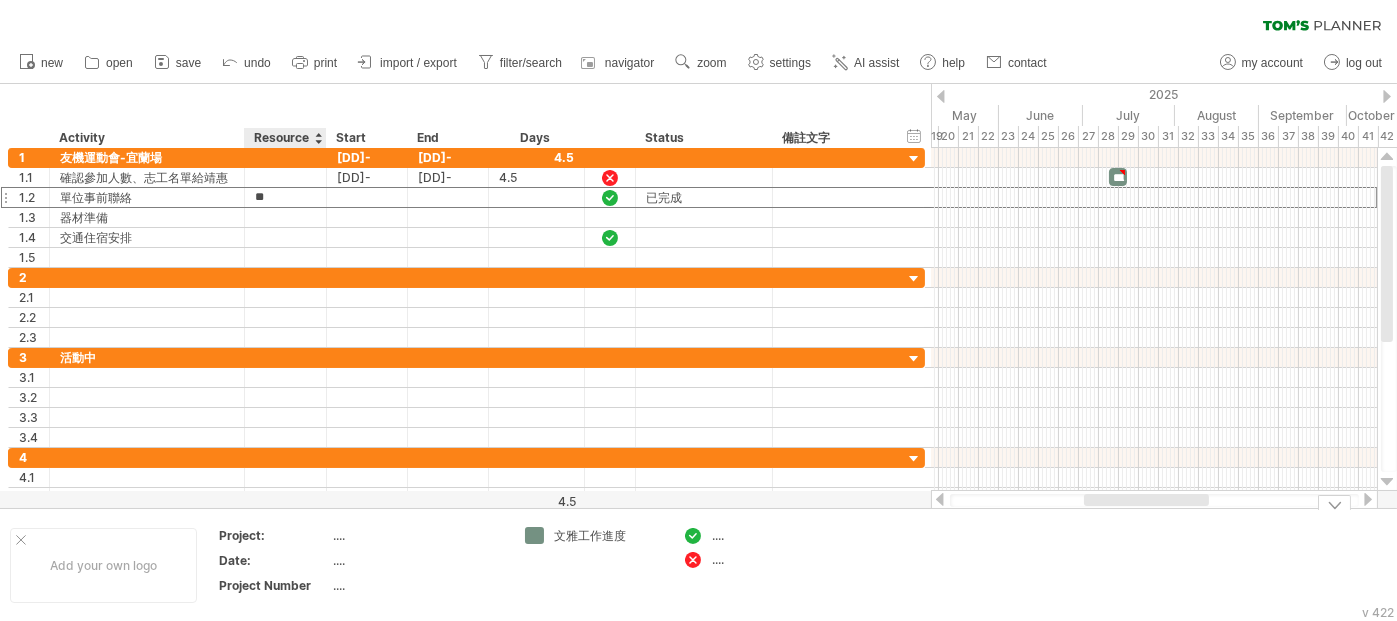 click on "...." at bounding box center [417, 535] 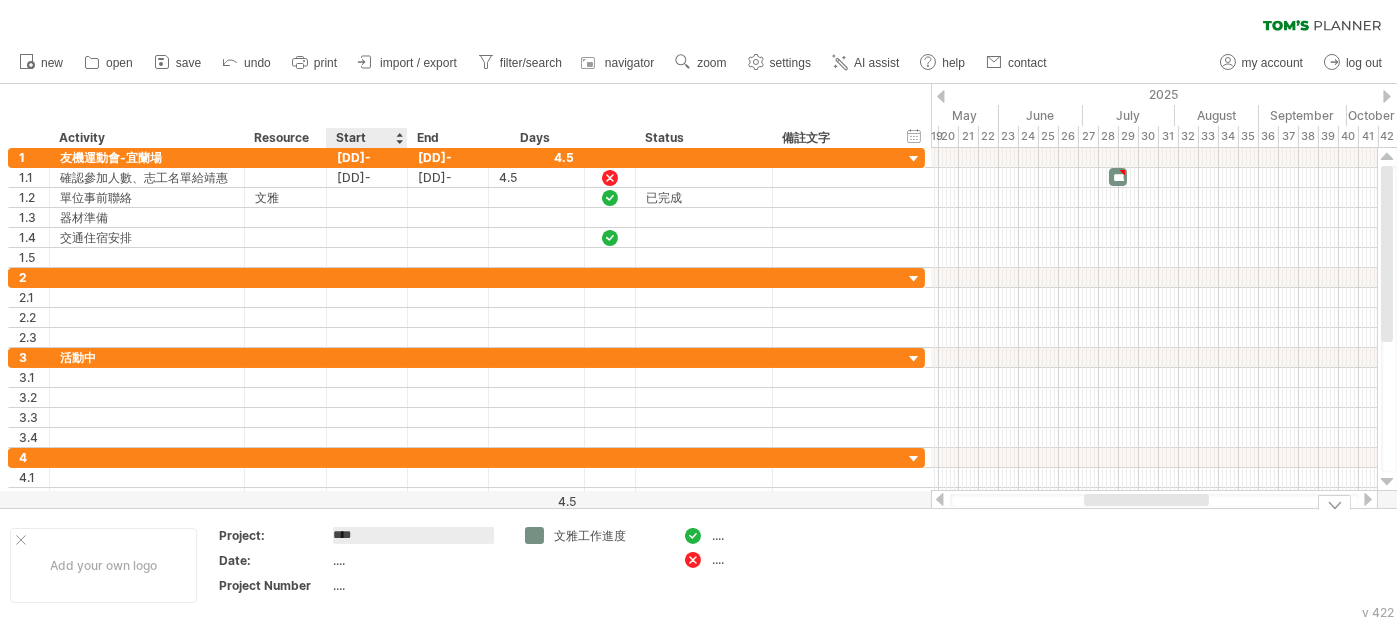 type on "**" 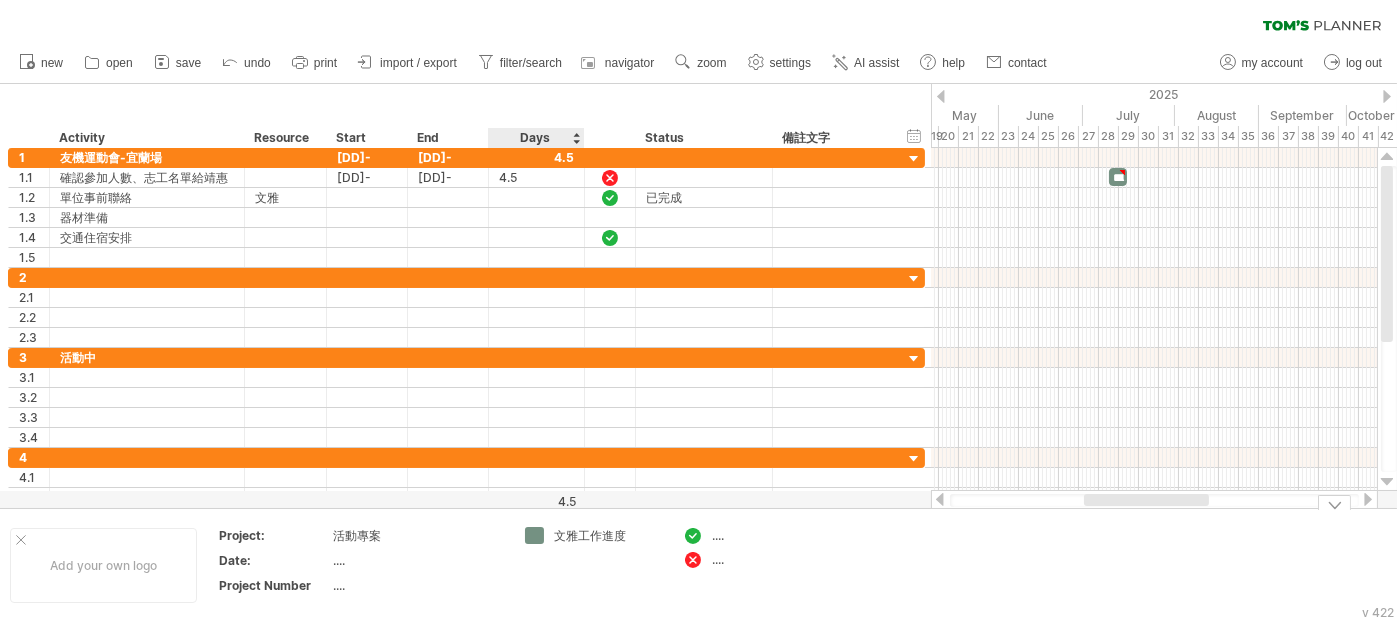 click on "文雅工作進度" at bounding box center [594, 565] 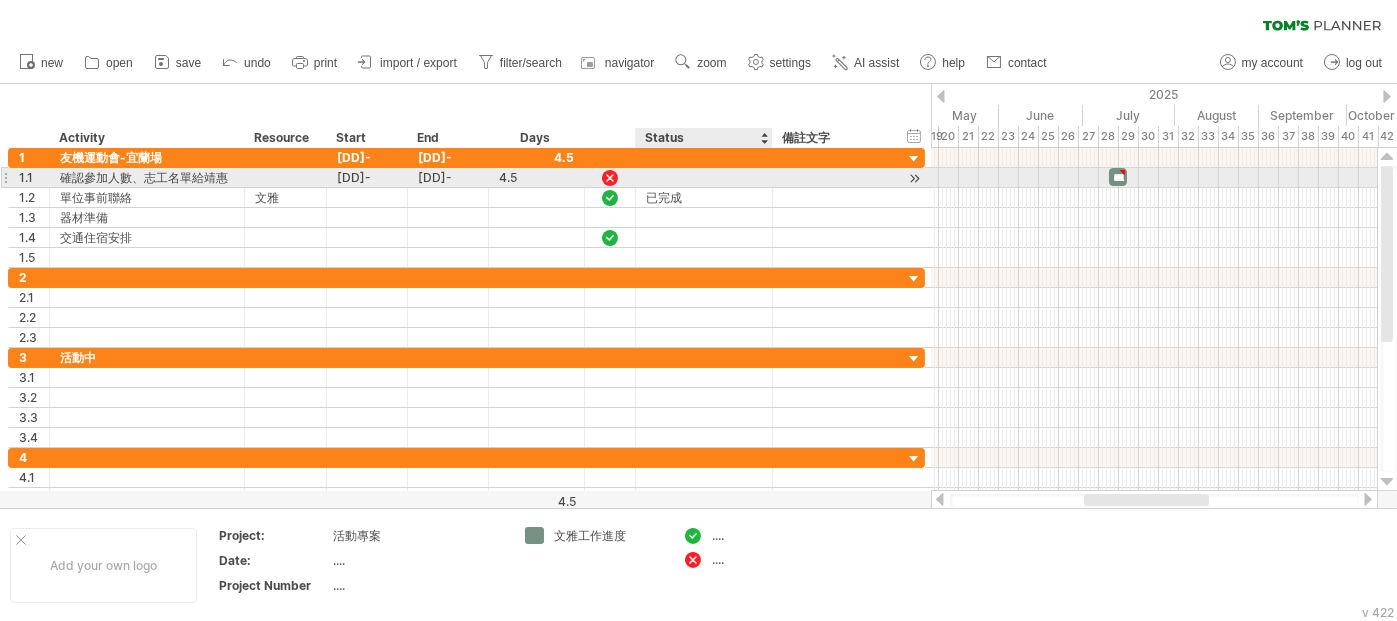 click at bounding box center [147, 177] 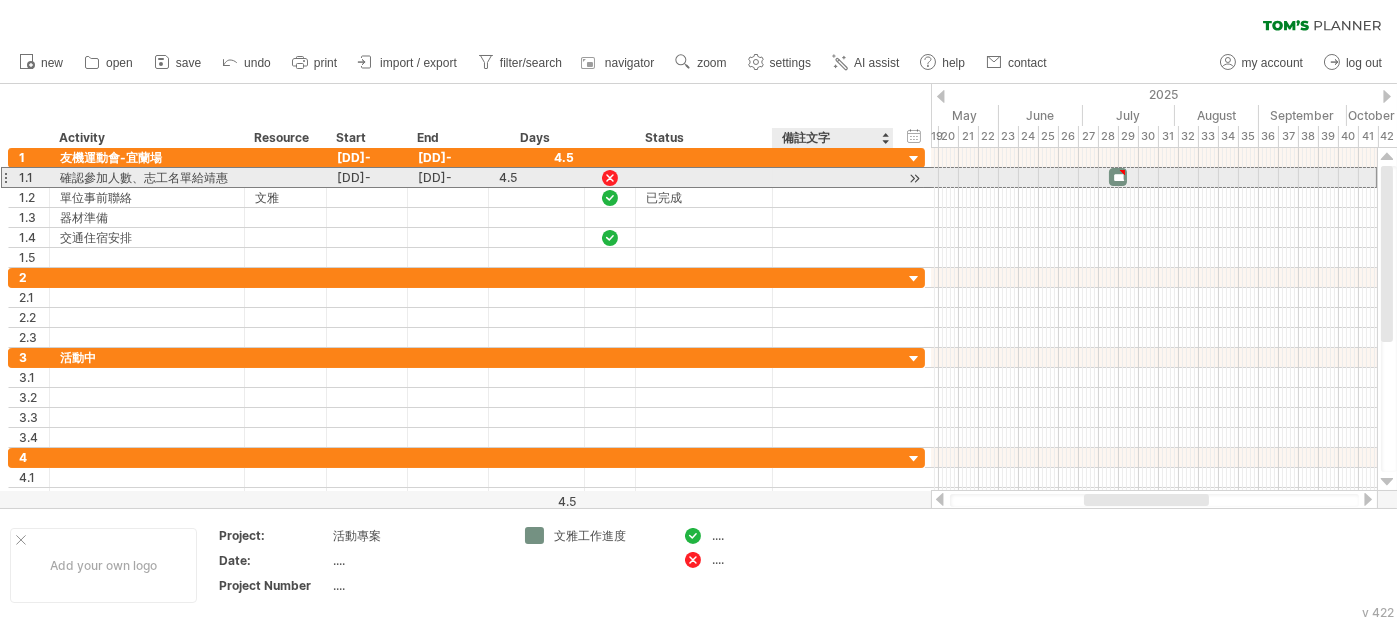 click at bounding box center (147, 177) 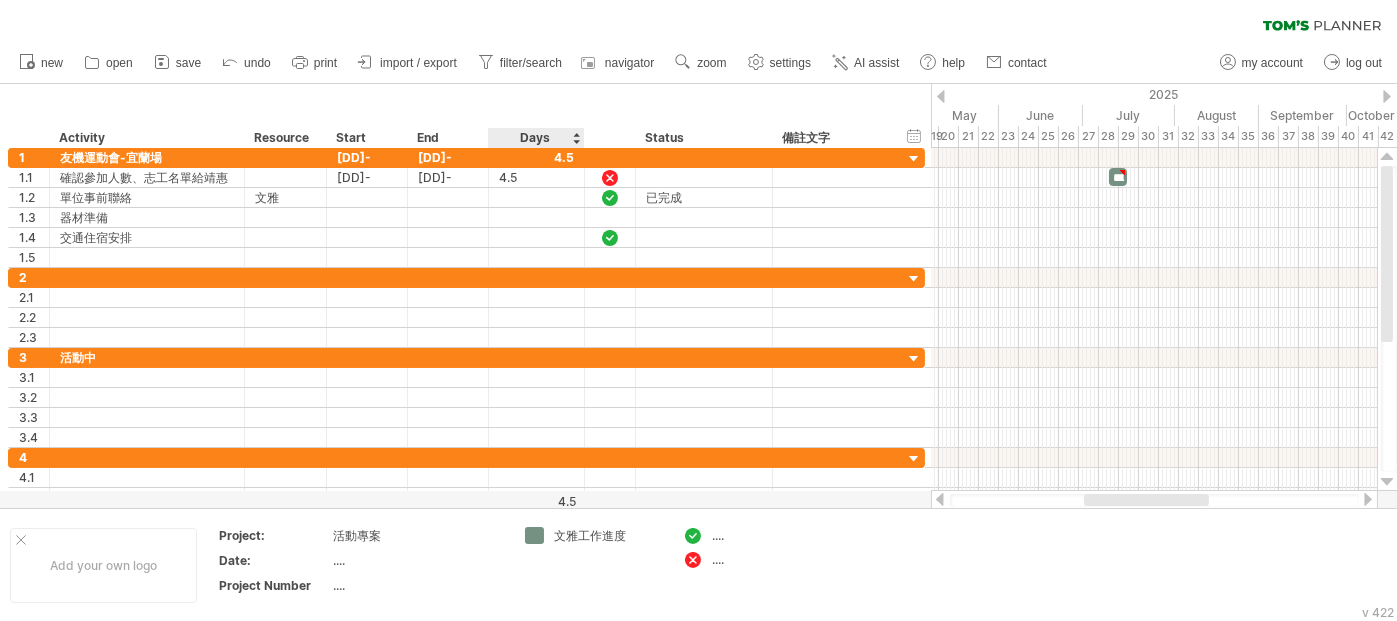 click on "Days" at bounding box center (535, 138) 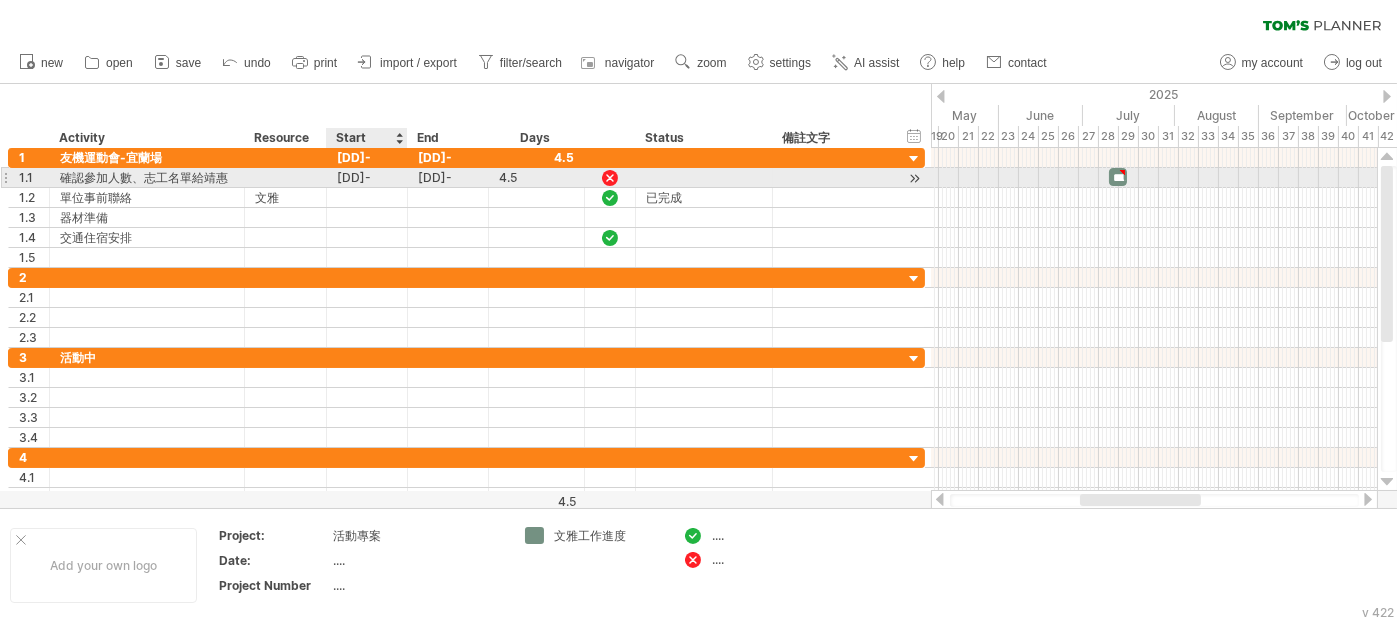 click on "[DD]-[MM]-[YY]" at bounding box center [367, 177] 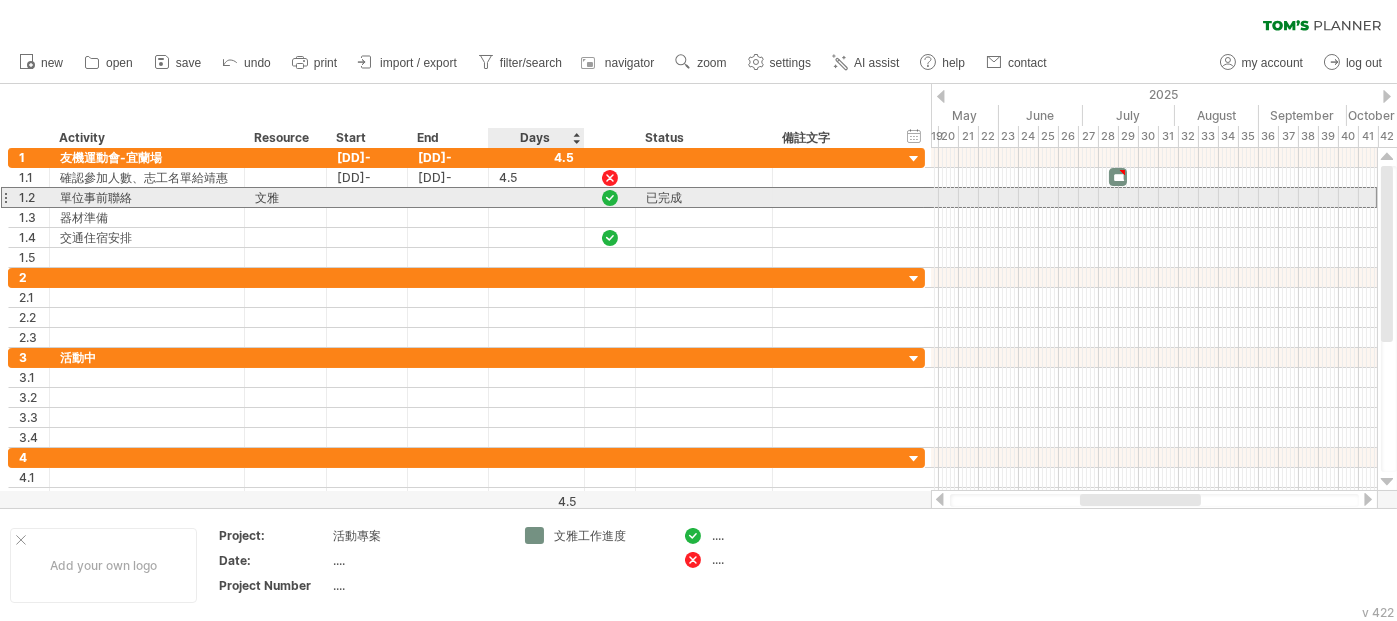 click at bounding box center (536, 197) 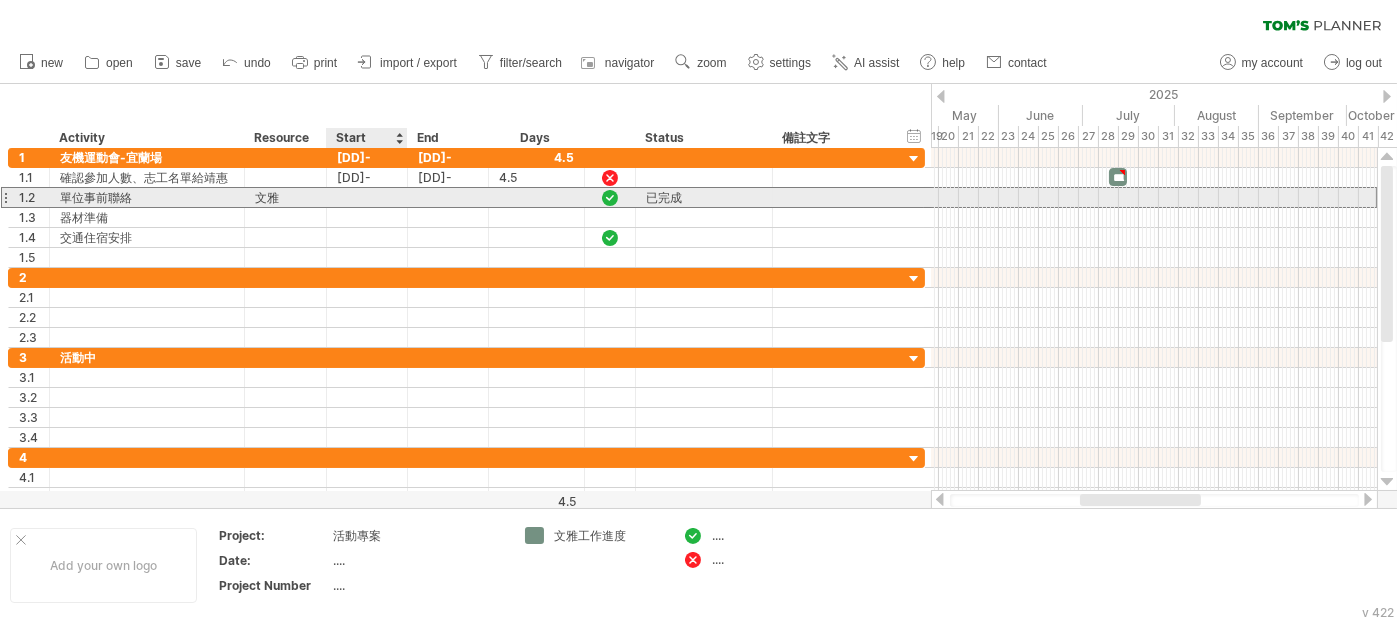 scroll, scrollTop: 0, scrollLeft: 0, axis: both 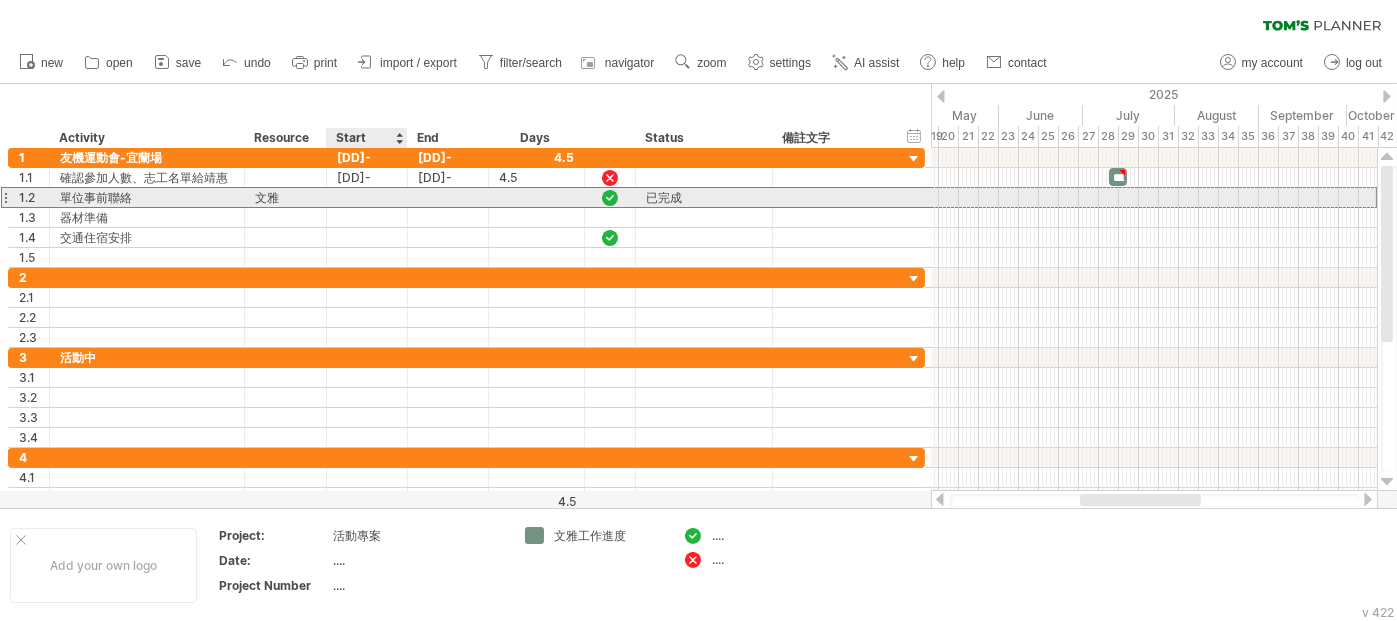 click at bounding box center [367, 197] 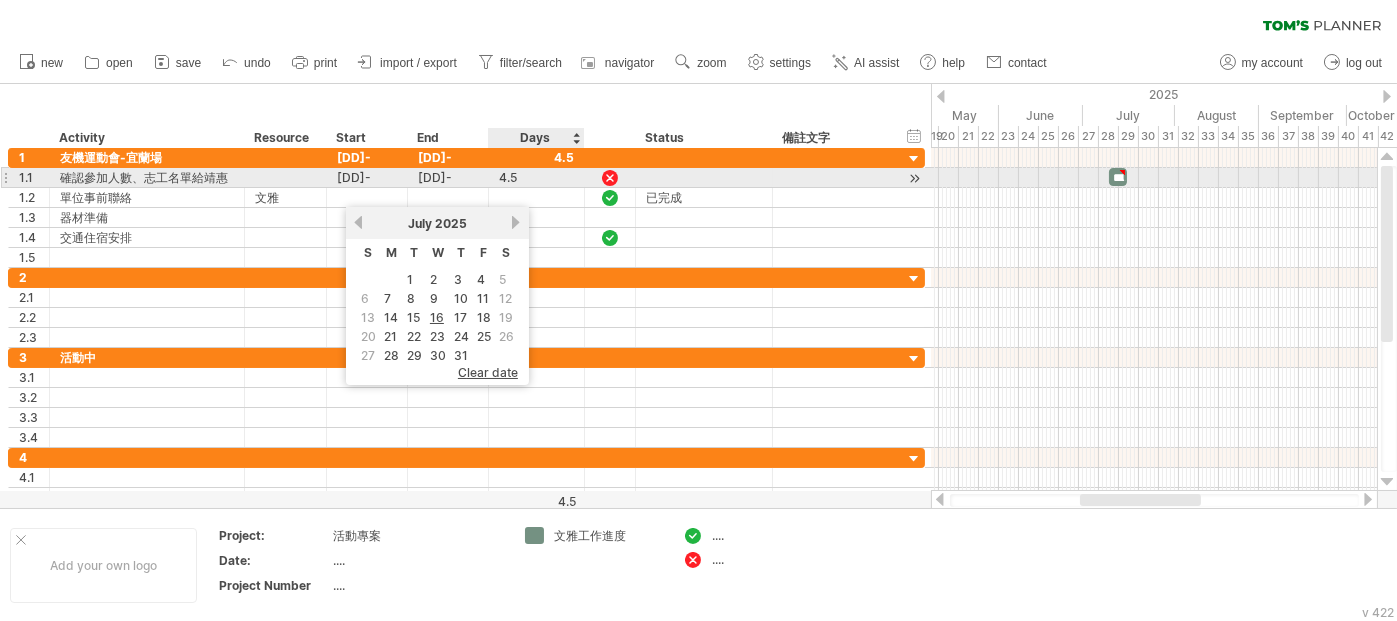 click on "4.5" at bounding box center [536, 177] 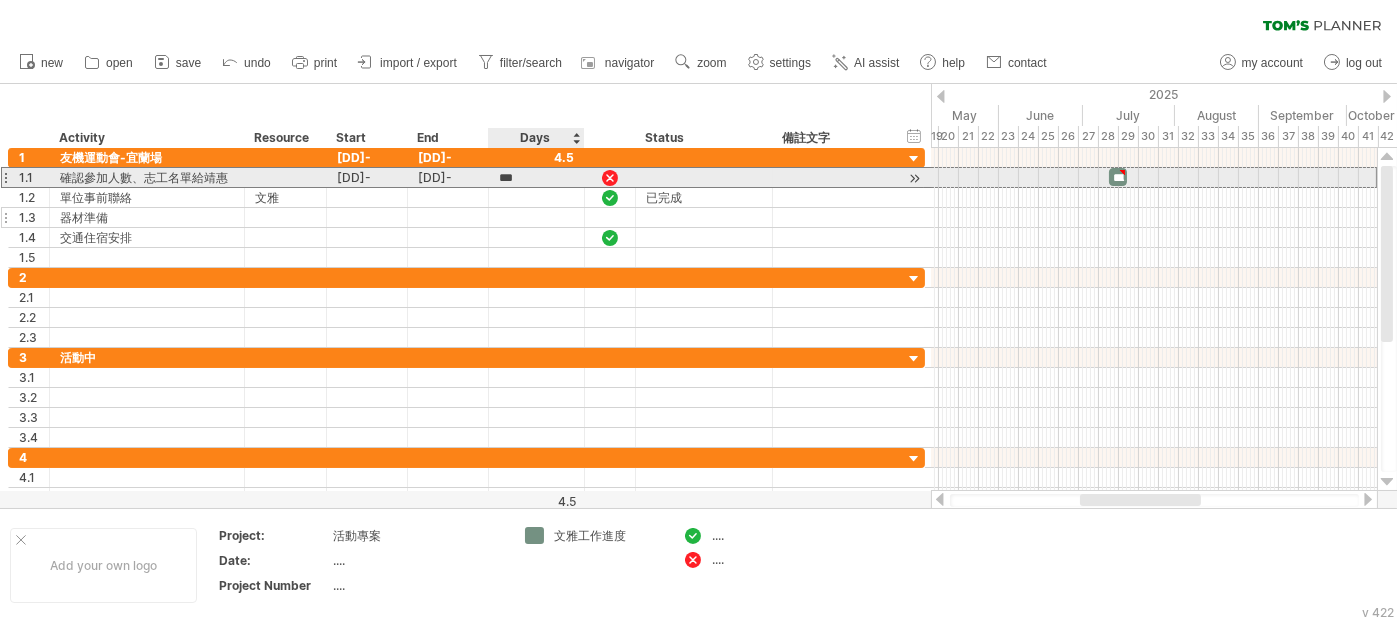 scroll, scrollTop: 0, scrollLeft: 0, axis: both 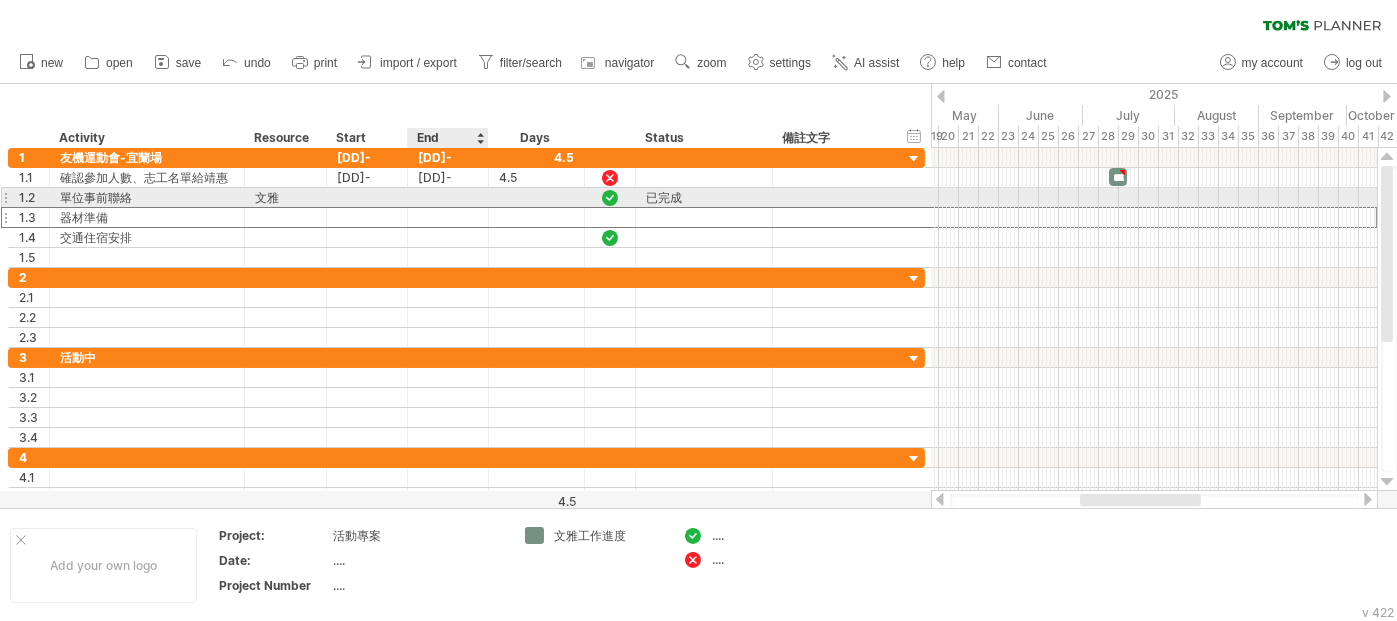 click at bounding box center (448, 217) 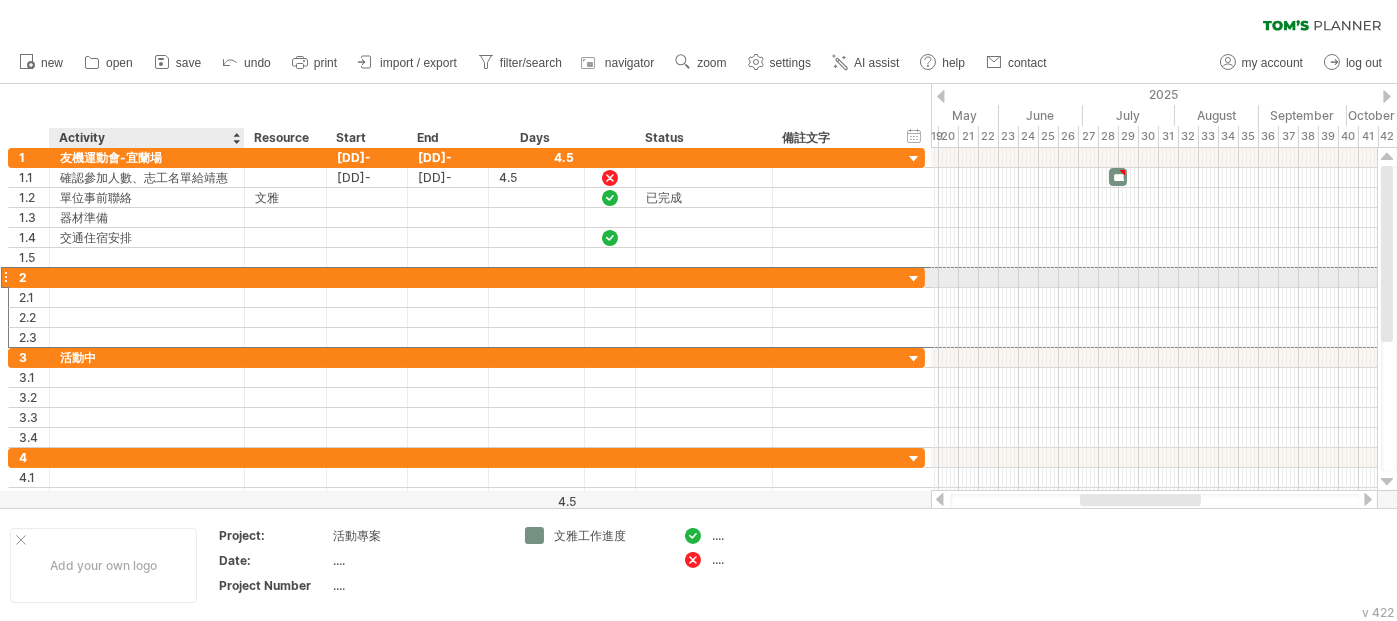 click at bounding box center (147, 277) 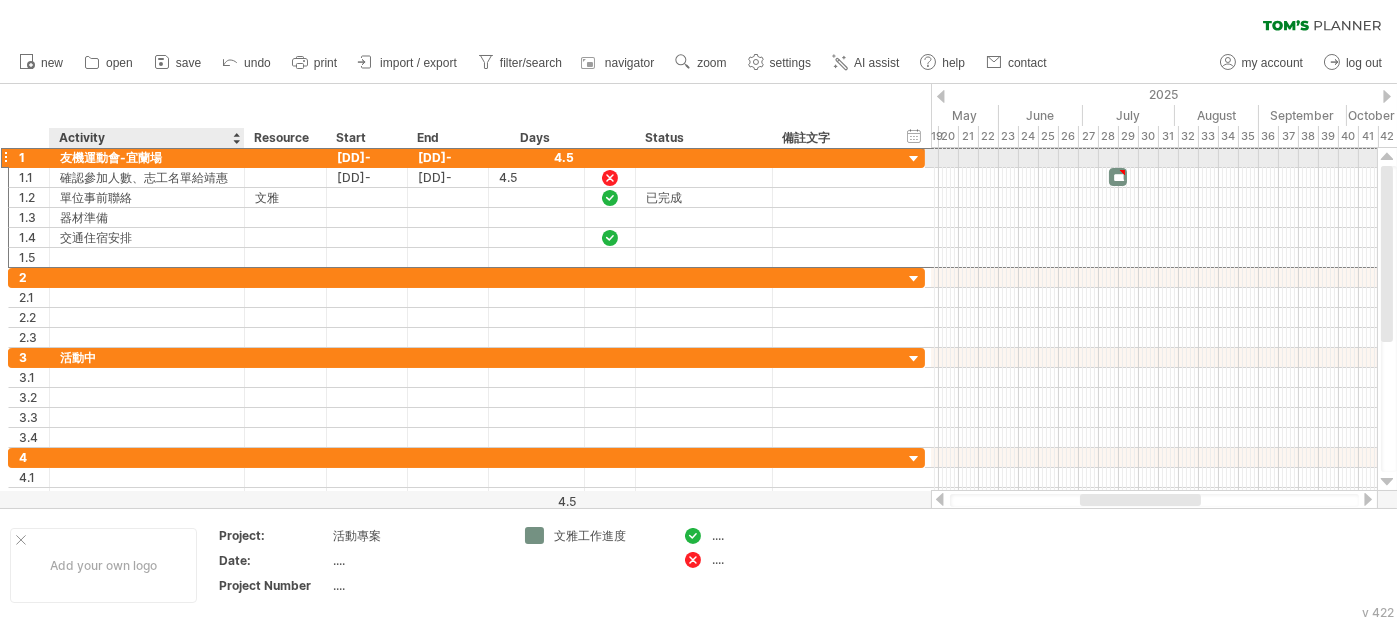 click on "友機運動會-宜蘭場" at bounding box center (147, 157) 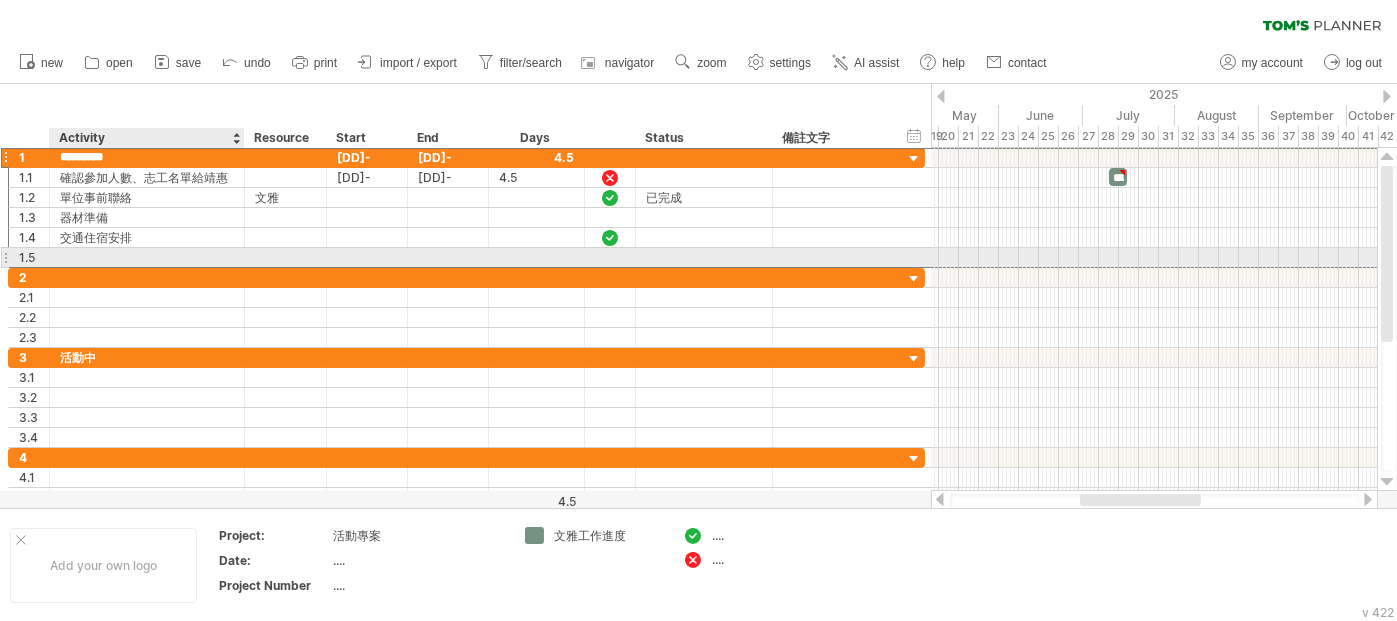 click at bounding box center (147, 257) 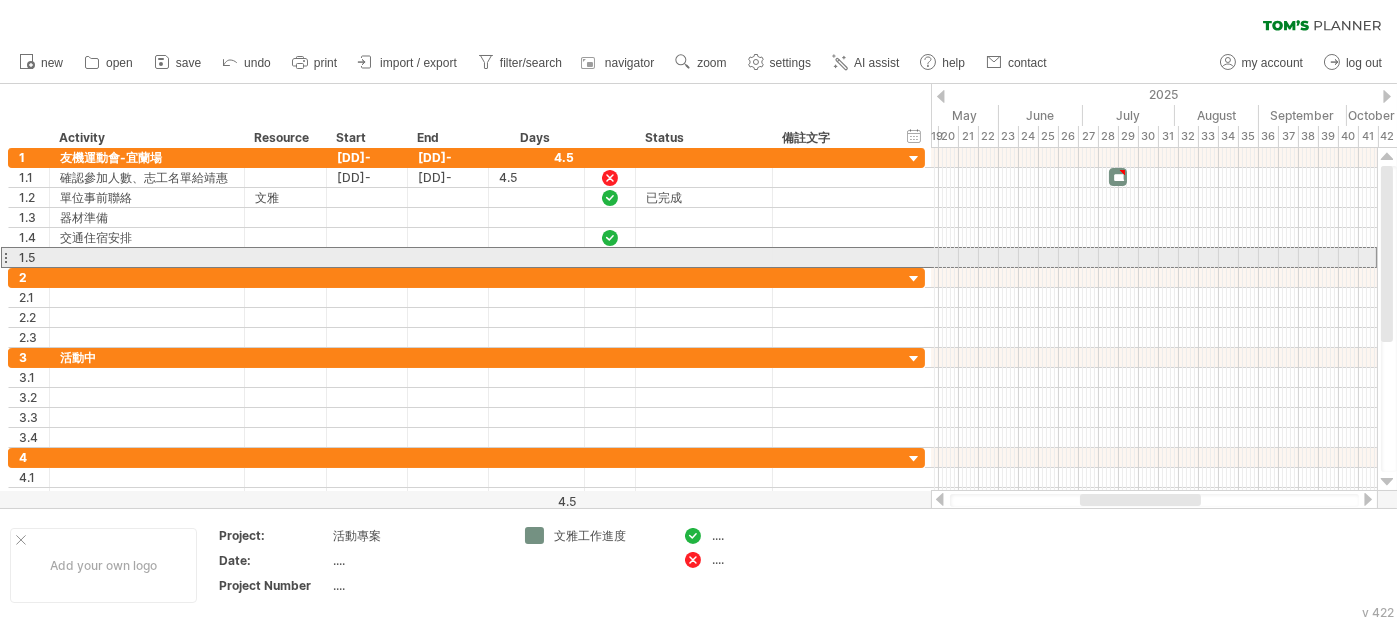 click at bounding box center [5, 257] 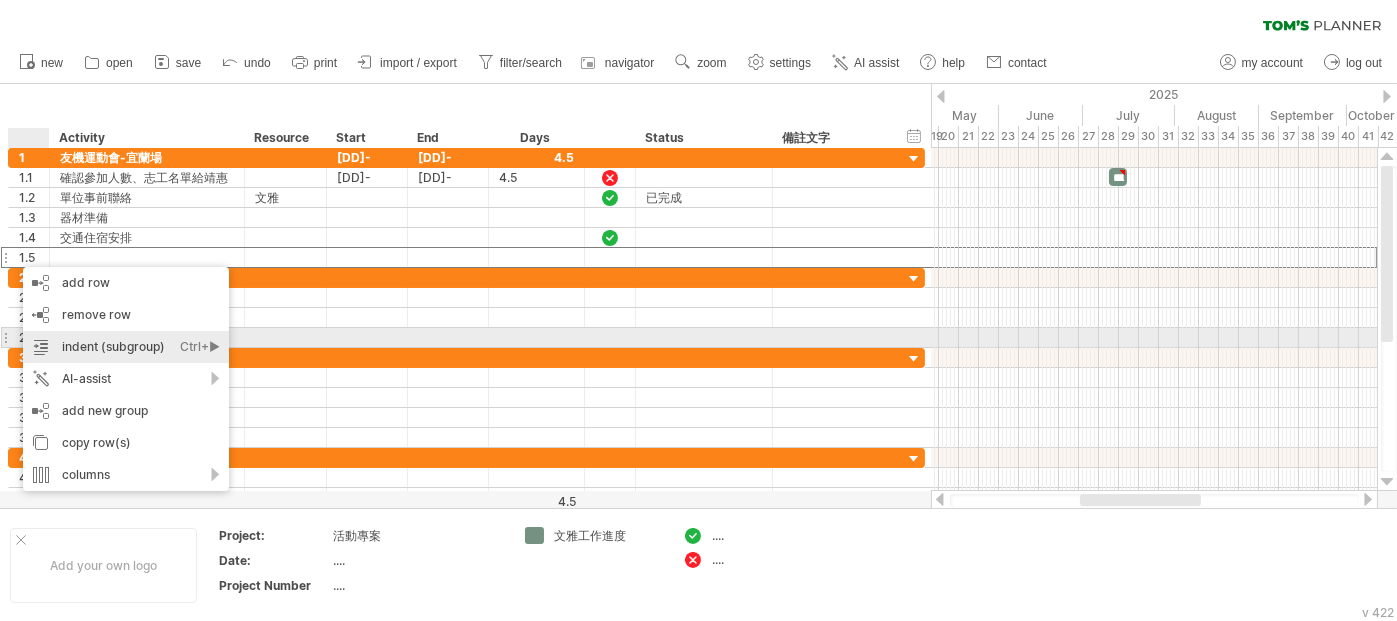 click on "indent (subgroup) Ctrl+► Cmd+►" at bounding box center (126, 347) 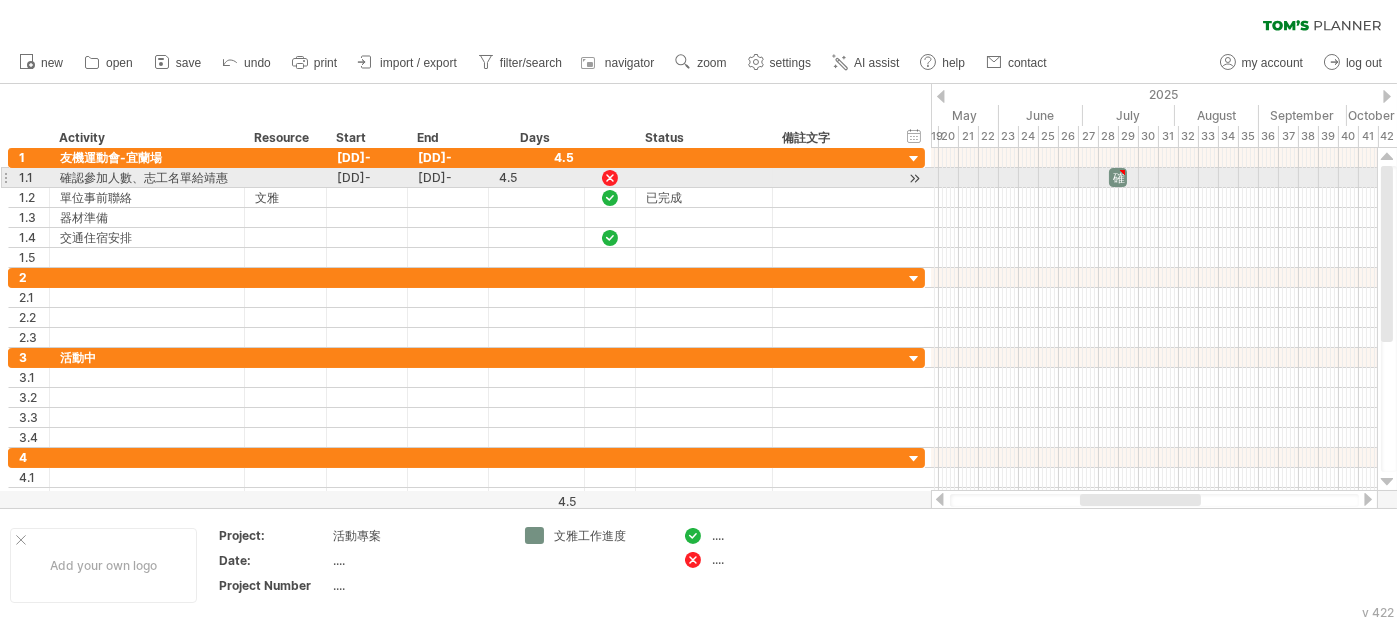 click on "1.1" at bounding box center (29, 177) 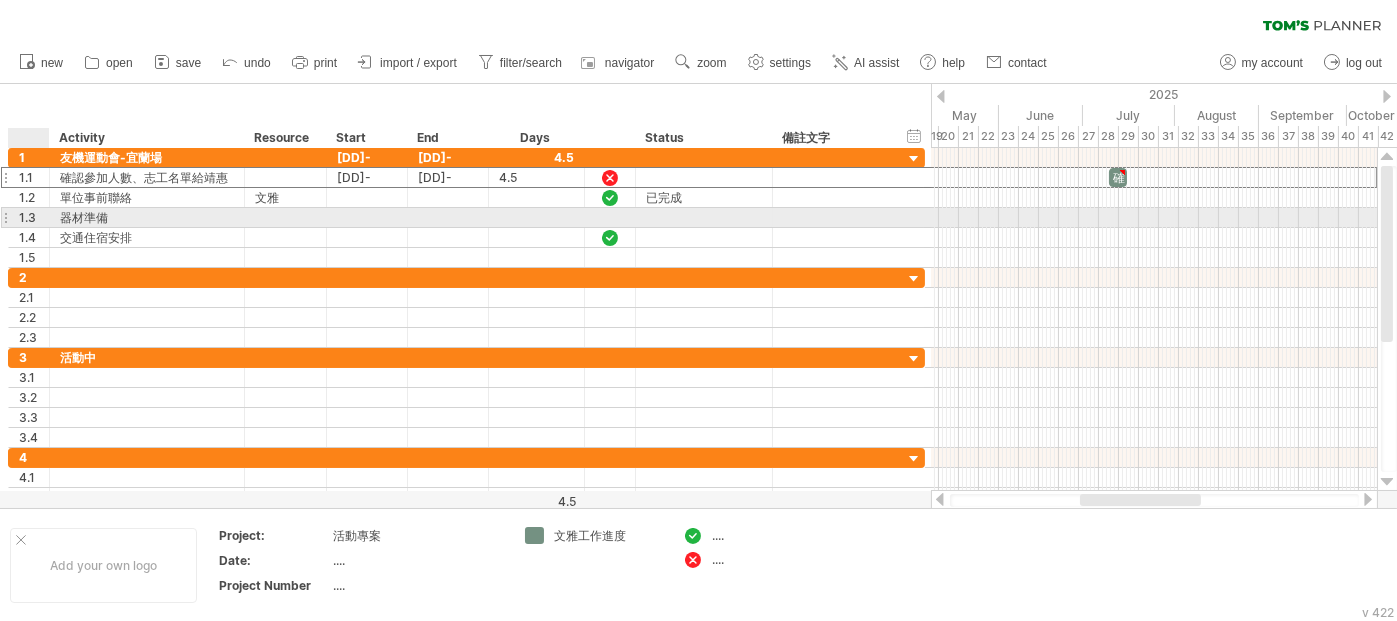click on "1.3" at bounding box center [29, 217] 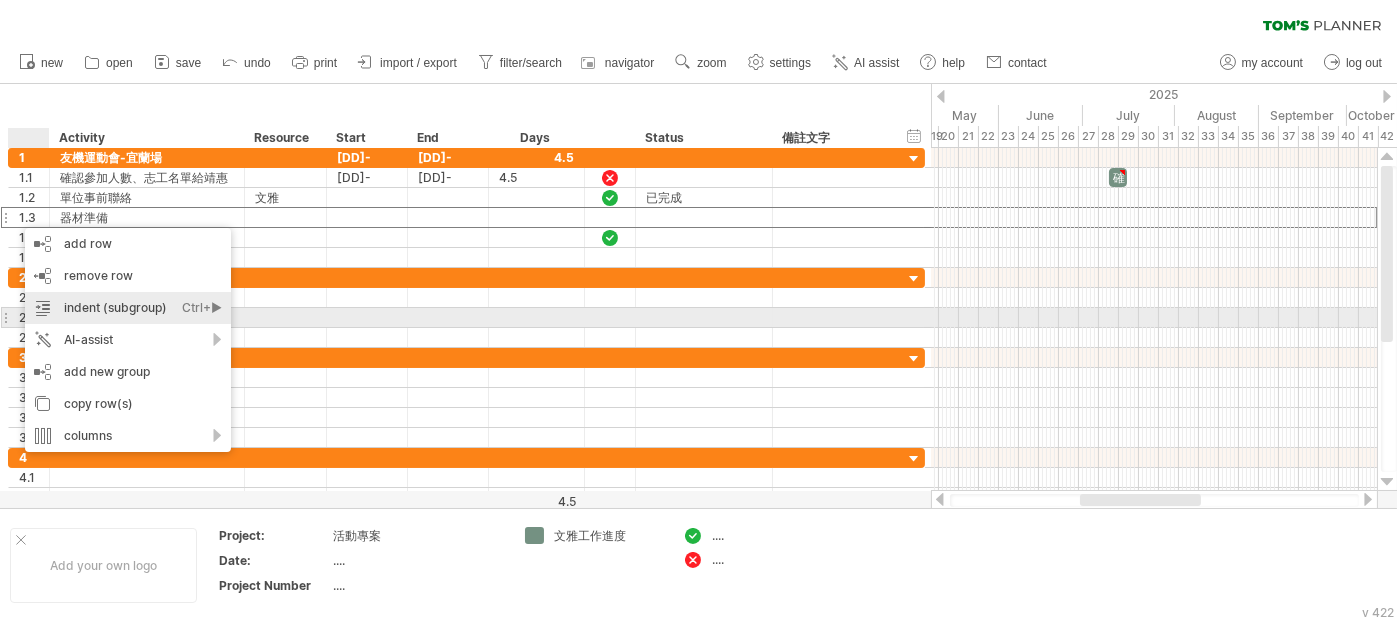 click on "indent (subgroup) Ctrl+► Cmd+►" at bounding box center [128, 308] 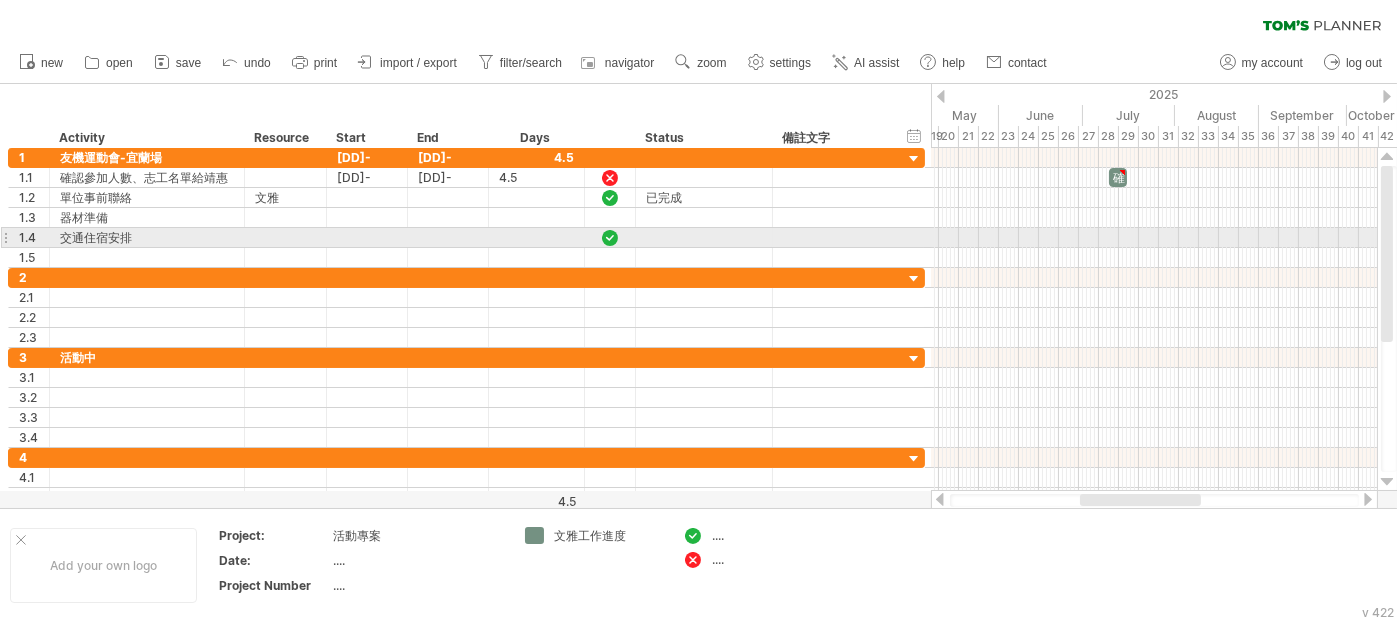 click on "1.4" at bounding box center (29, 237) 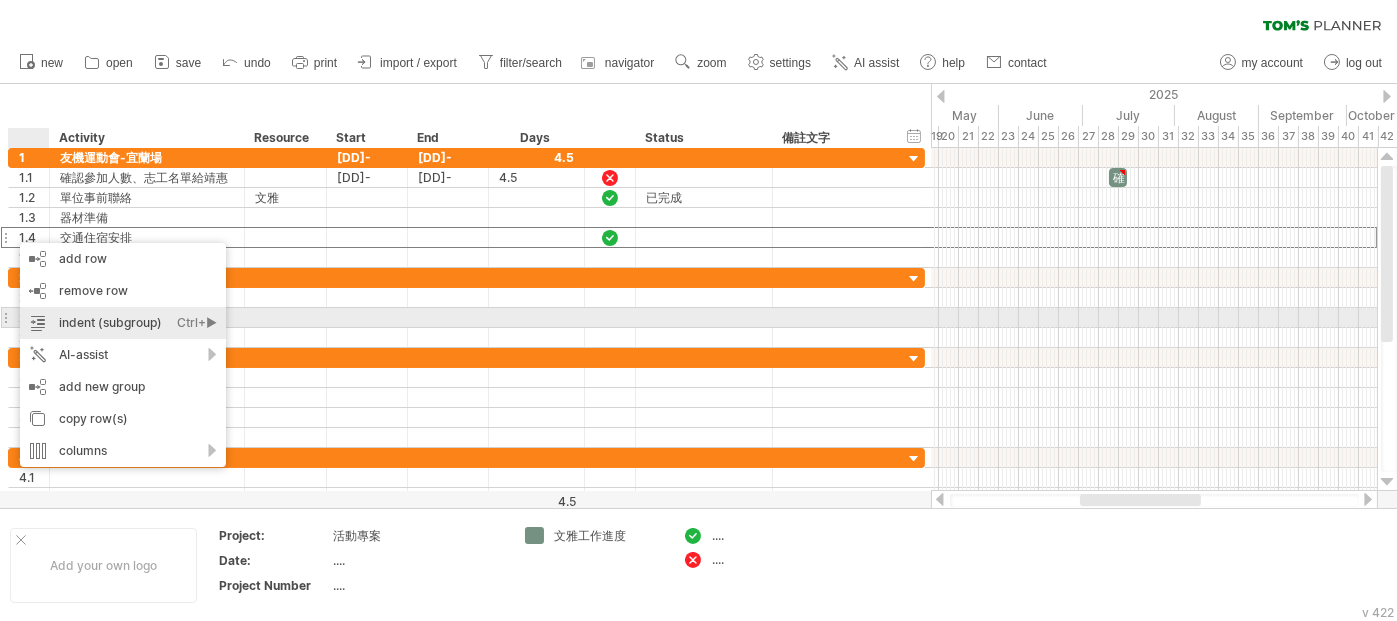 click on "indent (subgroup) Ctrl+► Cmd+►" at bounding box center (123, 323) 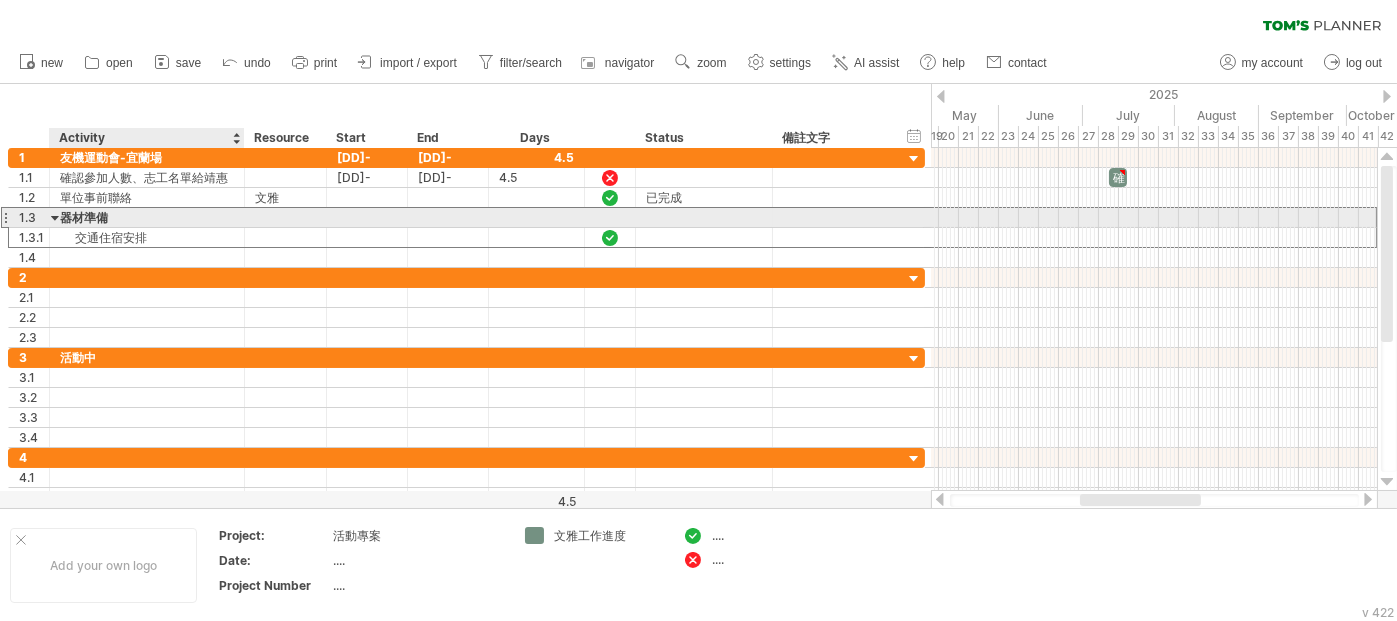 click on "器材準備" at bounding box center (147, 217) 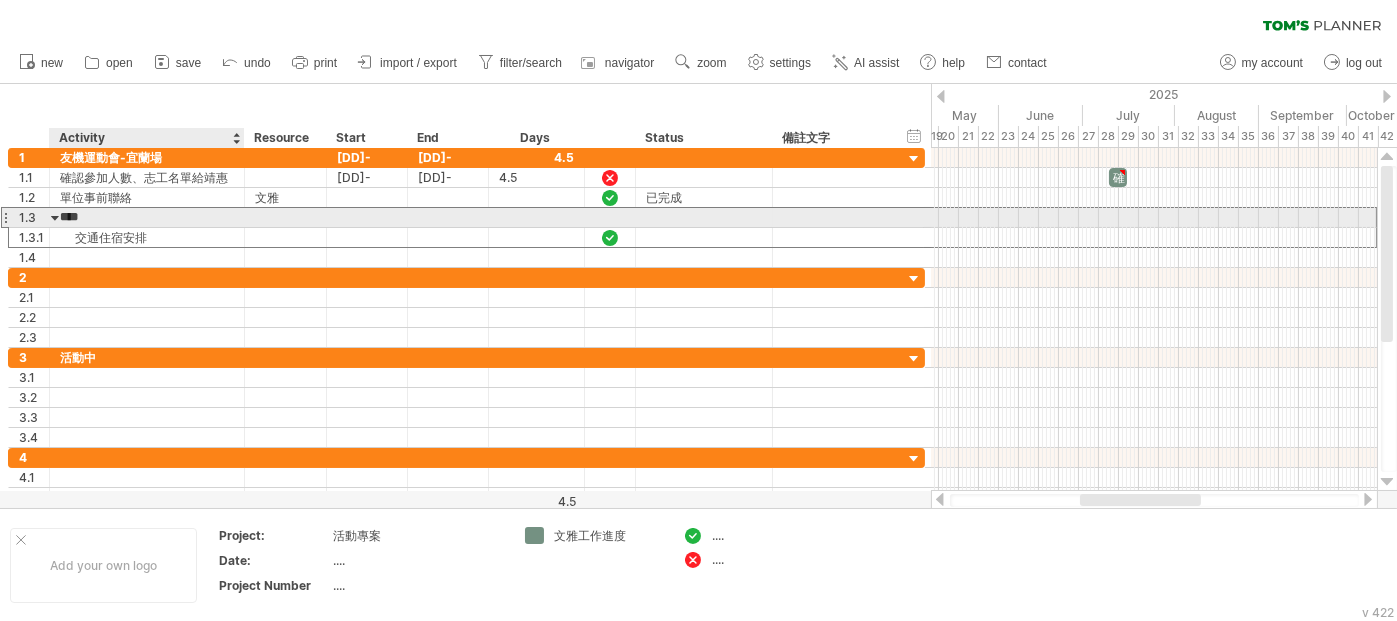 click on "****" at bounding box center (147, 217) 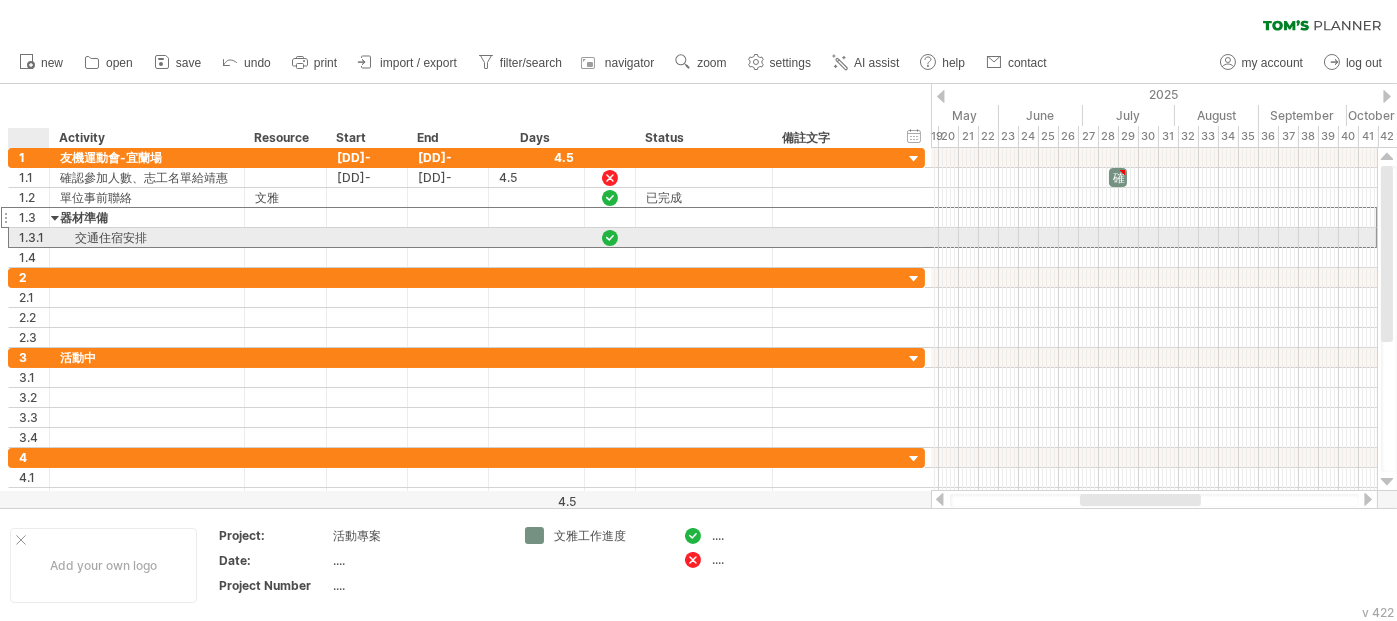 click on "****** 交通住宿安排" at bounding box center (147, 237) 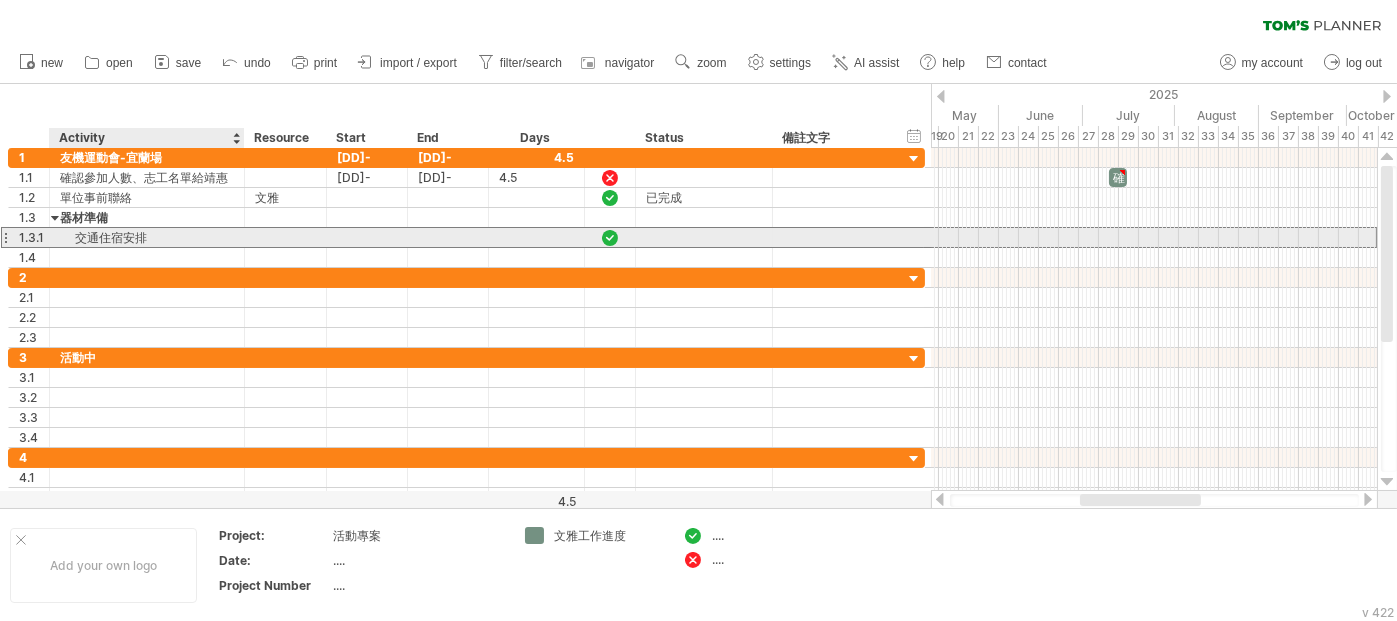 click on "交通住宿安排" at bounding box center (147, 237) 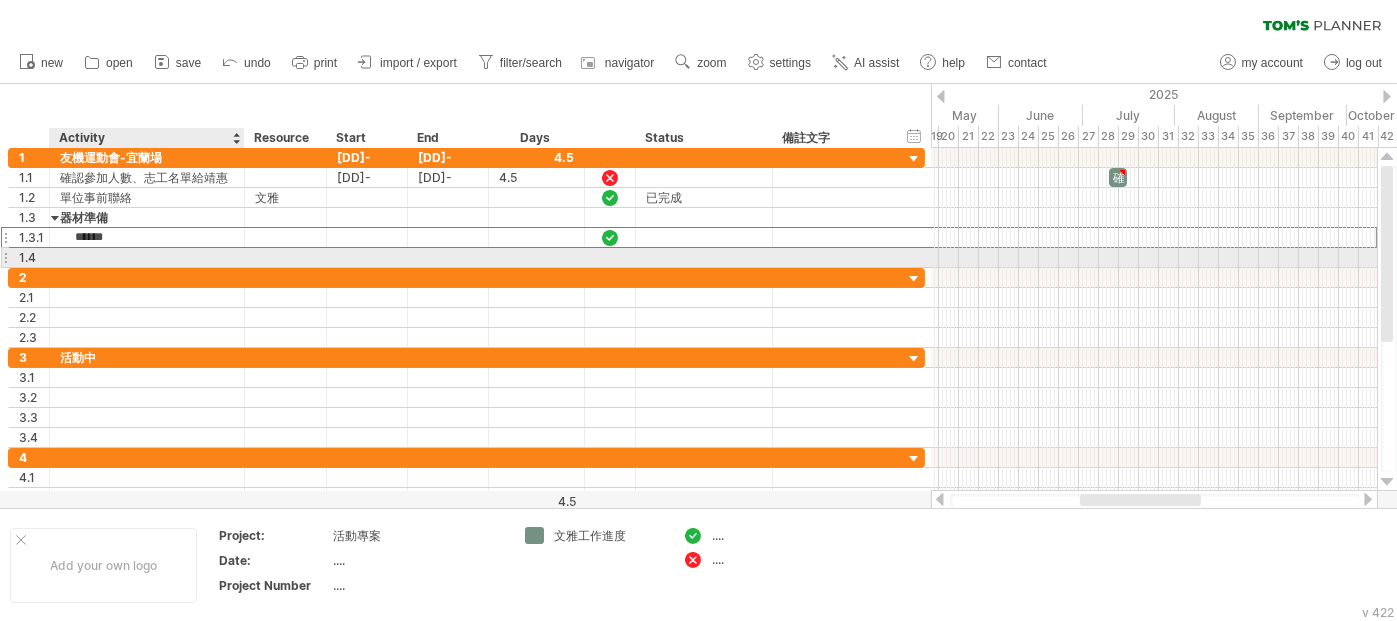 drag, startPoint x: 88, startPoint y: 238, endPoint x: 85, endPoint y: 259, distance: 21.213203 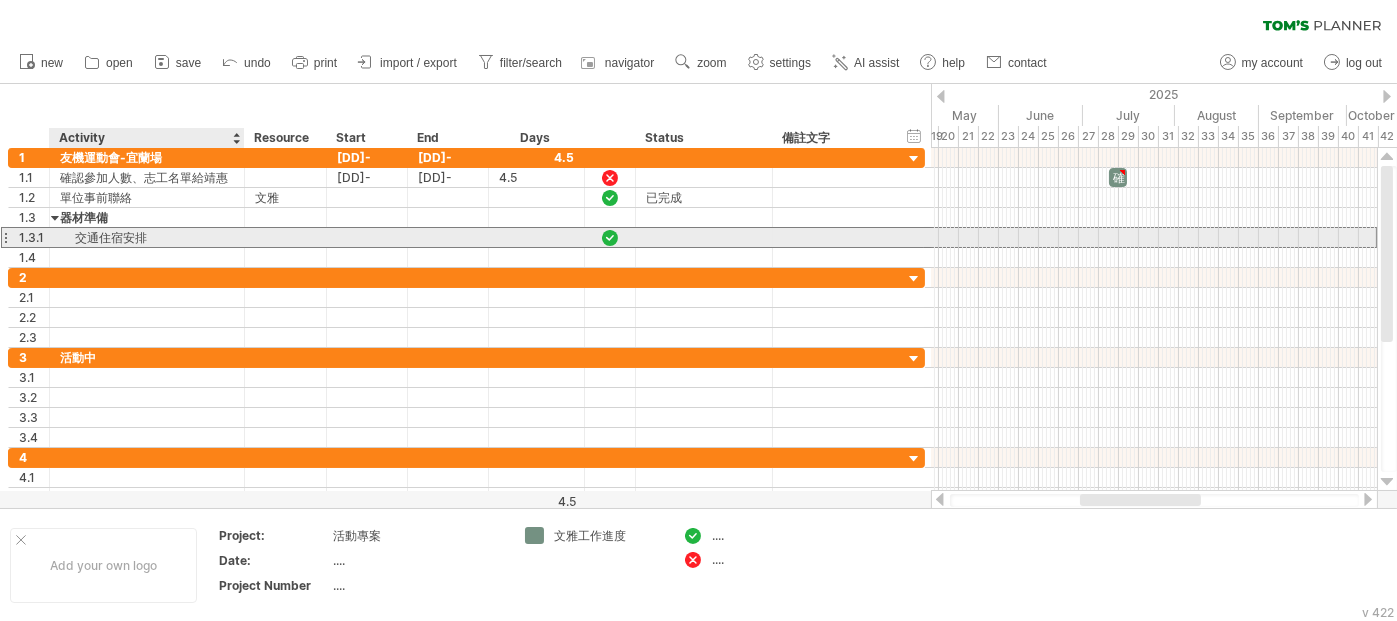 click on "交通住宿安排" at bounding box center [147, 237] 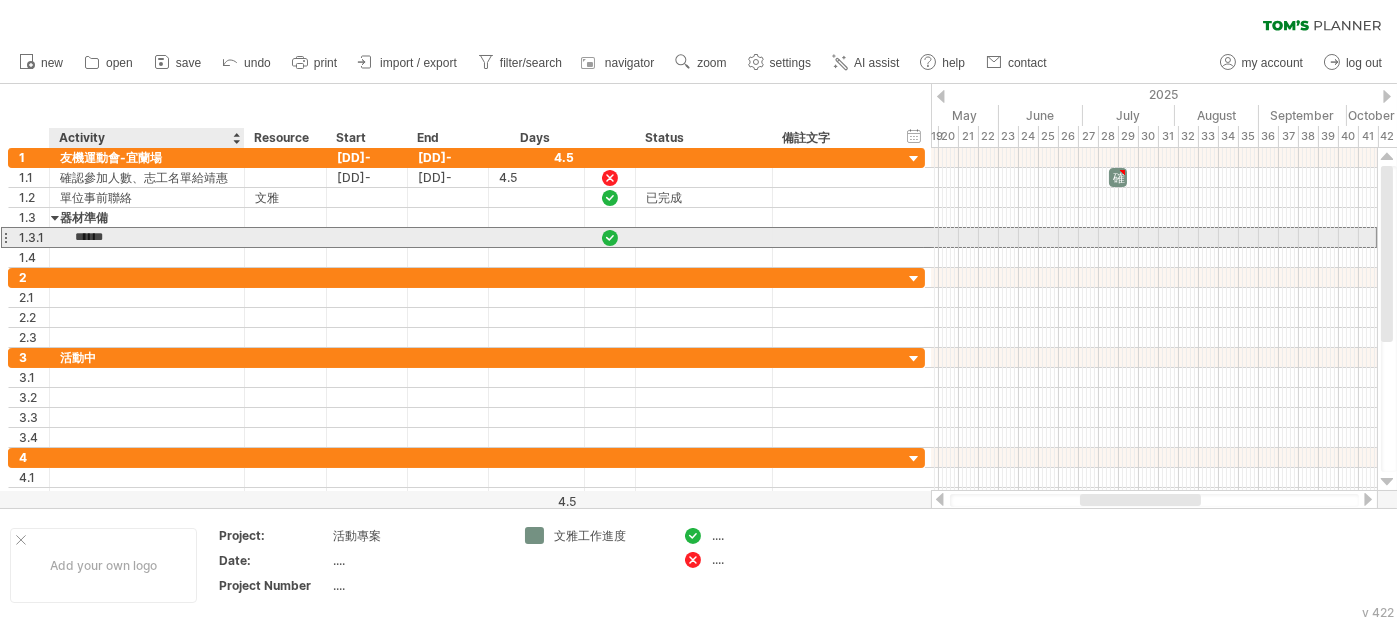 drag, startPoint x: 75, startPoint y: 237, endPoint x: 202, endPoint y: 233, distance: 127.06297 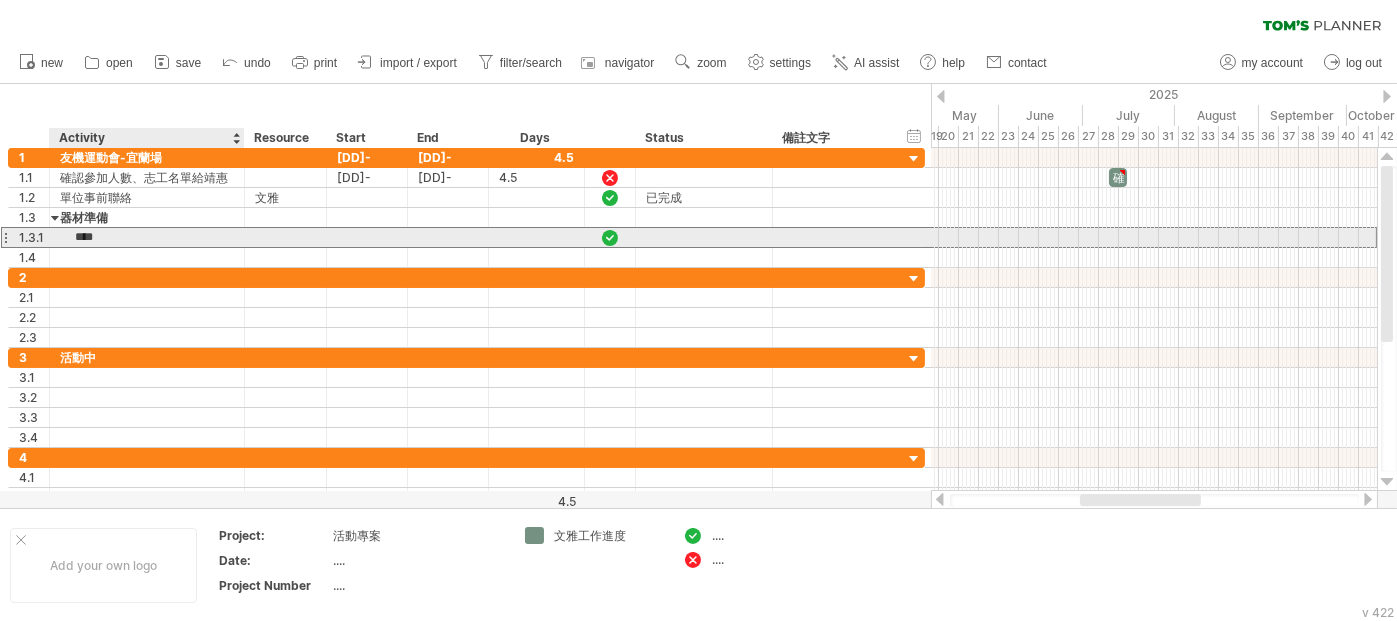 type on "*****" 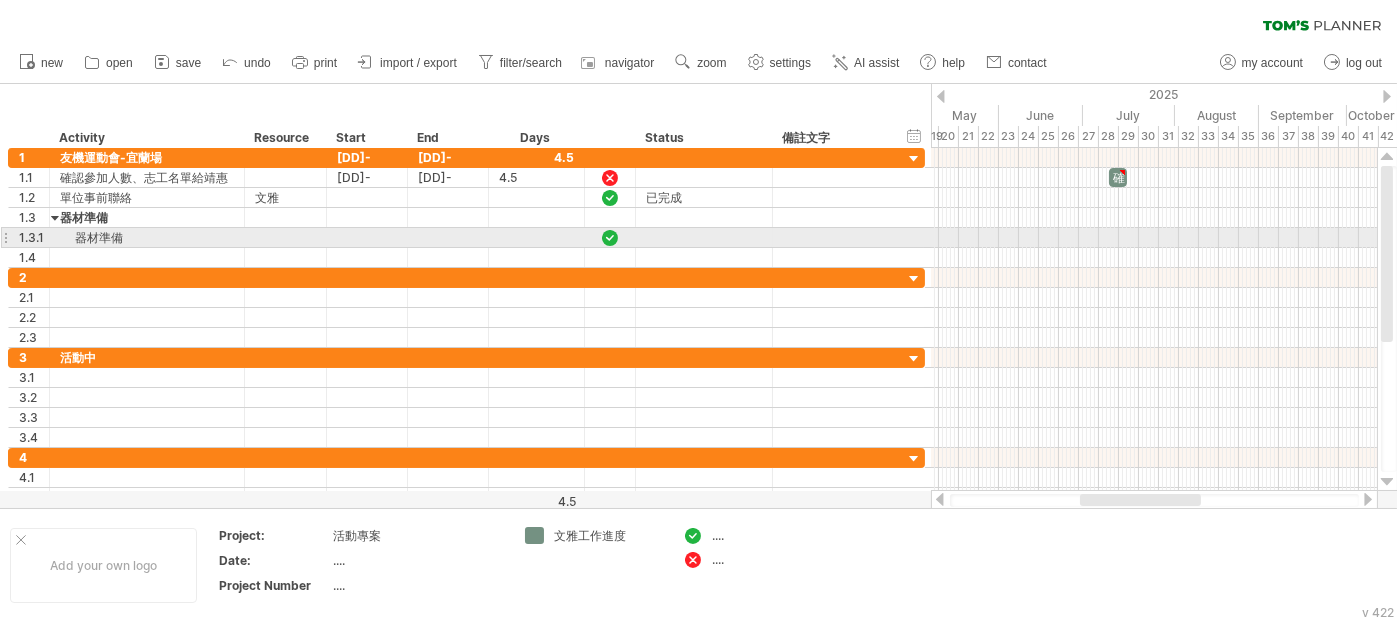 click on "1.3.1" at bounding box center (29, 237) 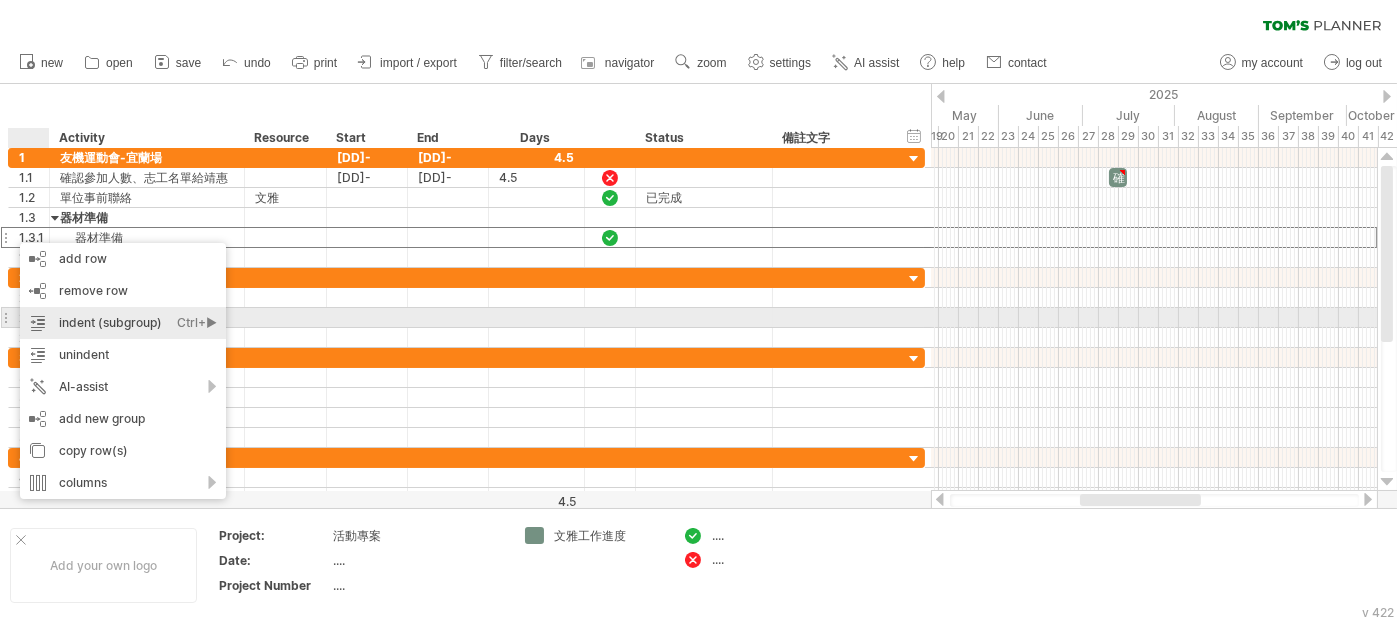 click on "indent (subgroup) Ctrl+► Cmd+►" at bounding box center (123, 323) 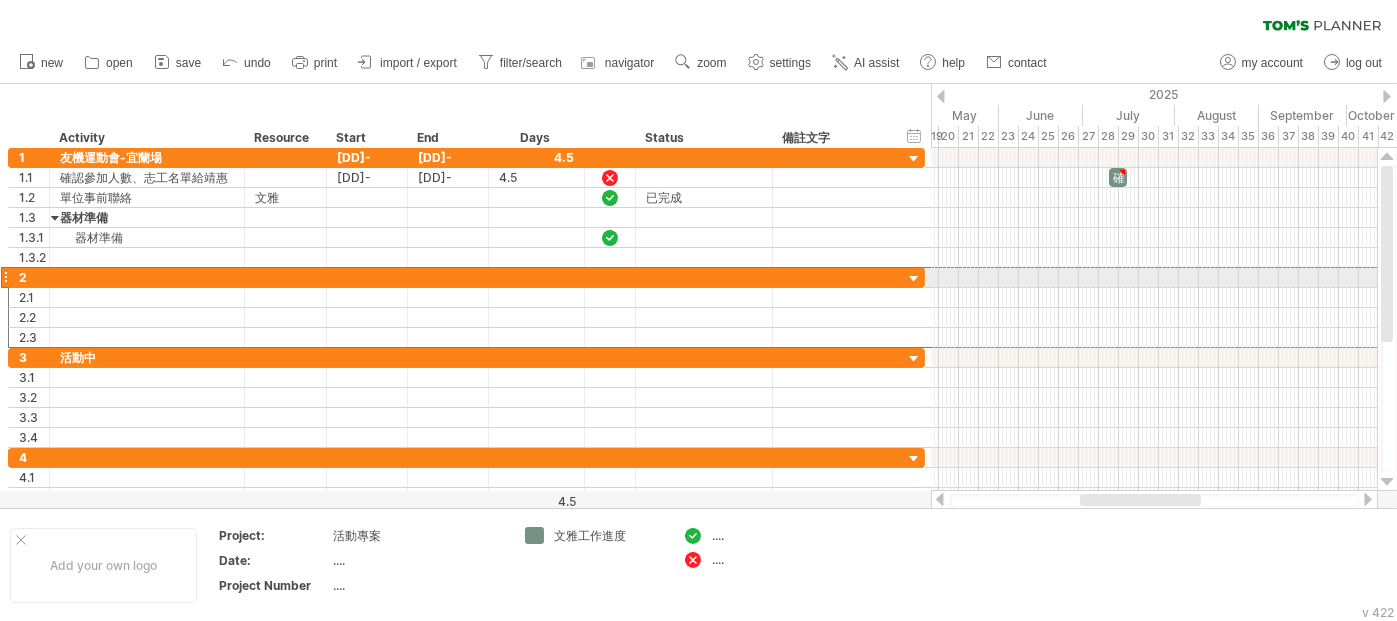 click on "2" at bounding box center [29, 277] 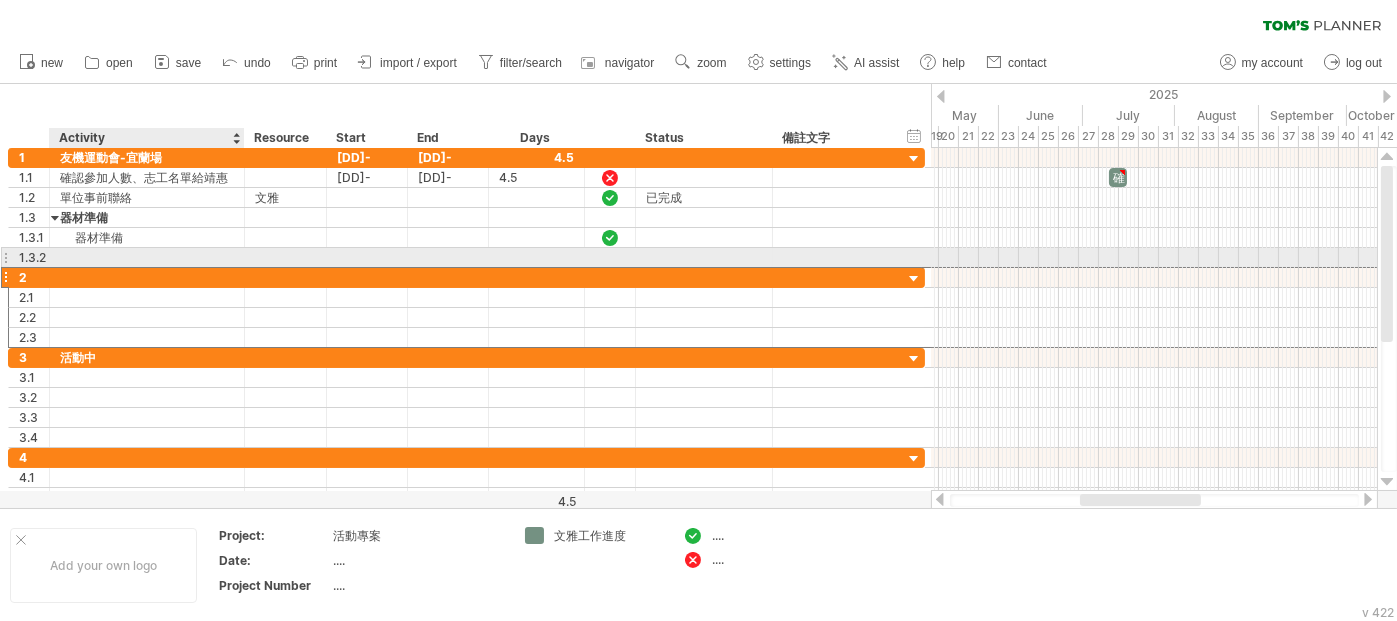 click at bounding box center [147, 257] 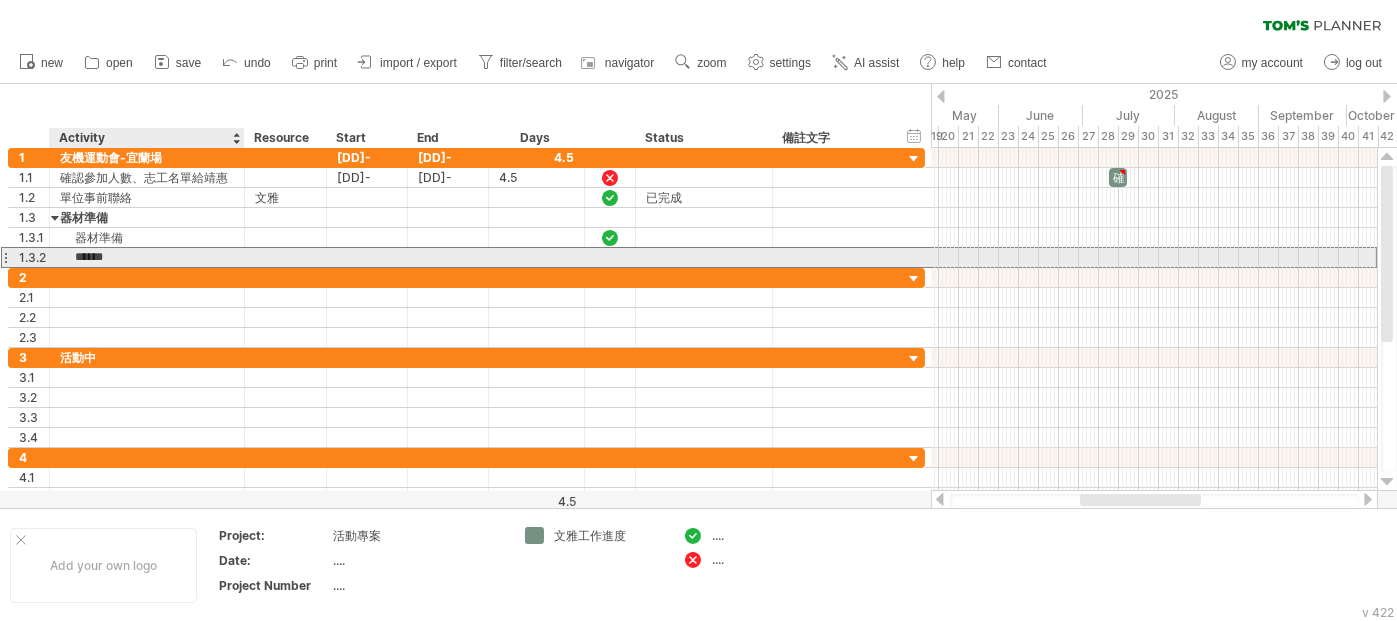 type on "*******" 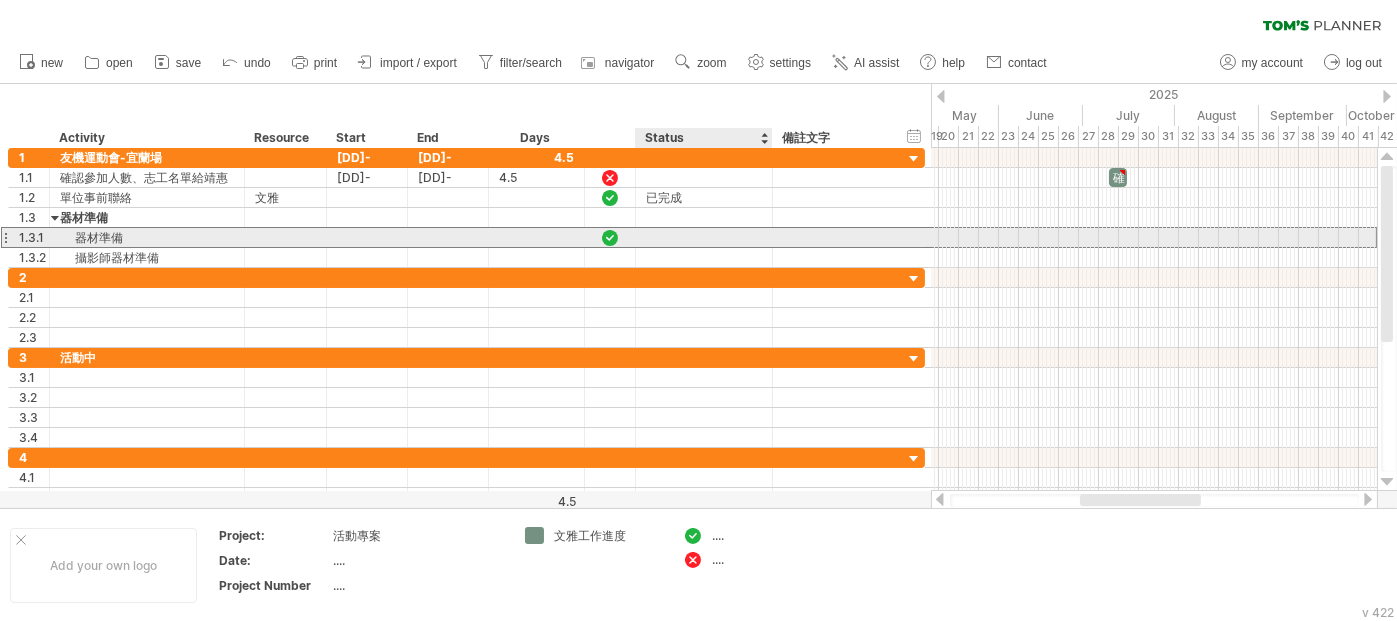 click at bounding box center (147, 237) 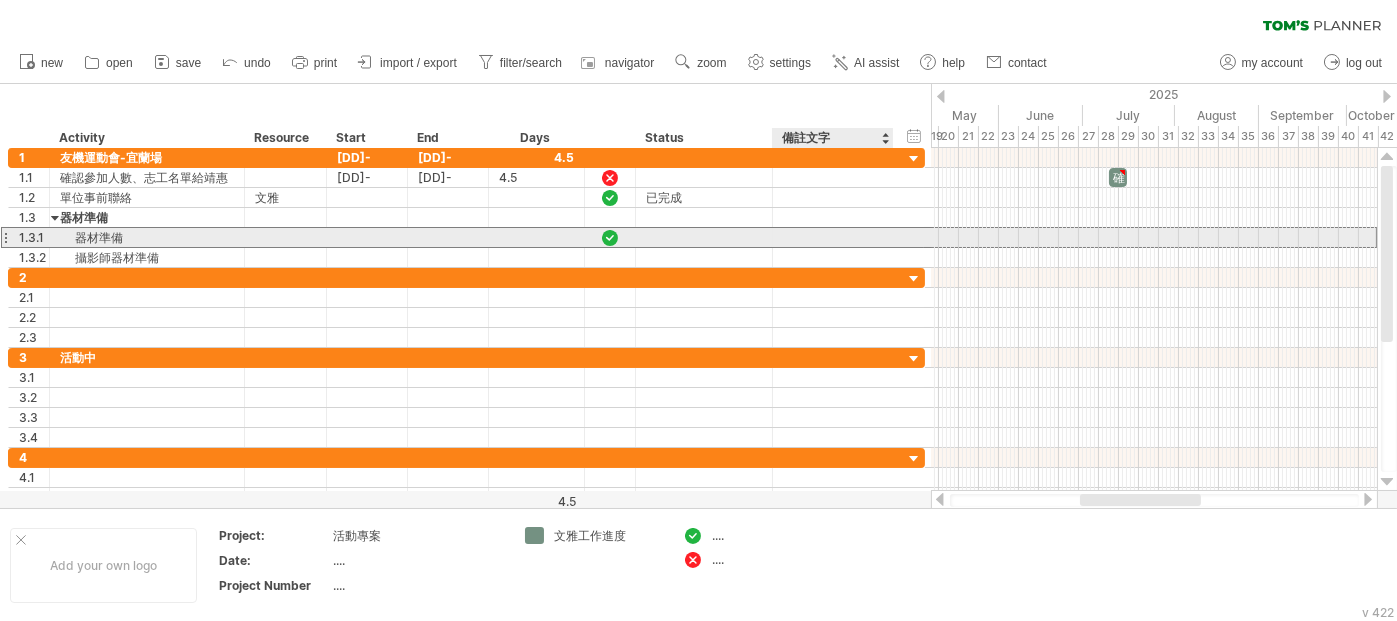 click at bounding box center [147, 237] 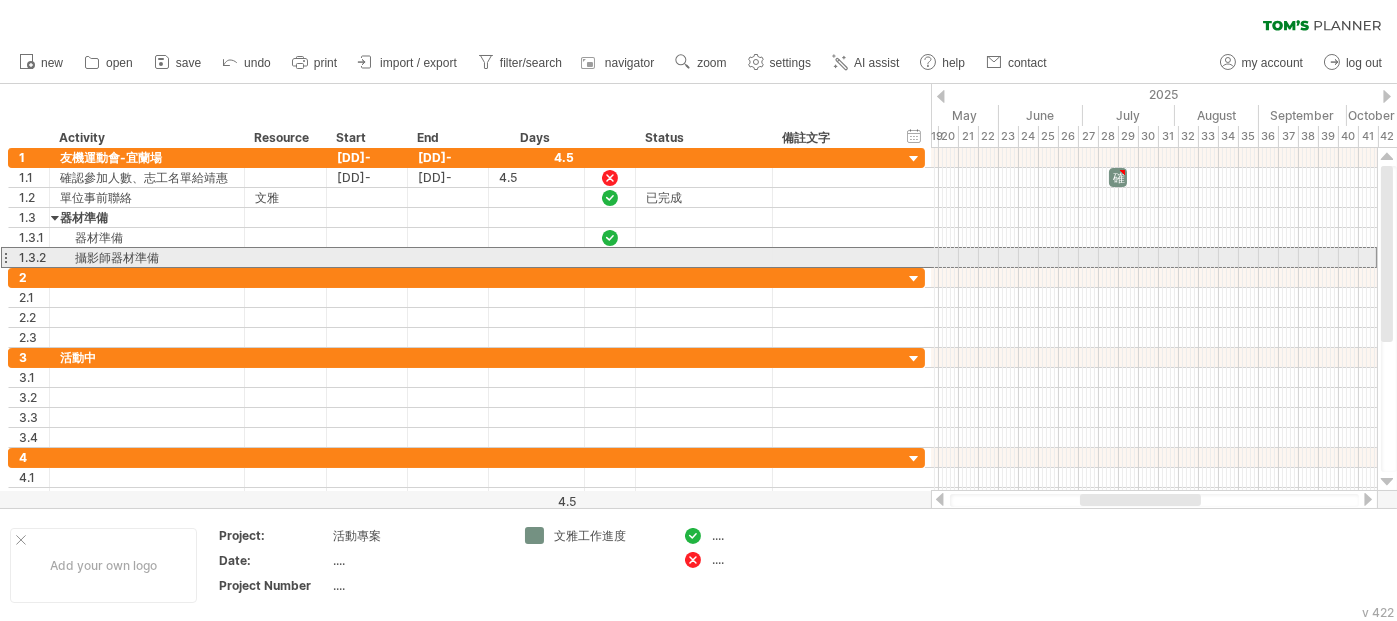 click at bounding box center [5, 257] 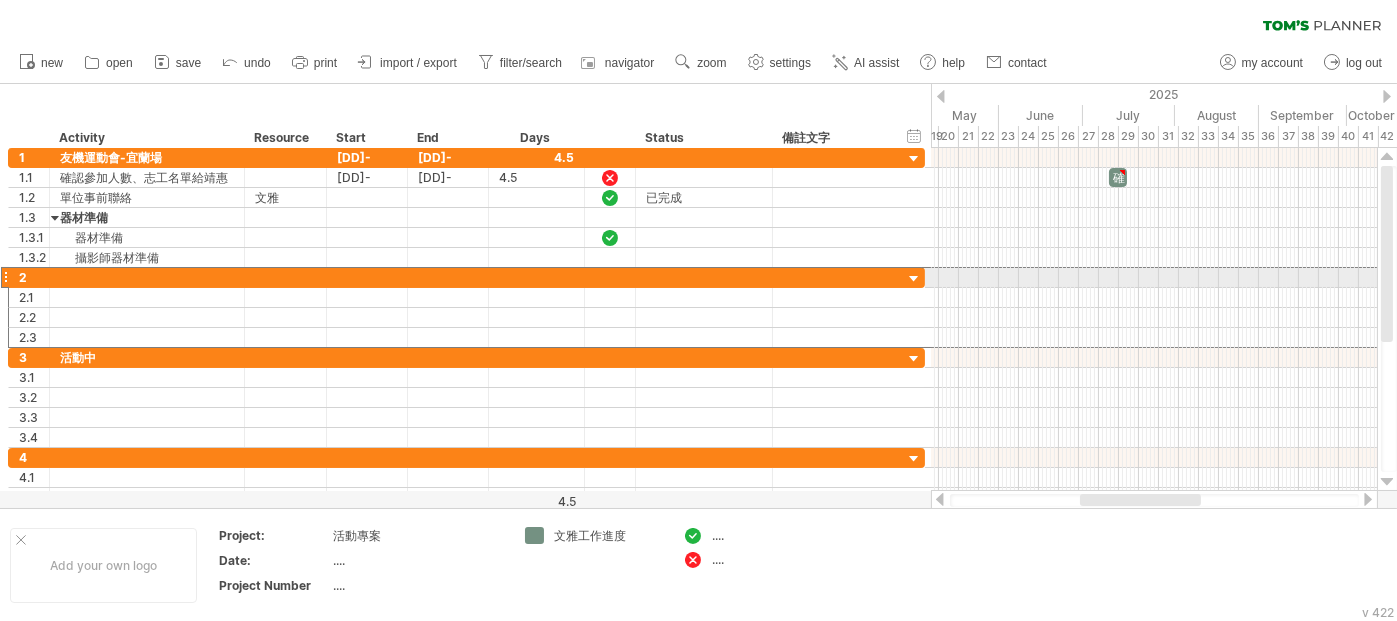 click at bounding box center (5, 277) 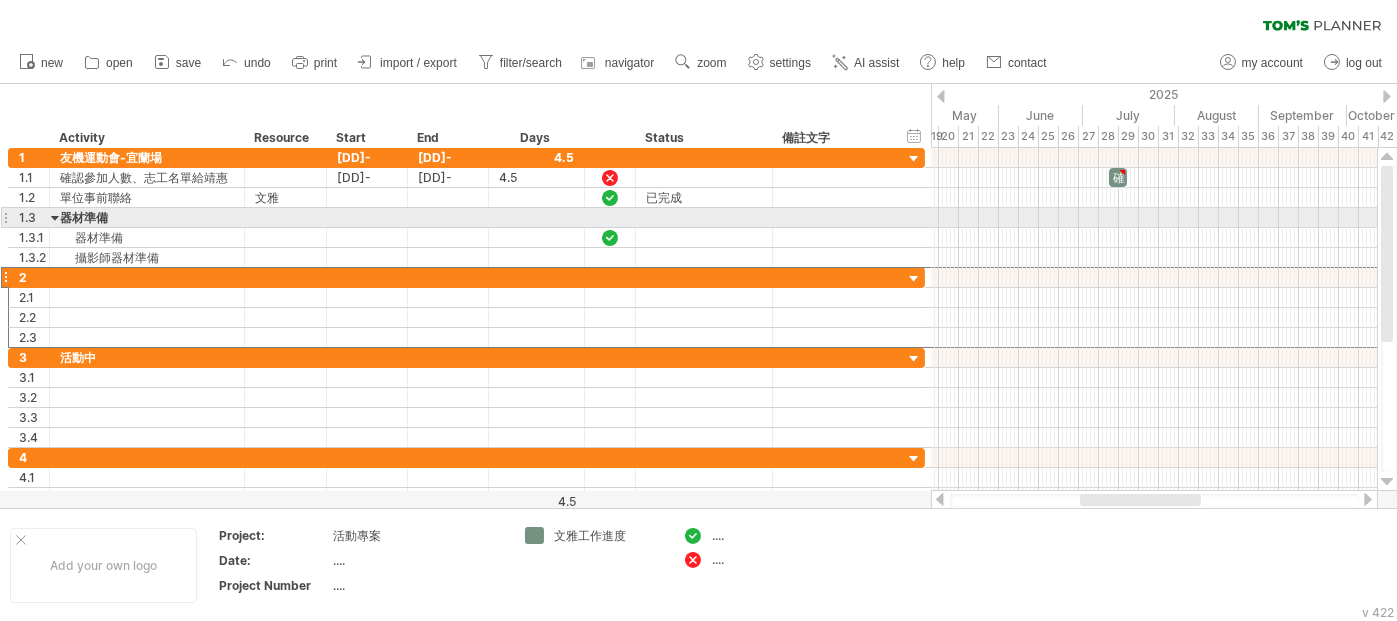 click at bounding box center (5, 217) 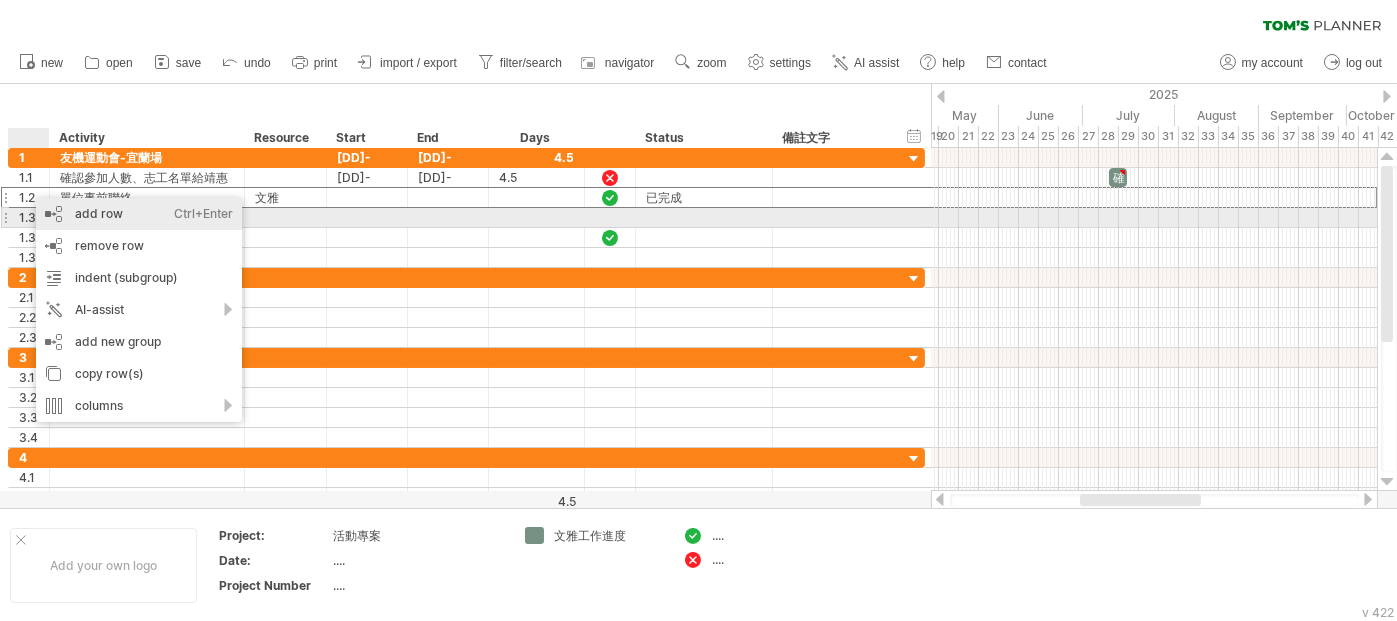 click on "add row Ctrl+Enter Cmd+Enter" at bounding box center (139, 214) 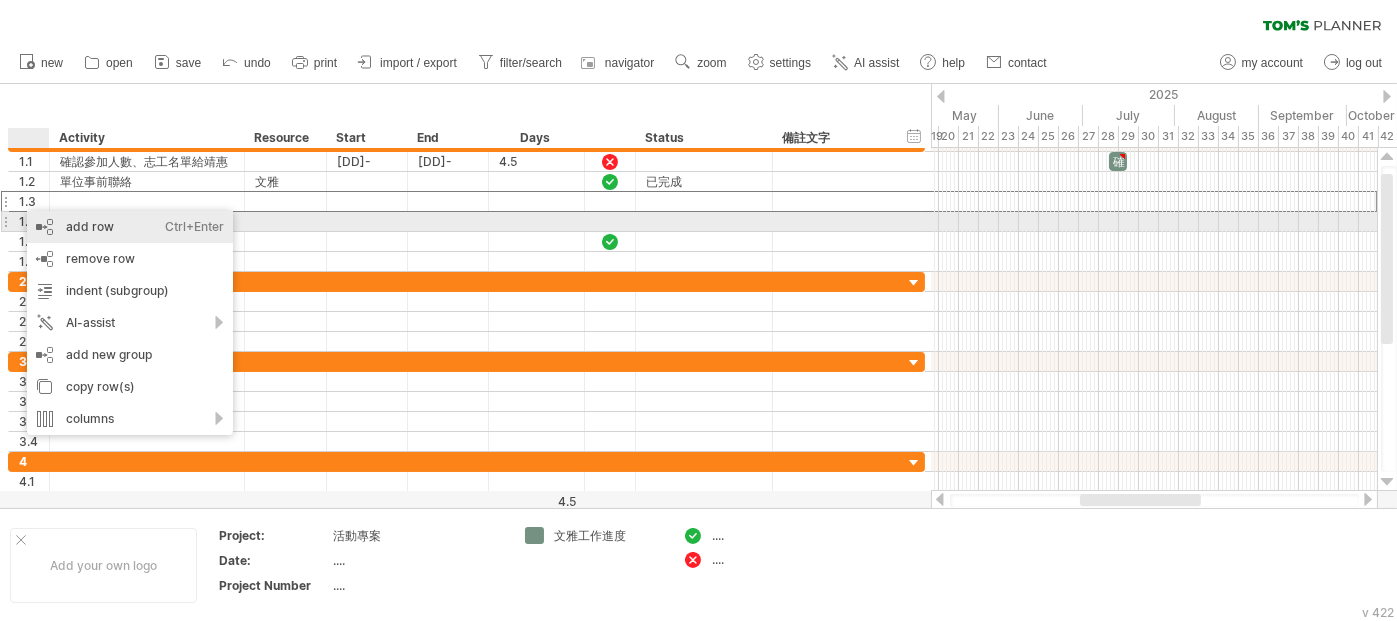 click on "add row Ctrl+Enter Cmd+Enter" at bounding box center [130, 227] 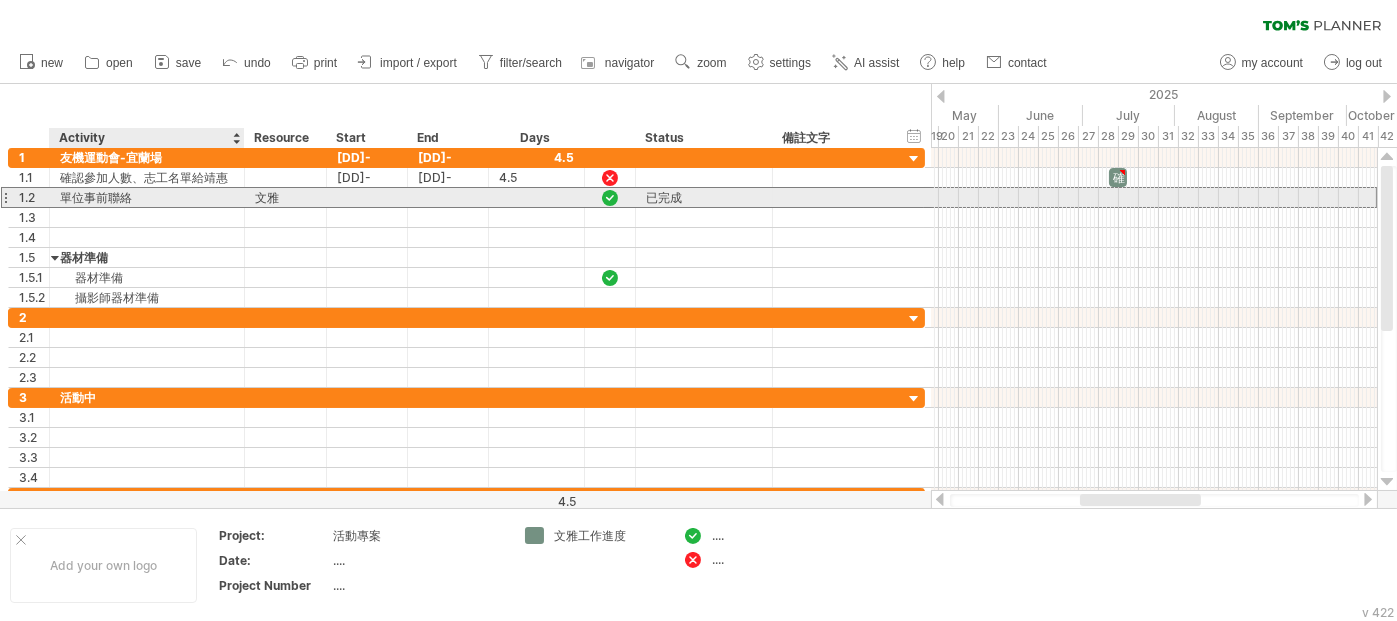 click on "單位事前聯絡" at bounding box center [147, 197] 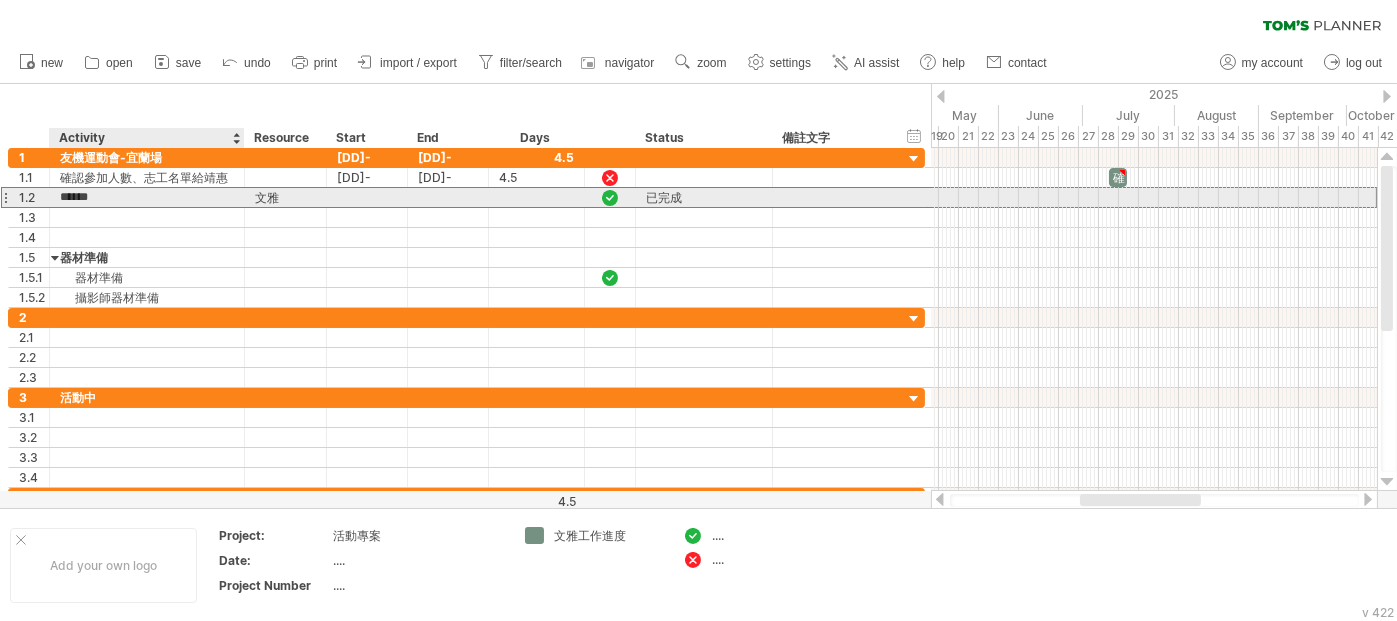 click on "******" at bounding box center (147, 197) 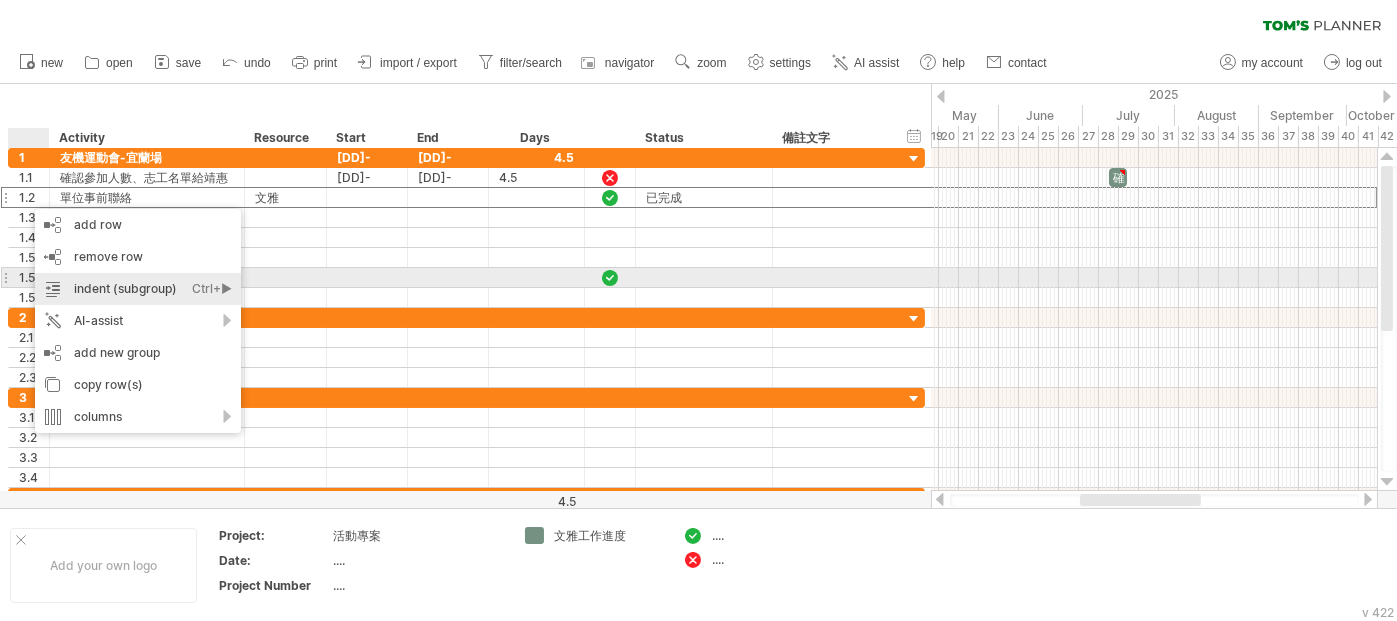 click on "indent (subgroup) Ctrl+► Cmd+►" at bounding box center (138, 289) 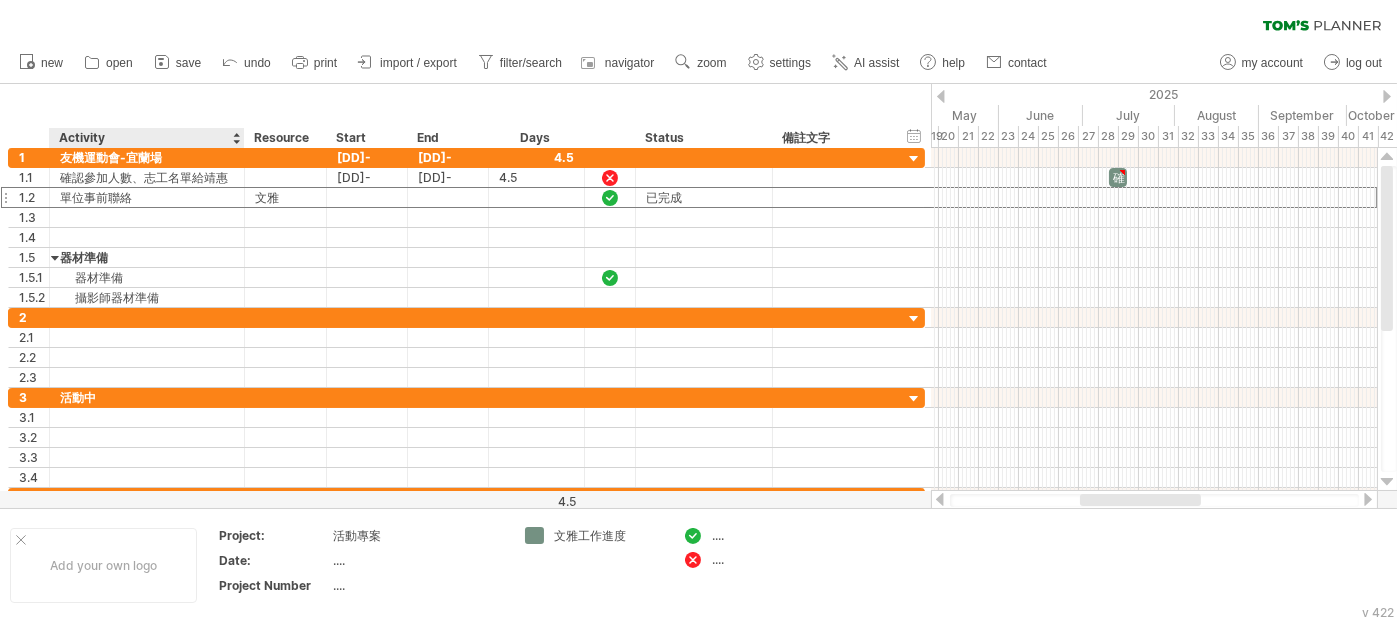 click on "單位事前聯絡" at bounding box center [147, 197] 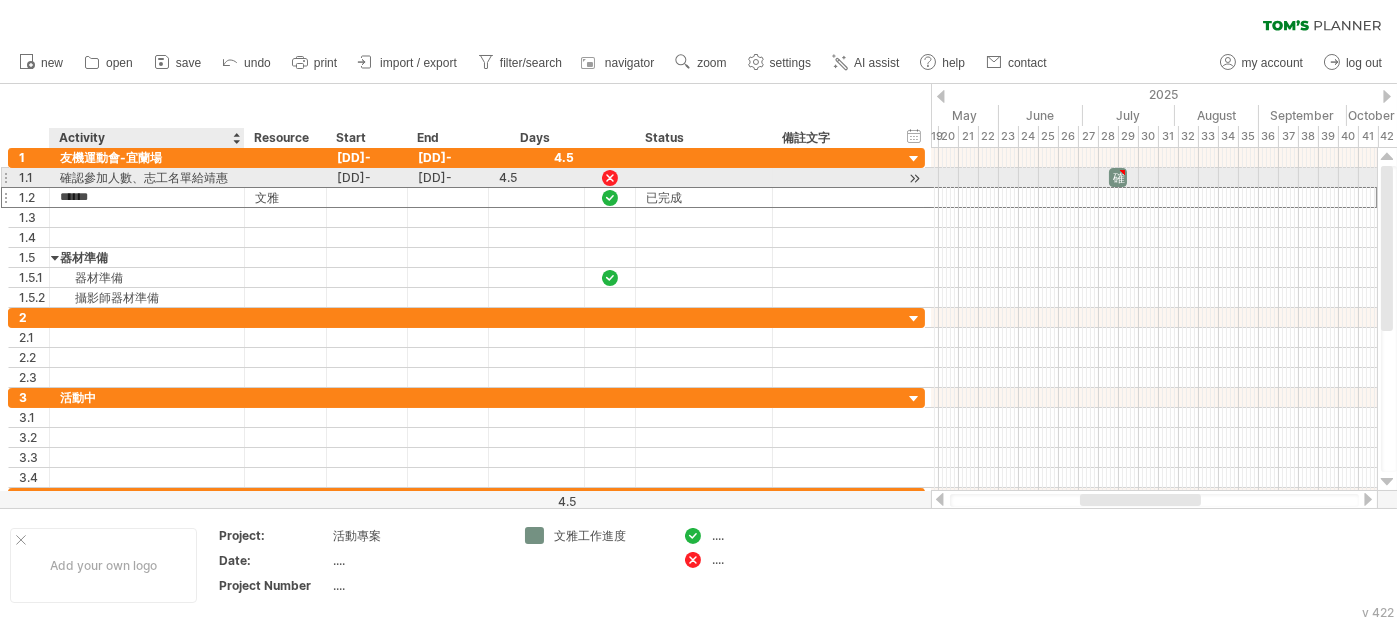 click on "確認參加人數、志工名單給靖惠" at bounding box center (147, 177) 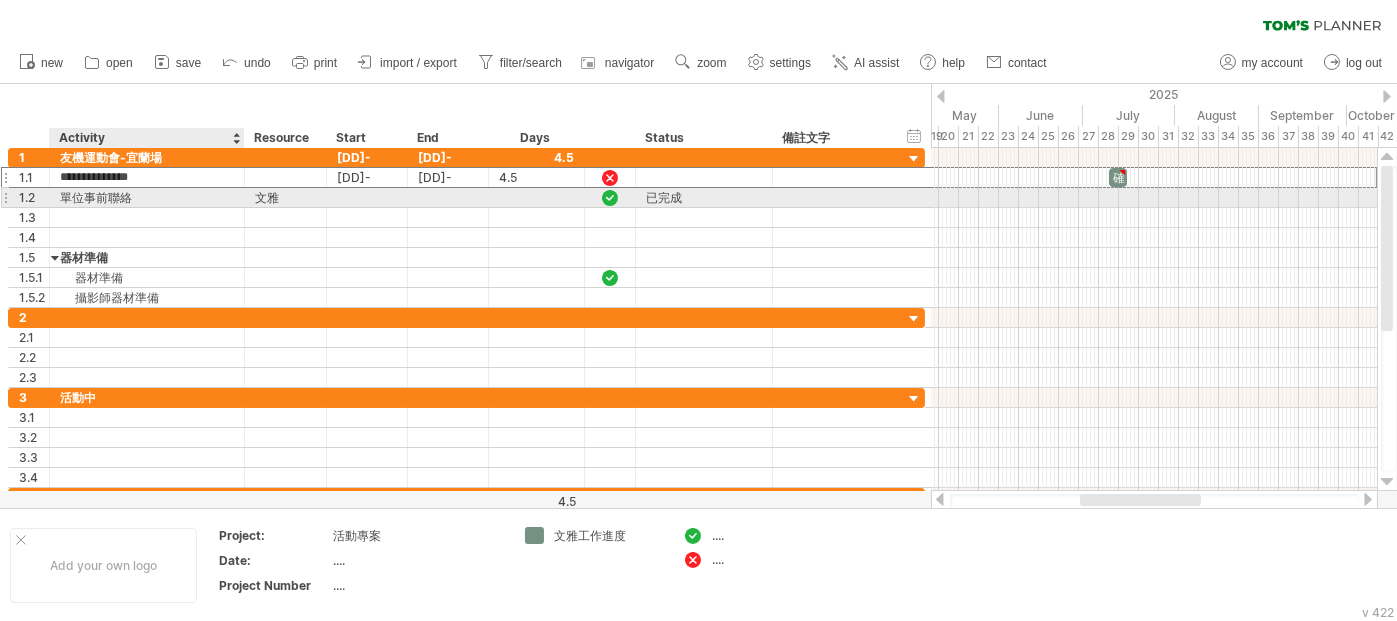 click on "單位事前聯絡" at bounding box center (147, 197) 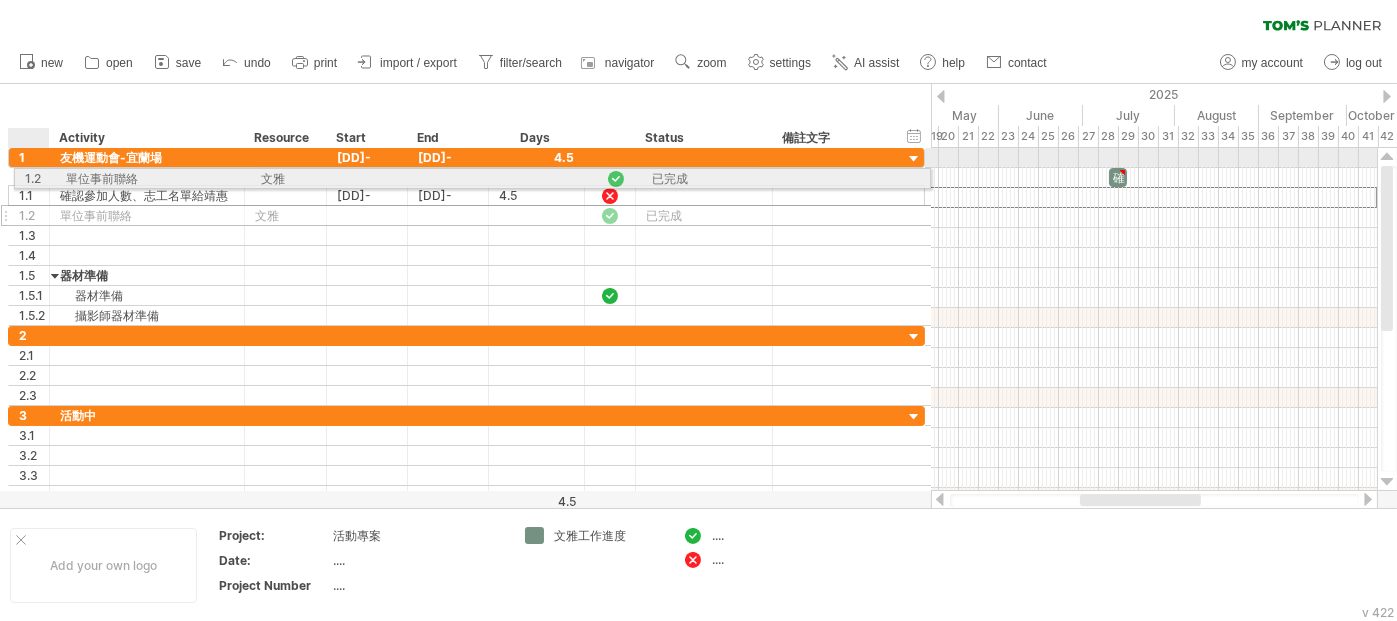 drag, startPoint x: 18, startPoint y: 198, endPoint x: 17, endPoint y: 175, distance: 23.021729 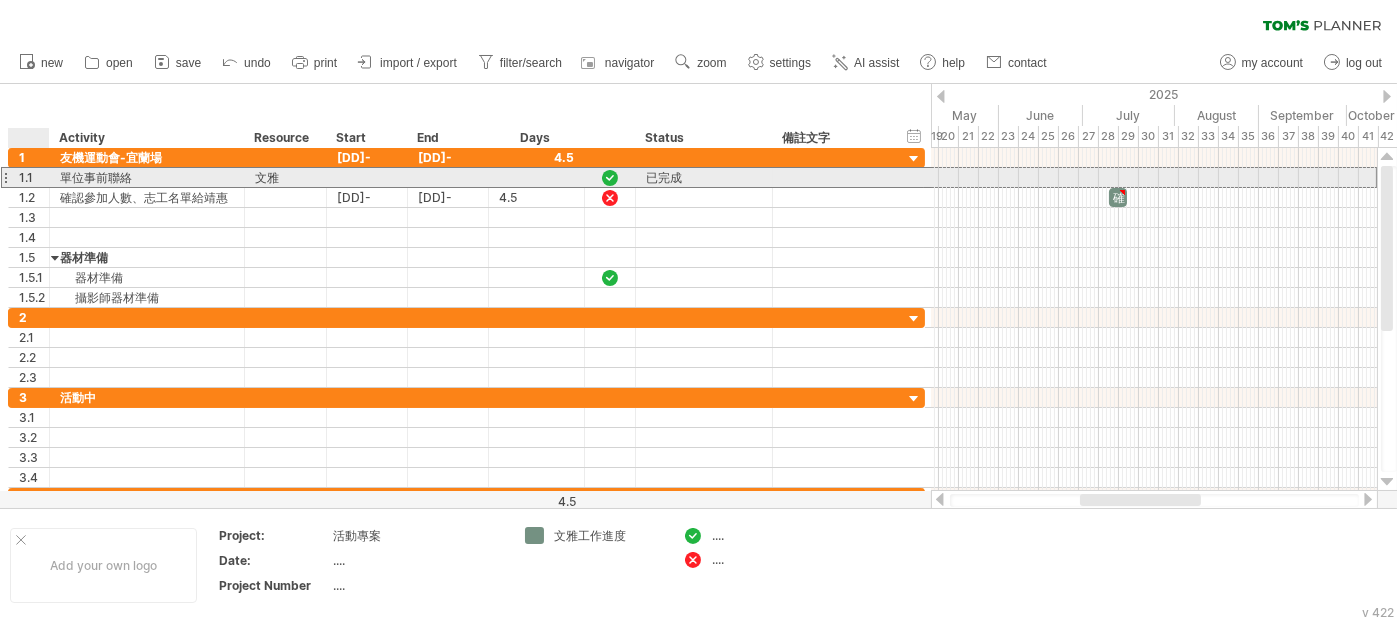 click on "1.1" at bounding box center (34, 177) 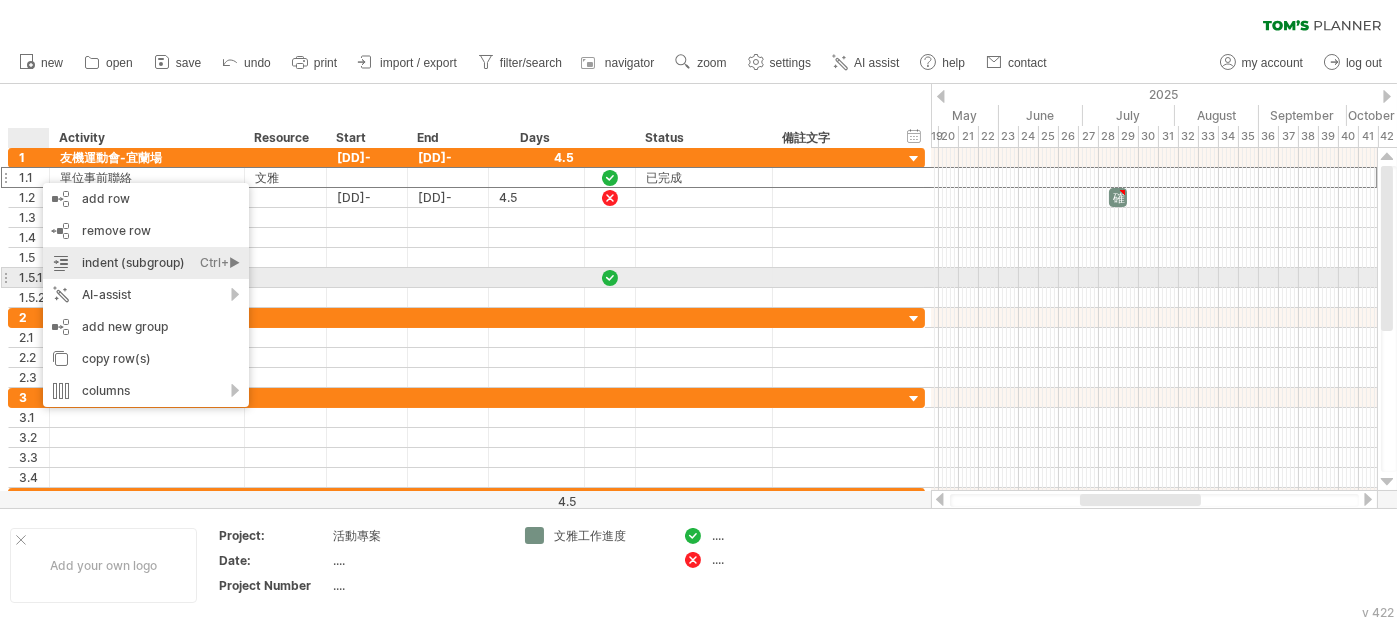 click on "indent (subgroup) Ctrl+► Cmd+►" at bounding box center (146, 263) 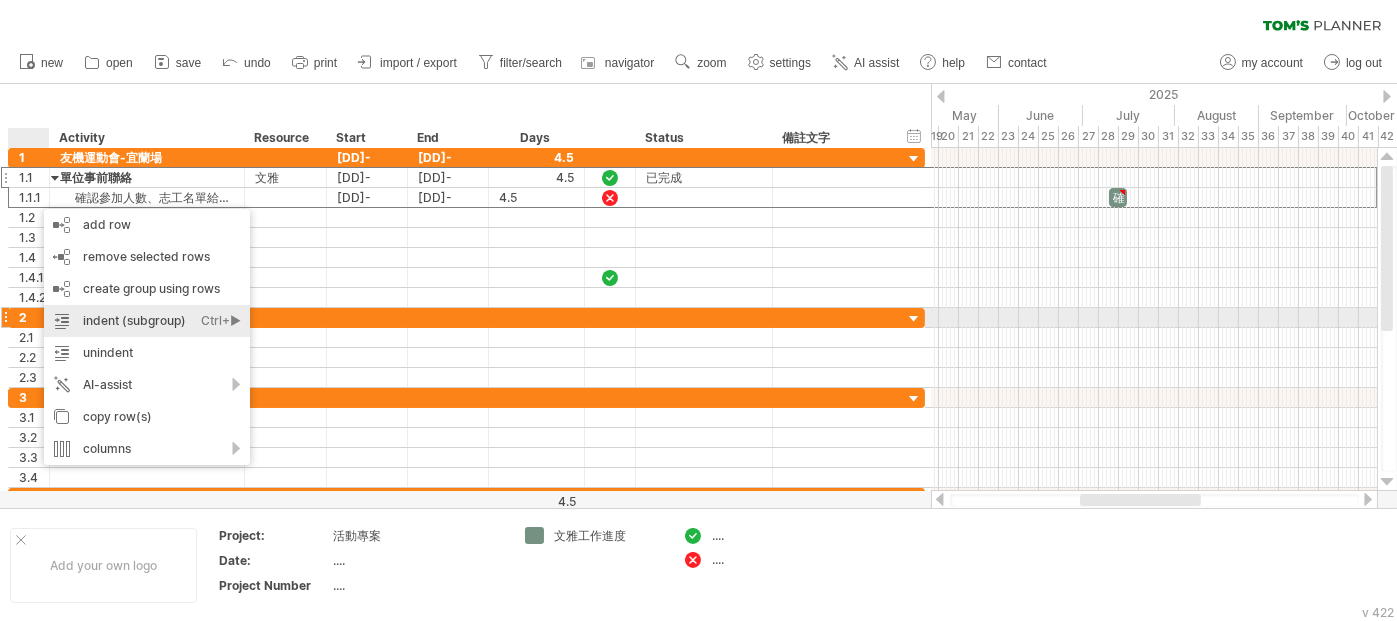 click on "indent (subgroup) Ctrl+► Cmd+►" at bounding box center [147, 321] 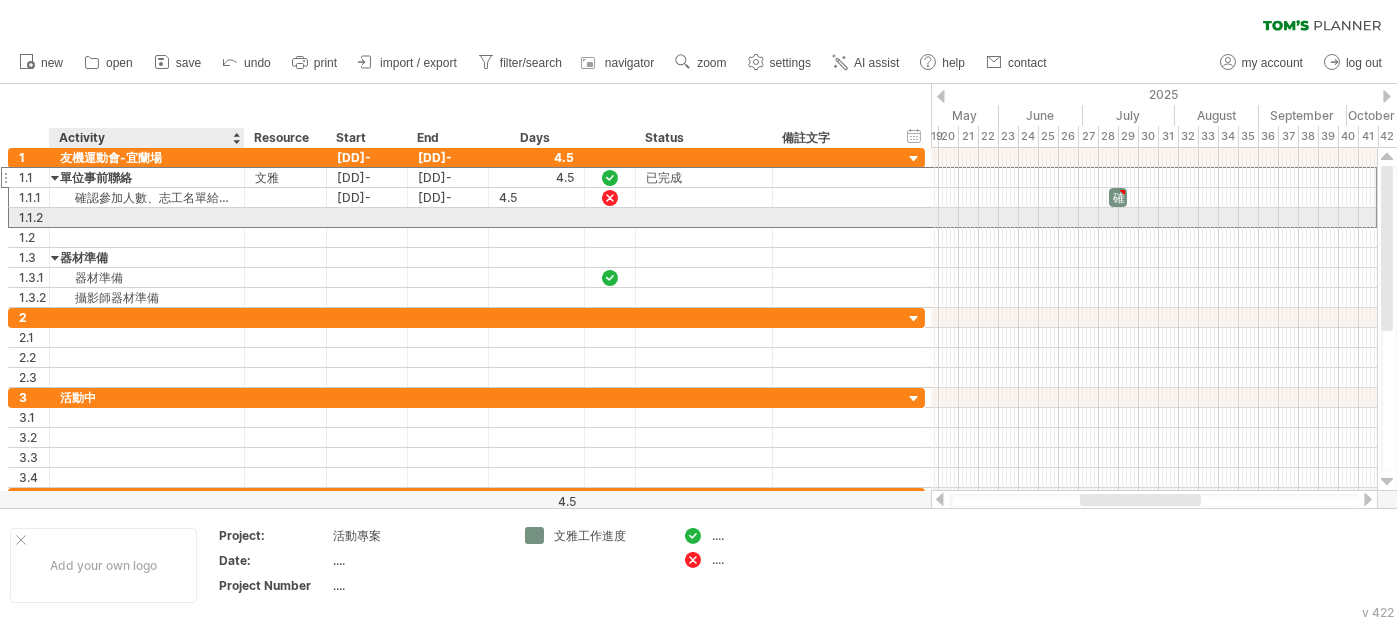 click at bounding box center (147, 217) 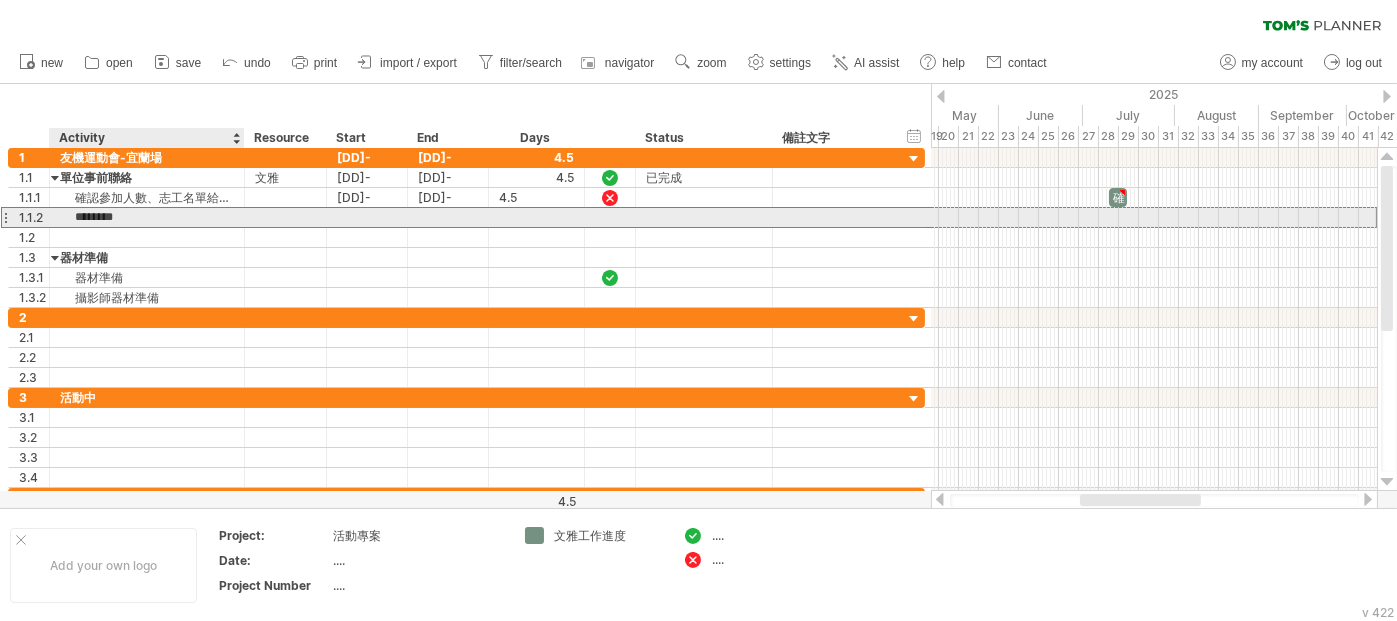 type on "*******" 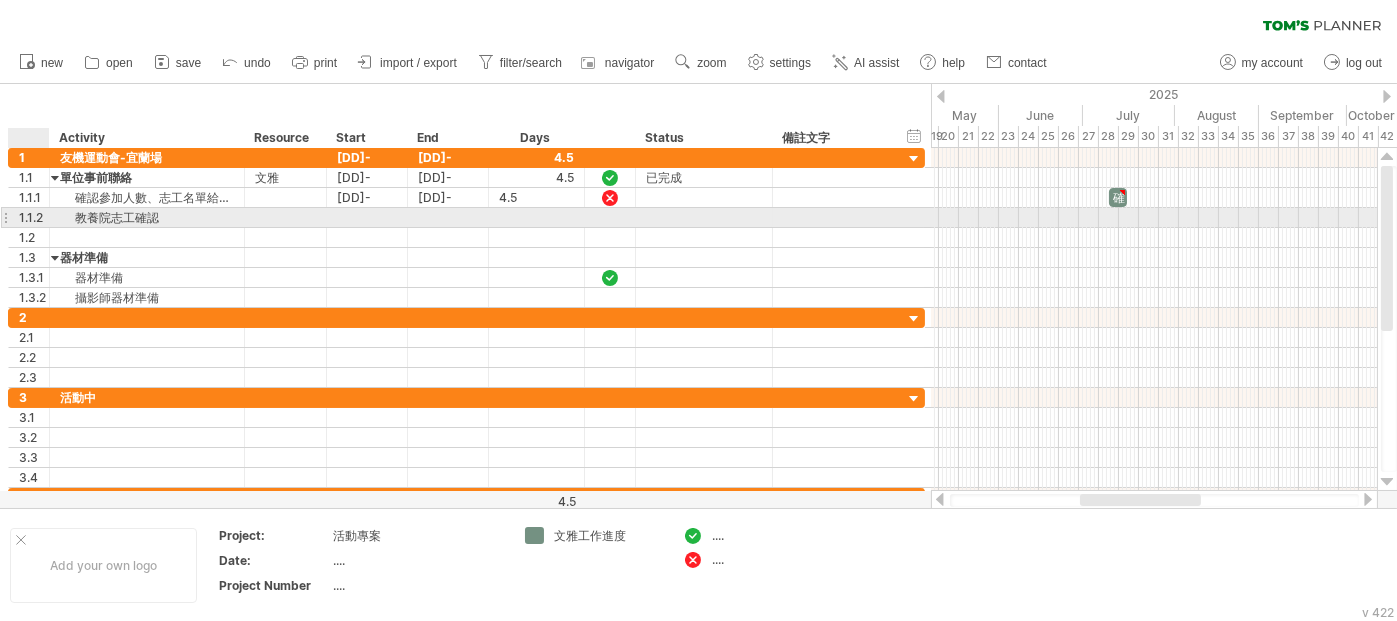 click on "1.1.2" at bounding box center (34, 217) 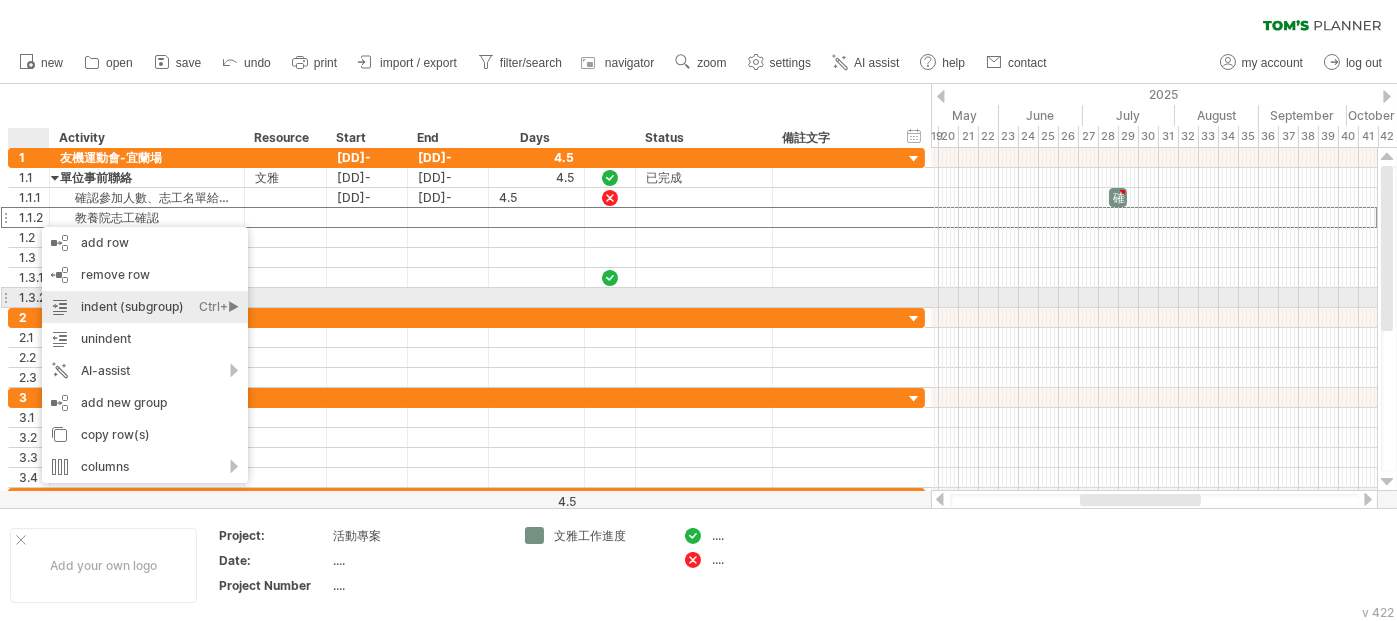 click on "indent (subgroup) Ctrl+► Cmd+►" at bounding box center (145, 307) 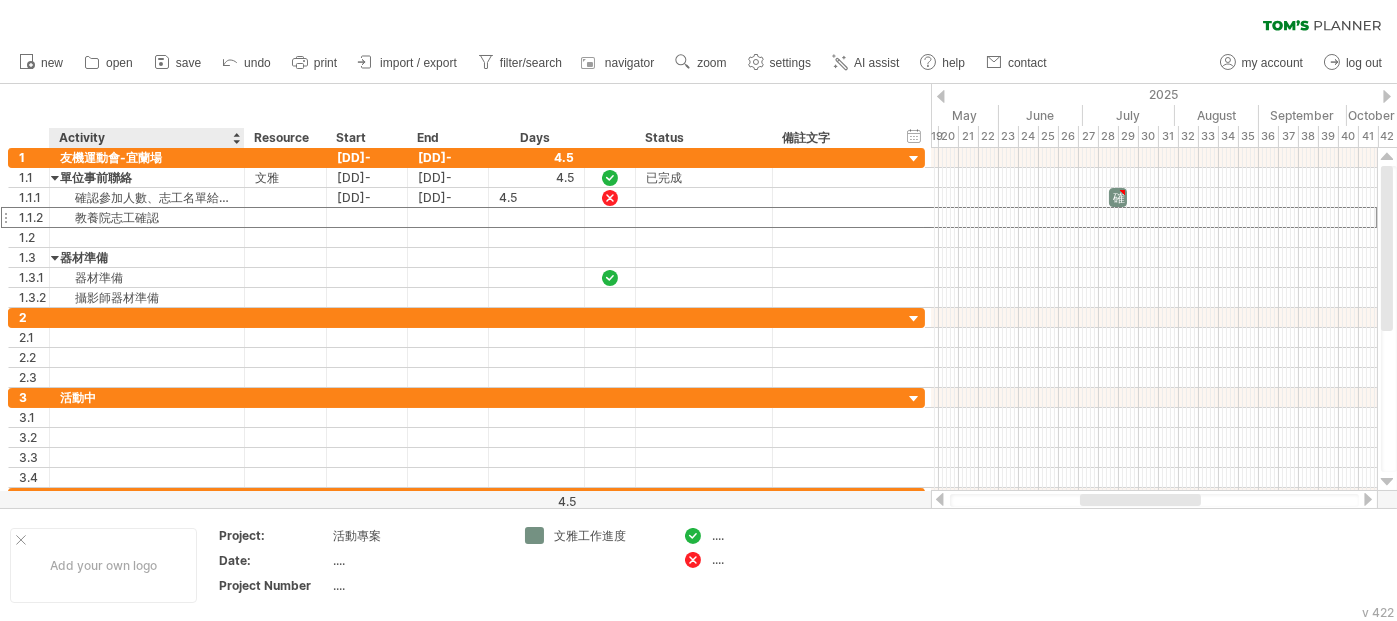 click on "教養院志工確認" at bounding box center (147, 217) 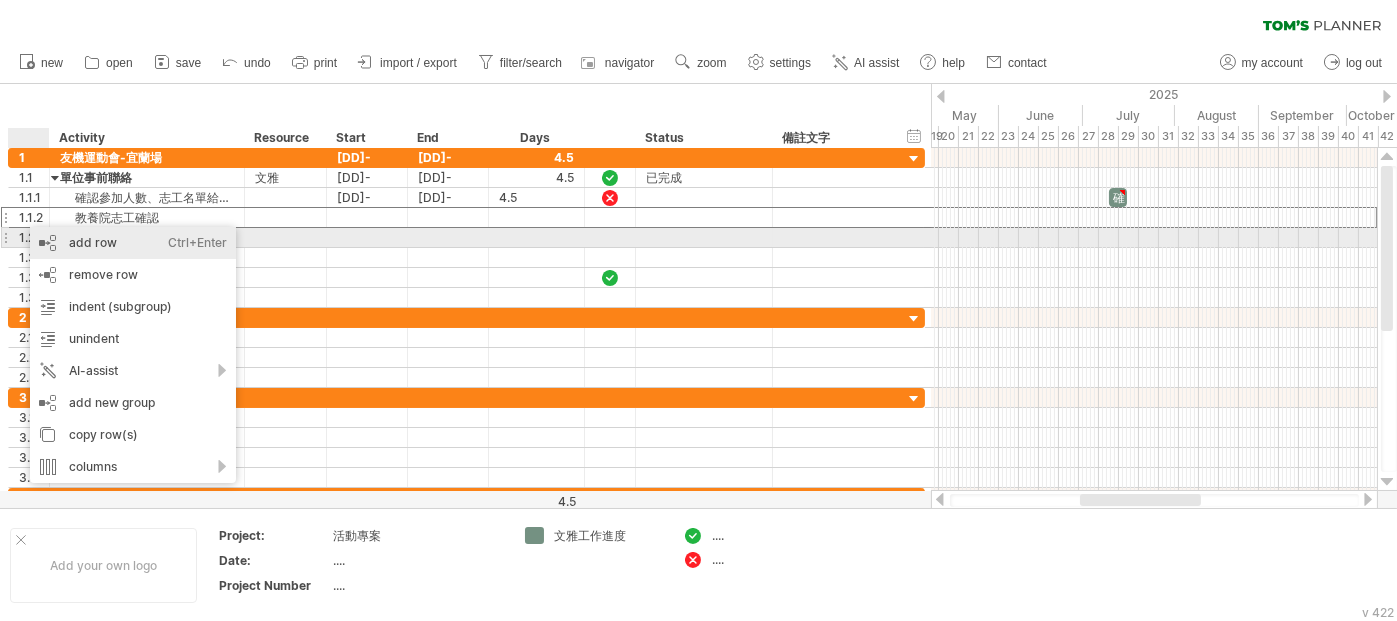 click on "add row Ctrl+Enter Cmd+Enter" at bounding box center [133, 243] 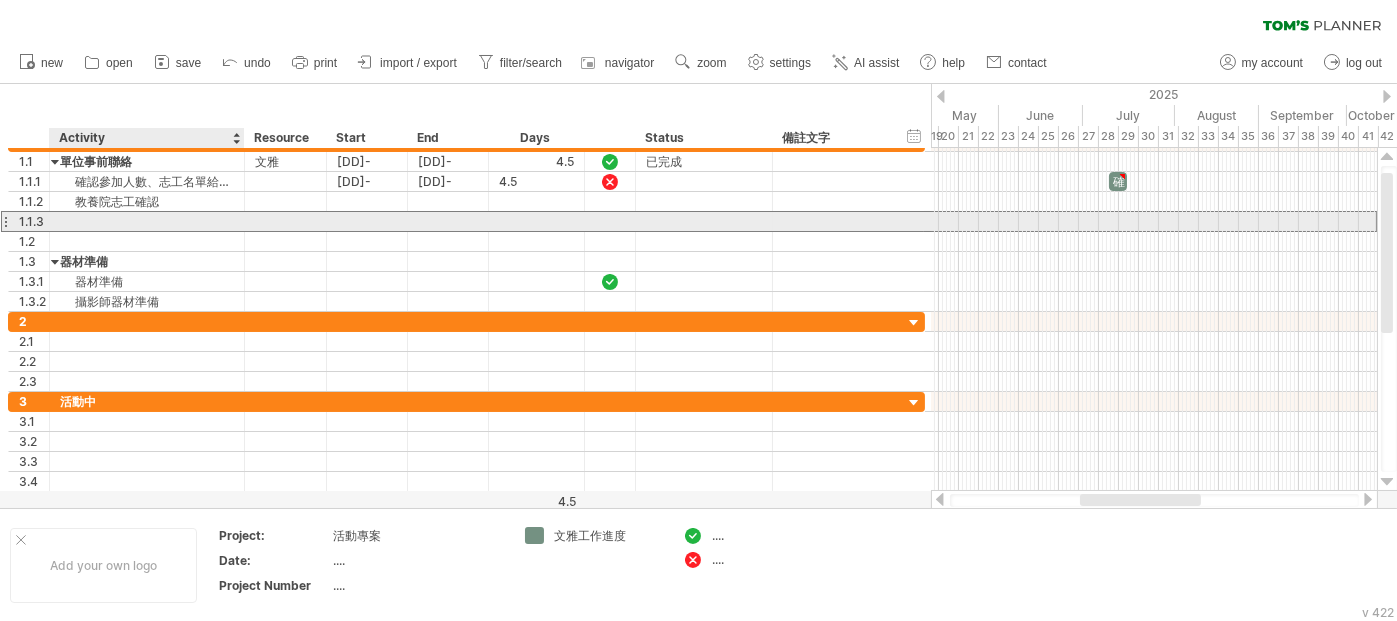 click at bounding box center (147, 221) 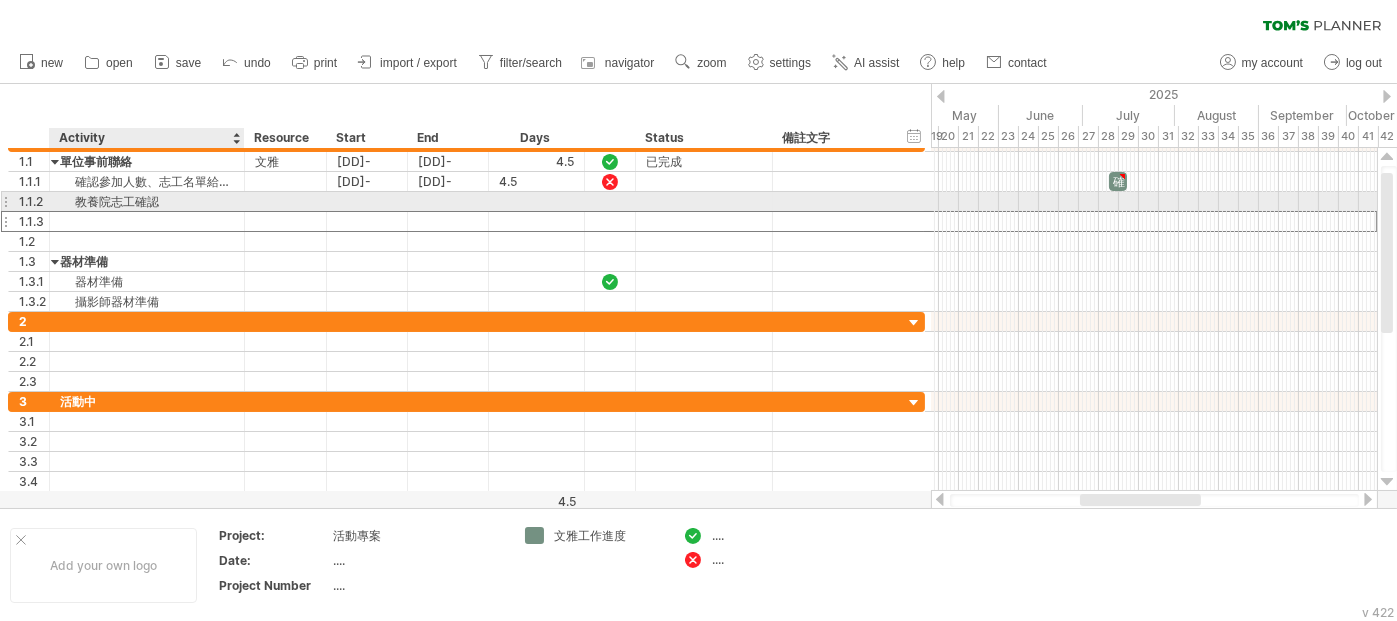 click on "教養院志工確認" at bounding box center [147, 201] 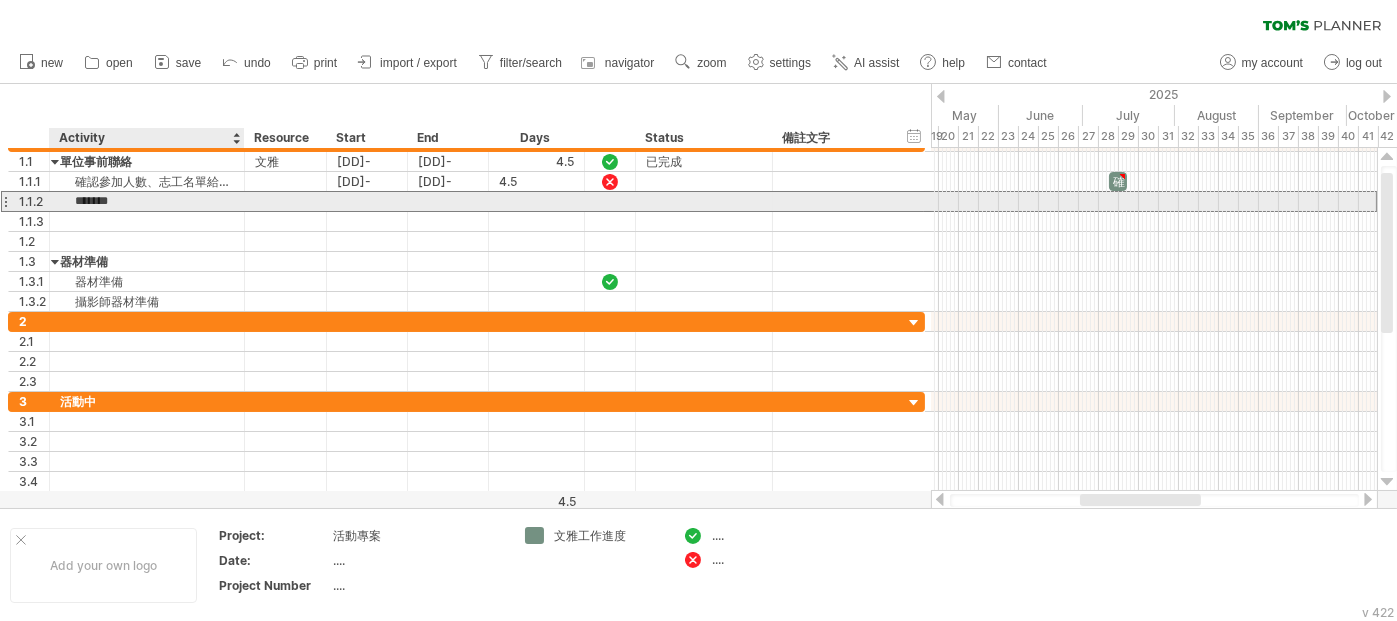 click on "*******" at bounding box center [147, 201] 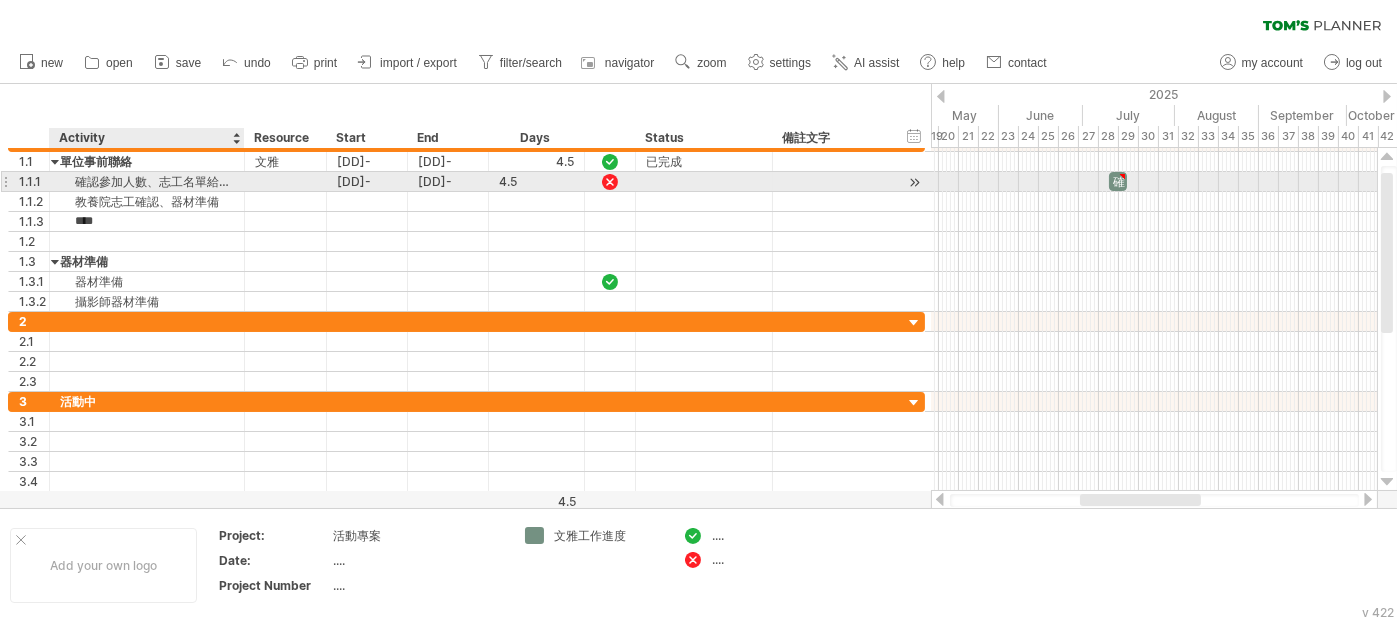 type on "***" 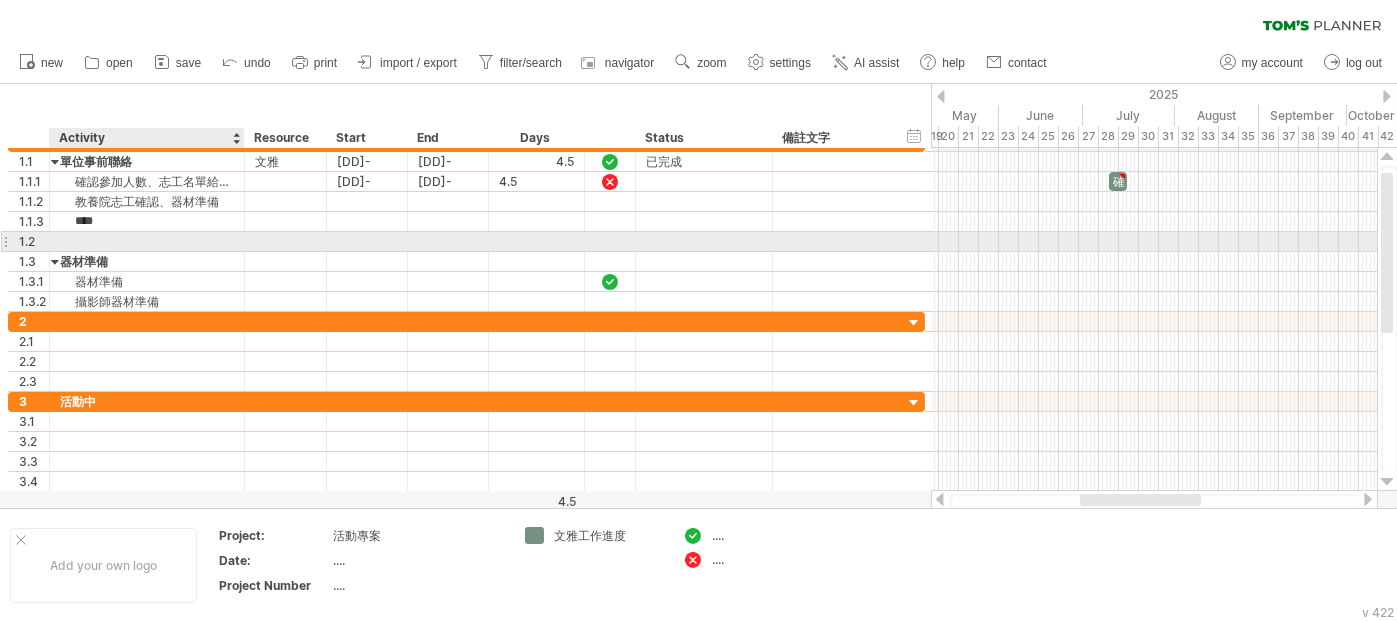 click at bounding box center (147, 241) 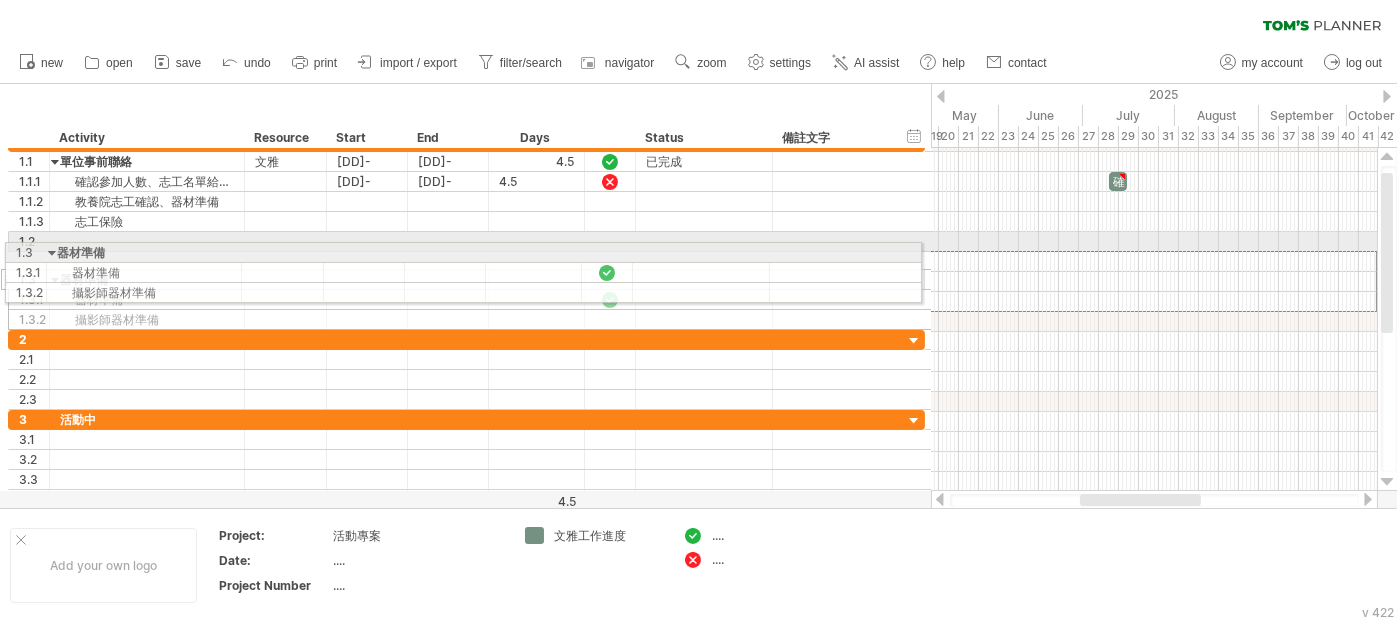 drag, startPoint x: 21, startPoint y: 261, endPoint x: 9, endPoint y: 249, distance: 16.970562 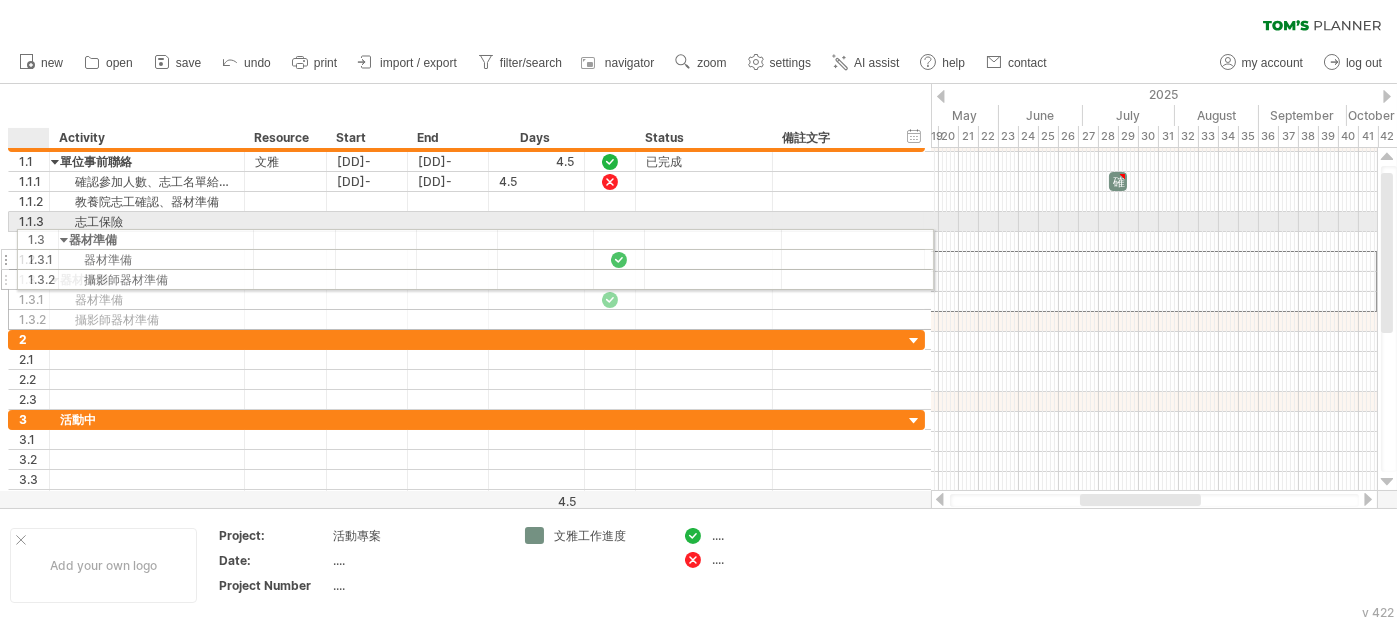 drag, startPoint x: 29, startPoint y: 260, endPoint x: 29, endPoint y: 236, distance: 24 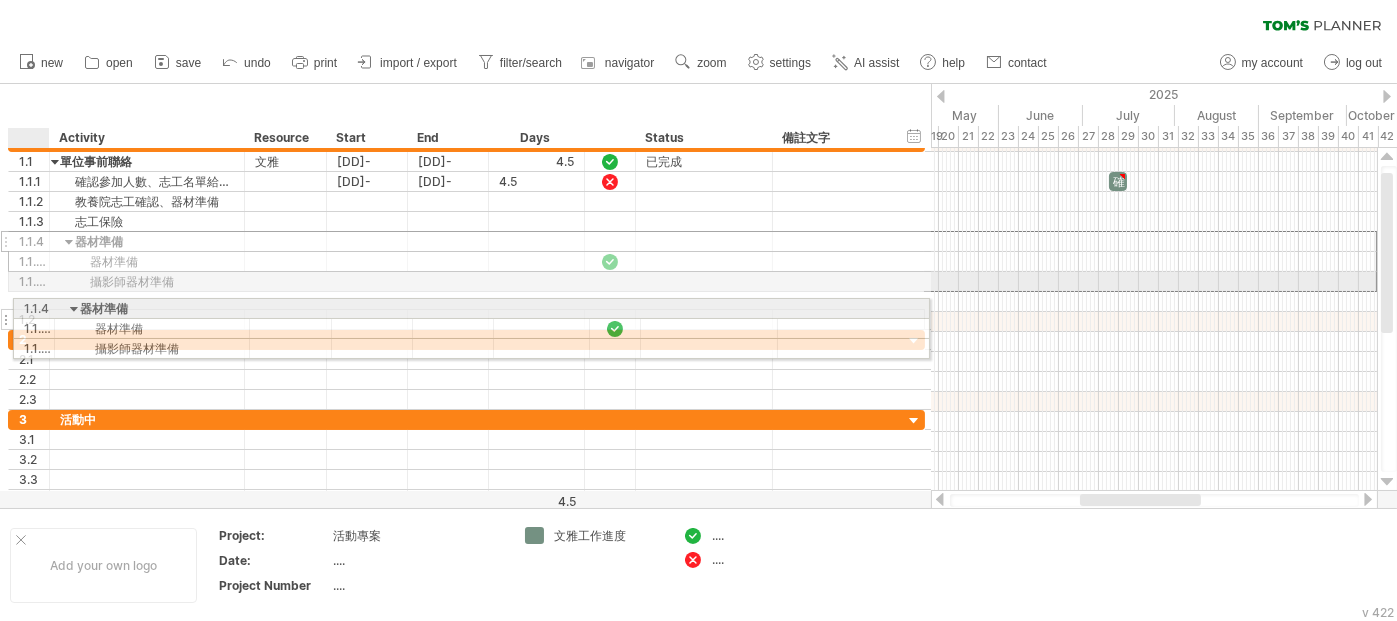 drag, startPoint x: 35, startPoint y: 239, endPoint x: 35, endPoint y: 305, distance: 66 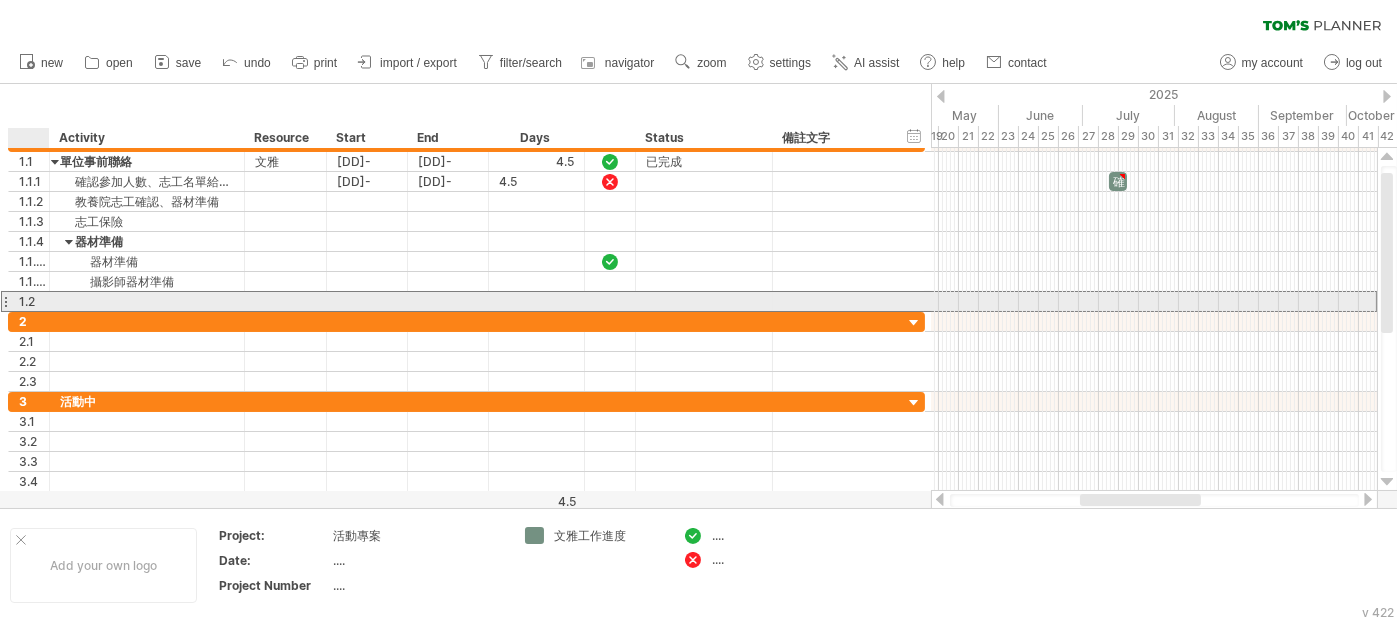 click on "1.2" at bounding box center [34, 301] 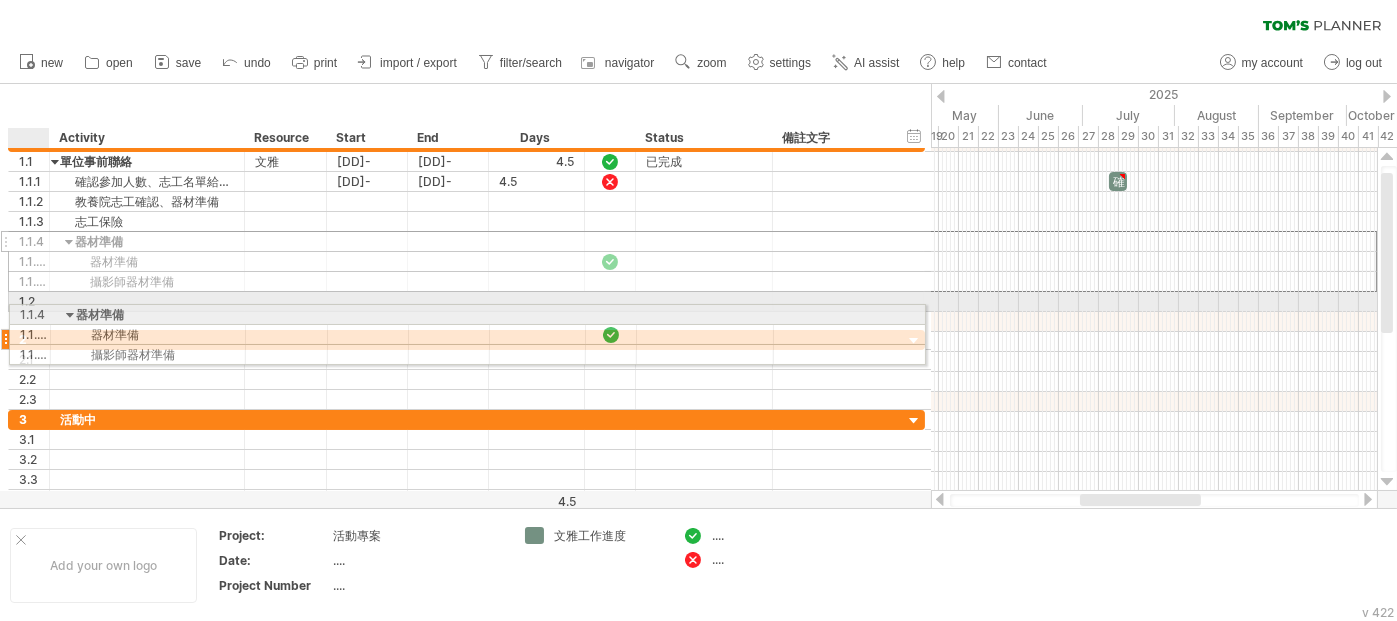 drag, startPoint x: 32, startPoint y: 236, endPoint x: 29, endPoint y: 311, distance: 75.059975 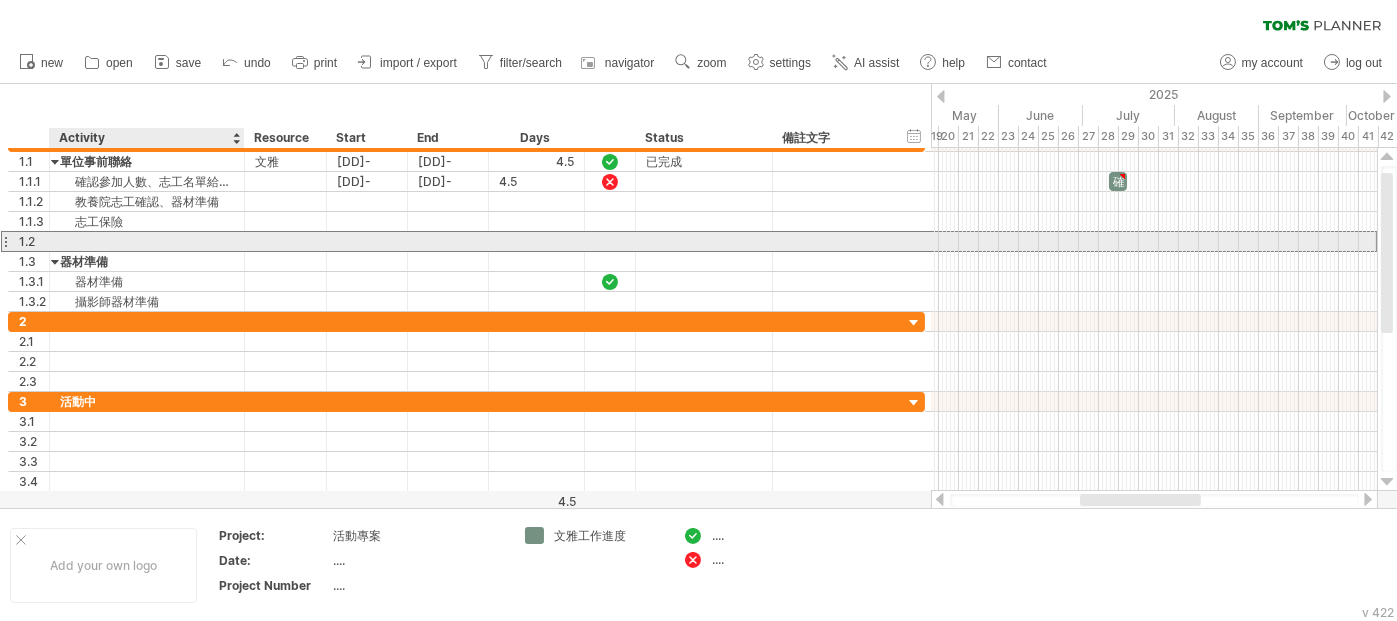 click at bounding box center (147, 241) 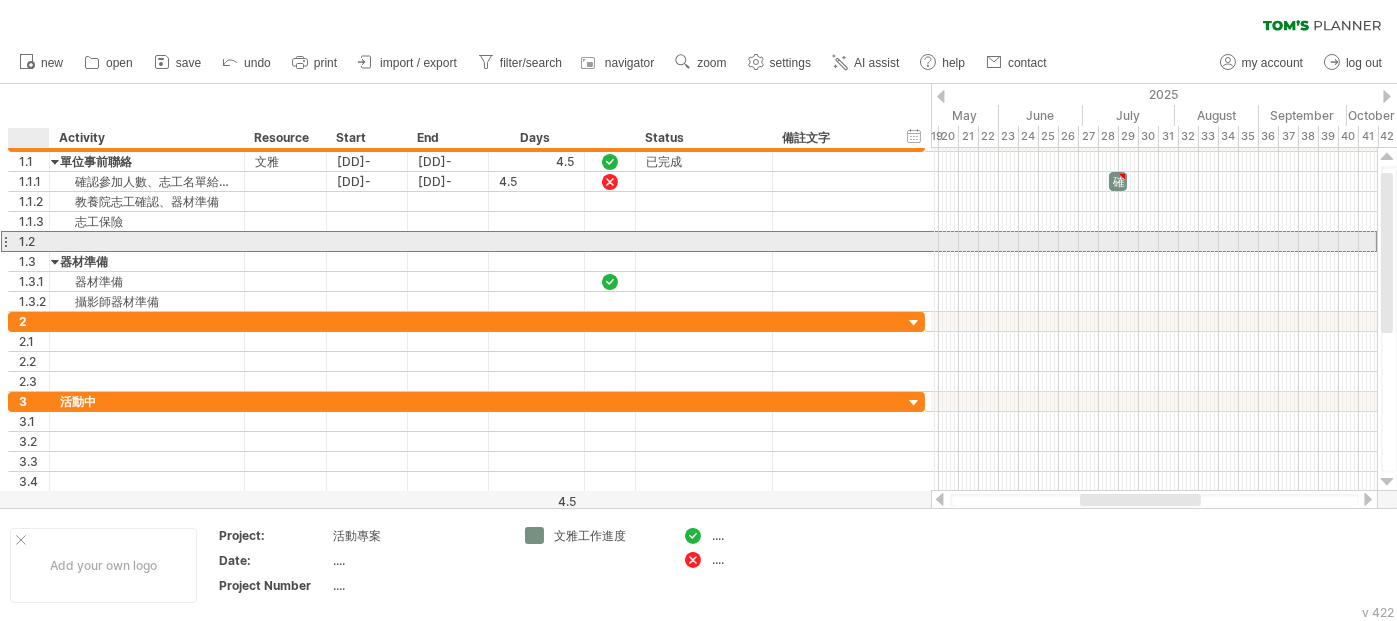 click on "1.2" at bounding box center (34, 241) 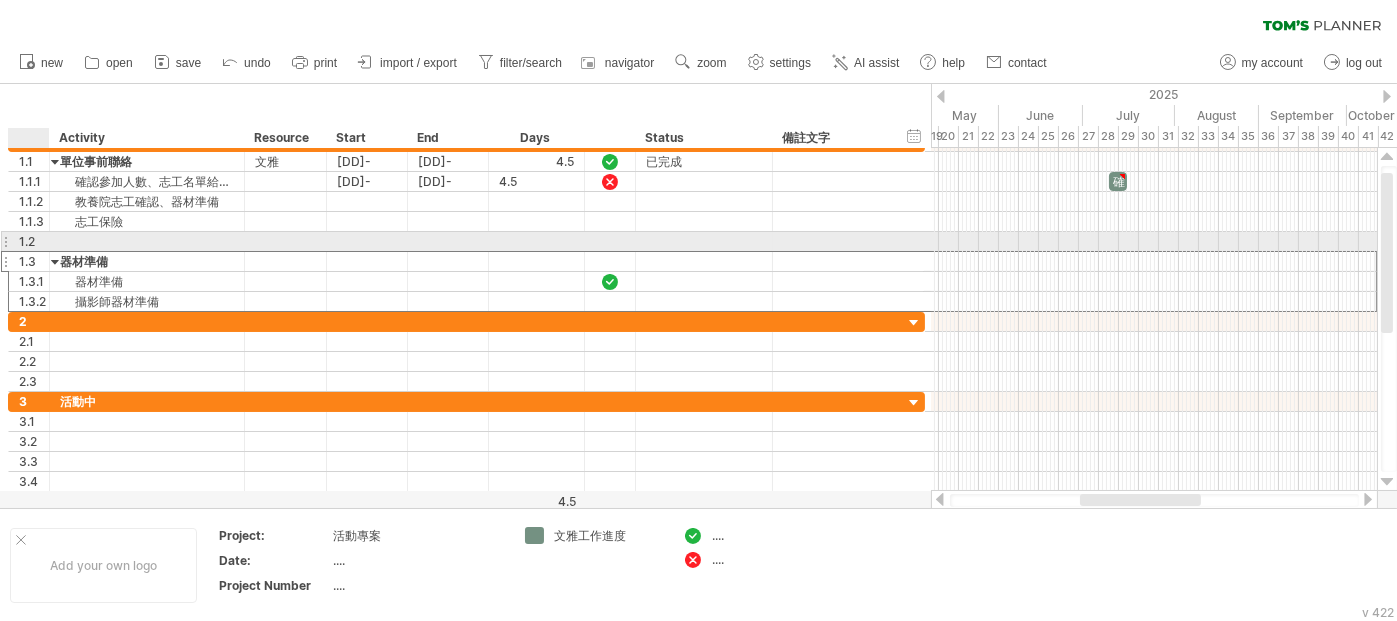 click at bounding box center [367, 261] 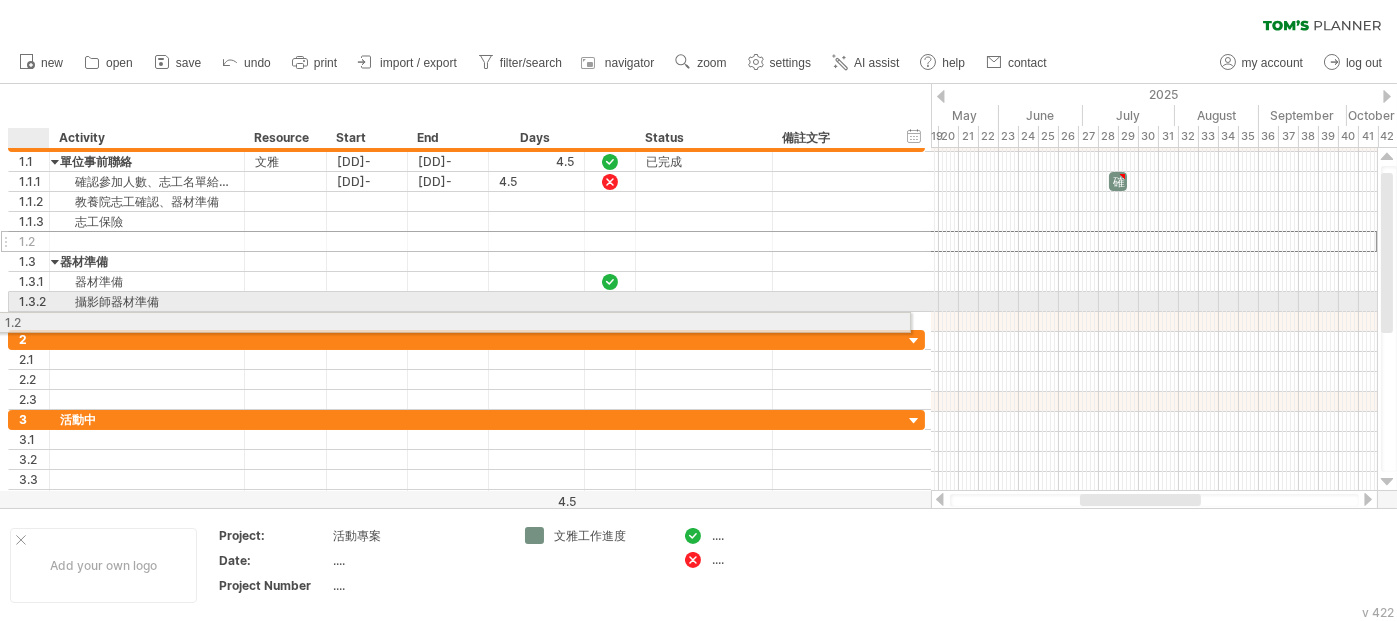 drag, startPoint x: 37, startPoint y: 239, endPoint x: 16, endPoint y: 319, distance: 82.710335 